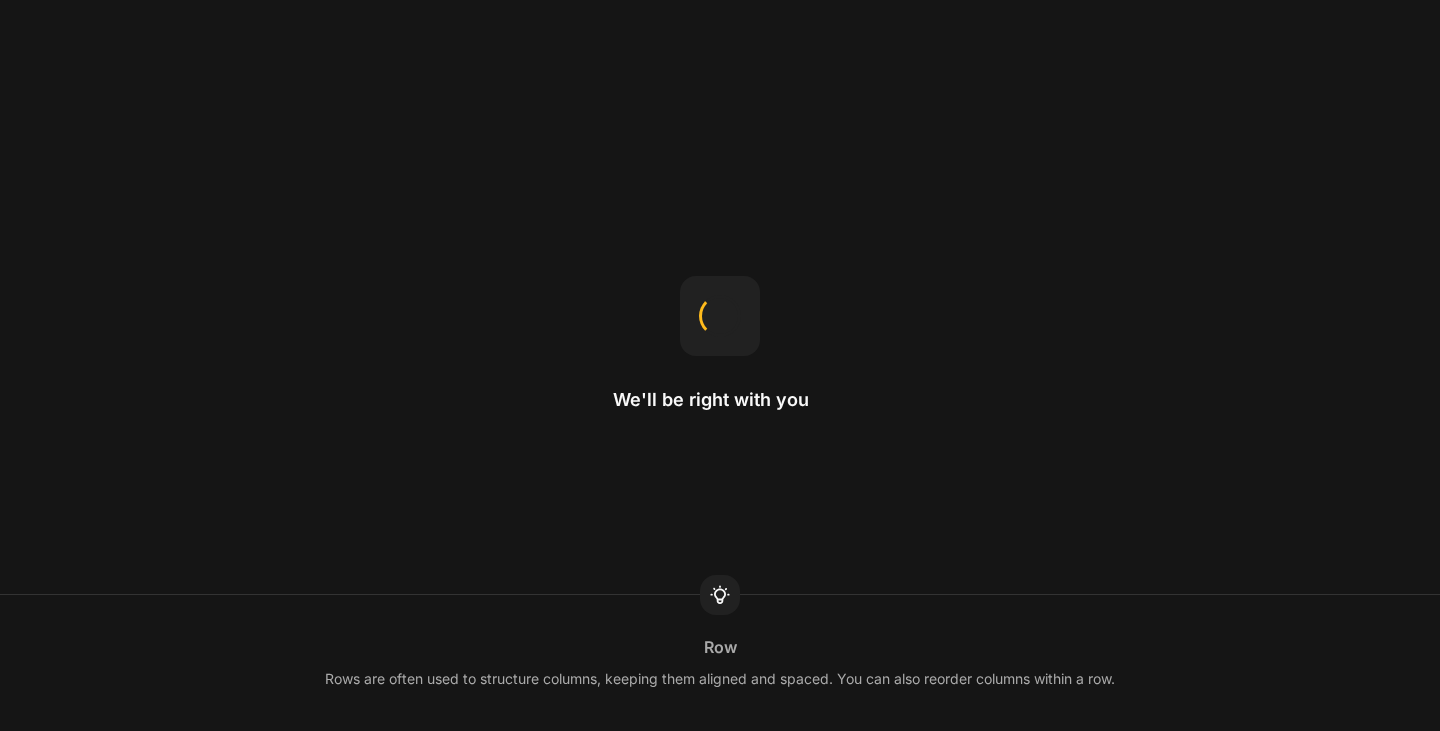 scroll, scrollTop: 0, scrollLeft: 0, axis: both 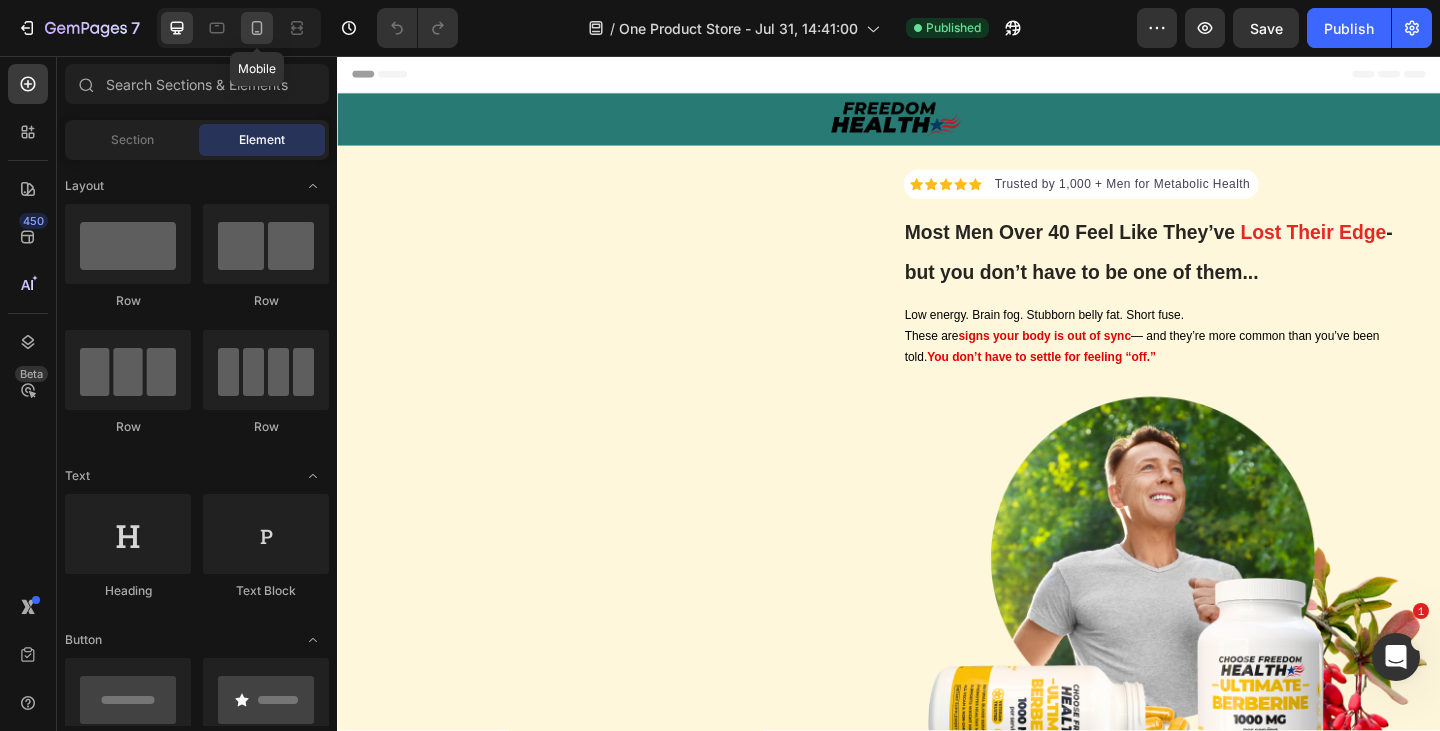 click 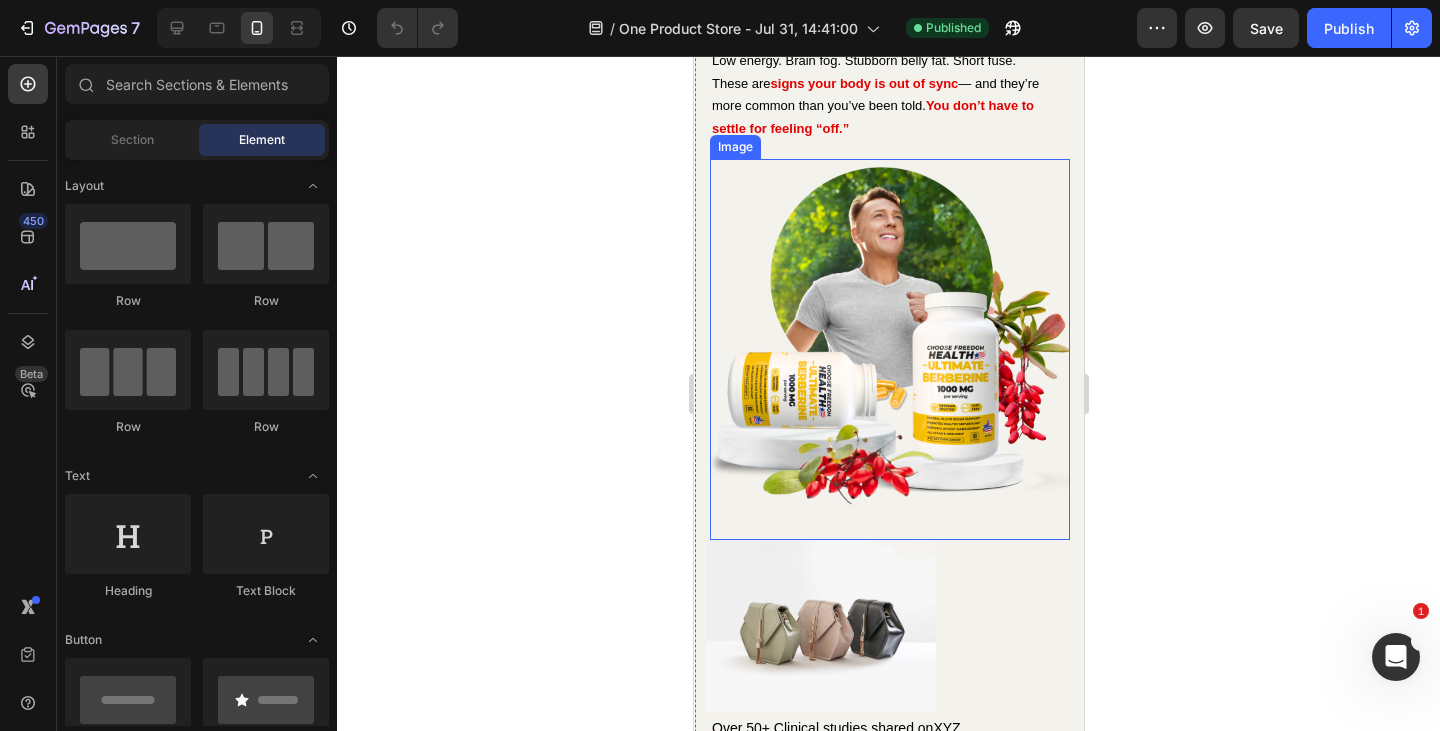 scroll, scrollTop: 266, scrollLeft: 0, axis: vertical 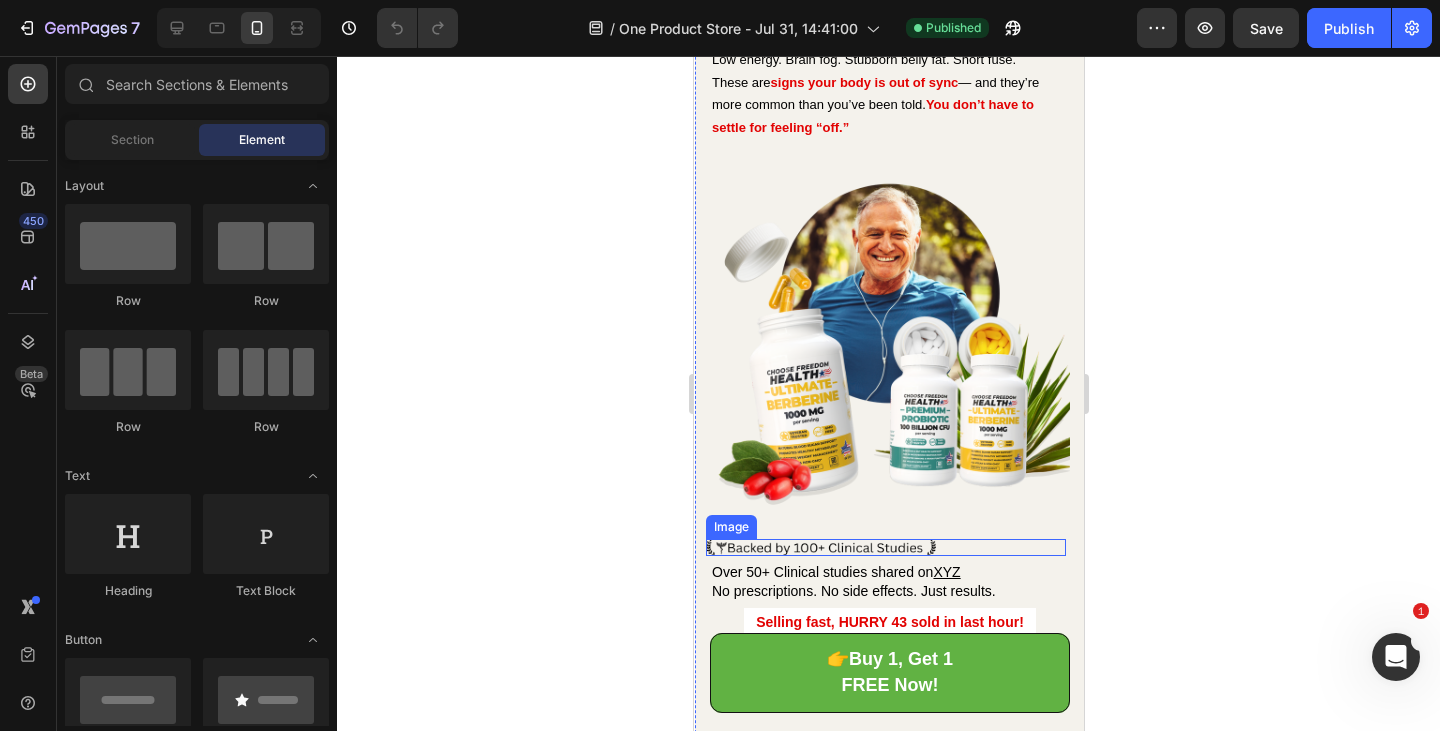 click at bounding box center [820, 548] 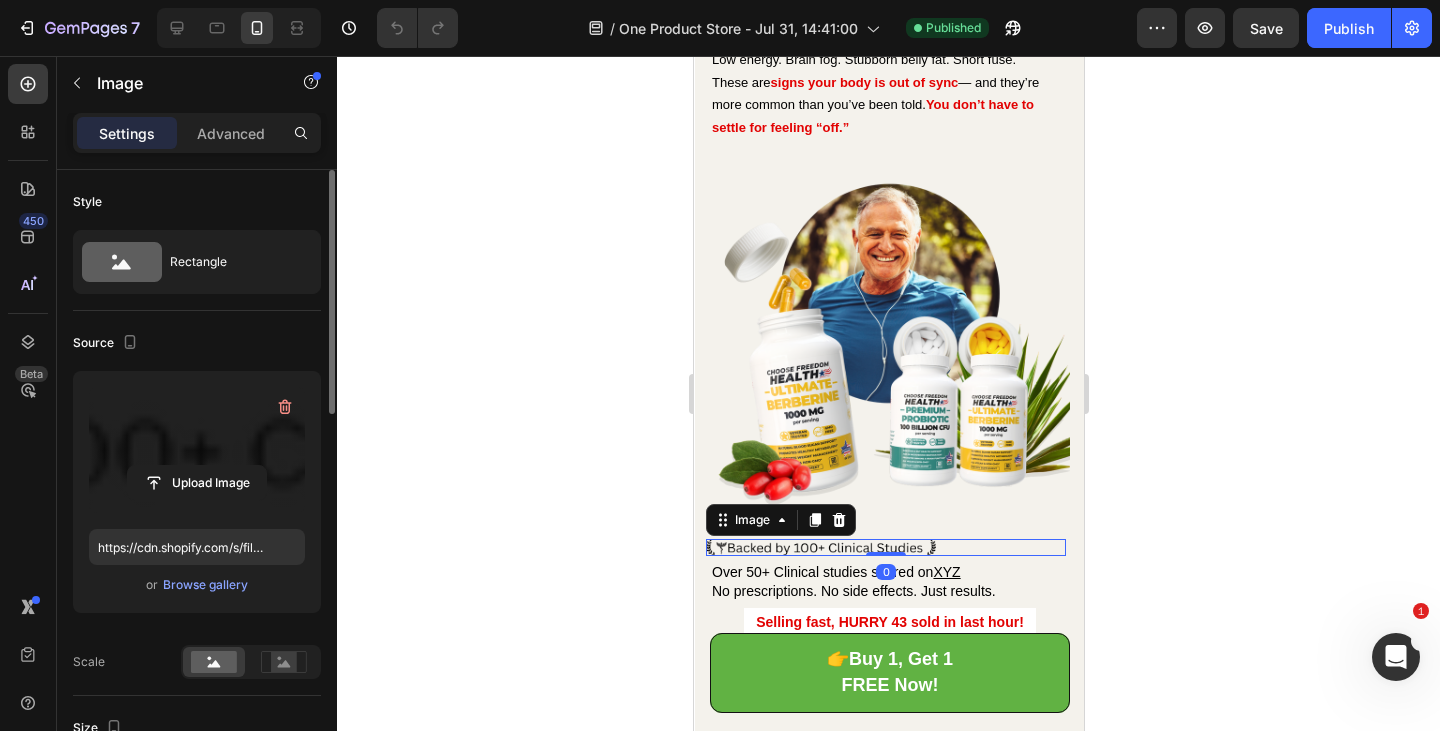 scroll, scrollTop: 942, scrollLeft: 0, axis: vertical 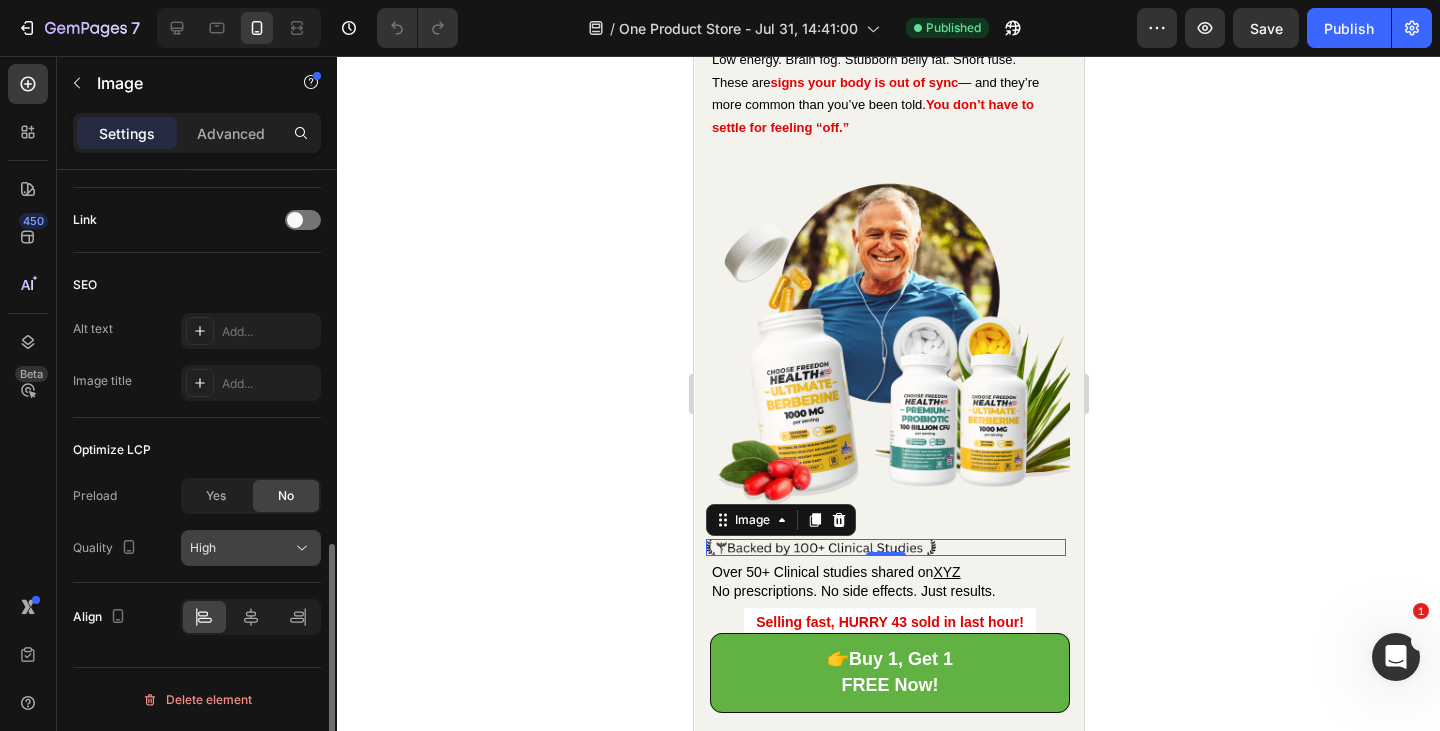 click on "High" at bounding box center [241, 548] 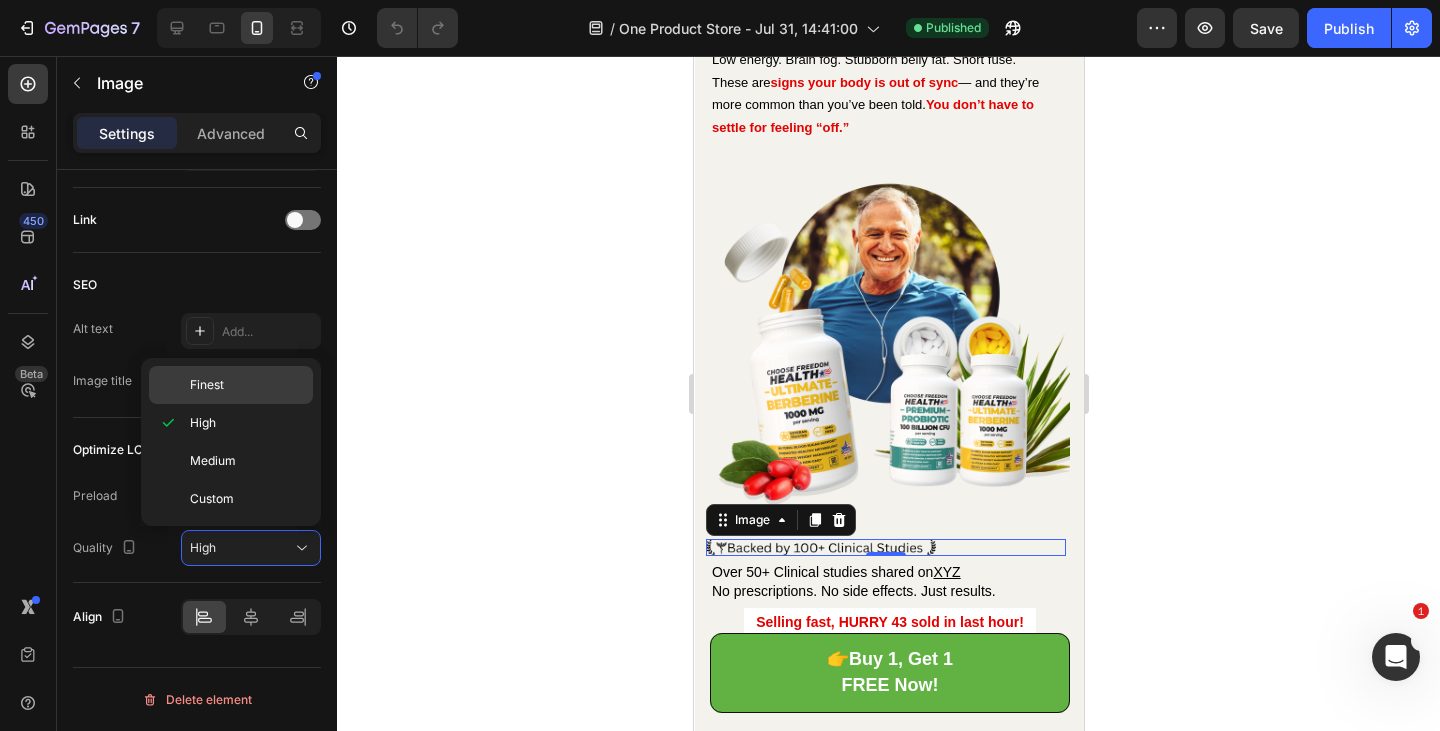 click on "Finest" at bounding box center [247, 385] 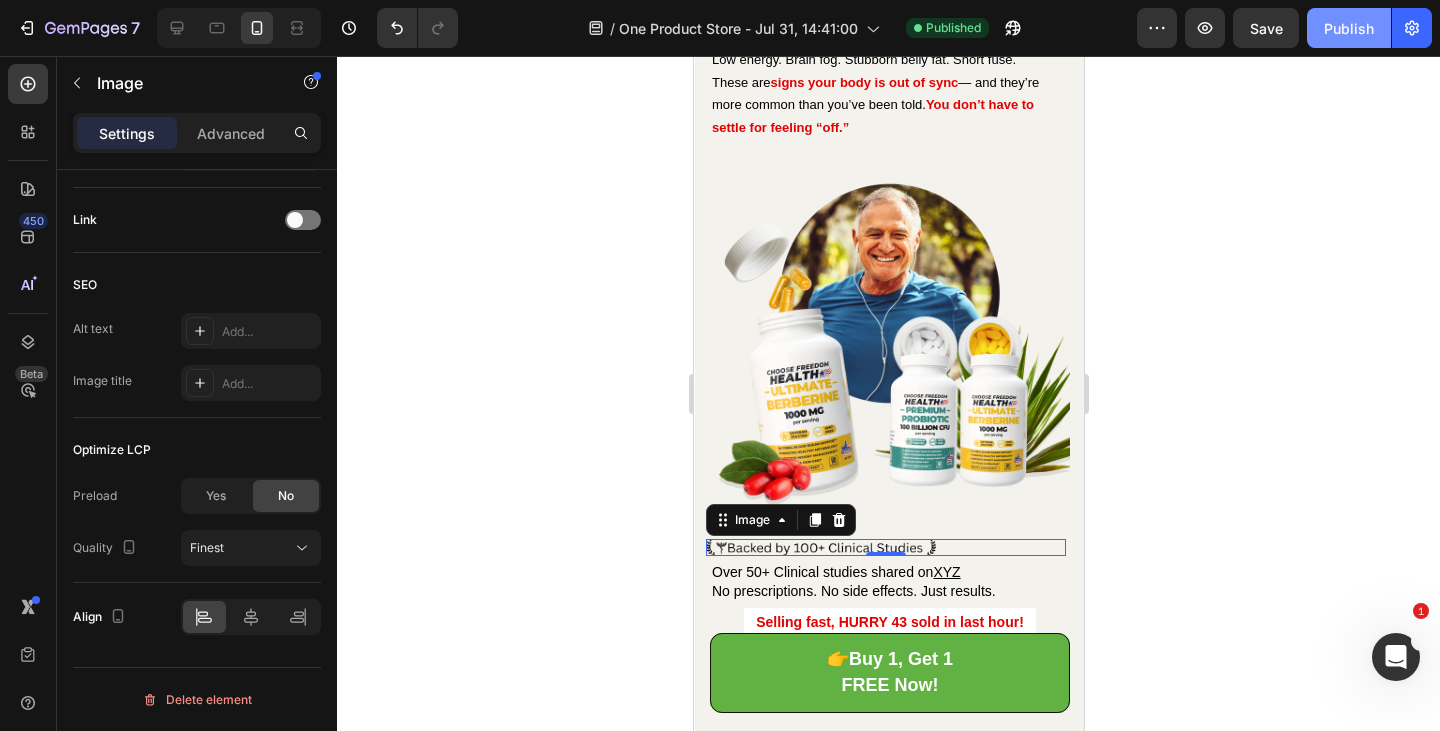 click on "Publish" 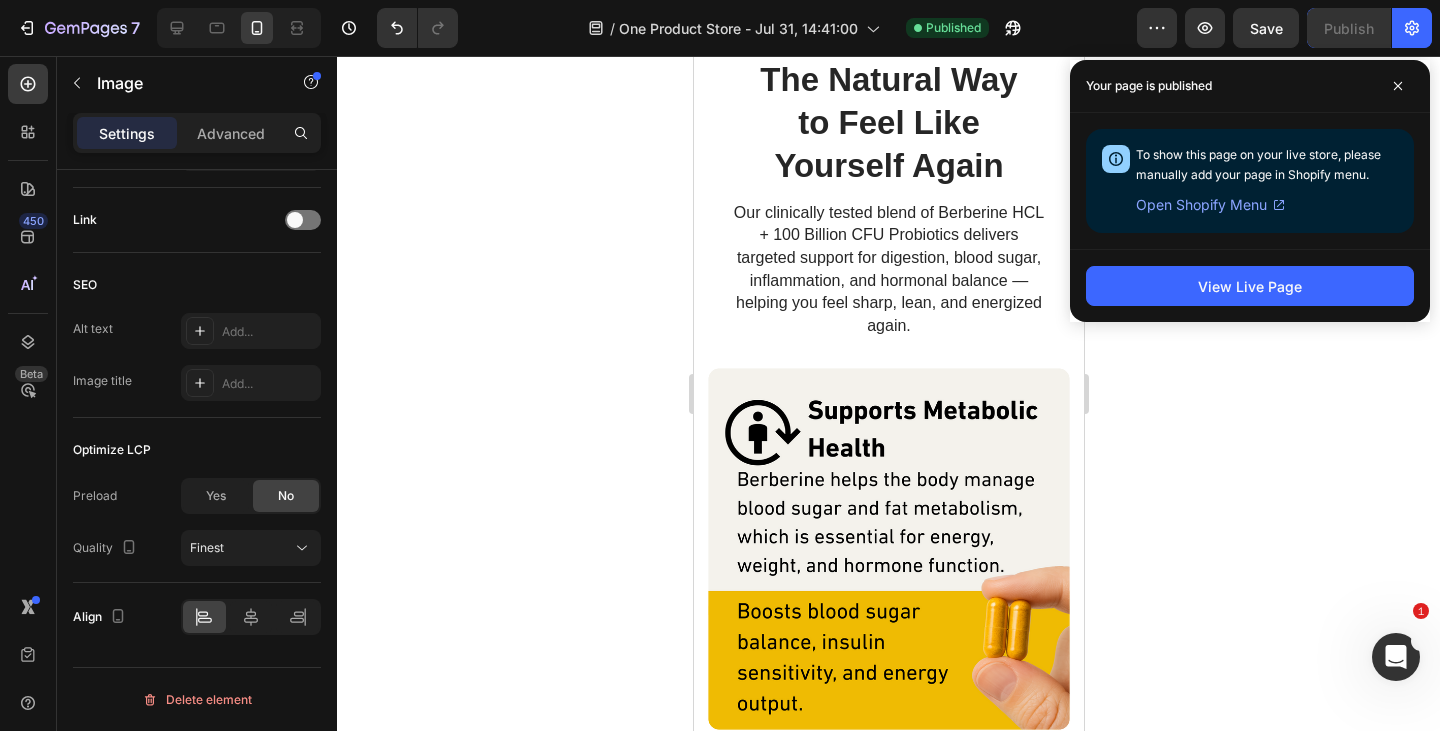 scroll, scrollTop: 2301, scrollLeft: 0, axis: vertical 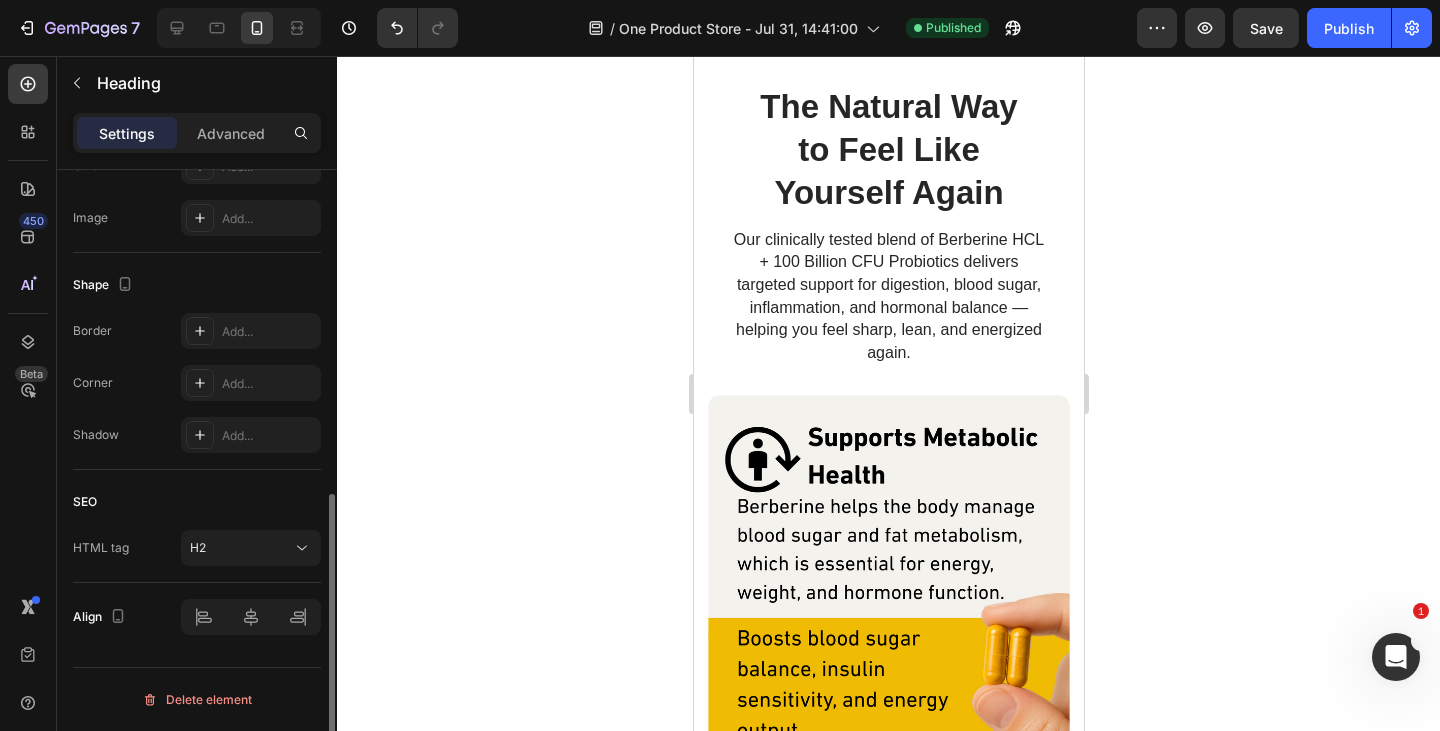 click on "Join Thousands of Men Who Are Taking Back Masculinity" at bounding box center (888, -62) 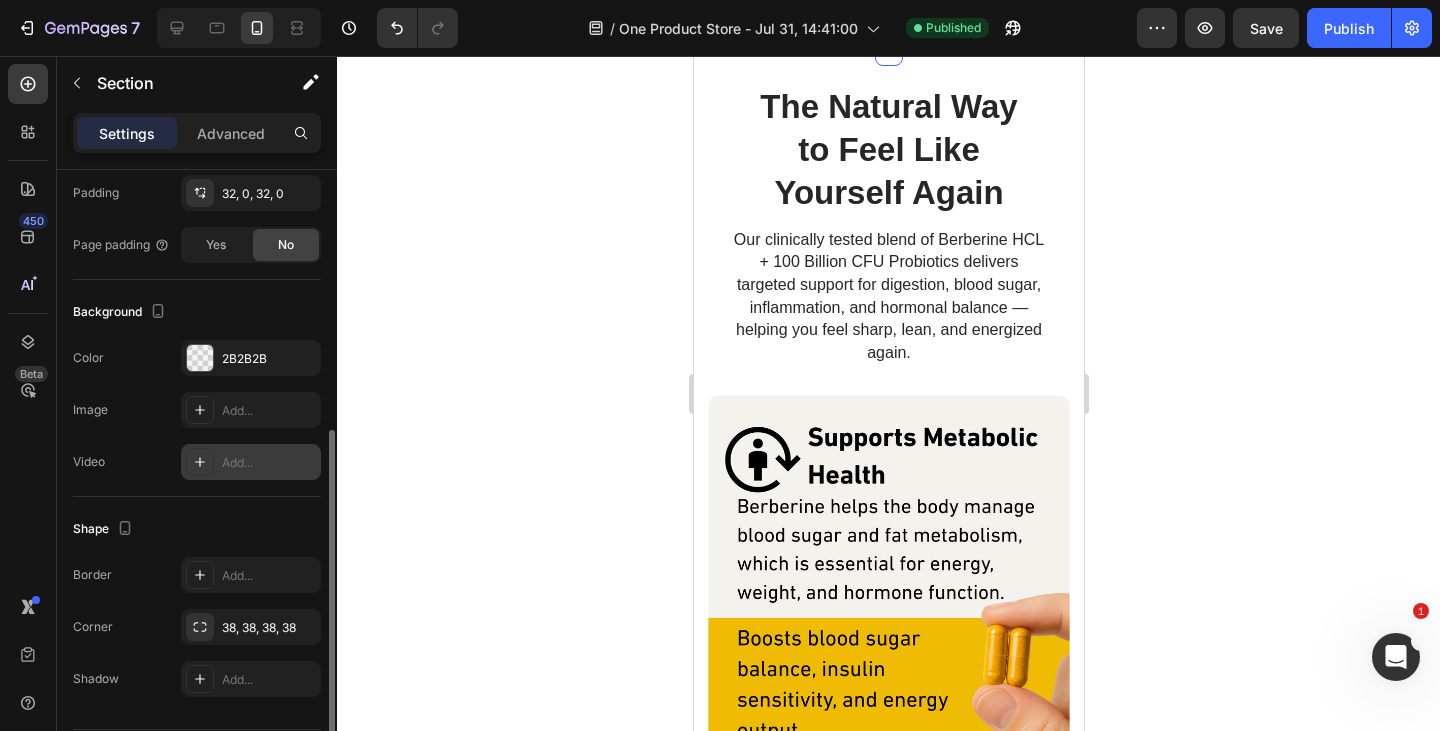 scroll, scrollTop: 489, scrollLeft: 0, axis: vertical 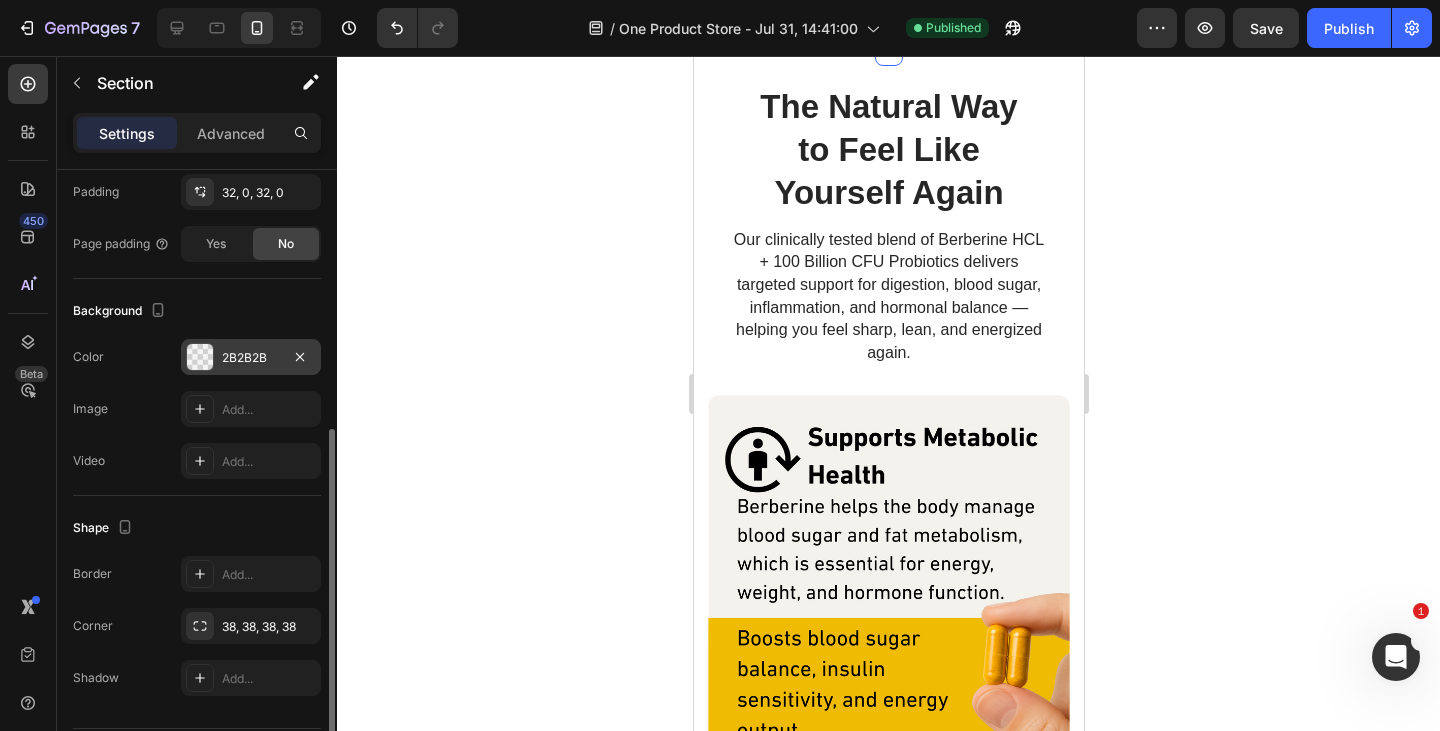 click on "2B2B2B" at bounding box center (251, 358) 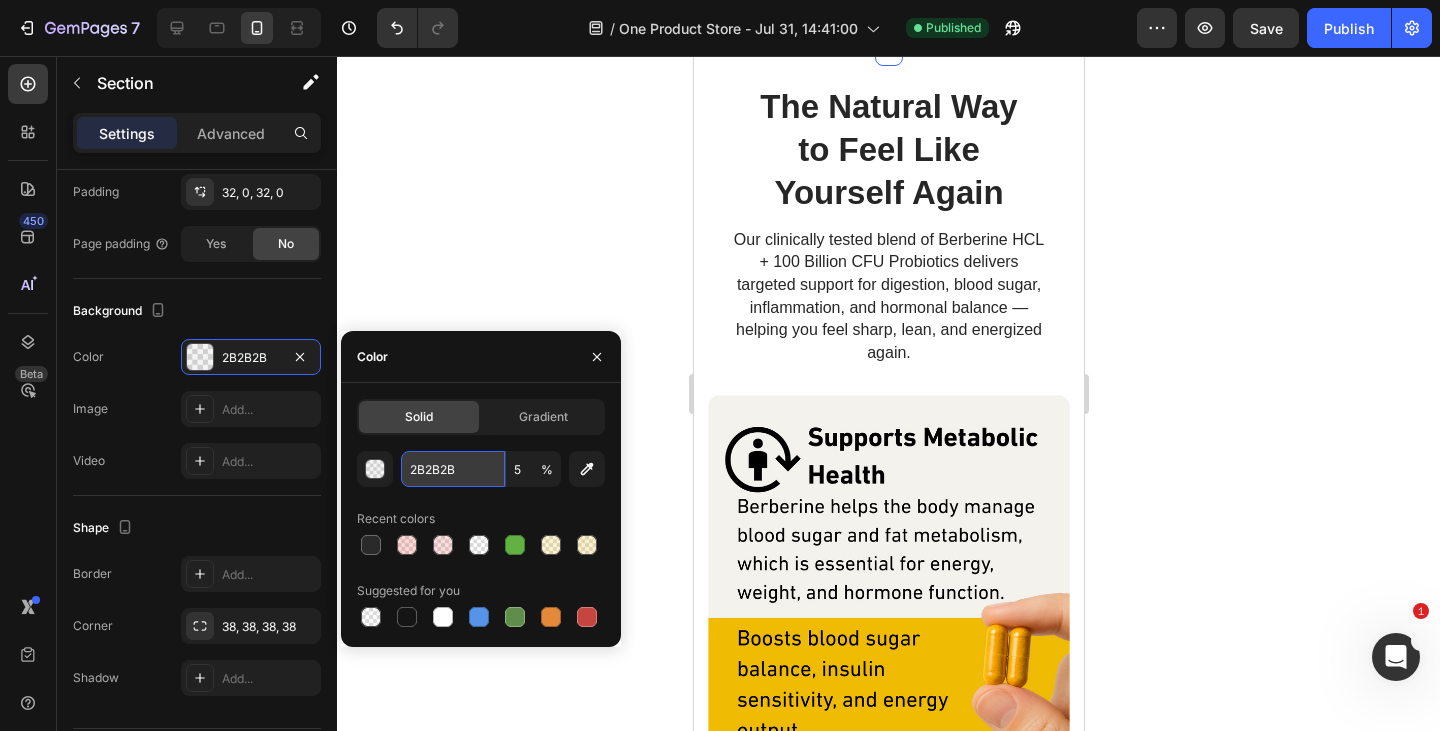 click on "2B2B2B" at bounding box center (453, 469) 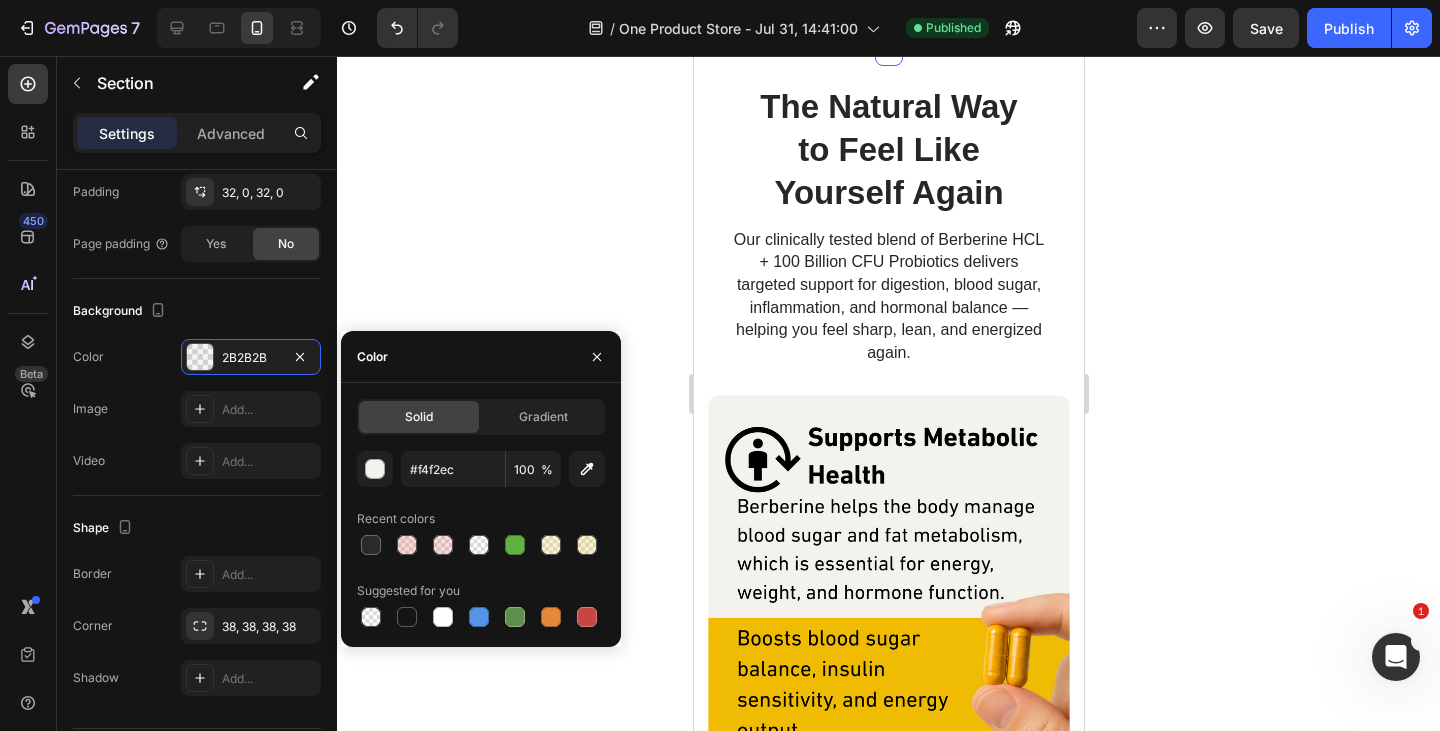 click on "Color" at bounding box center [481, 357] 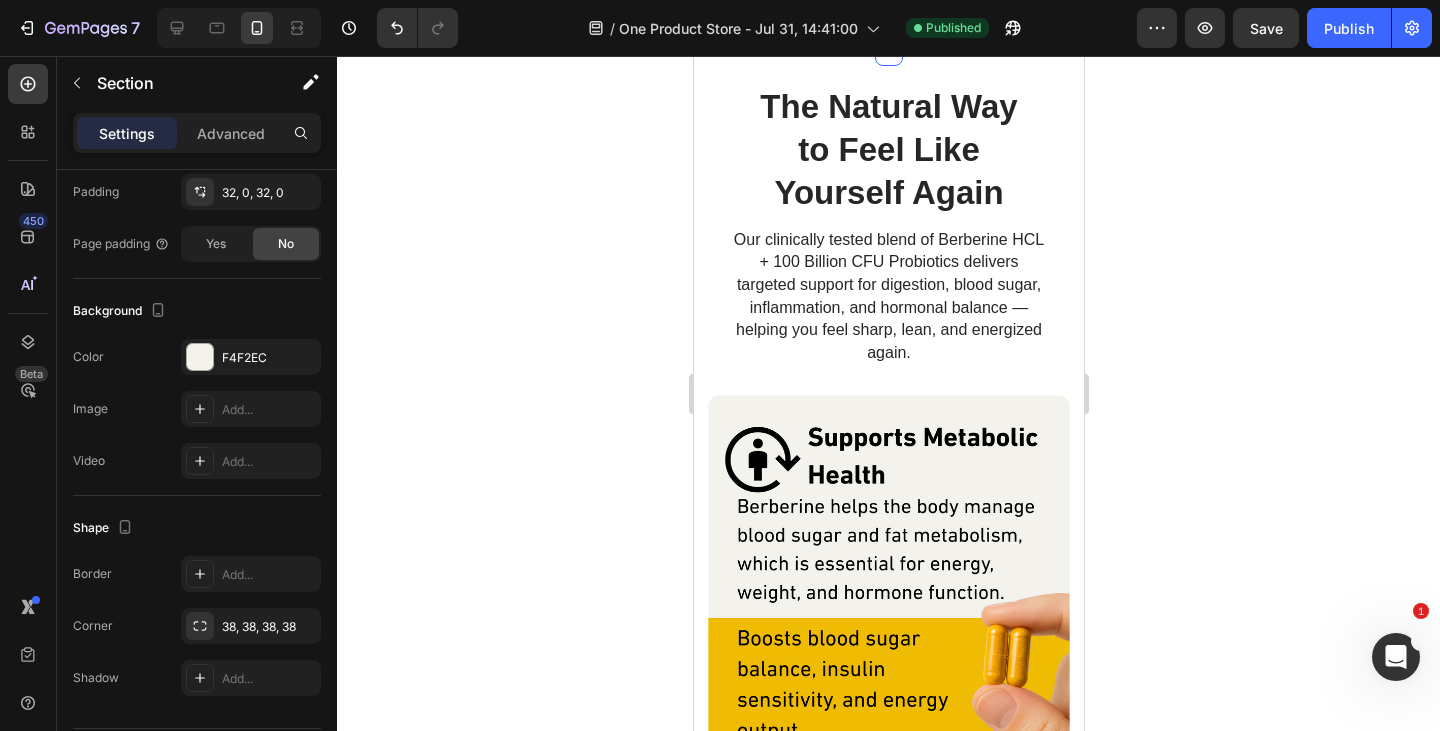 click on "Join Thousands of Men Who Are Taking Back Masculinity  Heading
Image Image Image Image Image Image Image Image
Carousel" at bounding box center [888, -62] 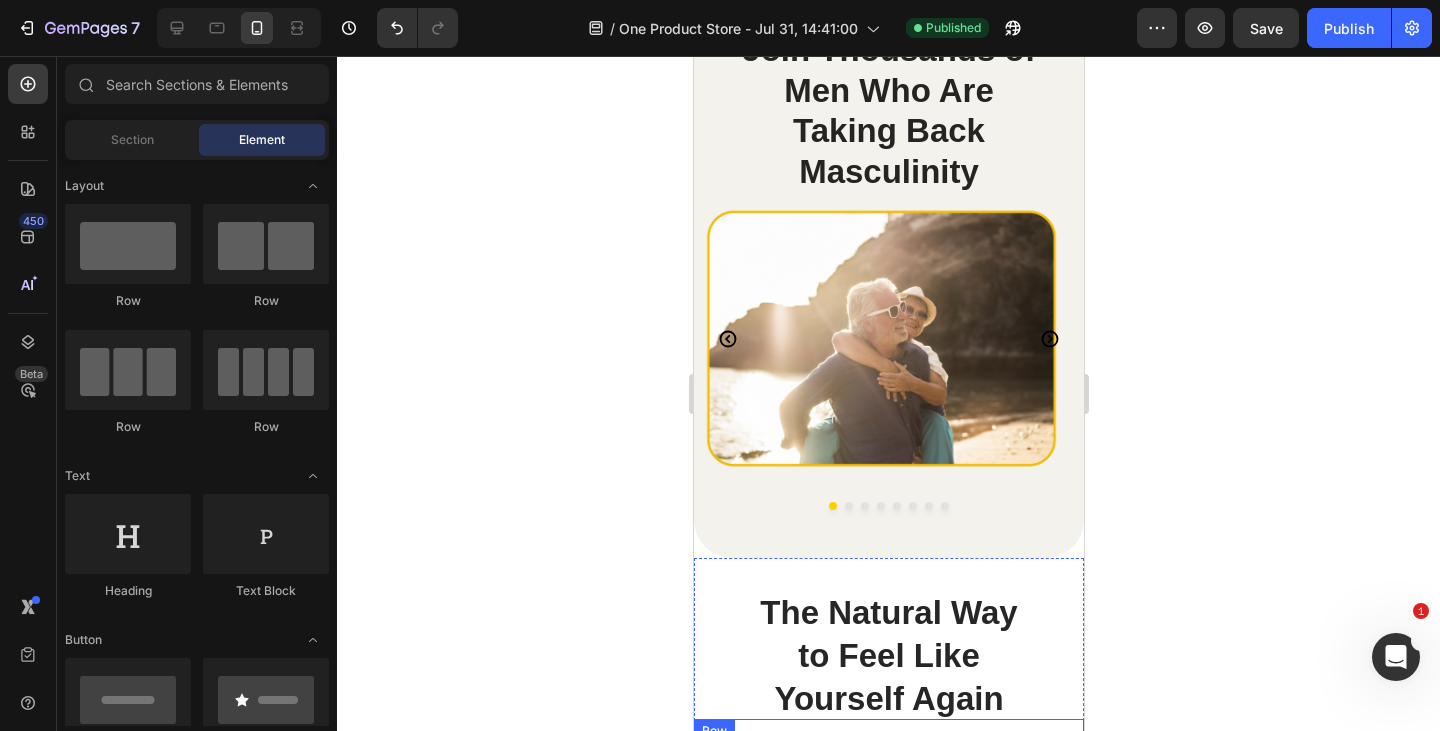 scroll, scrollTop: 2313, scrollLeft: 0, axis: vertical 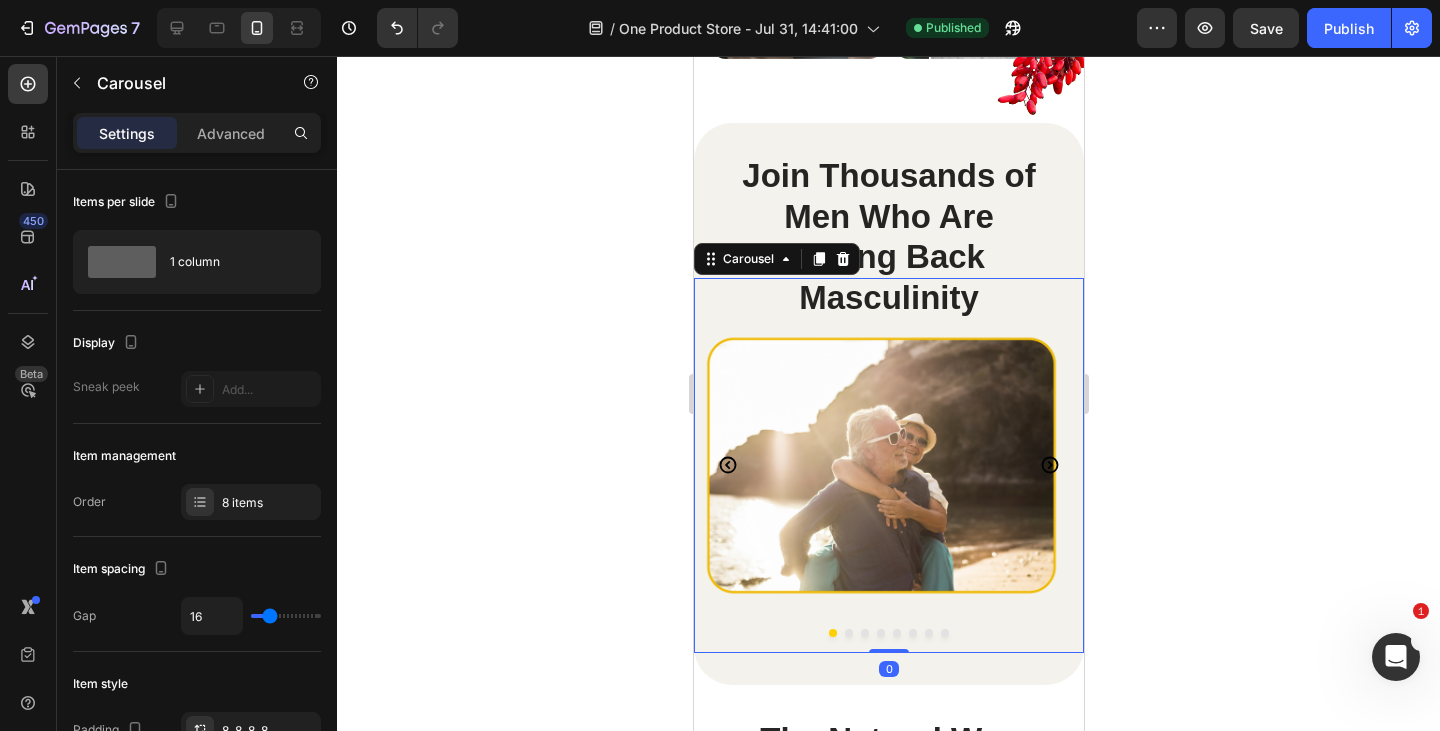 click on "Image" at bounding box center [880, 465] 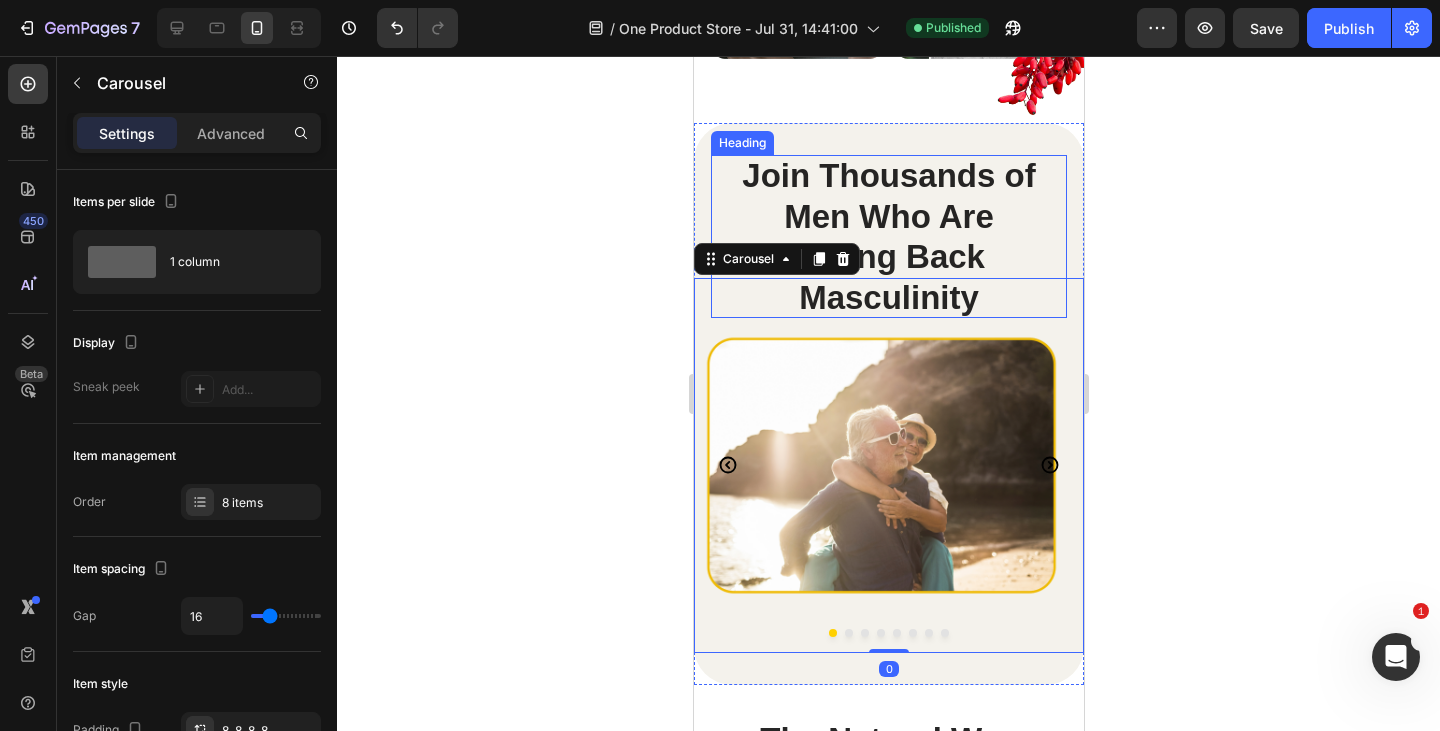 click on "Join Thousands of Men Who Are Taking Back Masculinity" at bounding box center (887, 236) 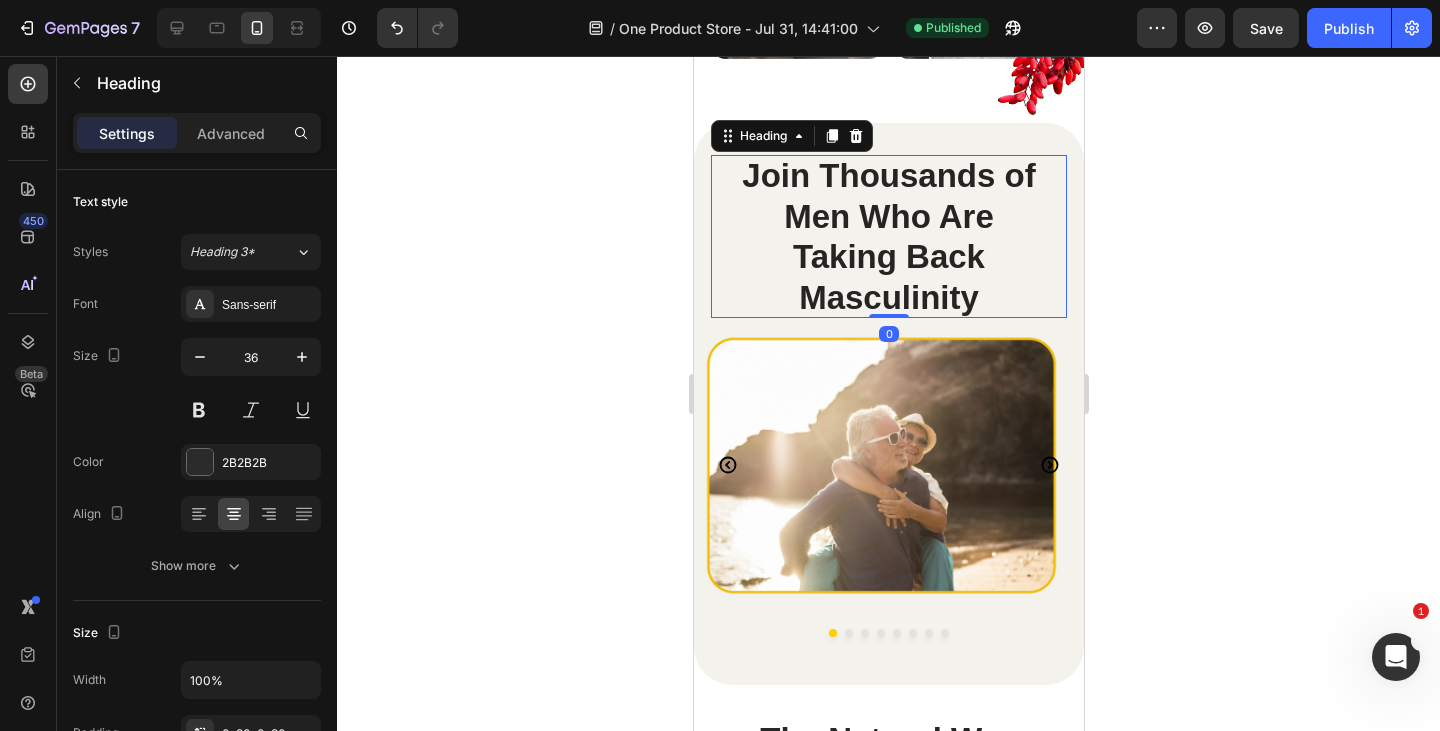 click on "Join Thousands of Men Who Are Taking Back Masculinity" at bounding box center [887, 236] 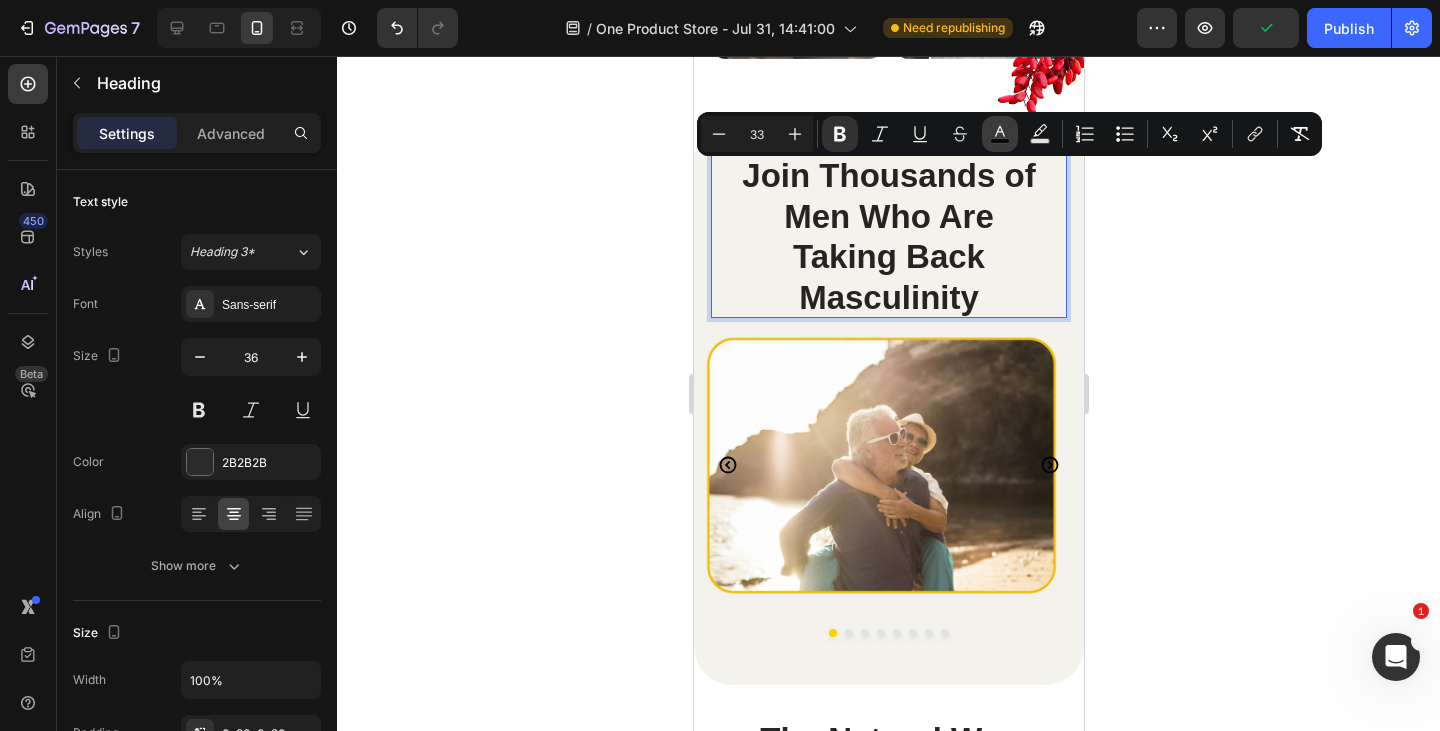 click 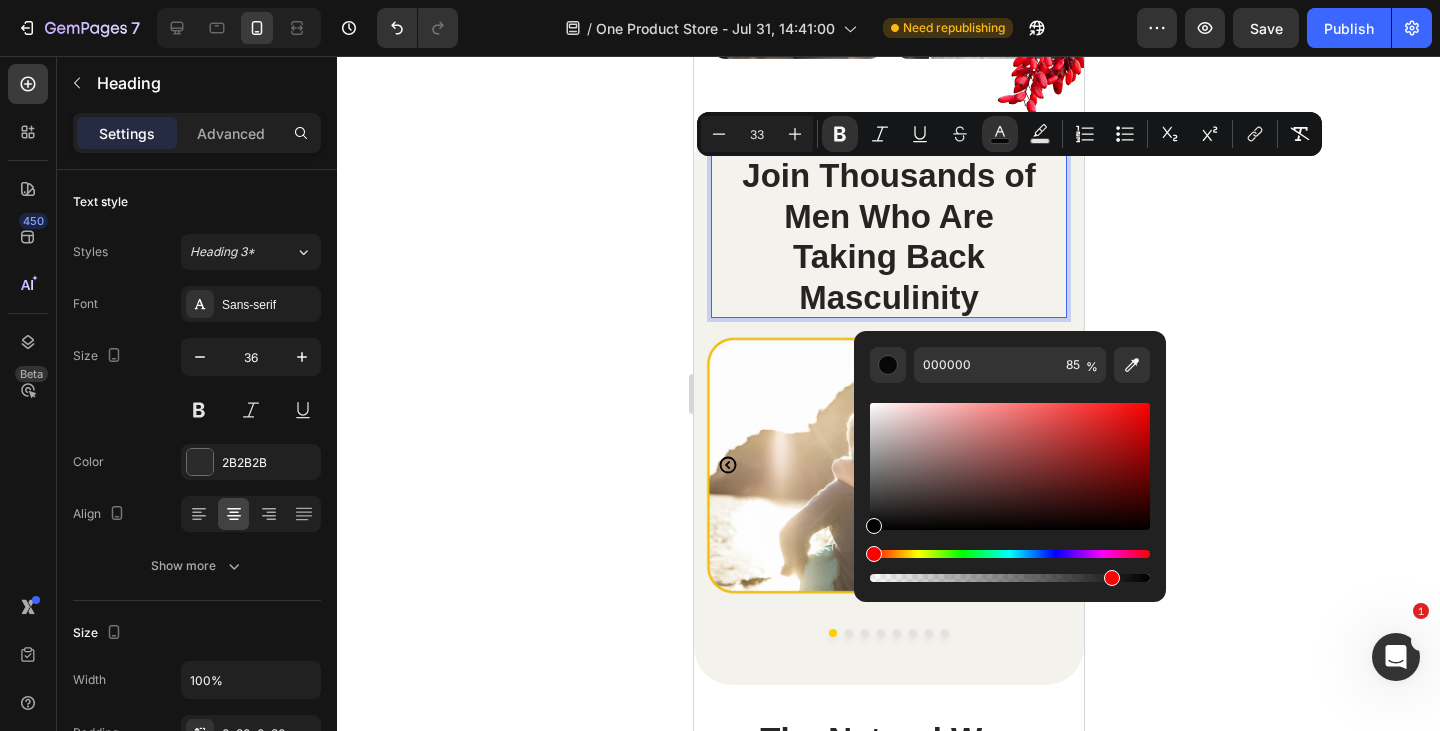 click 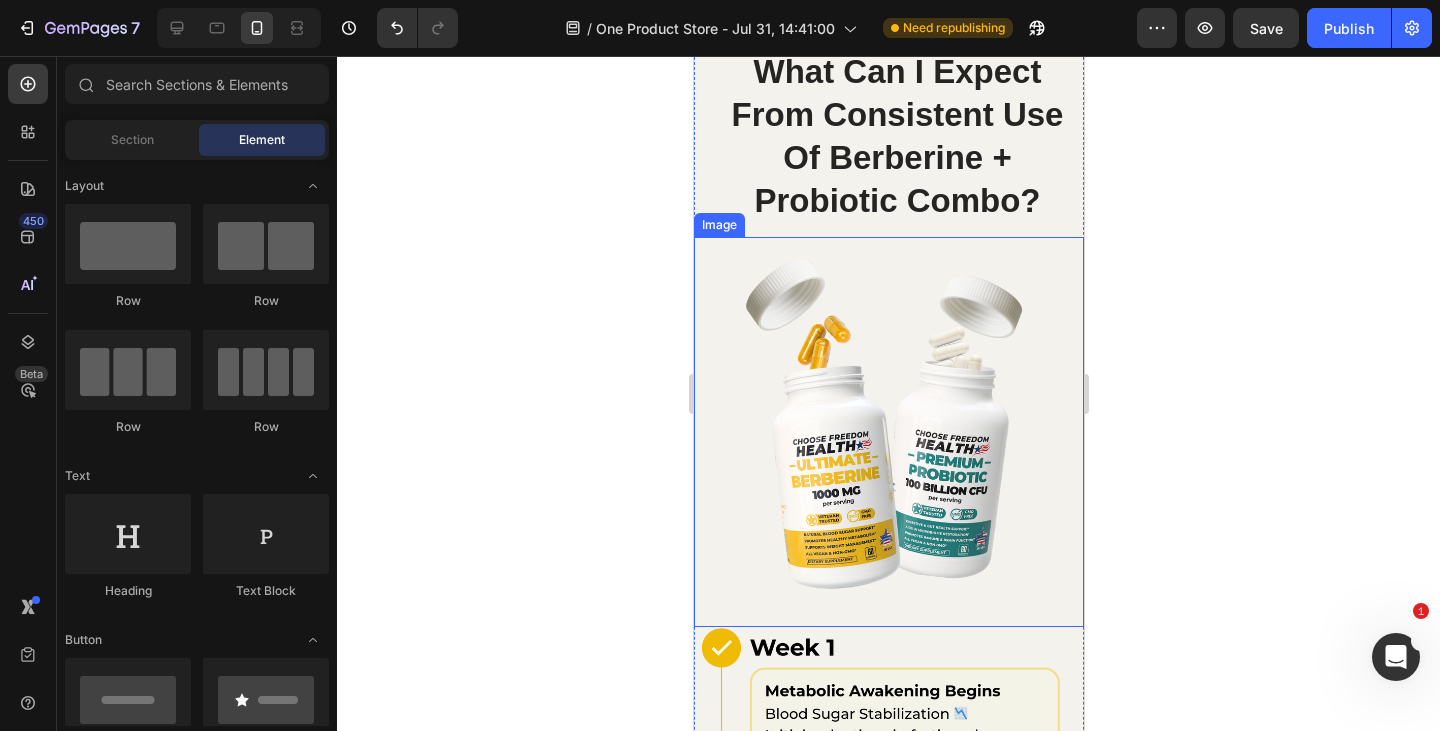 scroll, scrollTop: 4207, scrollLeft: 0, axis: vertical 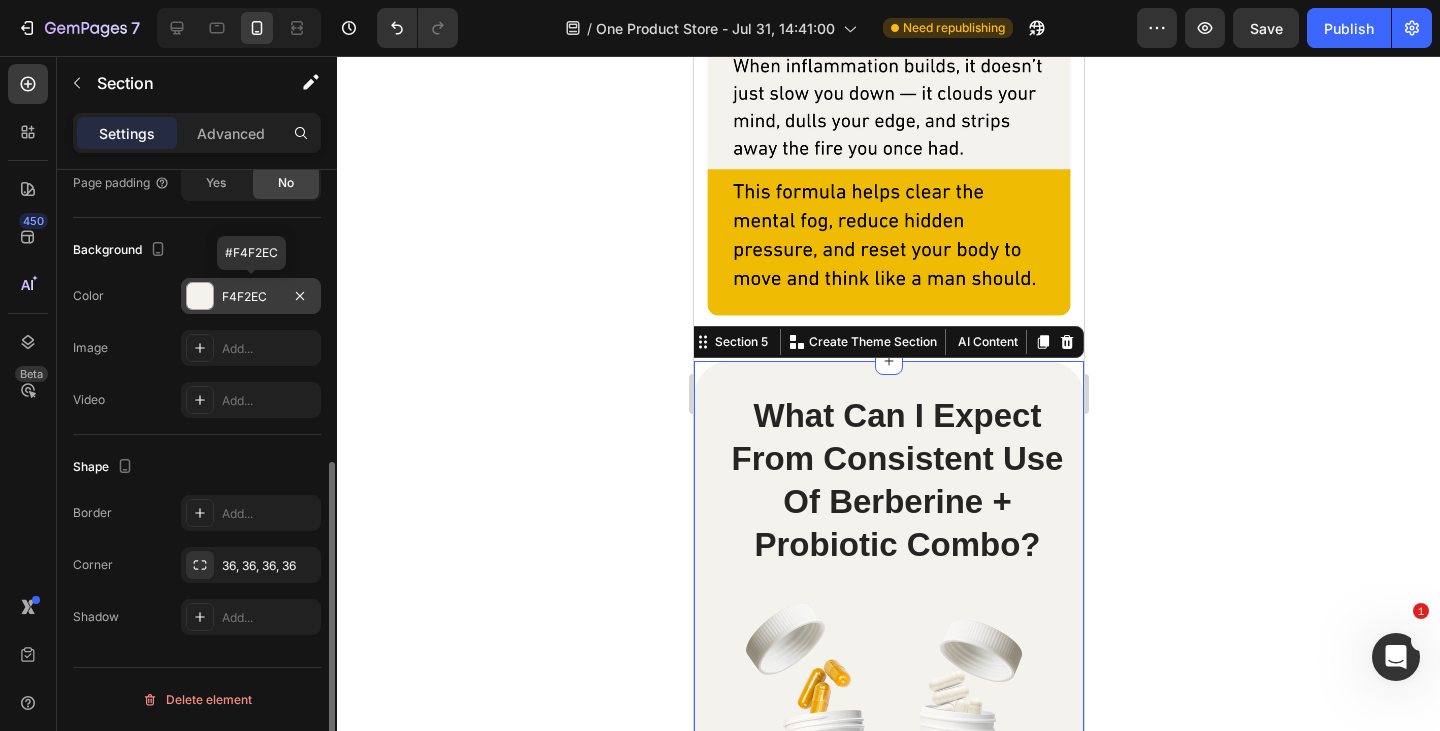 click on "F4F2EC" at bounding box center (251, 297) 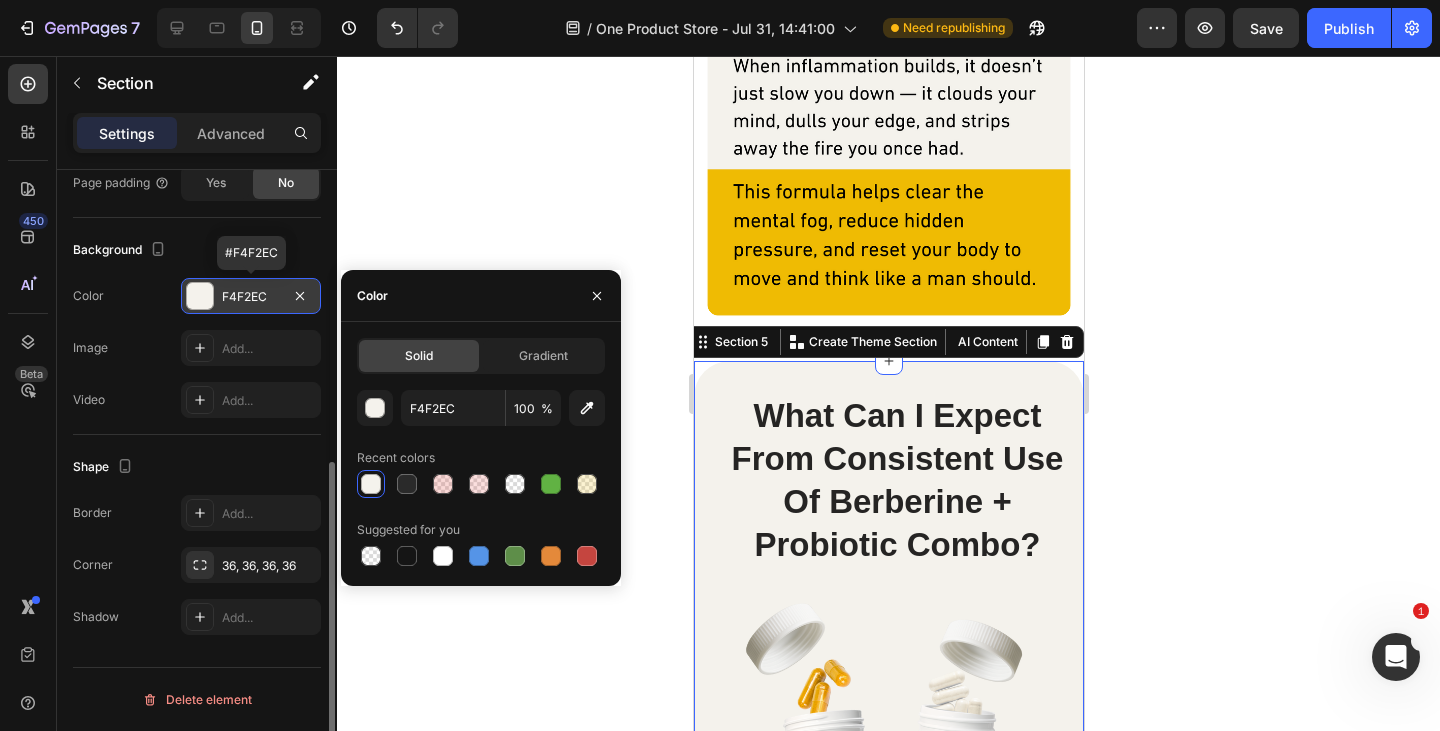 click on "F4F2EC" at bounding box center [251, 297] 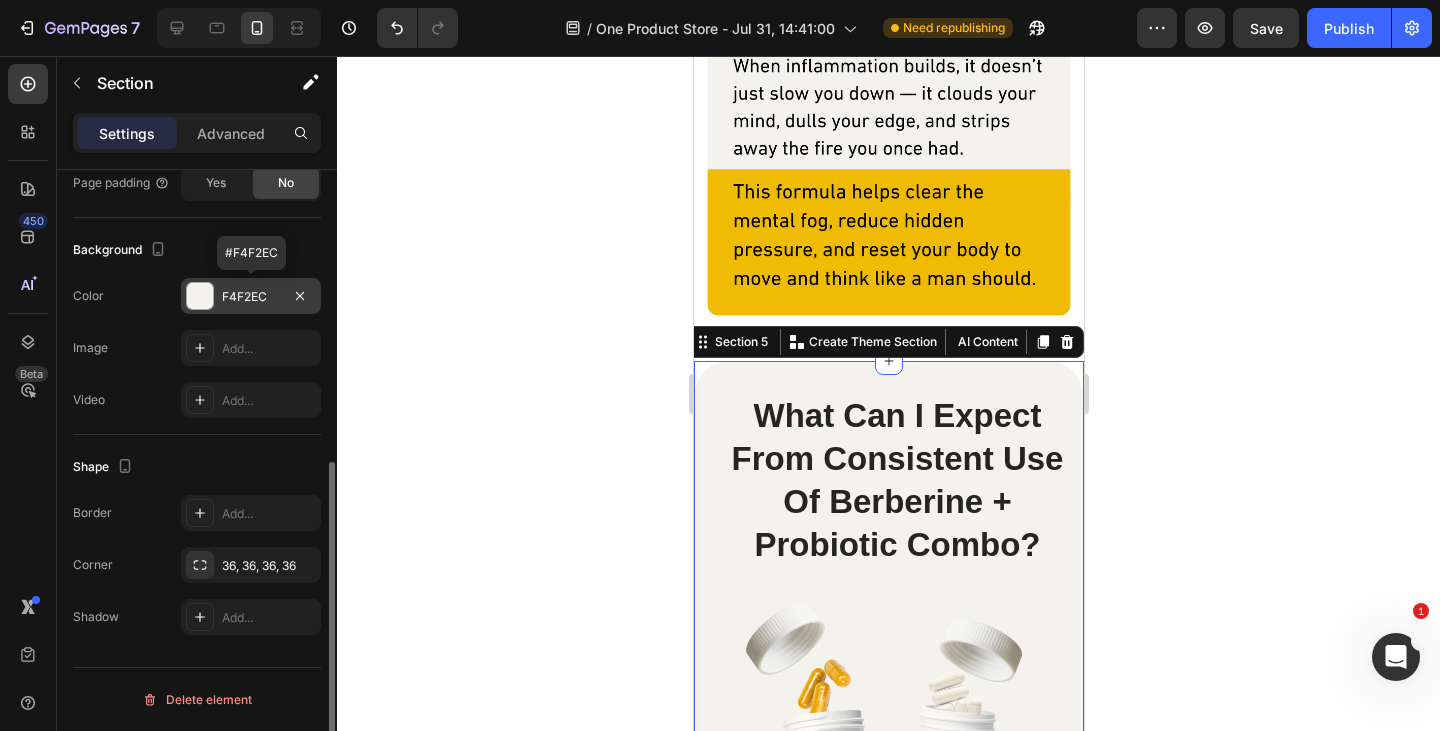 click on "F4F2EC" at bounding box center [251, 297] 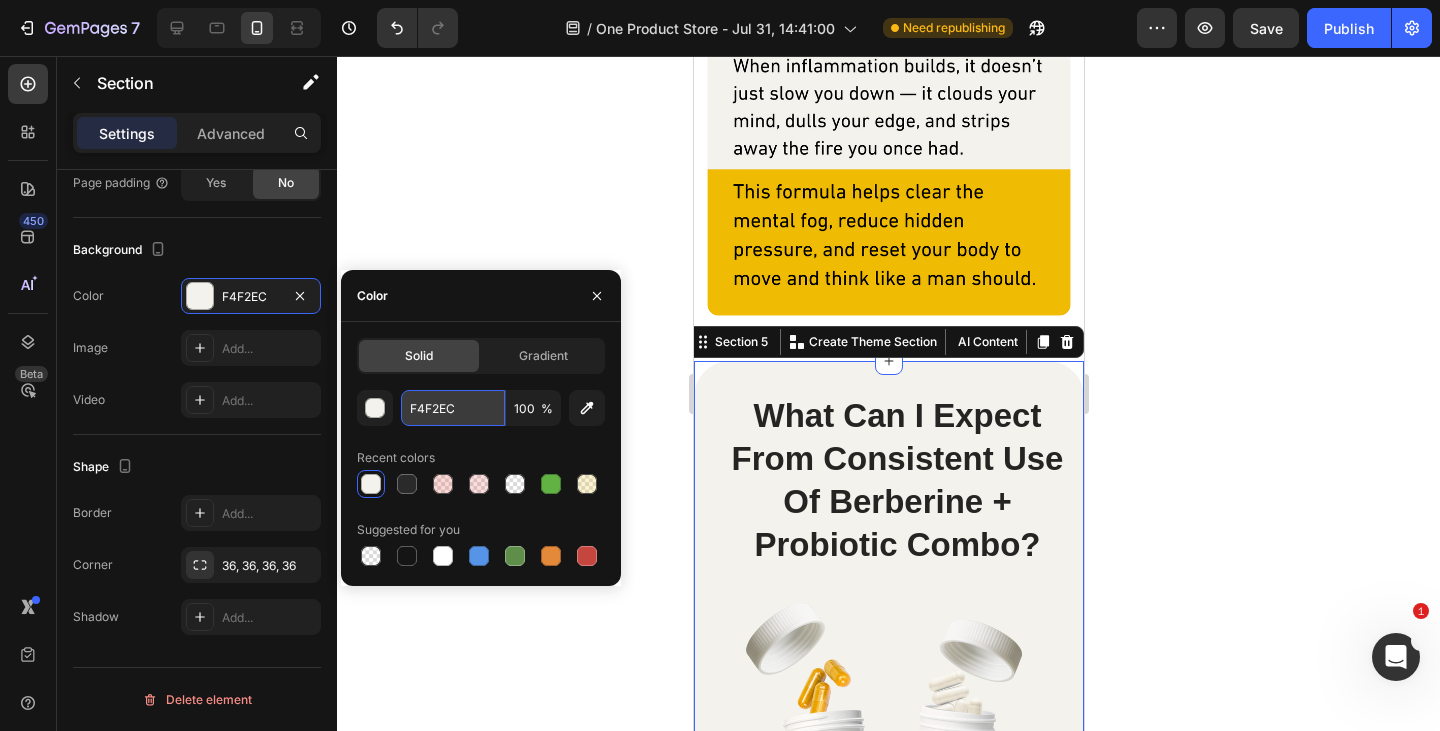 click on "F4F2EC" at bounding box center (453, 408) 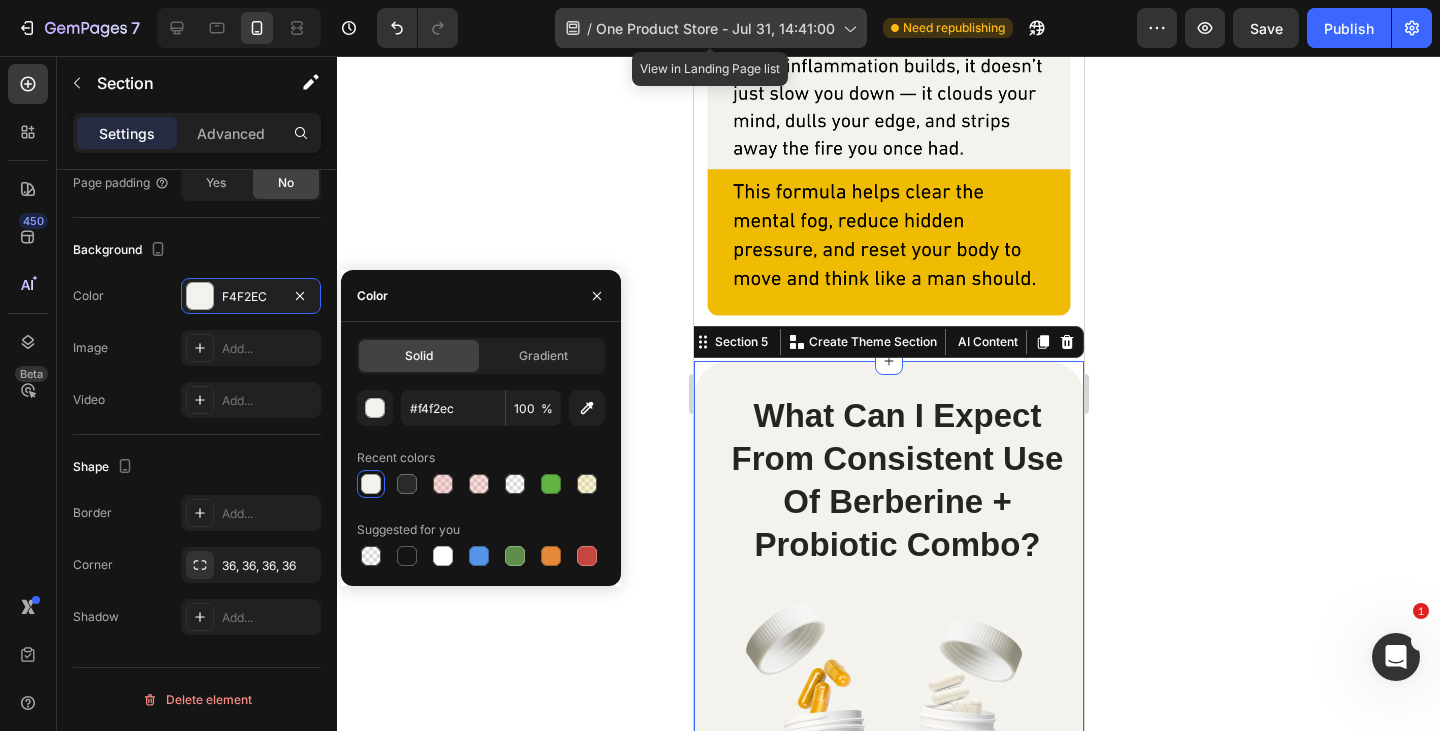 click on "One Product Store - [DATE]" at bounding box center [715, 28] 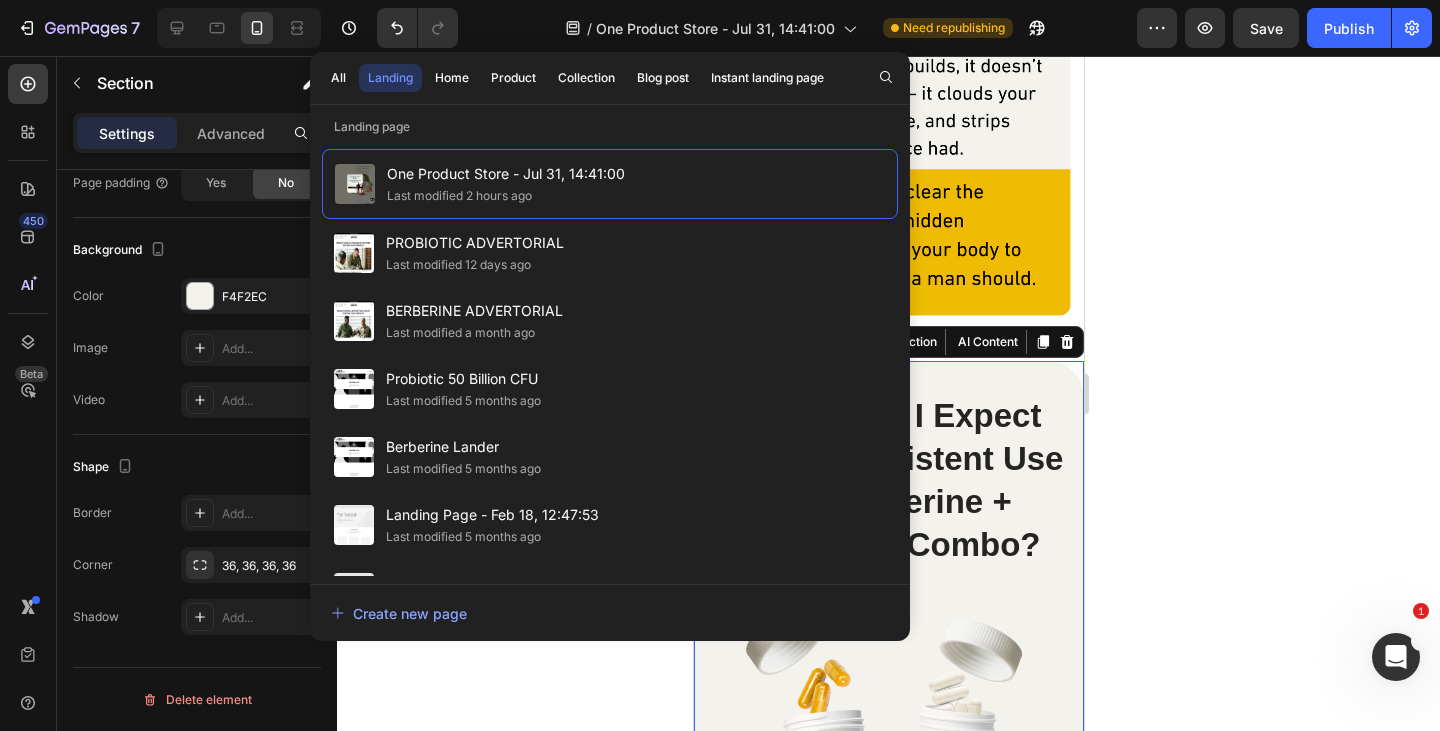 click 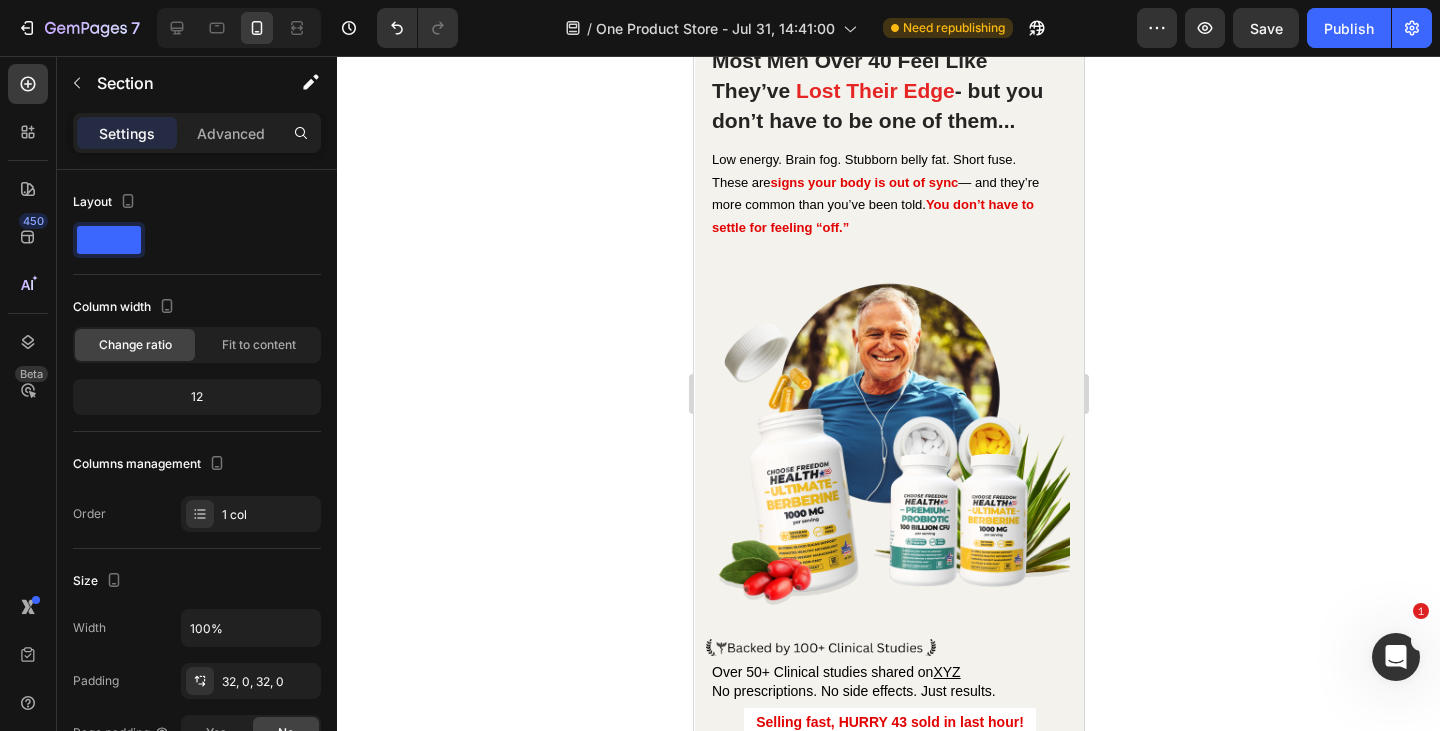 scroll, scrollTop: 0, scrollLeft: 0, axis: both 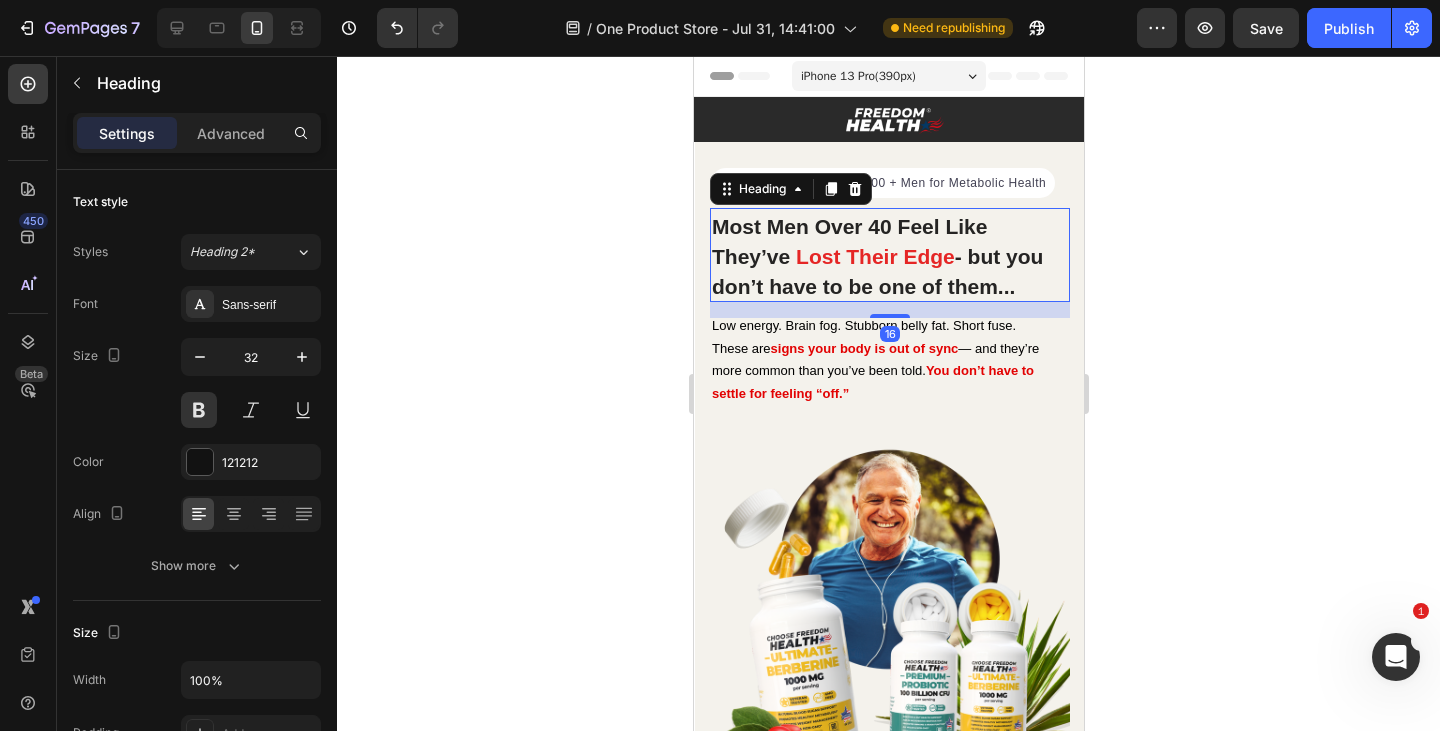 click on "Most Men Over 40 Feel Like They’ve" at bounding box center (848, 241) 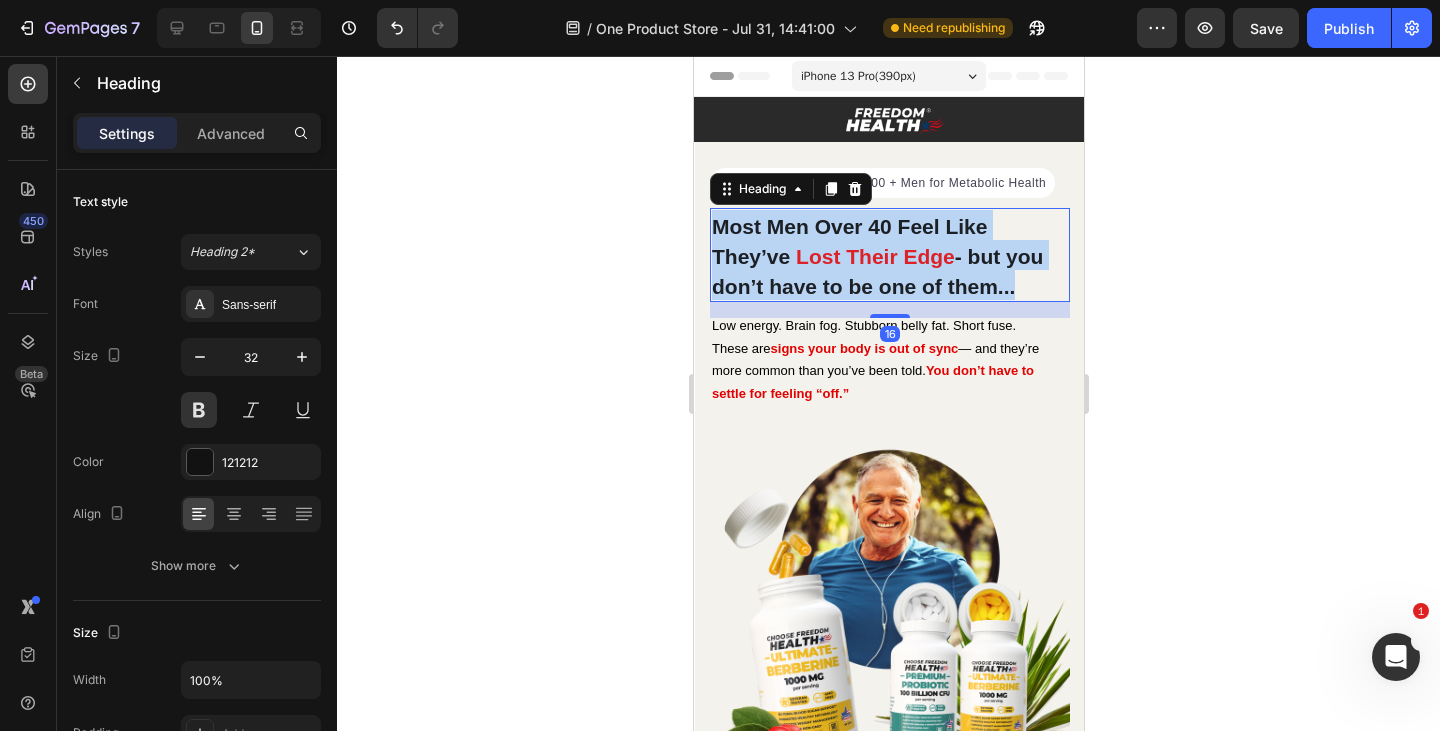 click on "Most Men Over 40 Feel Like They’ve" at bounding box center [848, 241] 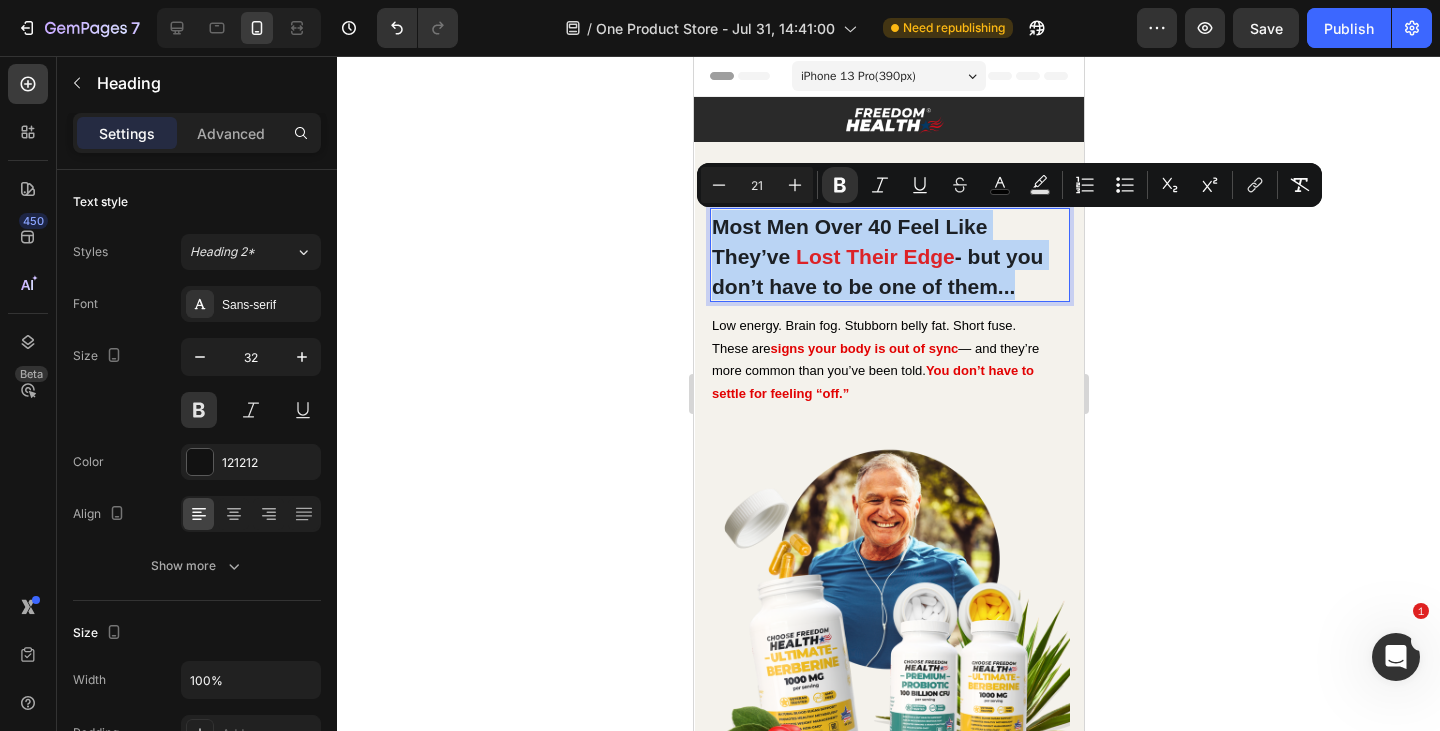 click on "— but you don’t have to be one of them..." at bounding box center [876, 271] 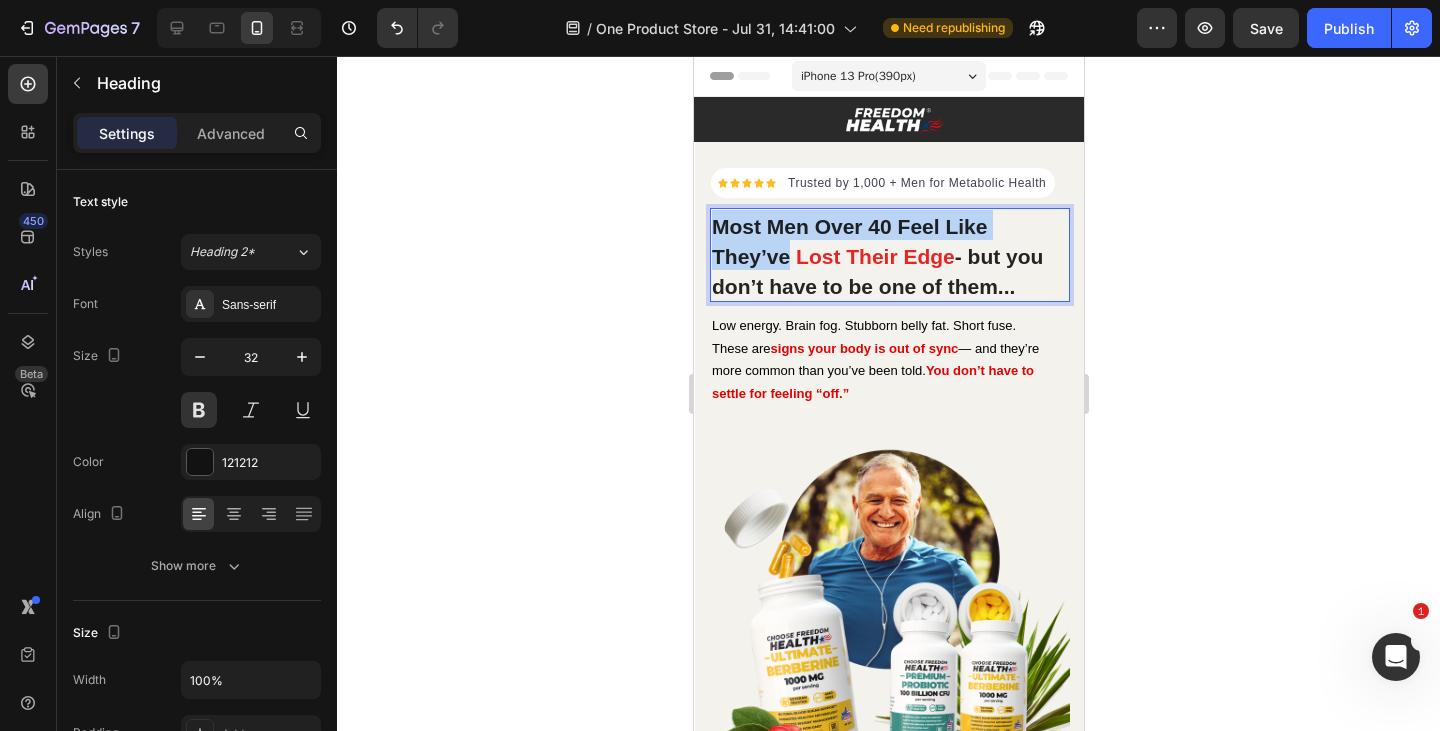 drag, startPoint x: 784, startPoint y: 258, endPoint x: 700, endPoint y: 211, distance: 96.25487 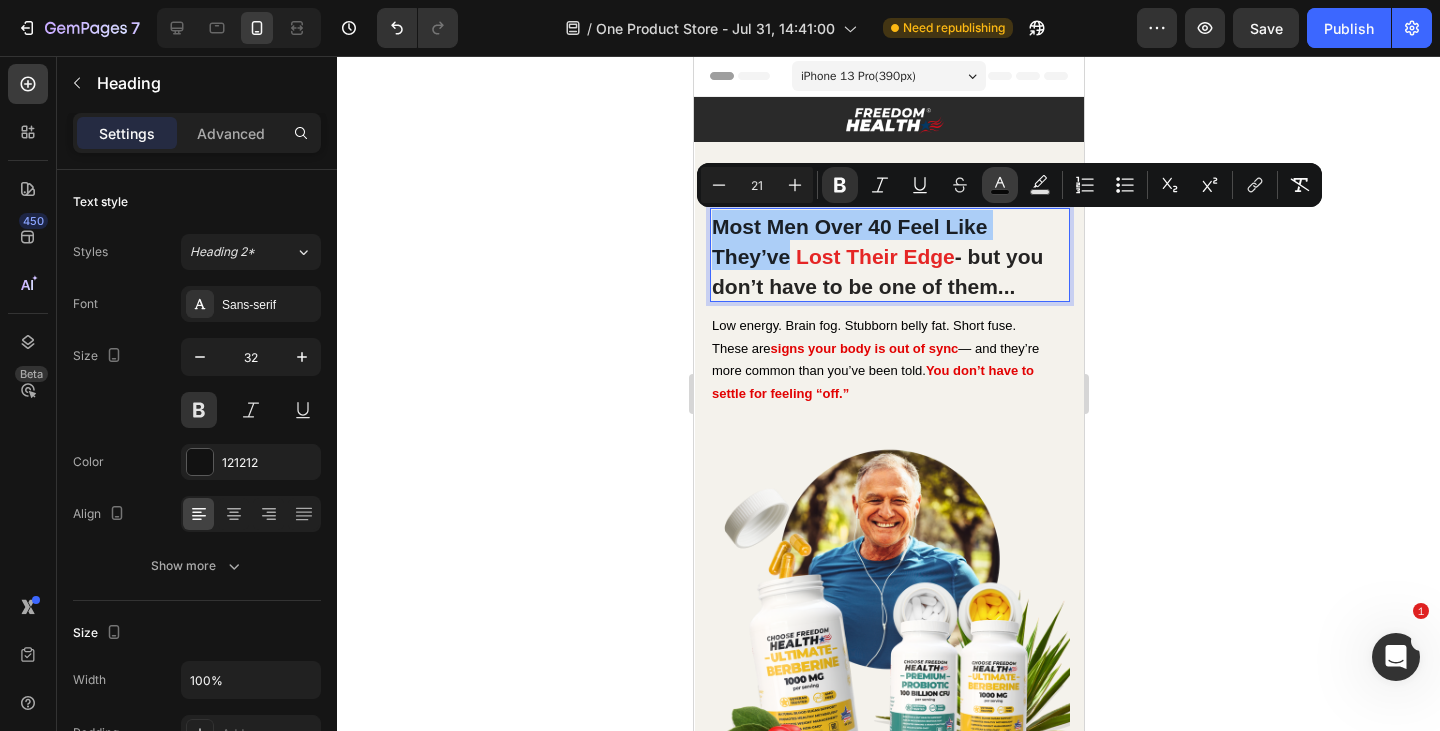 click 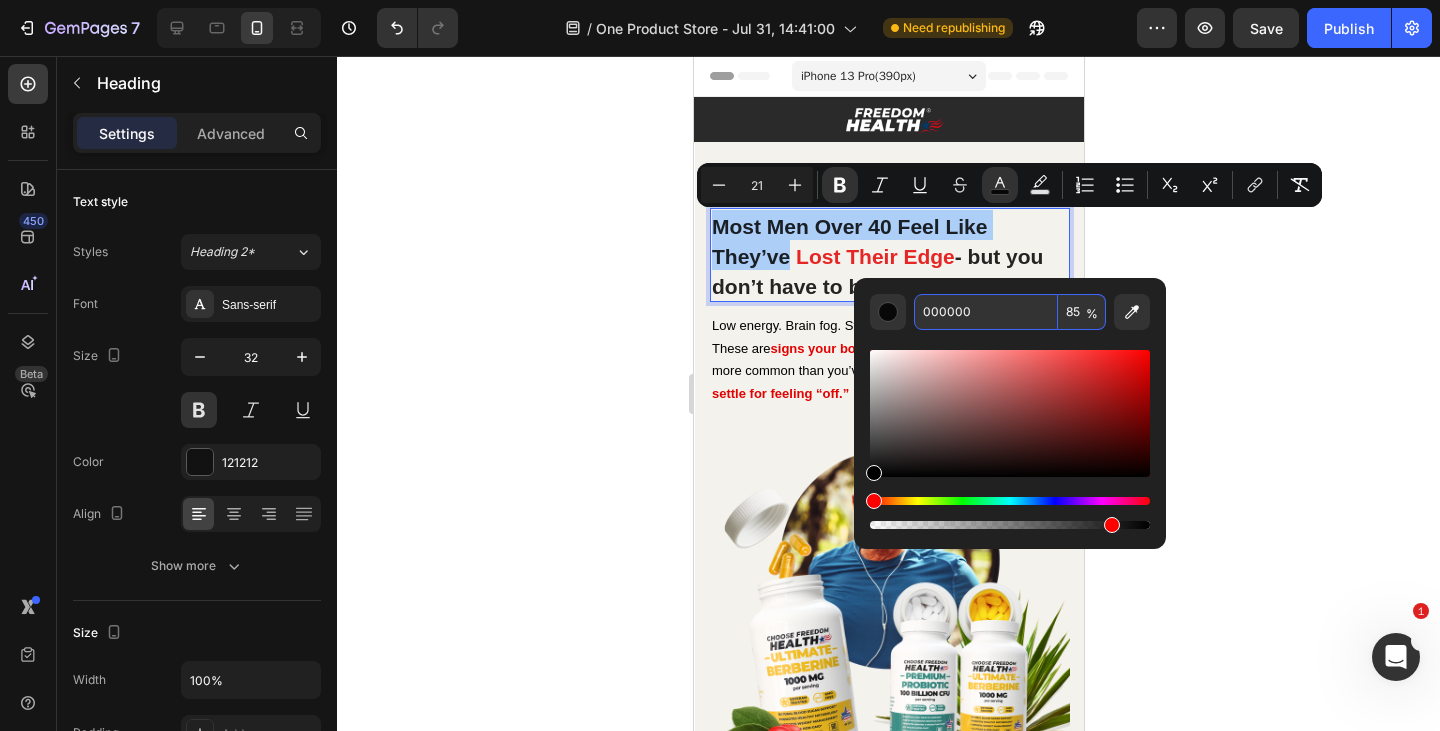 click on "000000" at bounding box center (986, 312) 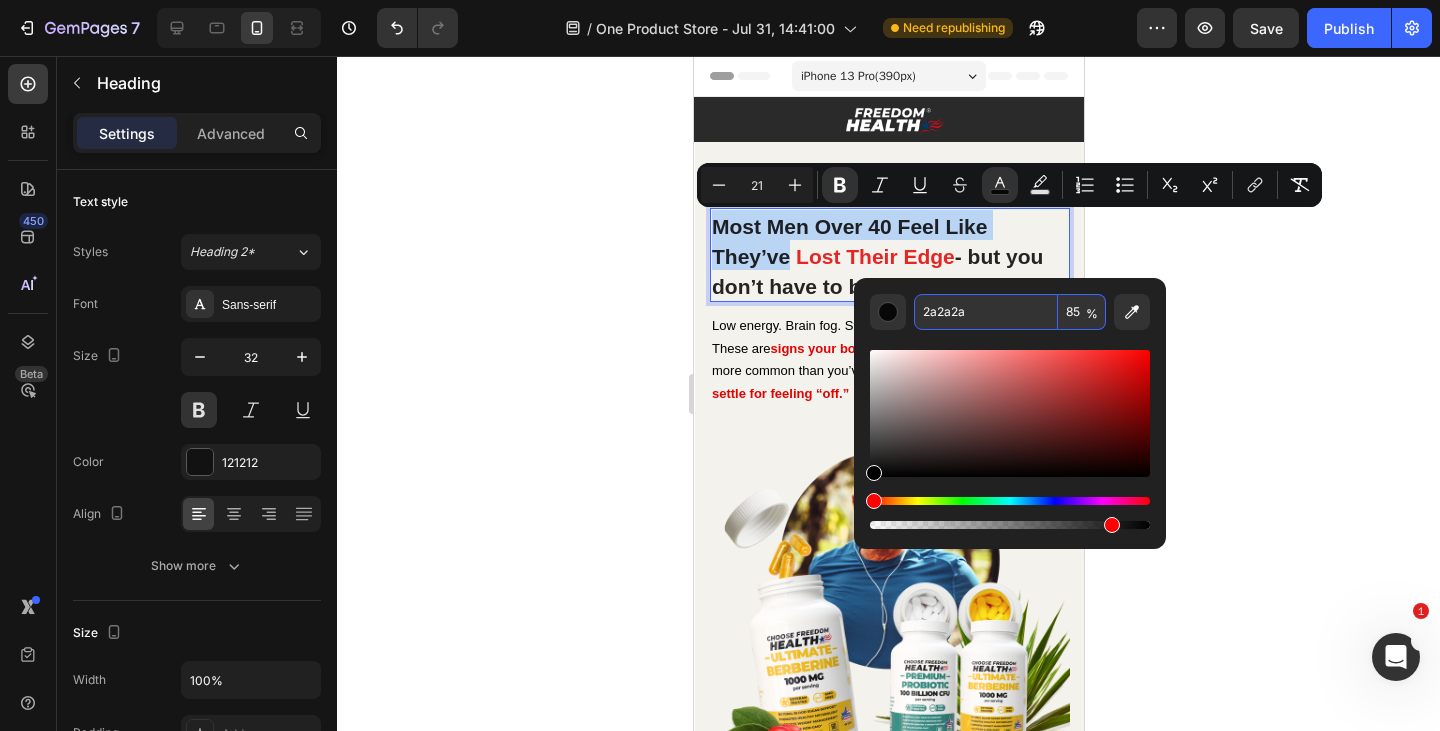 type on "2A2A2A" 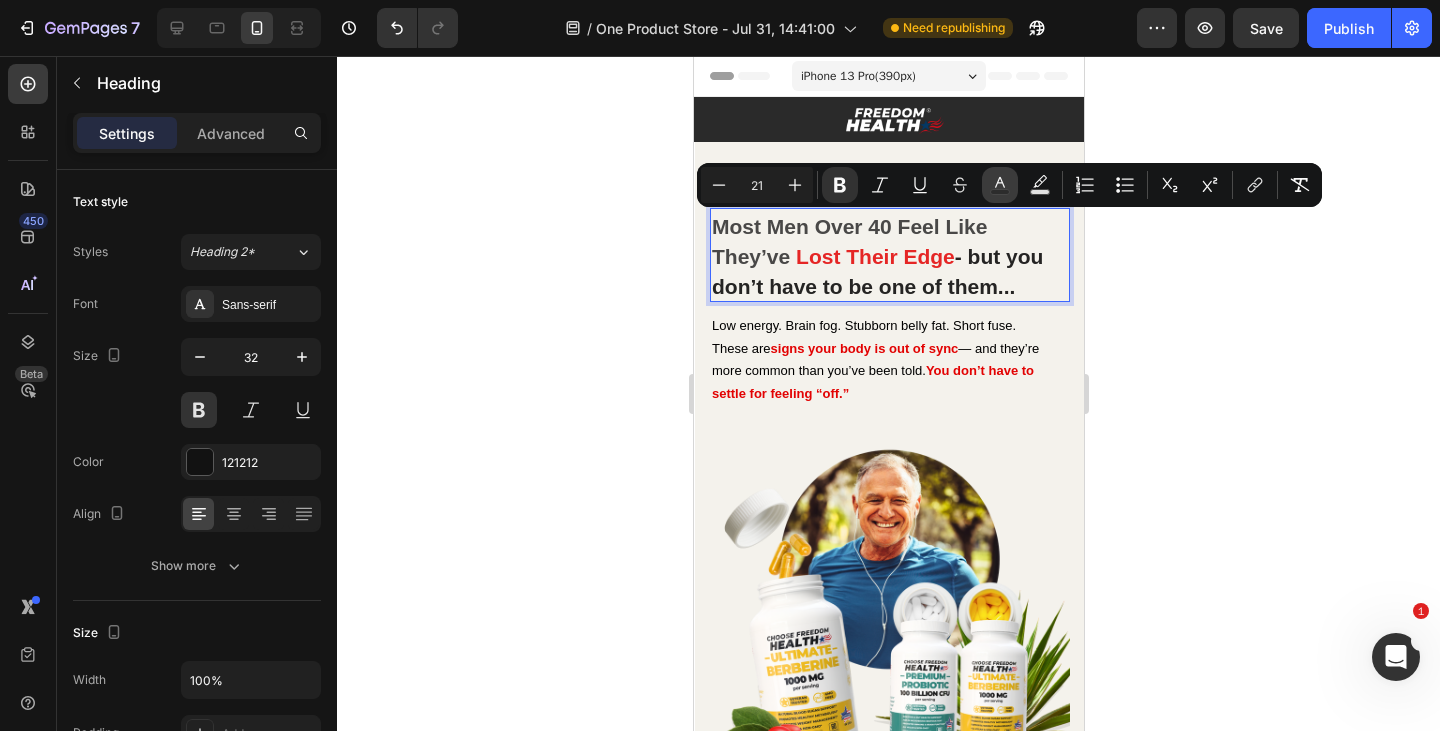 click 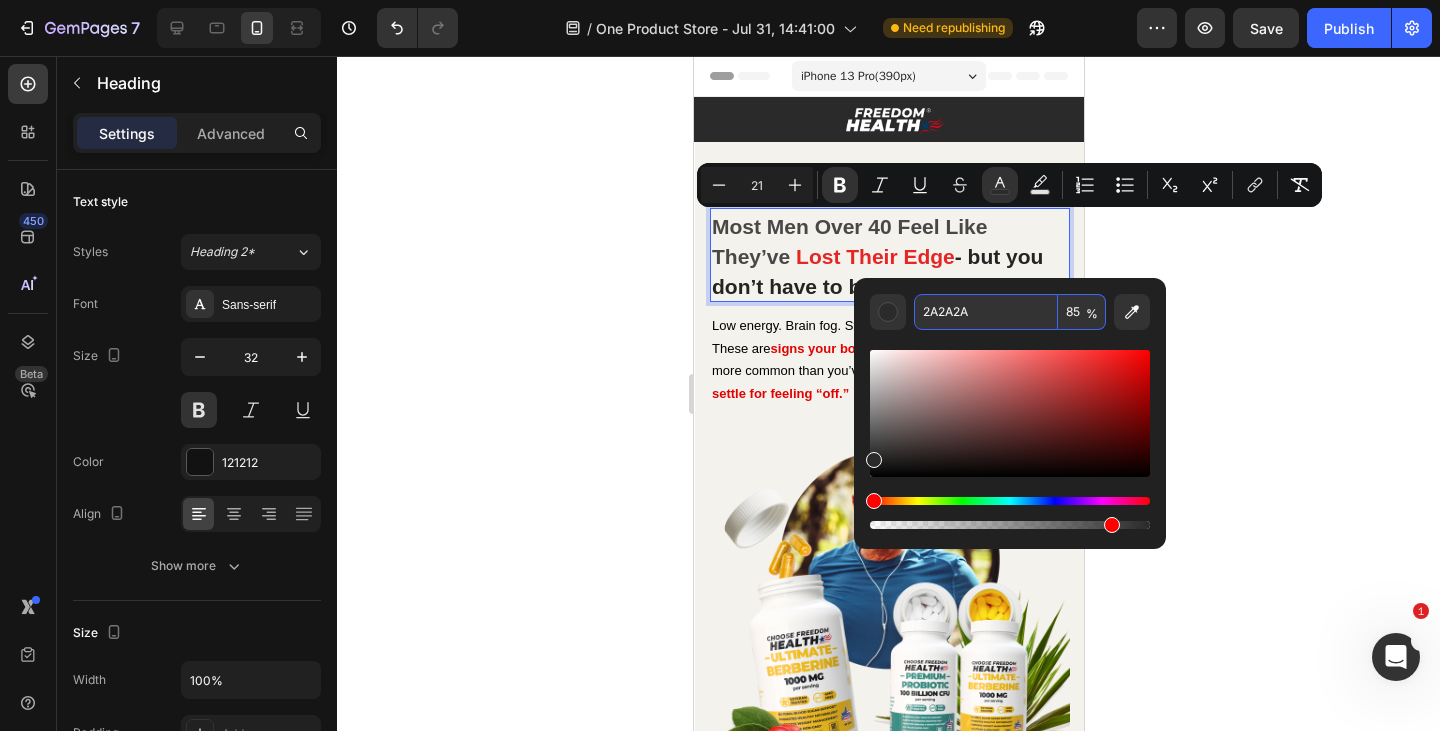 click on "85" at bounding box center (1082, 312) 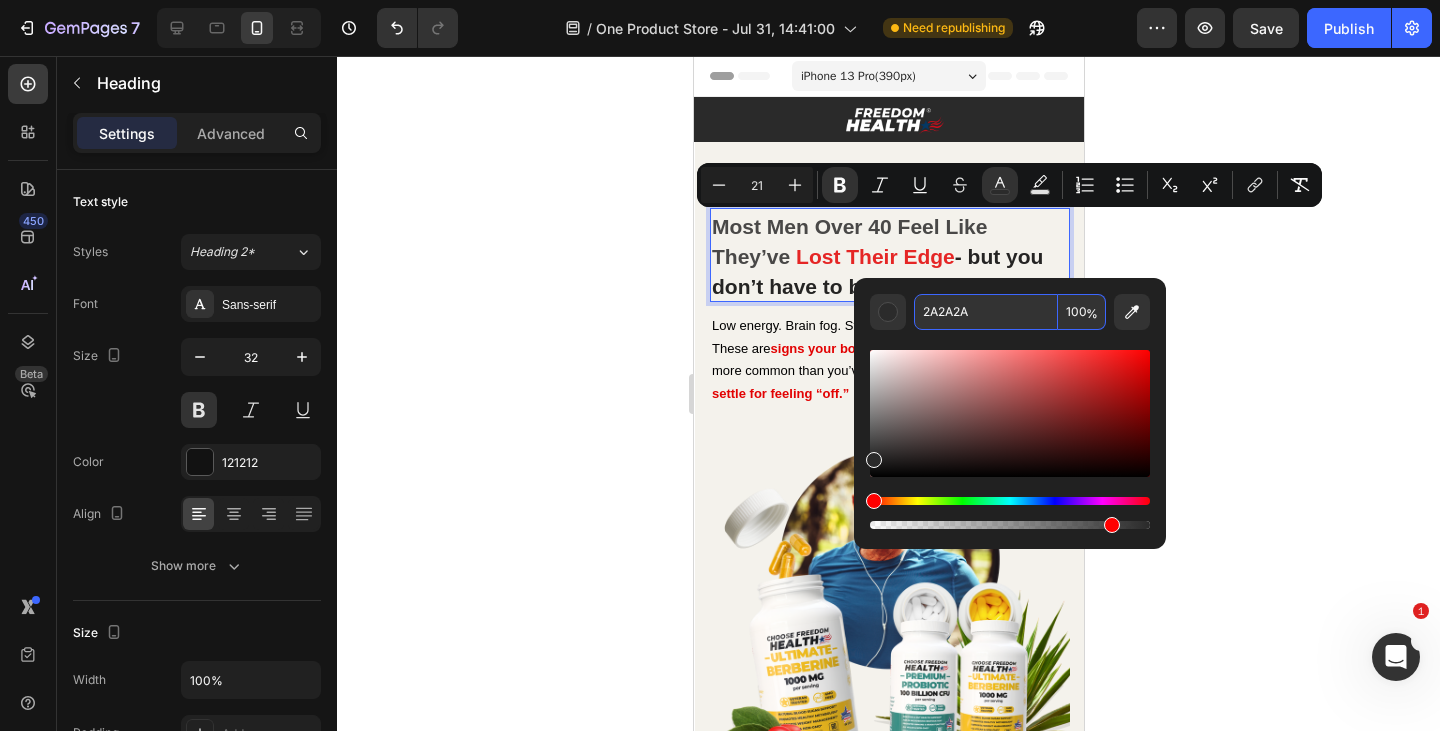 type on "100" 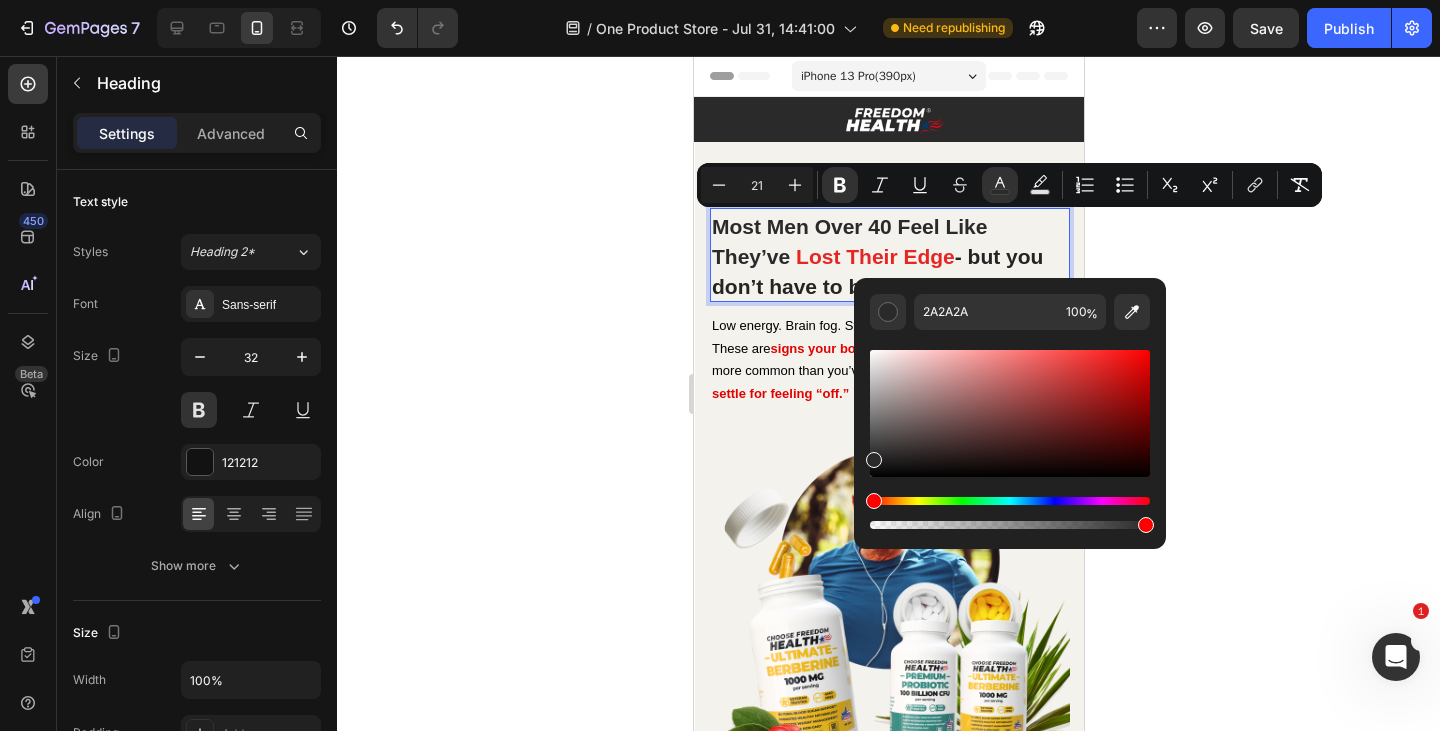 click at bounding box center [1010, 431] 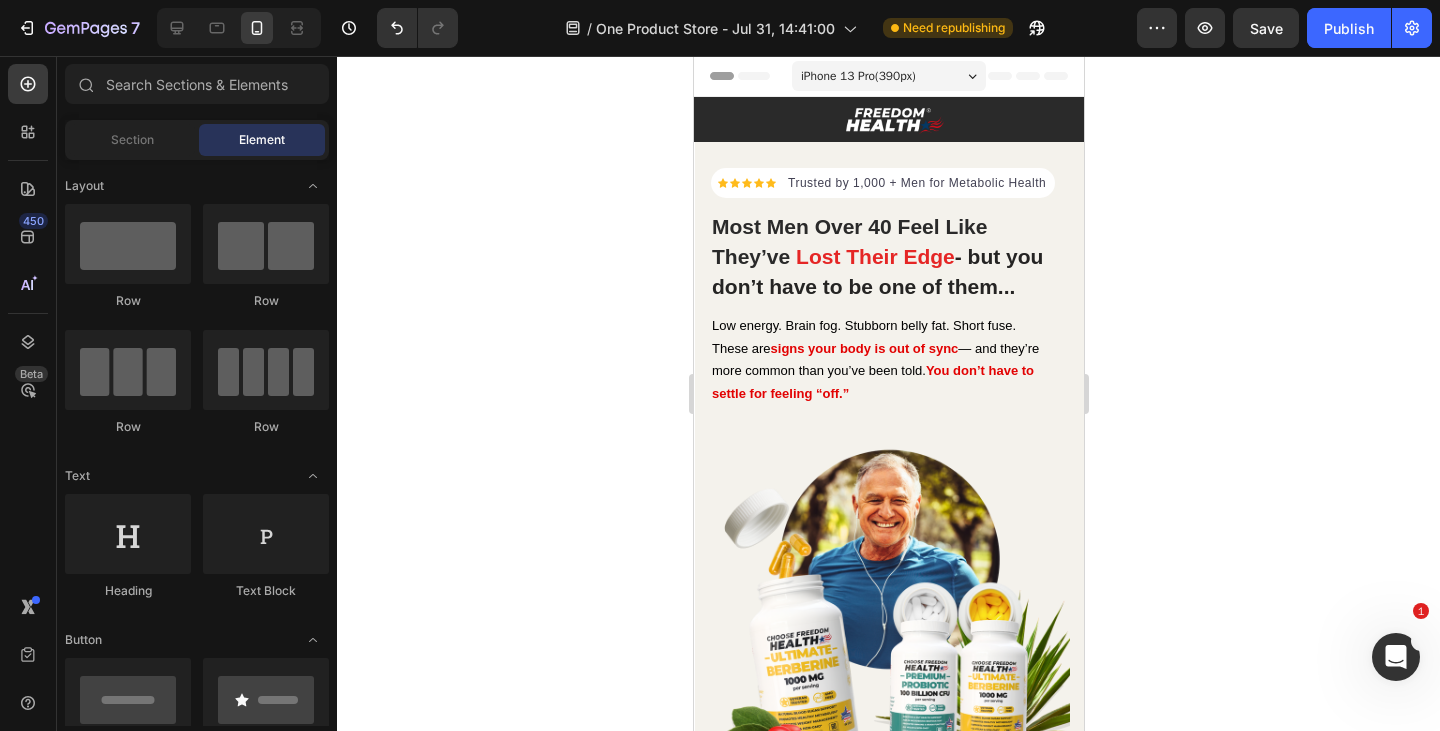 scroll, scrollTop: 590, scrollLeft: 0, axis: vertical 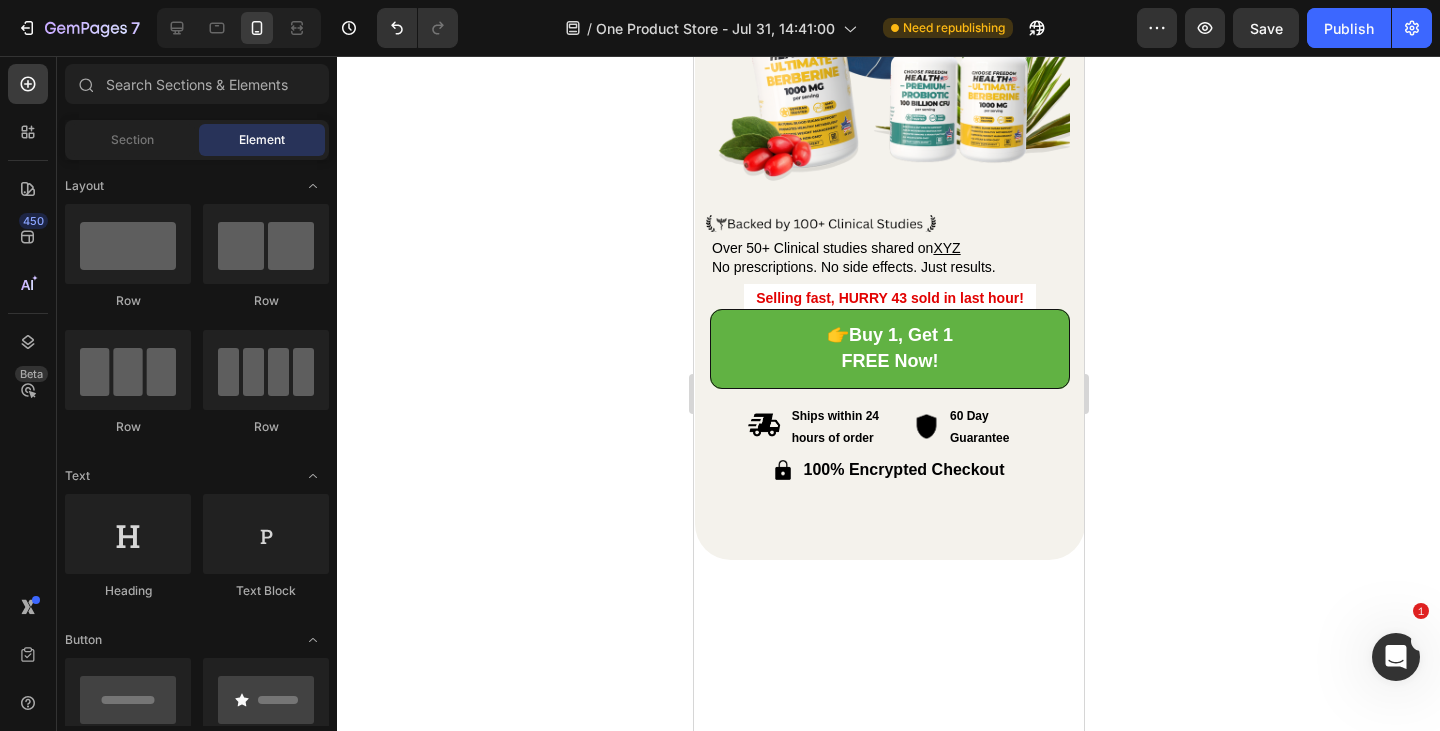 drag, startPoint x: 1076, startPoint y: 130, endPoint x: 1779, endPoint y: 85, distance: 704.4388 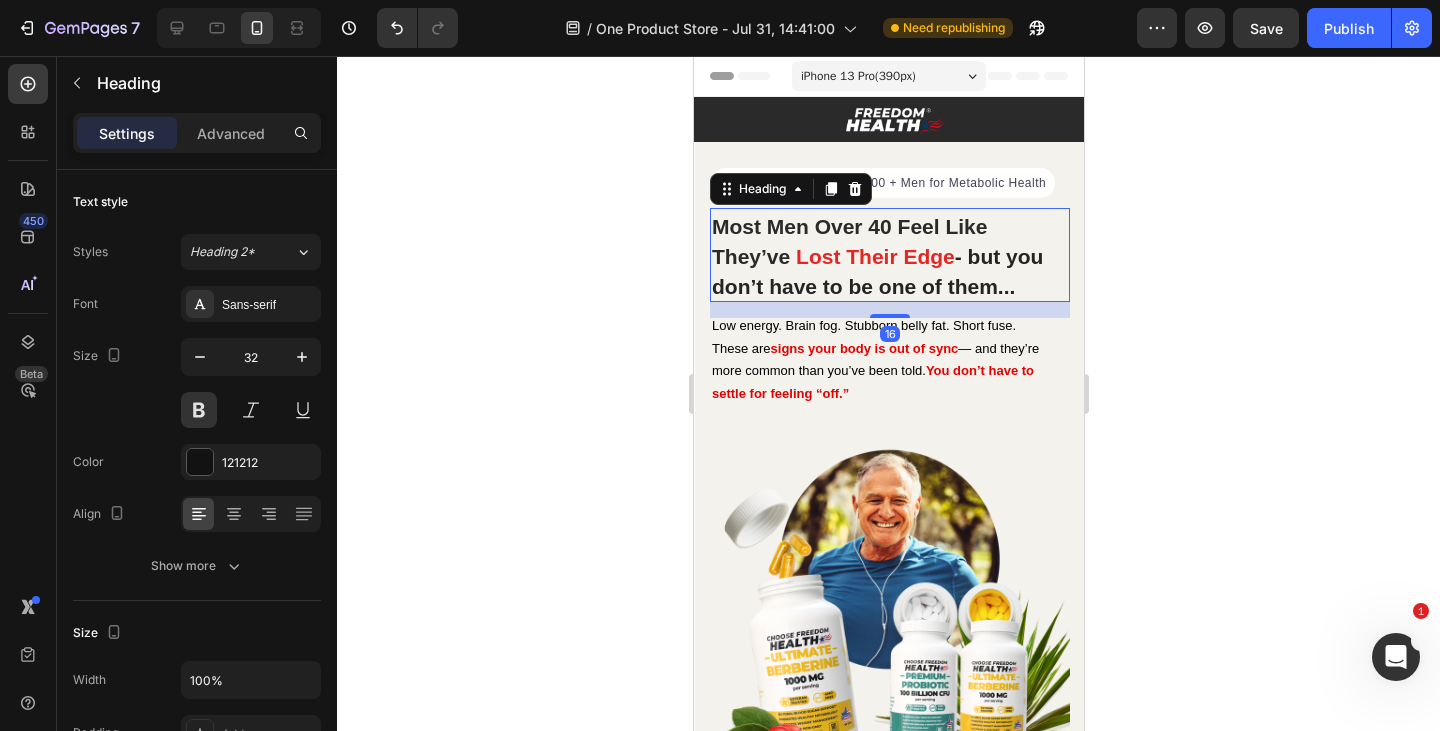 click on "— but you don’t have to be one of them..." at bounding box center [876, 271] 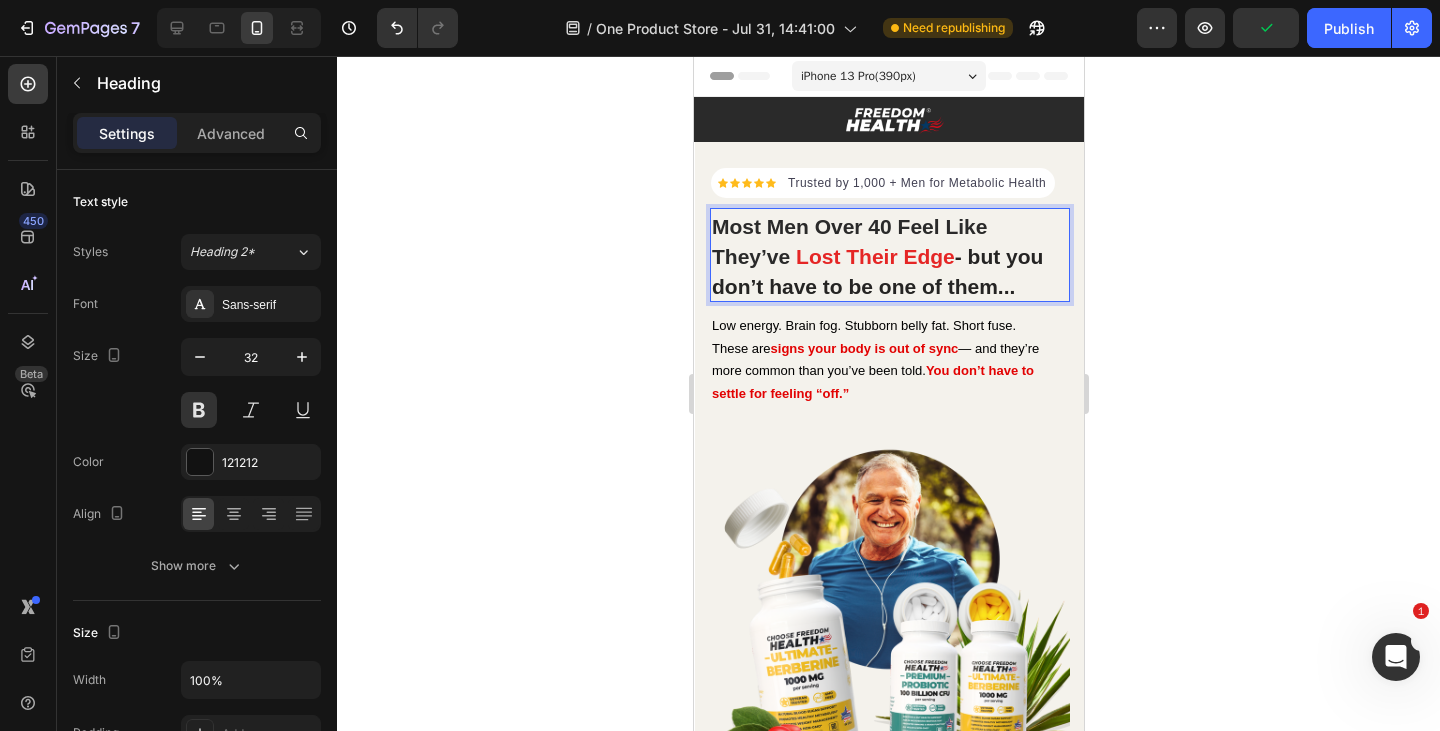 click on "Lost Their Edge" at bounding box center [874, 256] 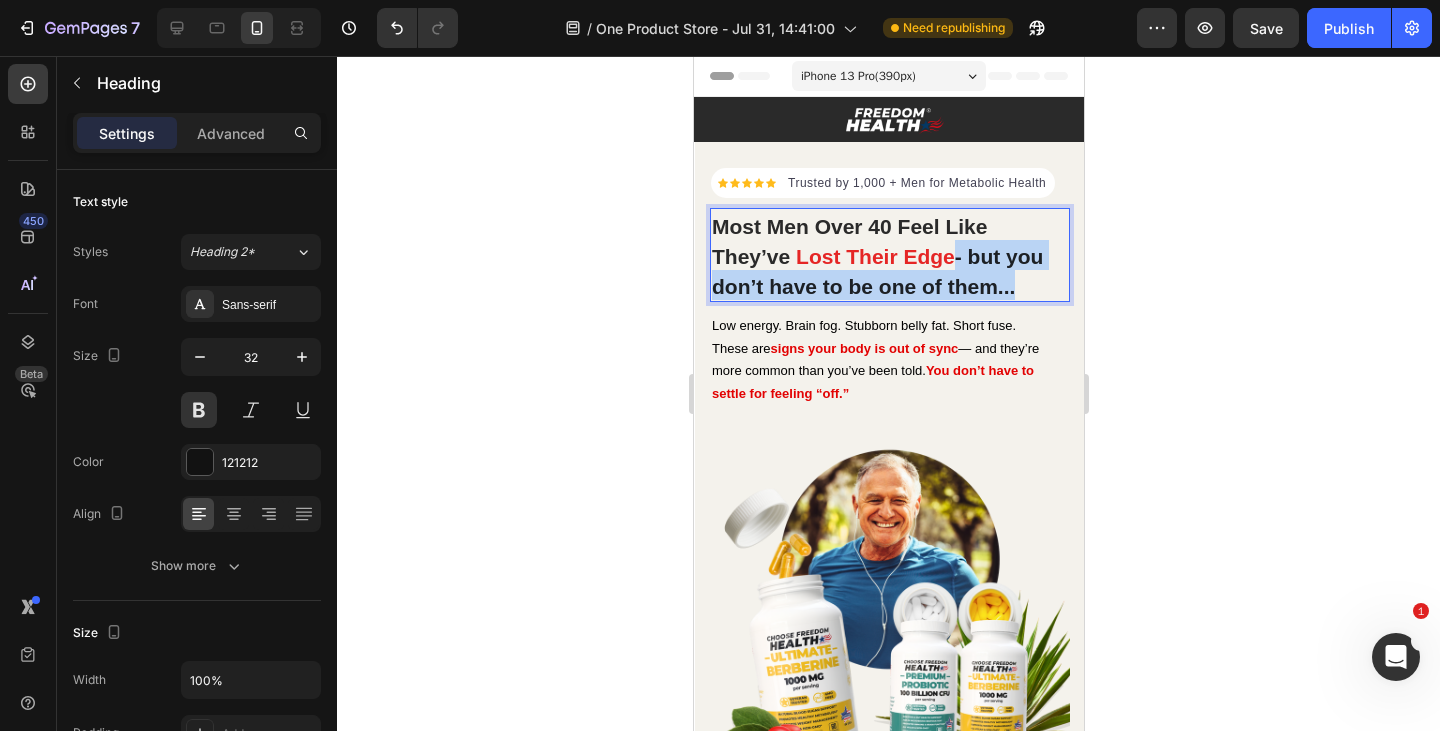 drag, startPoint x: 957, startPoint y: 259, endPoint x: 1025, endPoint y: 302, distance: 80.454956 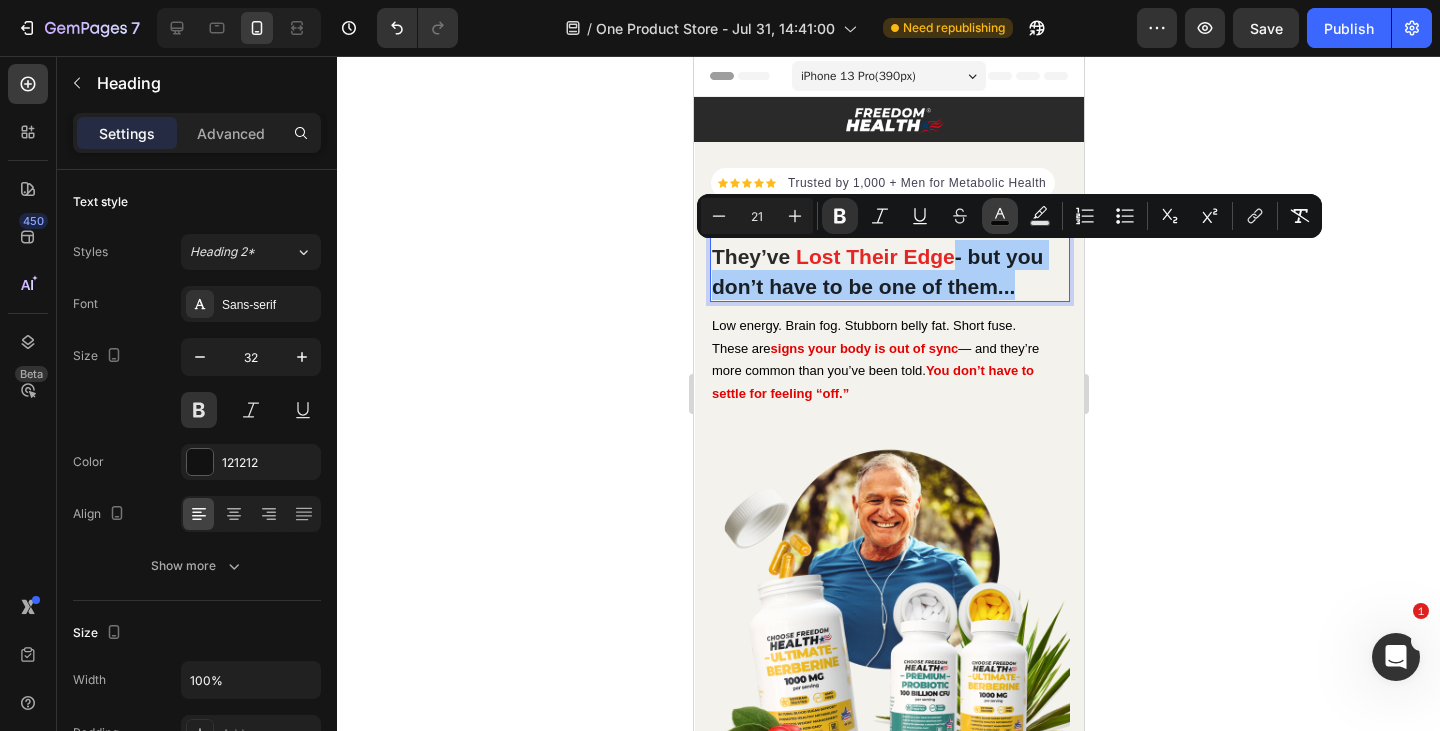 click 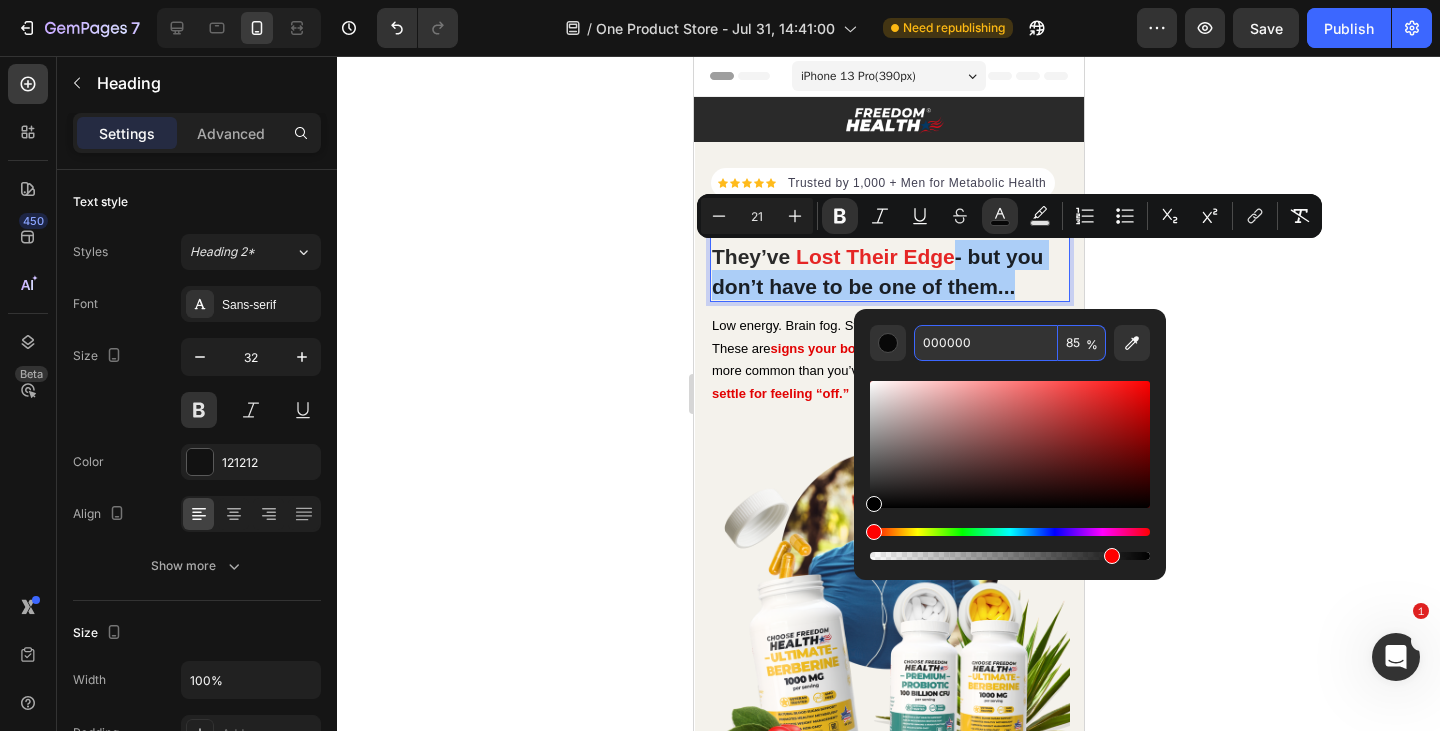 click on "000000" at bounding box center (986, 343) 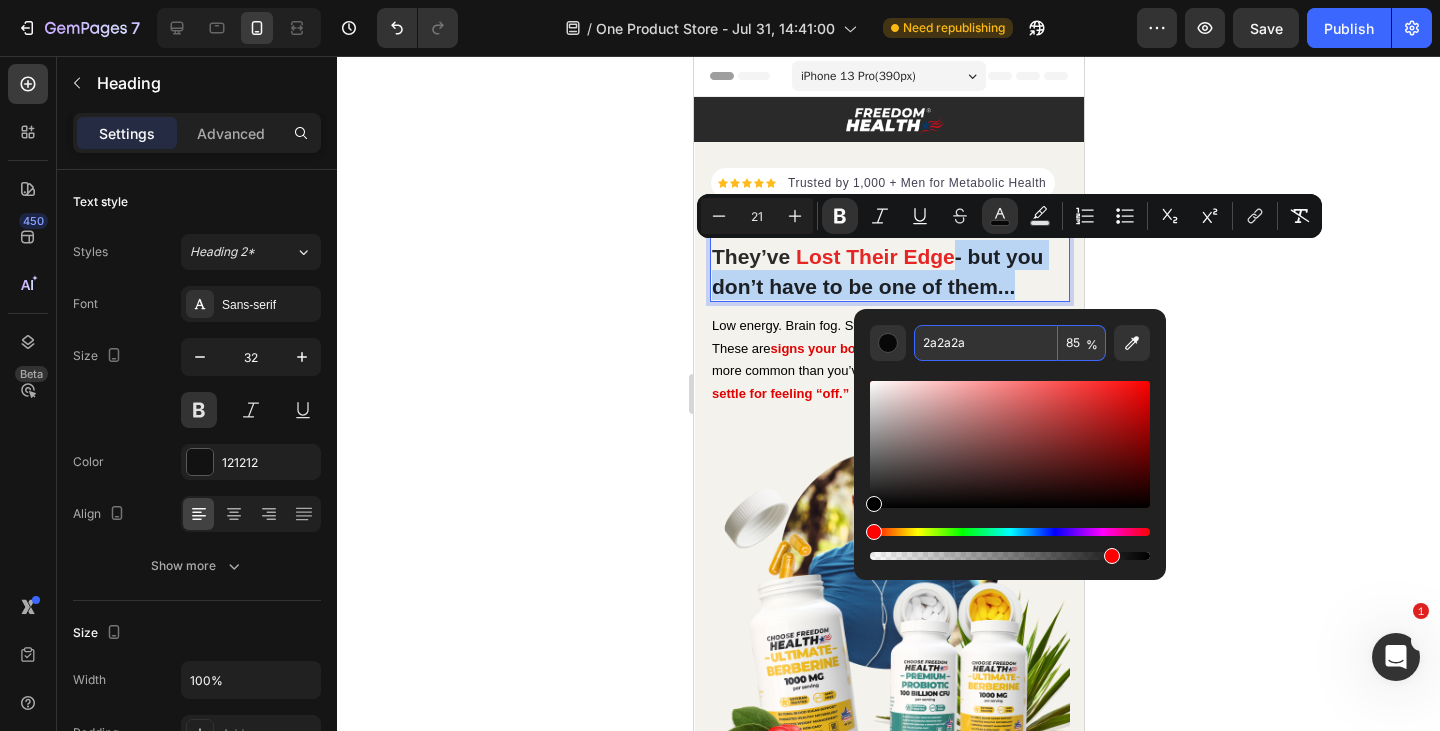 type on "2A2A2A" 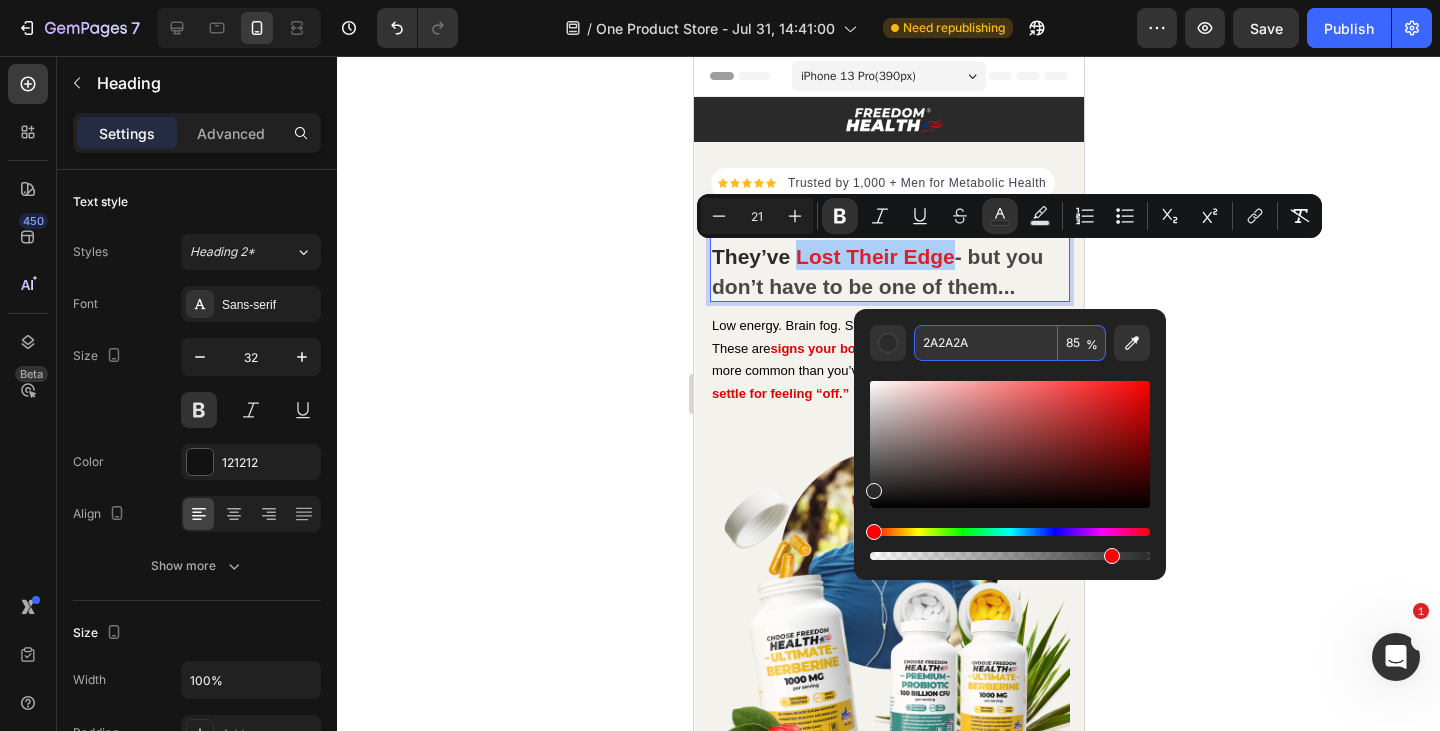 click on "85" at bounding box center (1082, 343) 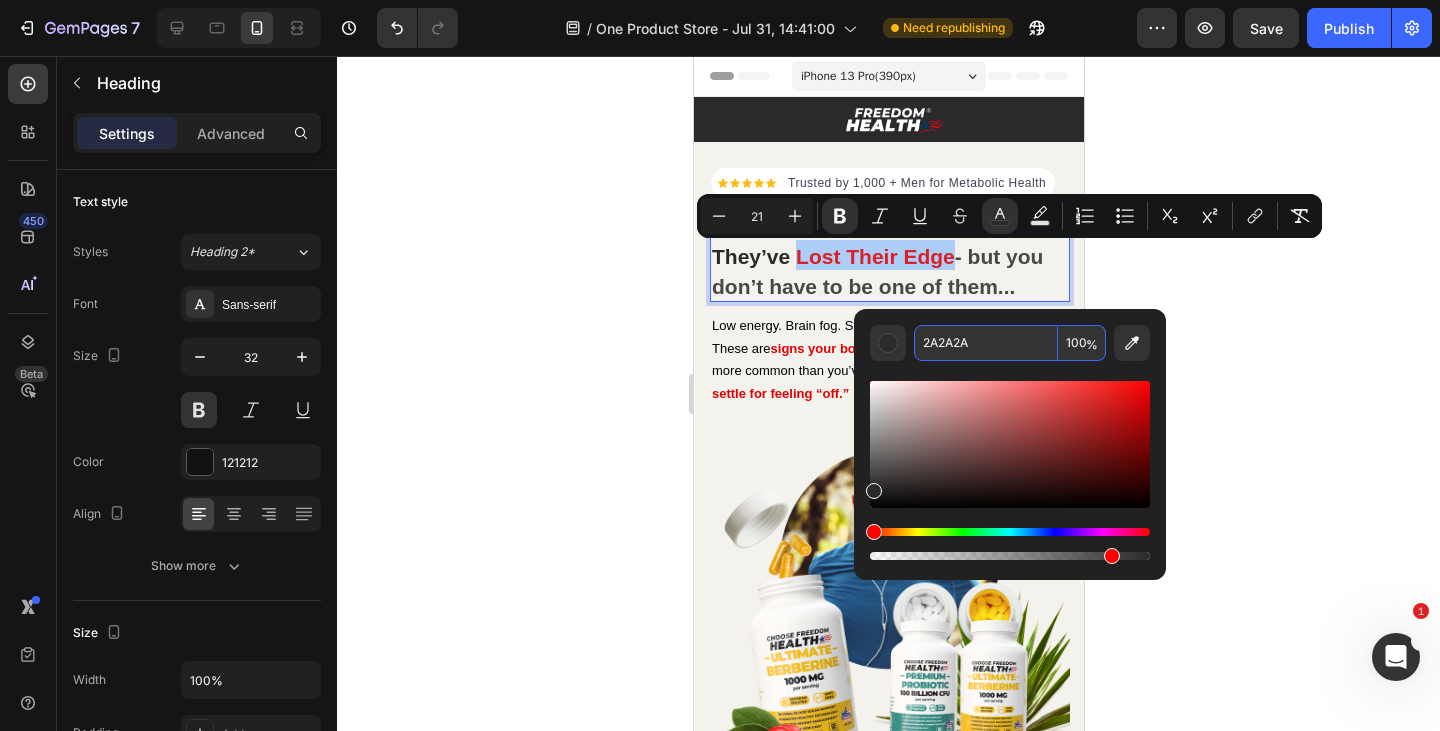 type on "100" 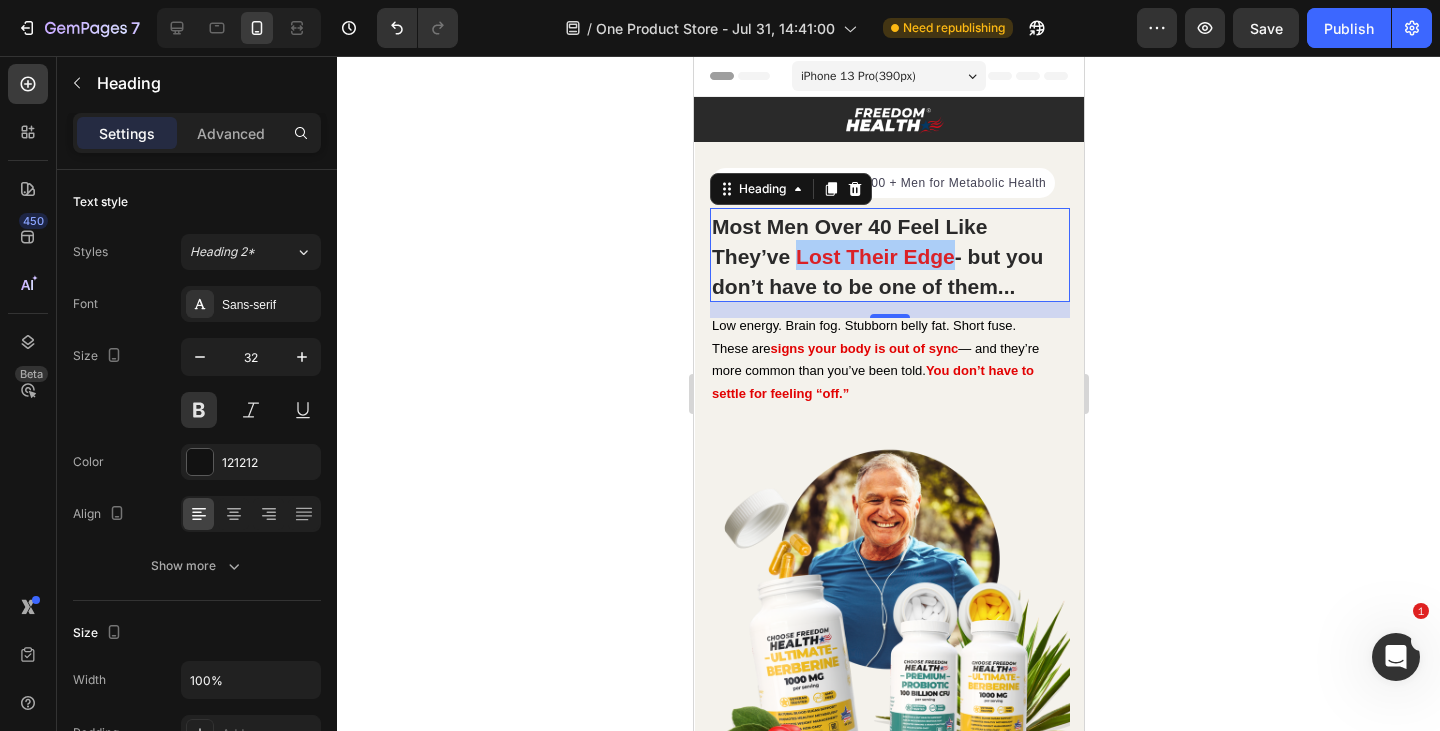 click 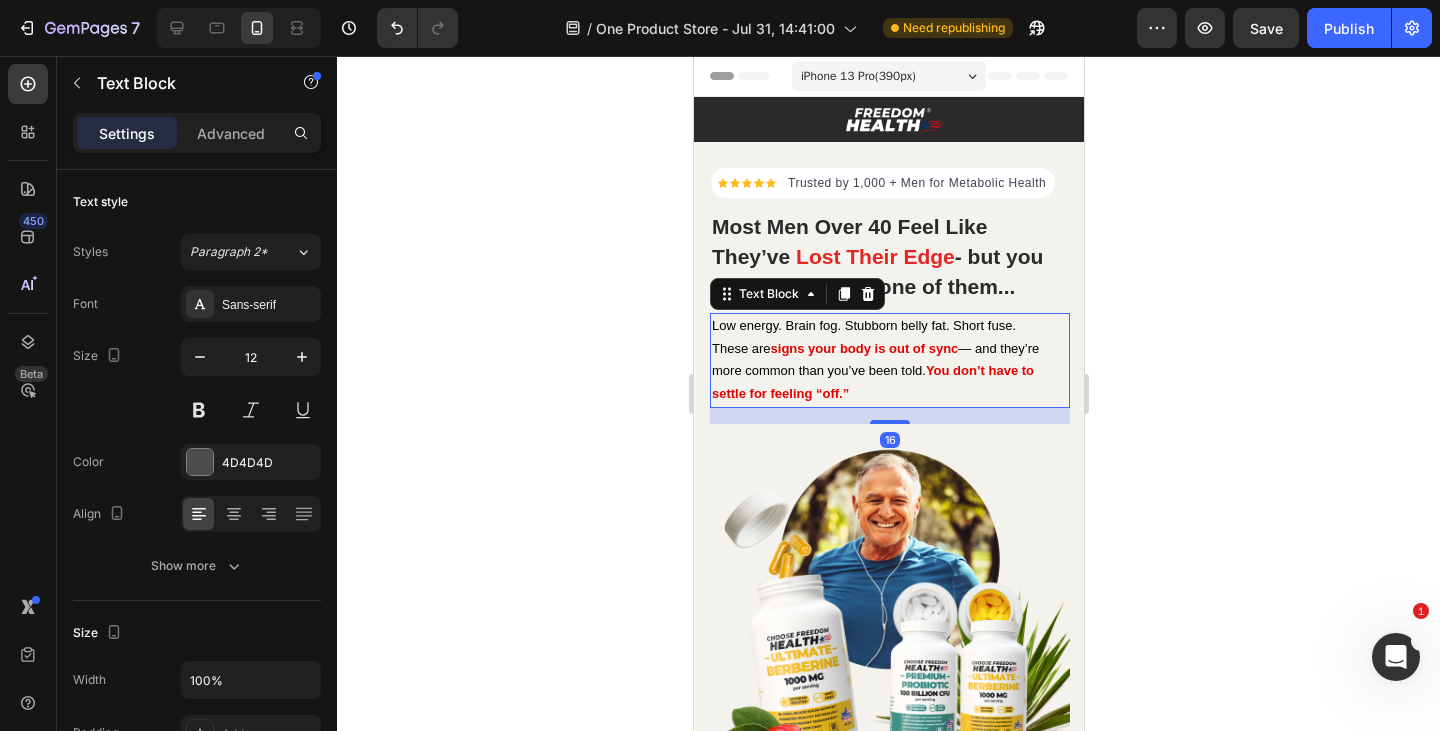 click on "Low energy. Brain fog. Stubborn belly fat. Short fuse." at bounding box center [863, 325] 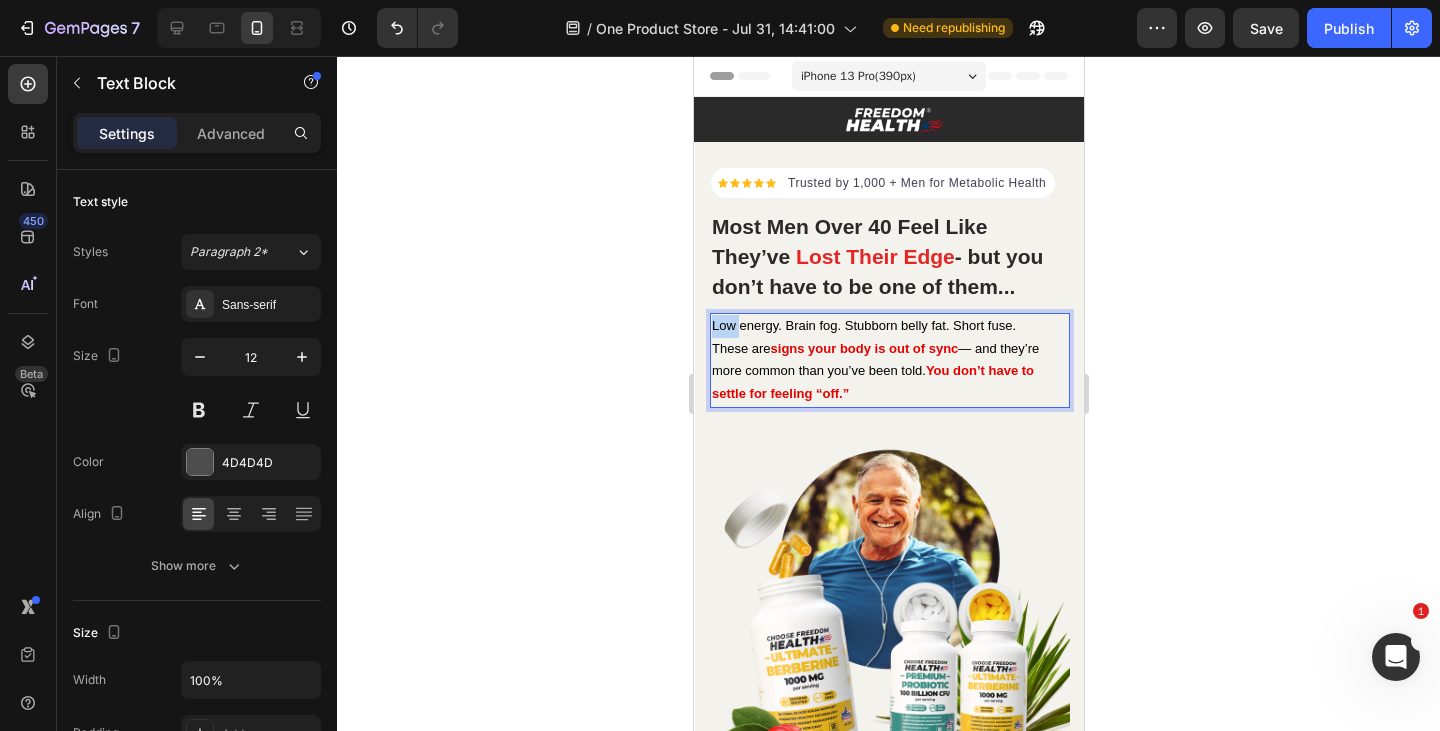 click on "Low energy. Brain fog. Stubborn belly fat. Short fuse." at bounding box center [863, 325] 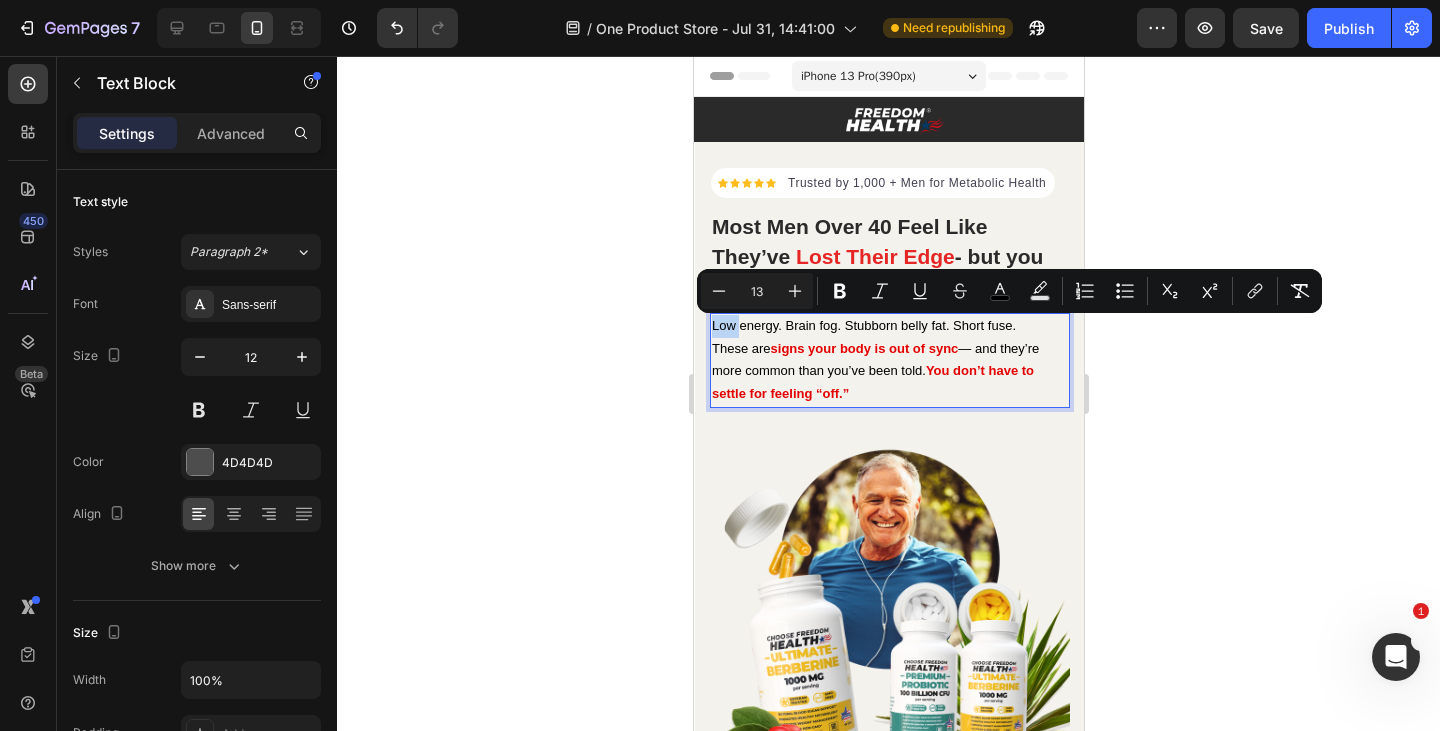 click on "Low energy. Brain fog. Stubborn belly fat. Short fuse." at bounding box center (863, 325) 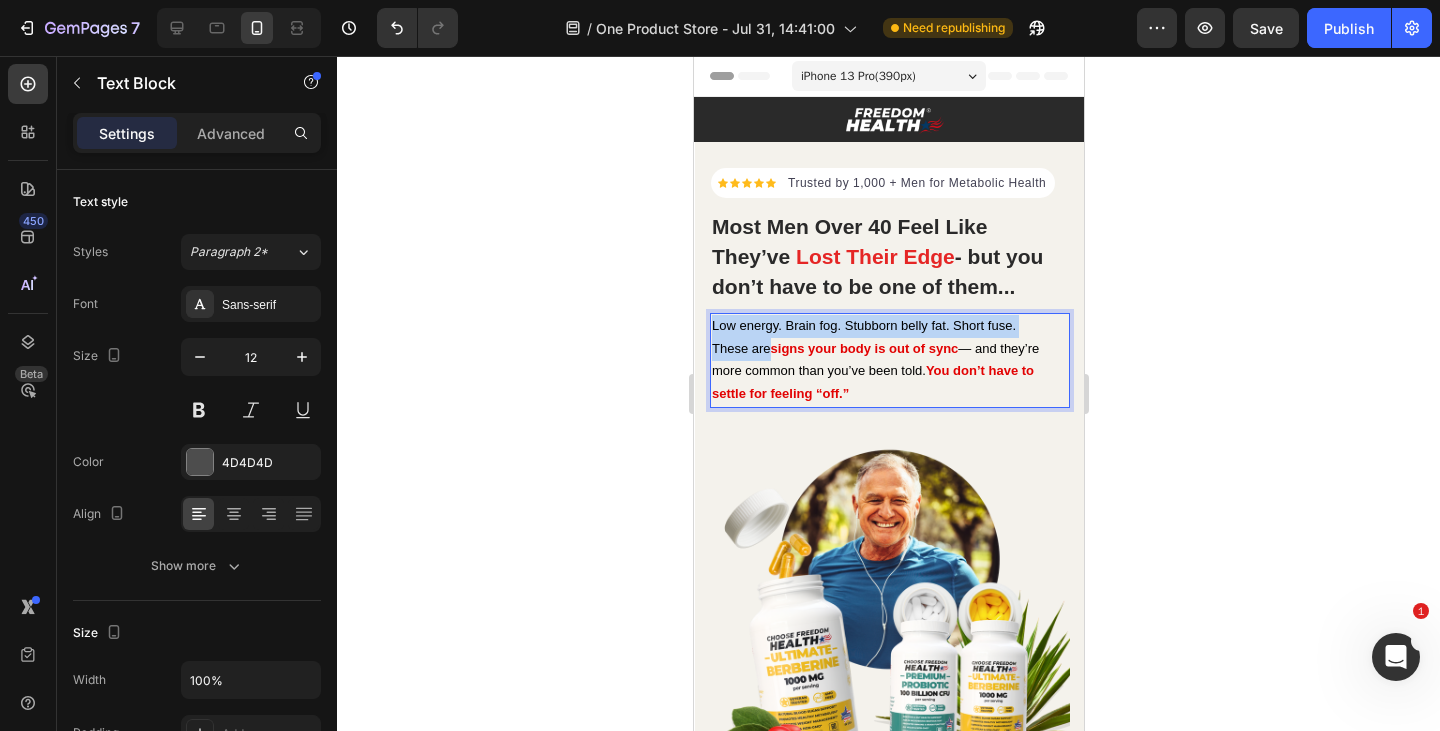 drag, startPoint x: 713, startPoint y: 327, endPoint x: 769, endPoint y: 348, distance: 59.808025 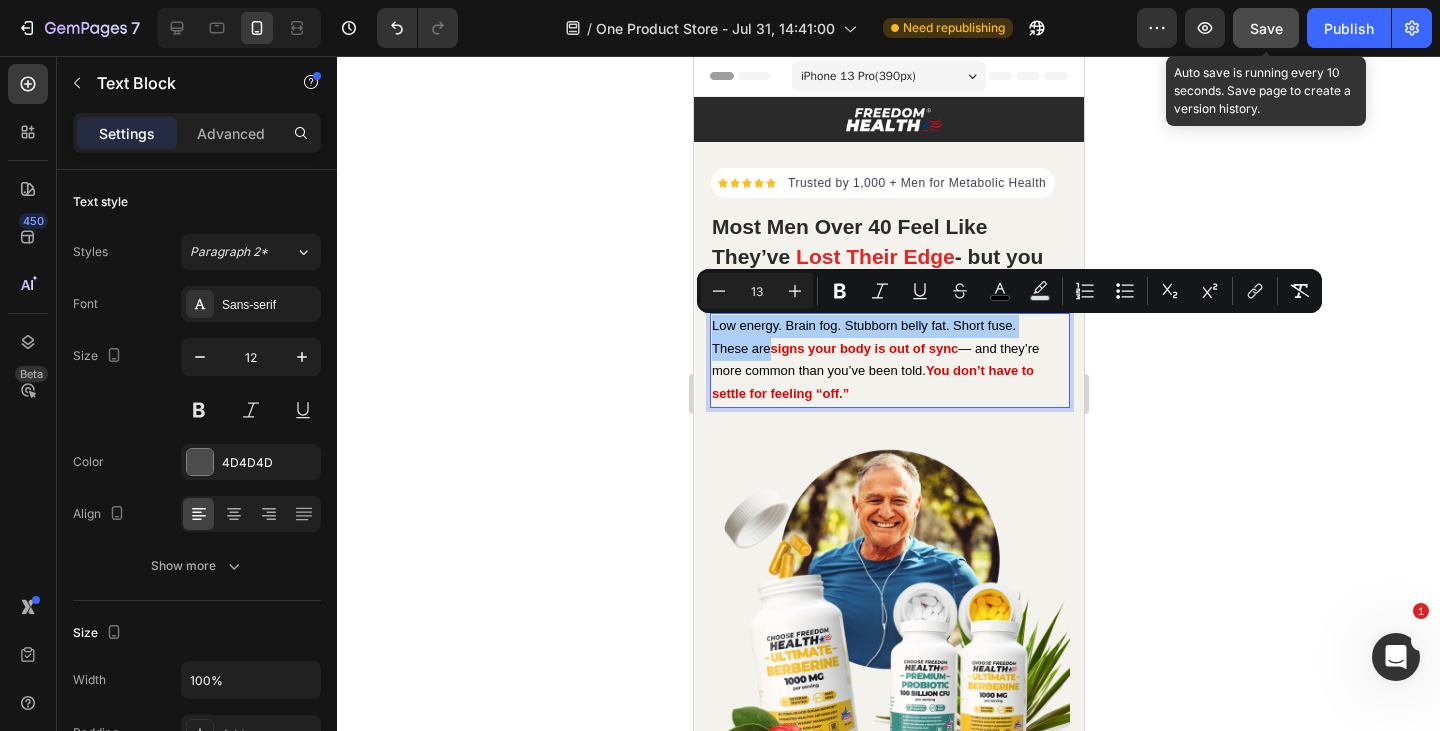click on "Save" at bounding box center (1266, 28) 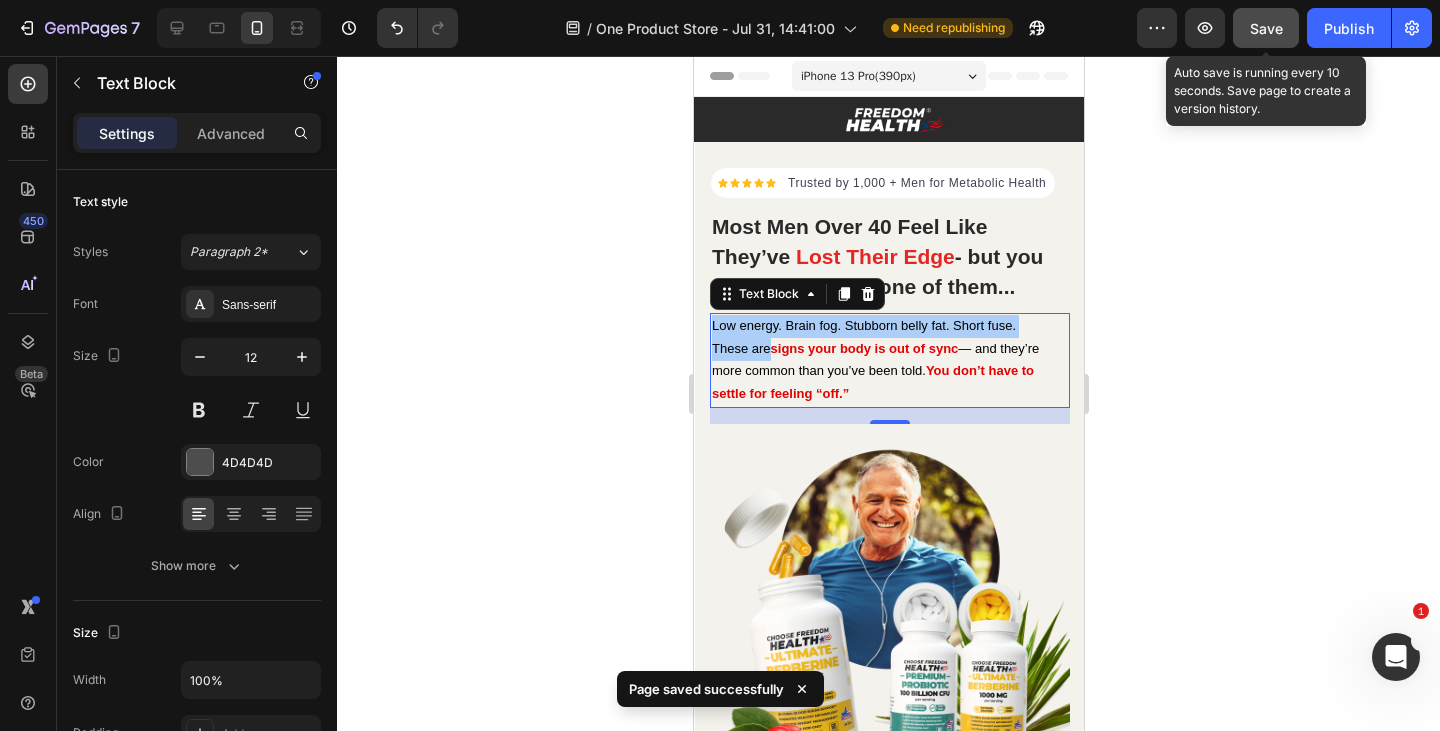click on "450 Beta" at bounding box center [28, 393] 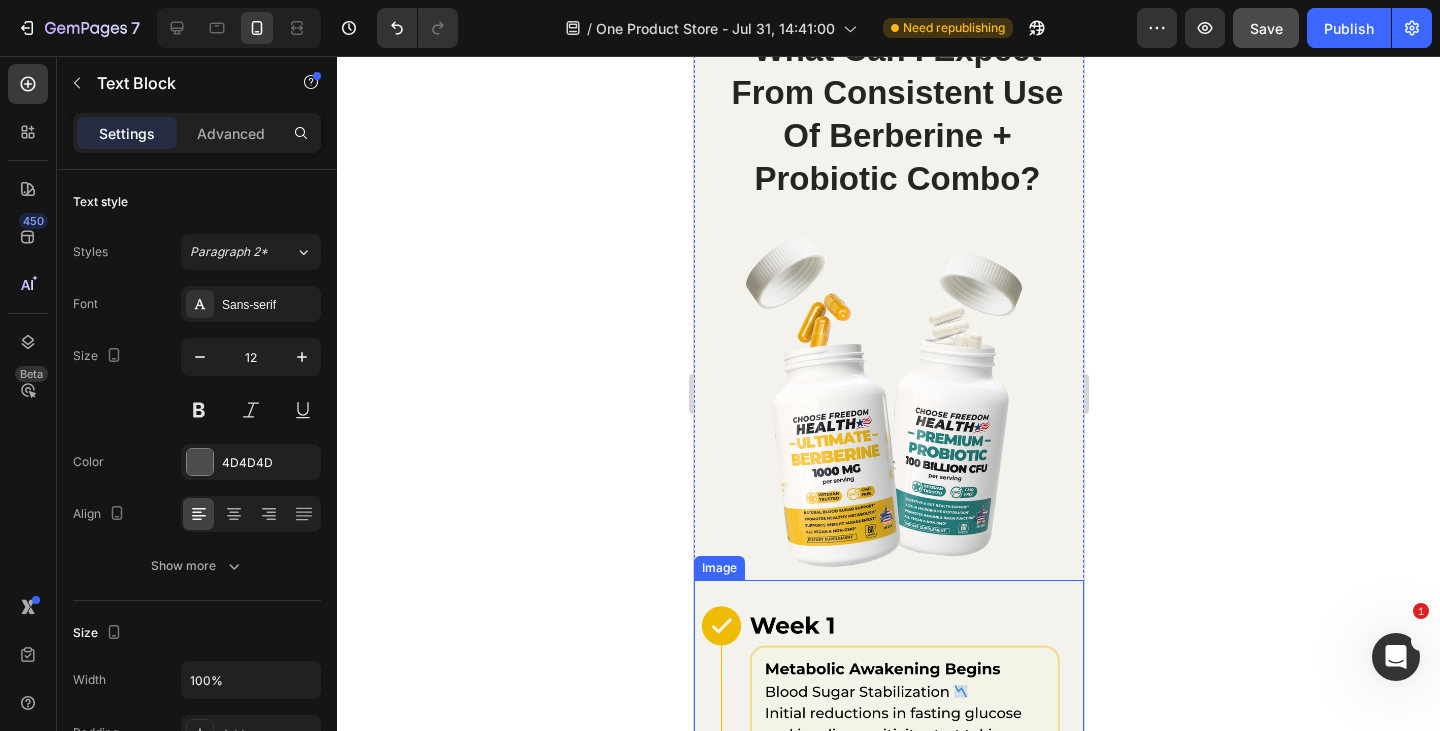 scroll, scrollTop: 4500, scrollLeft: 0, axis: vertical 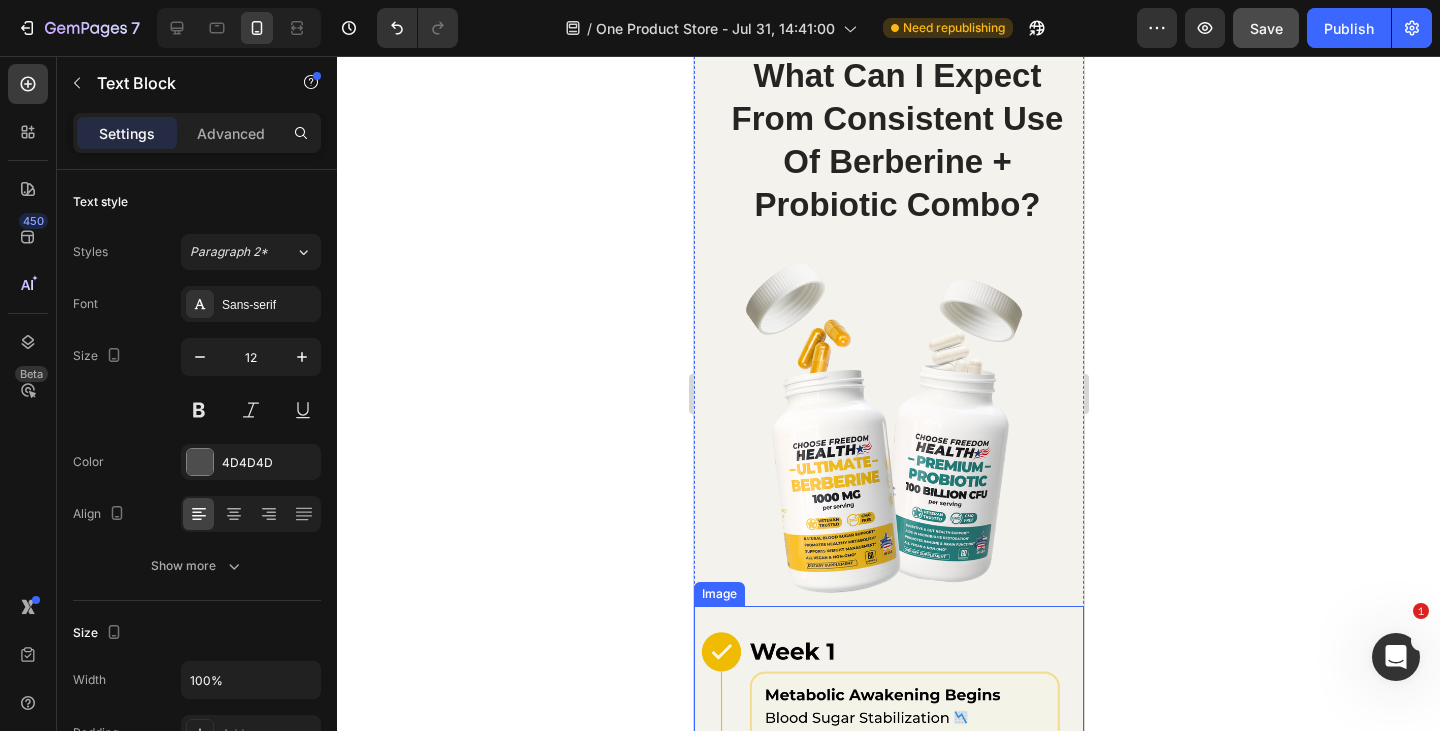 click at bounding box center [888, 1126] 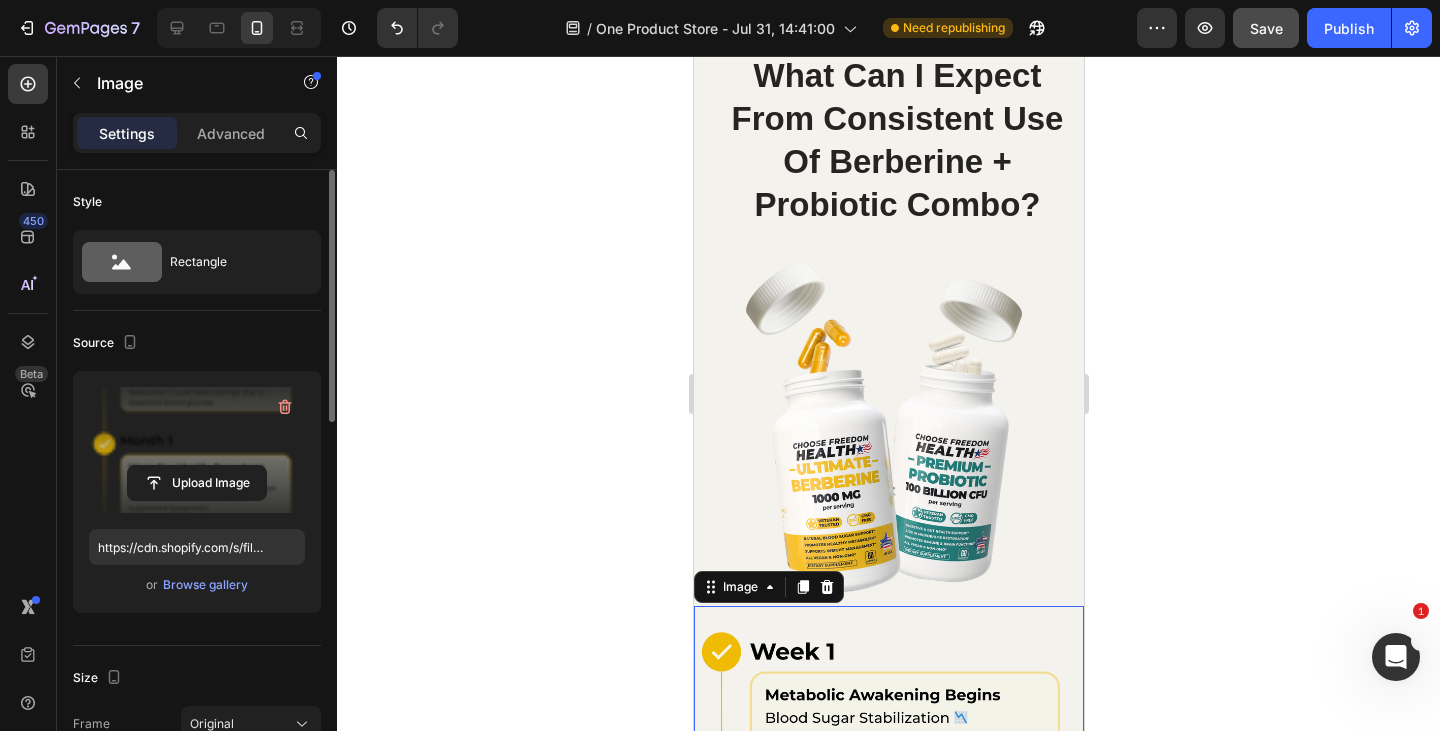 click at bounding box center (197, 450) 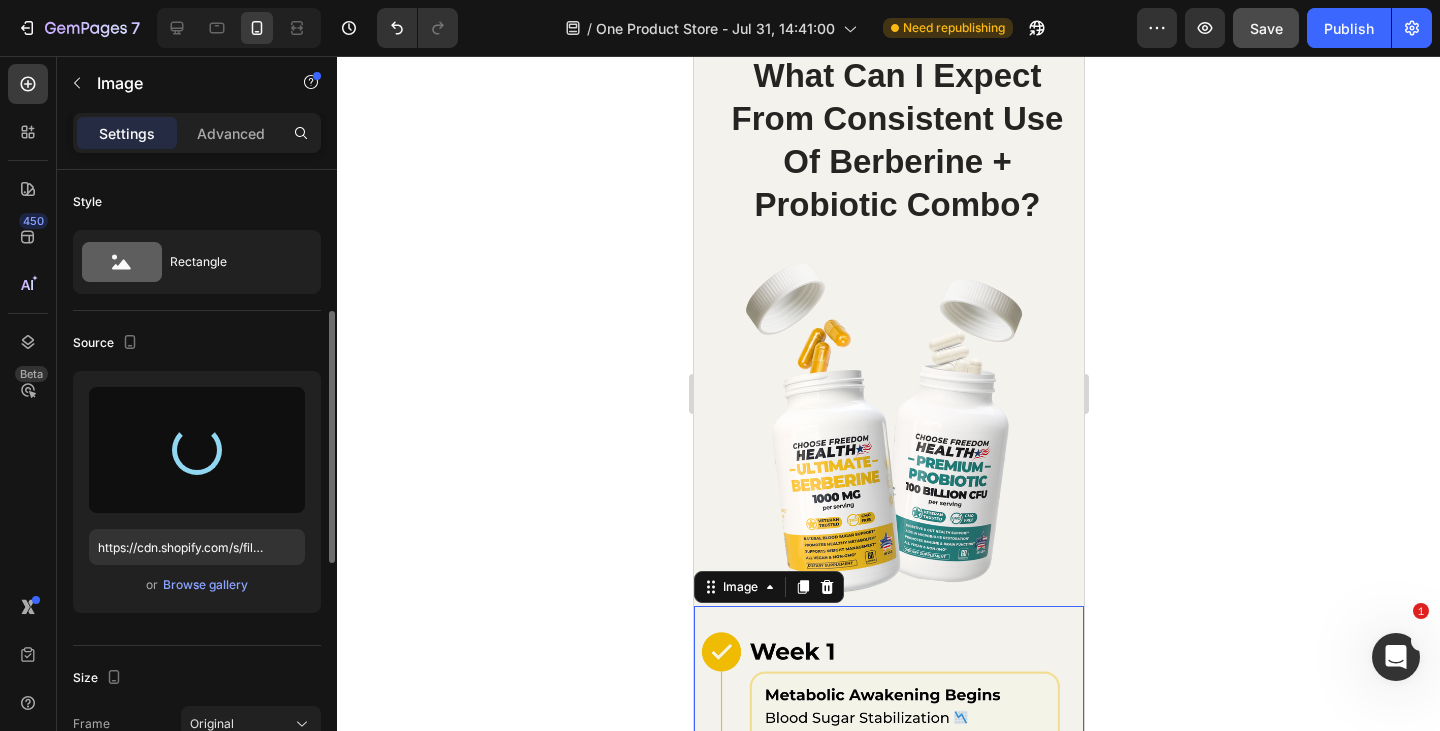 scroll, scrollTop: 300, scrollLeft: 0, axis: vertical 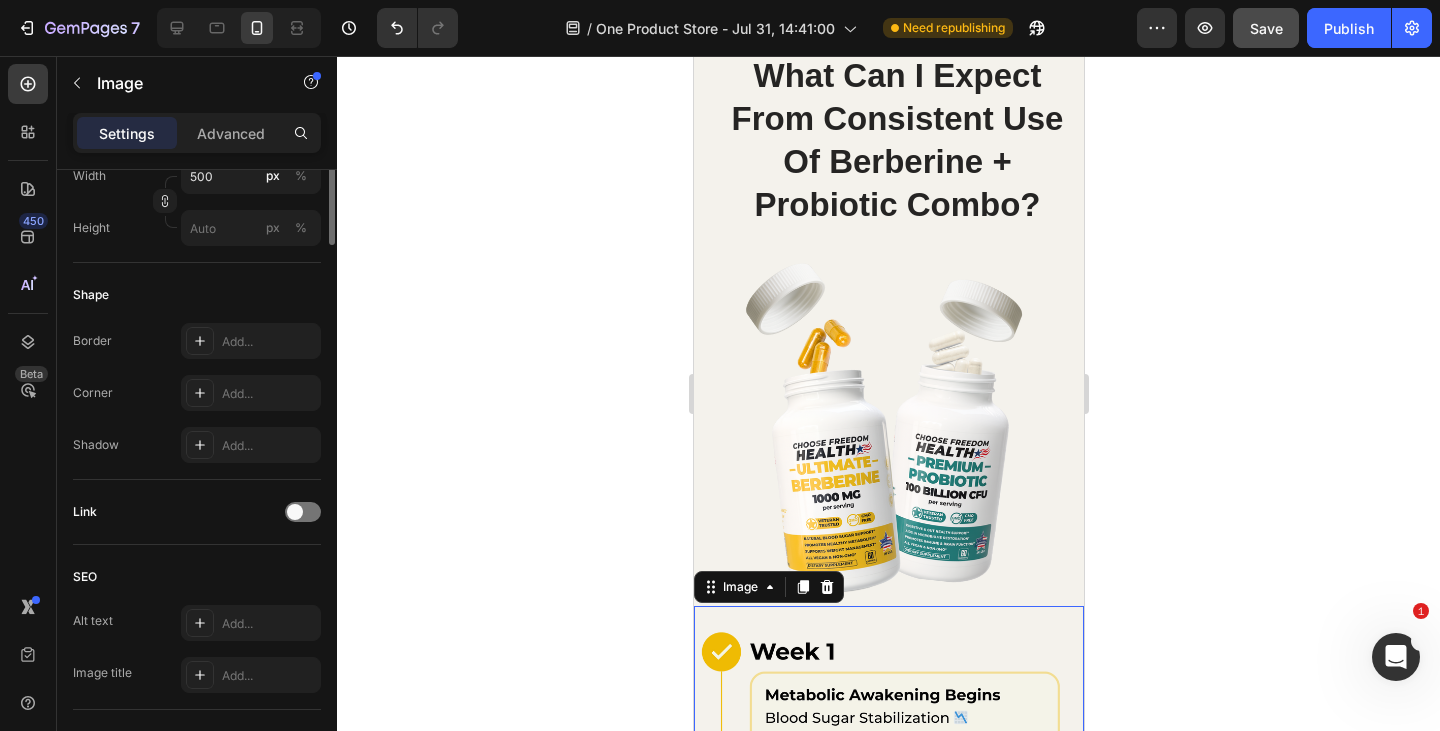 type on "https://cdn.shopify.com/s/files/1/0707/5843/2825/files/gempages_551811319704060778-7bf574a9-4980-41da-98ef-f371f2b0e5fd.png" 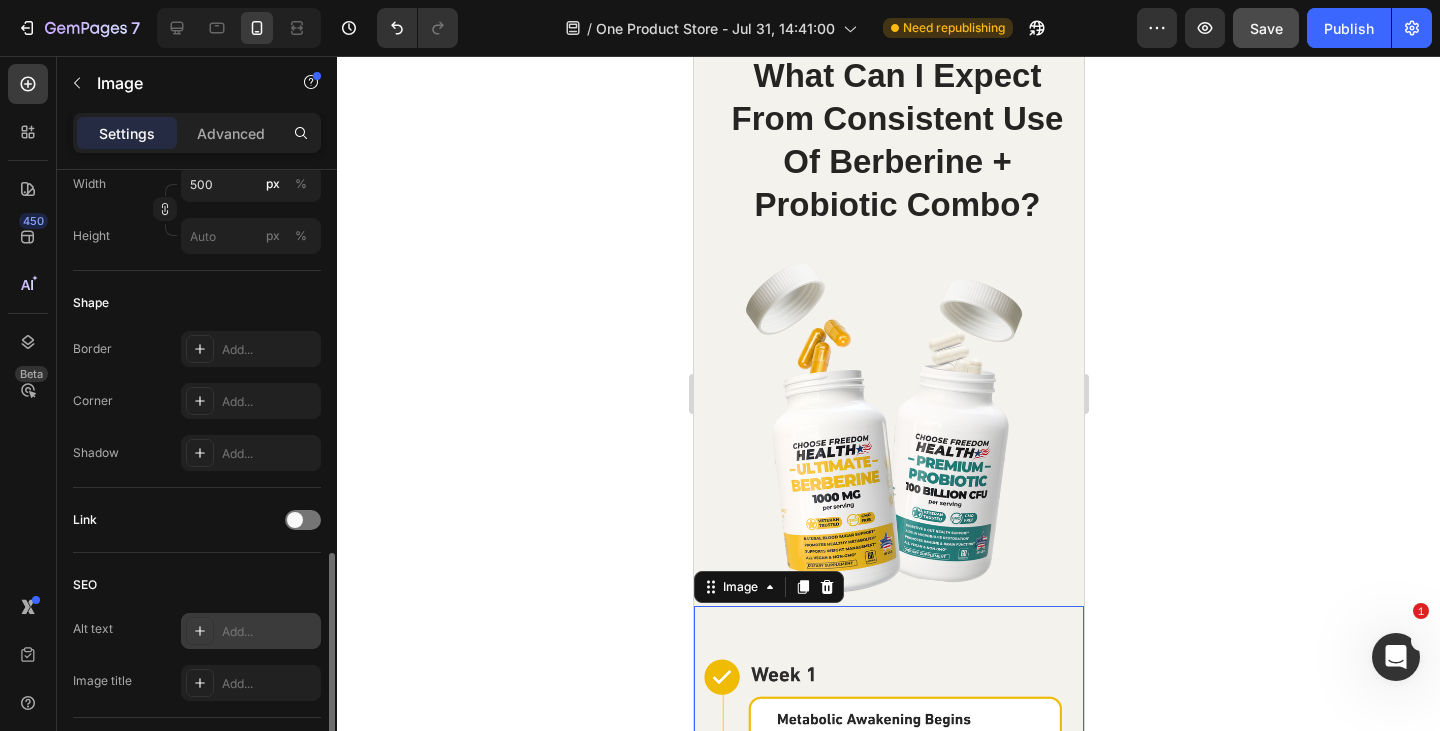 scroll, scrollTop: 892, scrollLeft: 0, axis: vertical 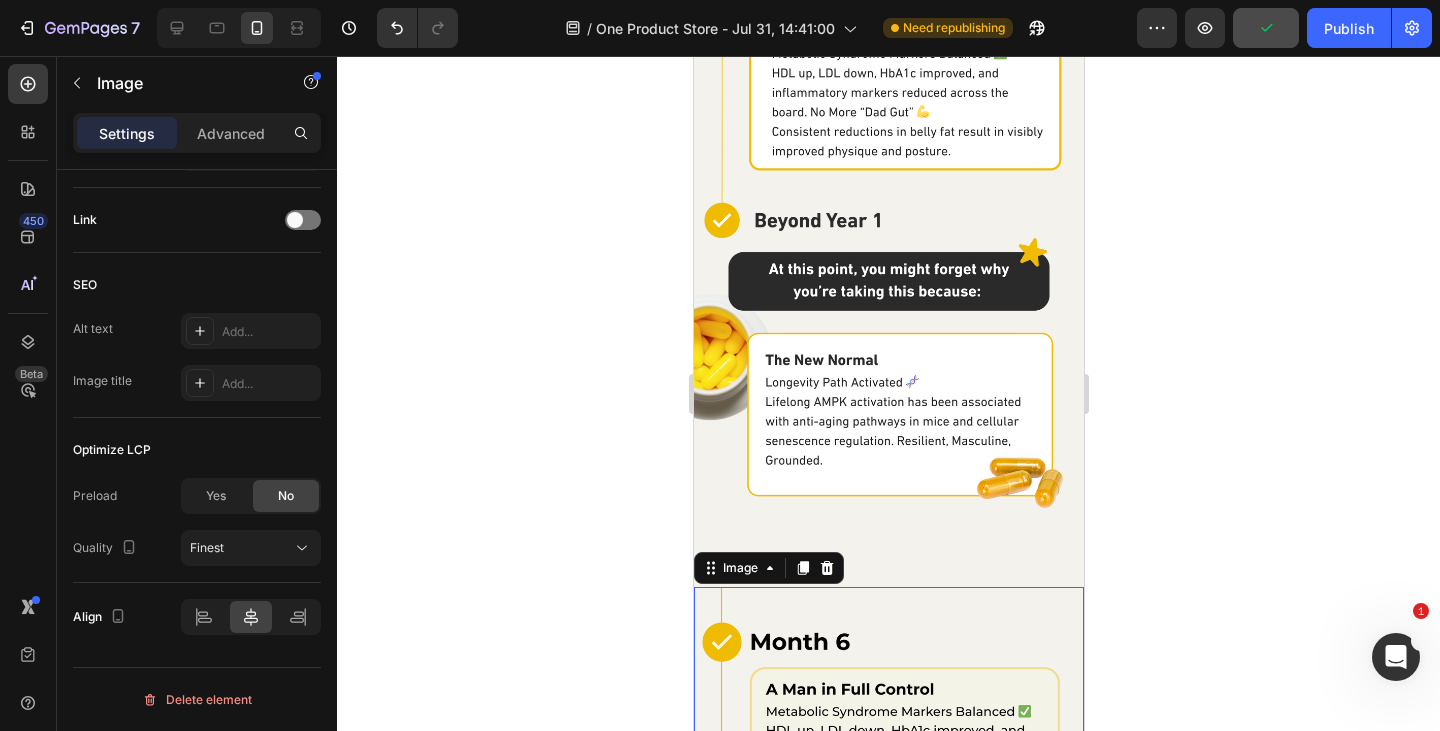 click at bounding box center (888, 1107) 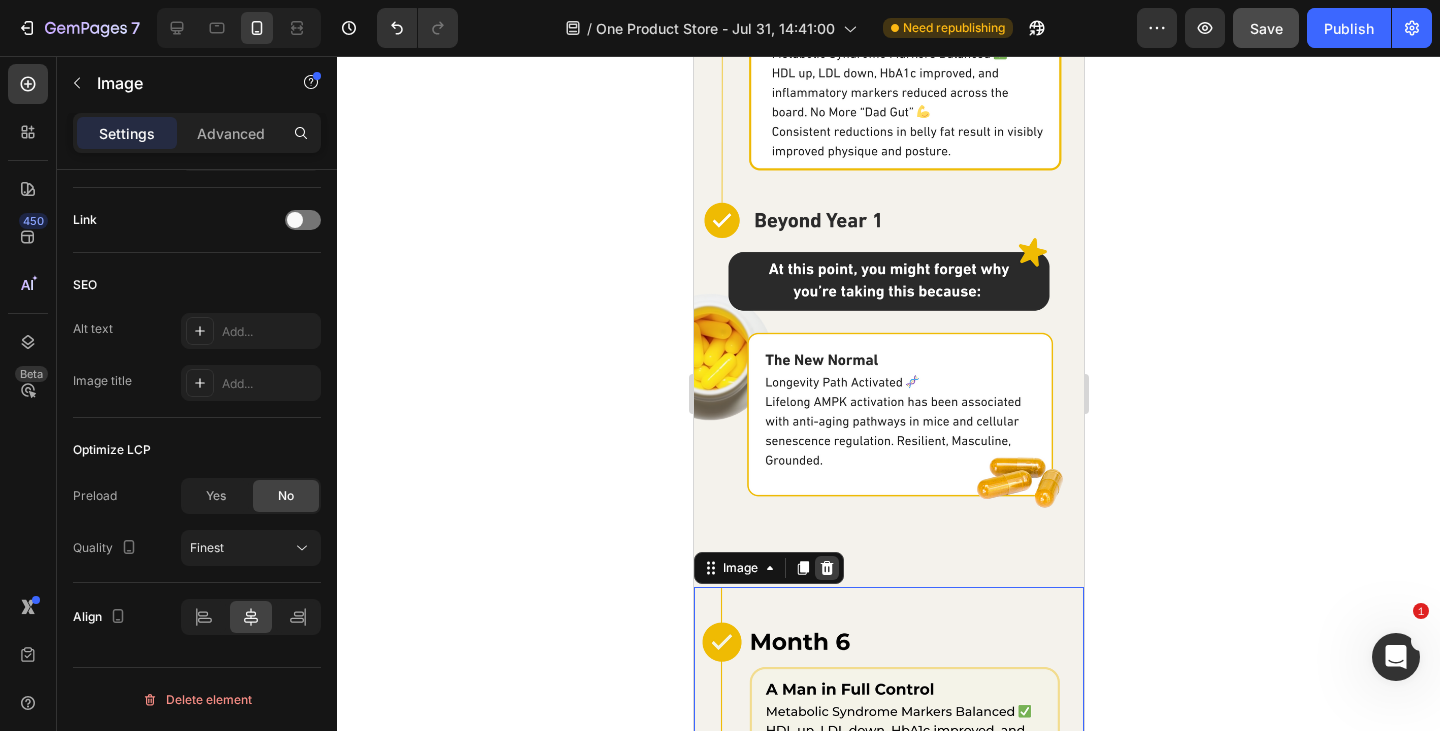 click 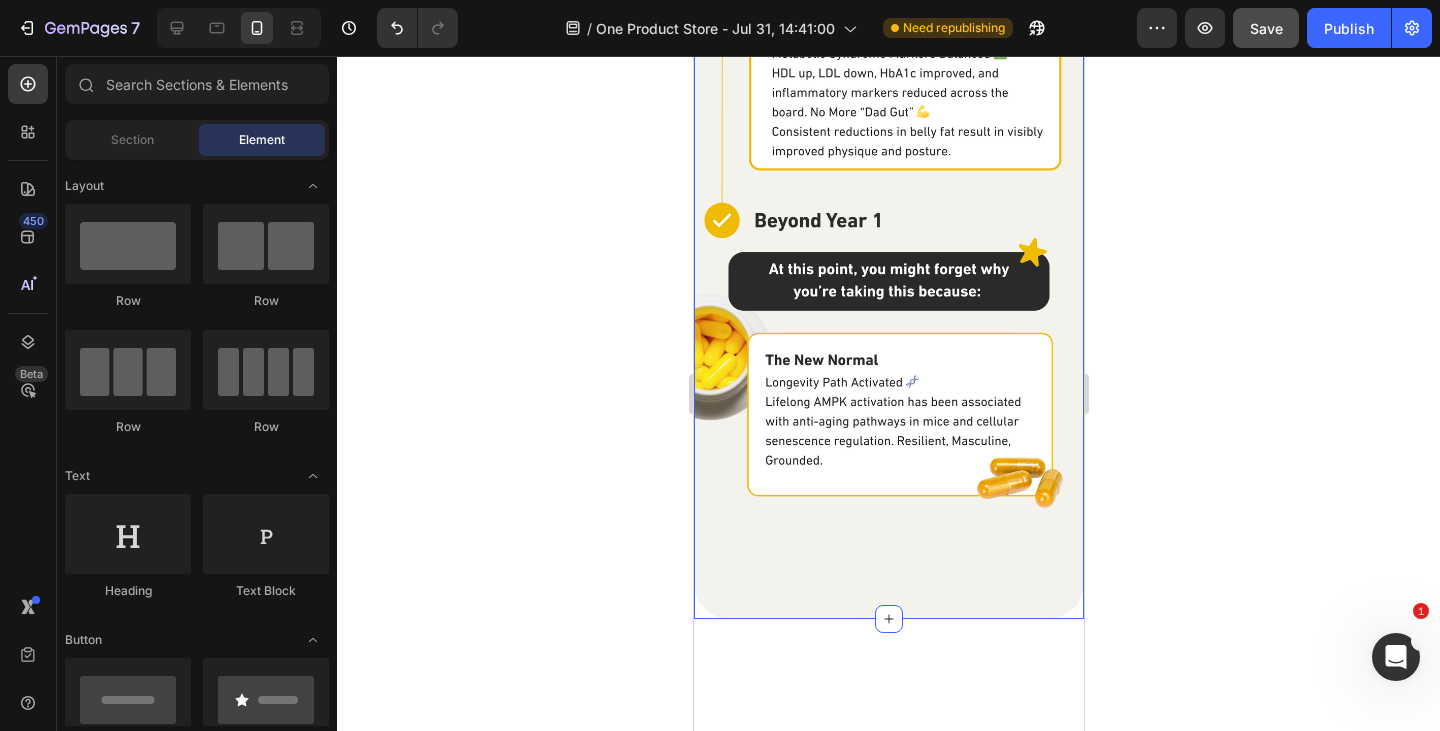 click on "What Can I Expect From Consistent Use Of Berberine + Probiotic Combo? Heading Image Image Section 5" at bounding box center [888, -430] 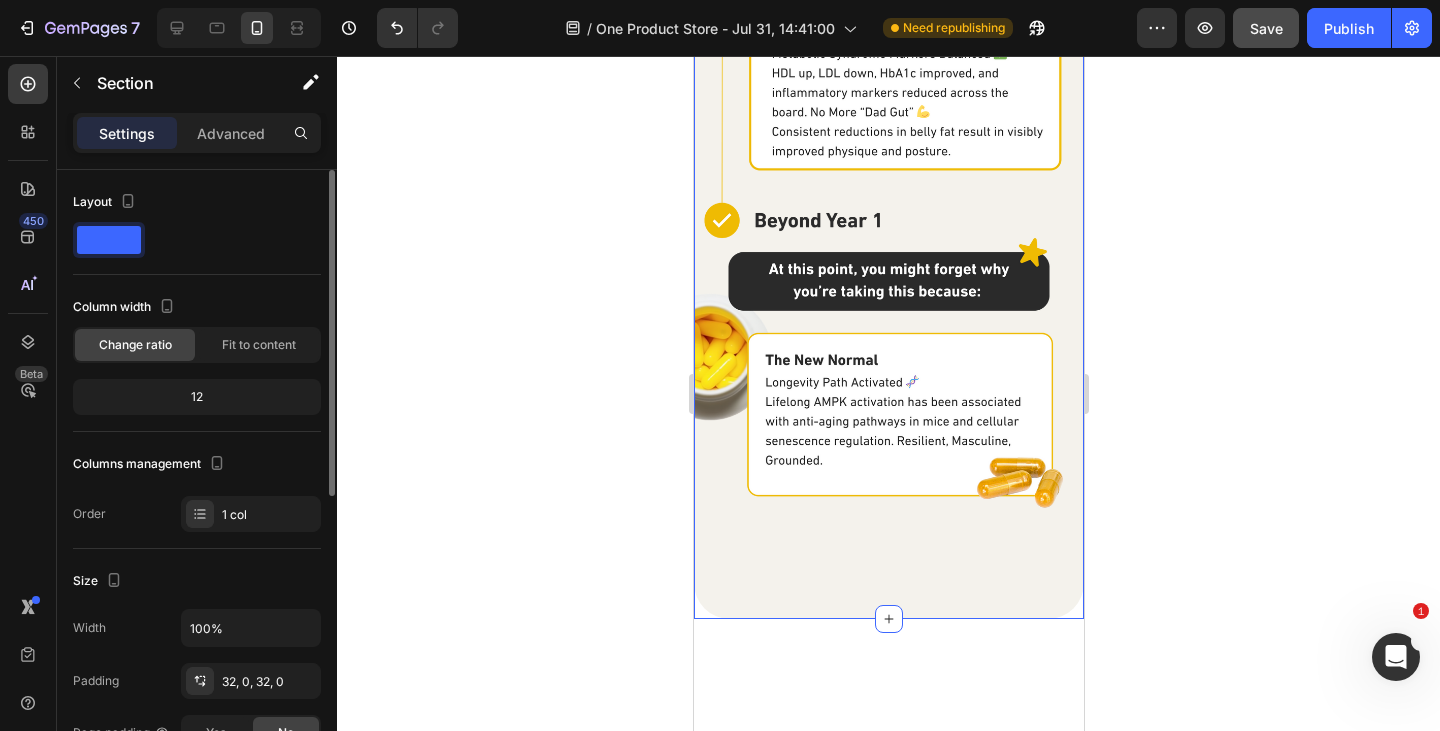 scroll, scrollTop: 550, scrollLeft: 0, axis: vertical 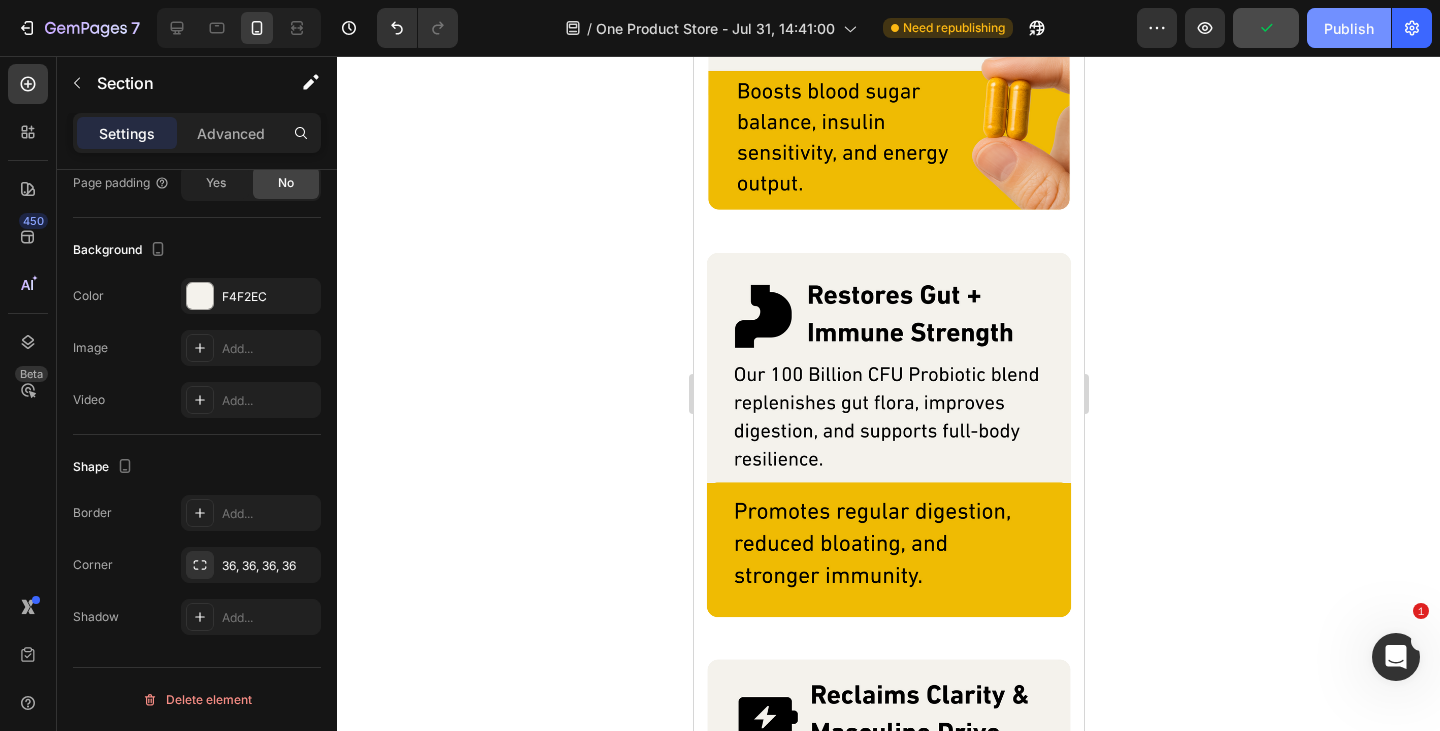 click on "Publish" at bounding box center (1349, 28) 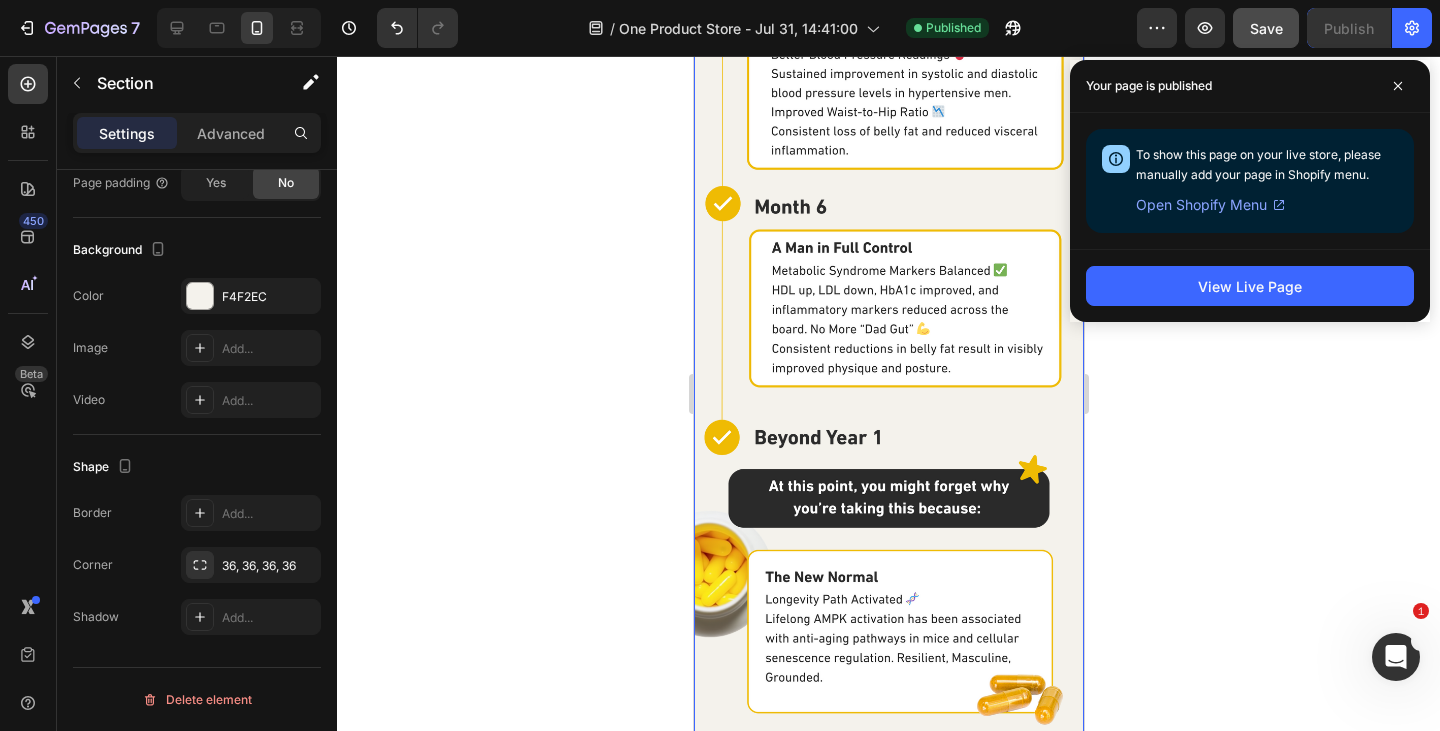 scroll, scrollTop: 5900, scrollLeft: 0, axis: vertical 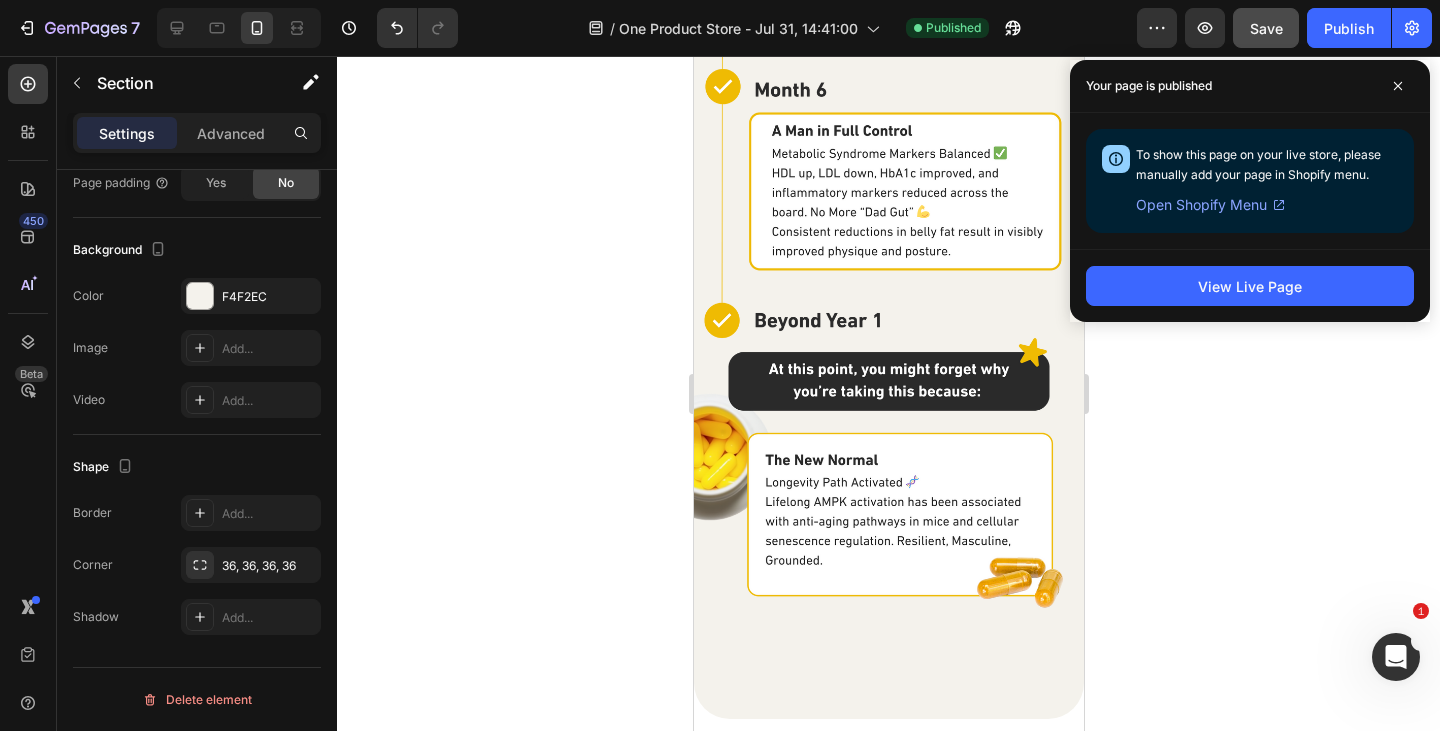 click on "What Can I Expect From Consistent Use Of Berberine + Probiotic Combo? Heading Image Image Section 5" at bounding box center (888, -330) 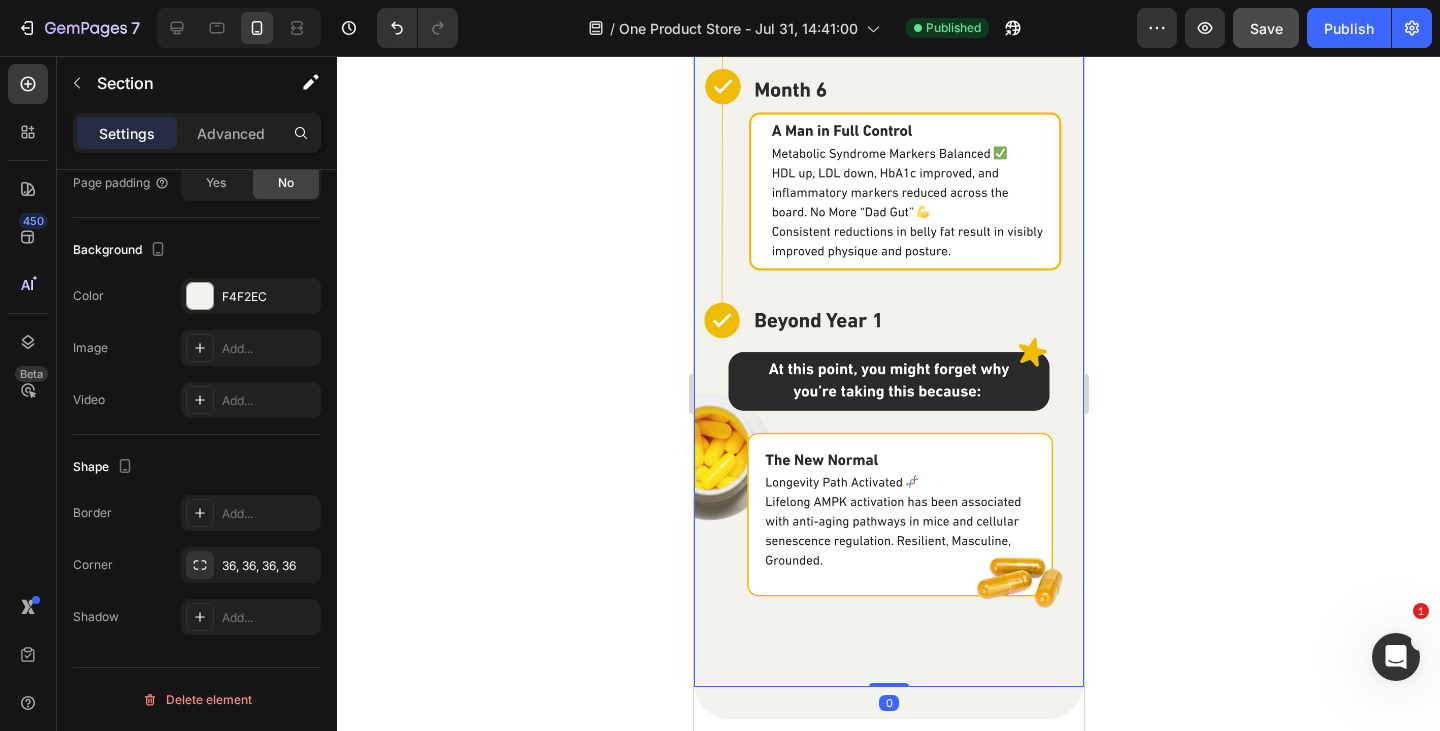 click at bounding box center [888, -54] 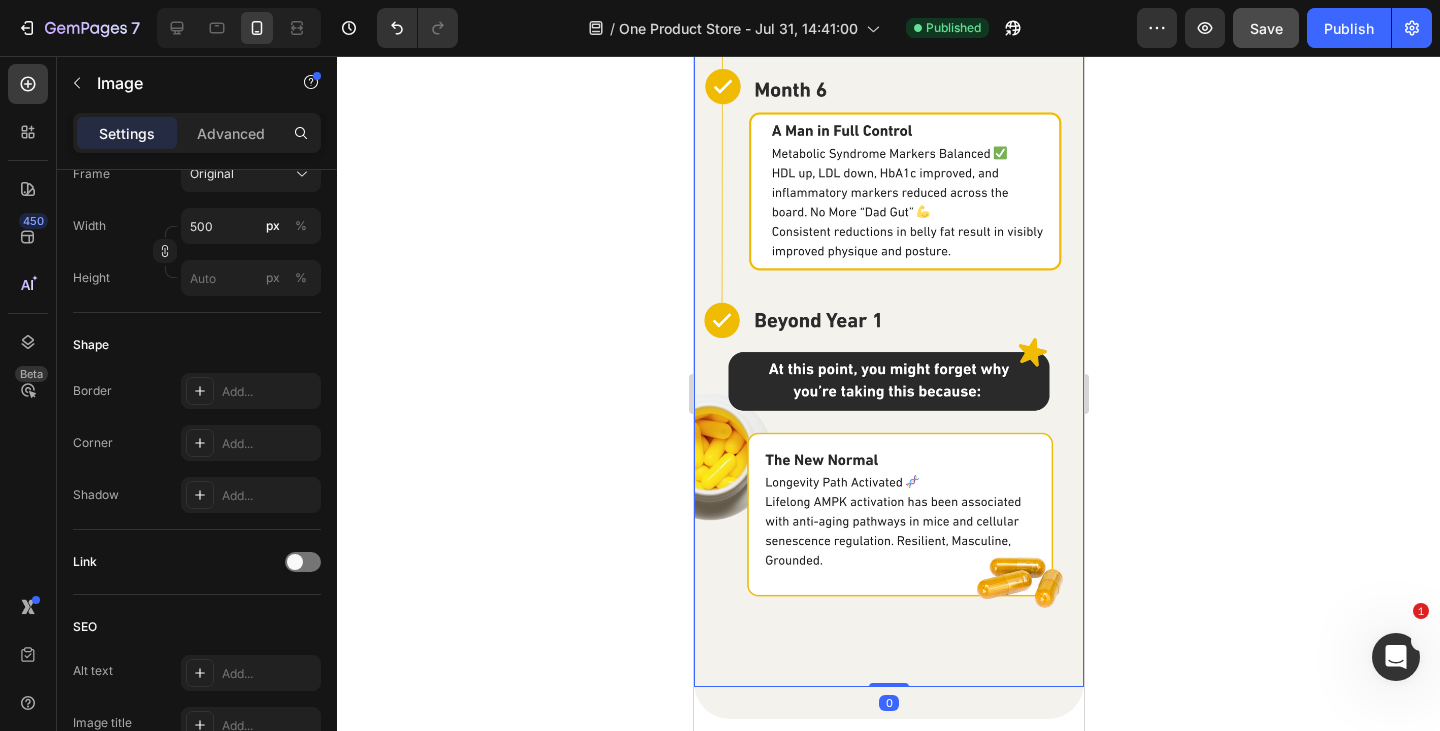 scroll, scrollTop: 0, scrollLeft: 0, axis: both 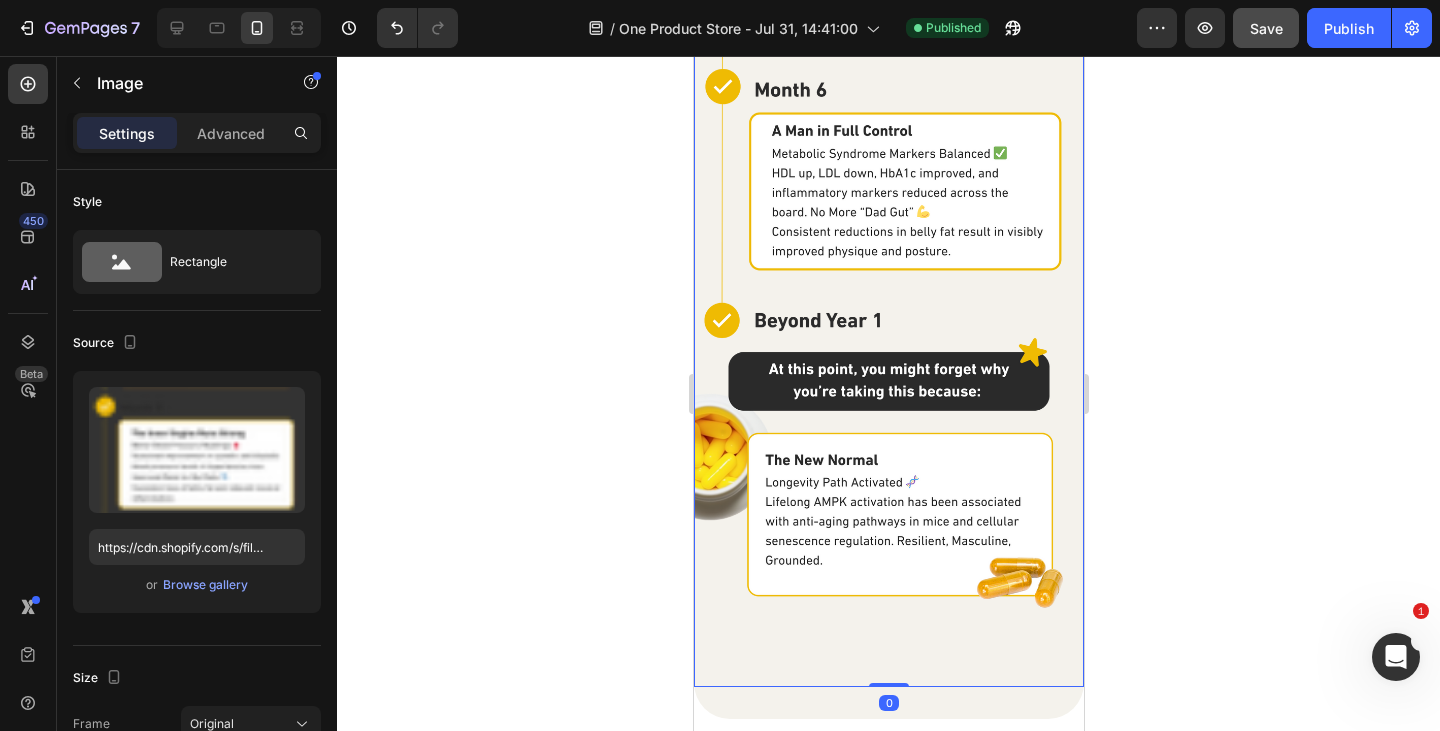drag, startPoint x: 869, startPoint y: 615, endPoint x: 882, endPoint y: 612, distance: 13.341664 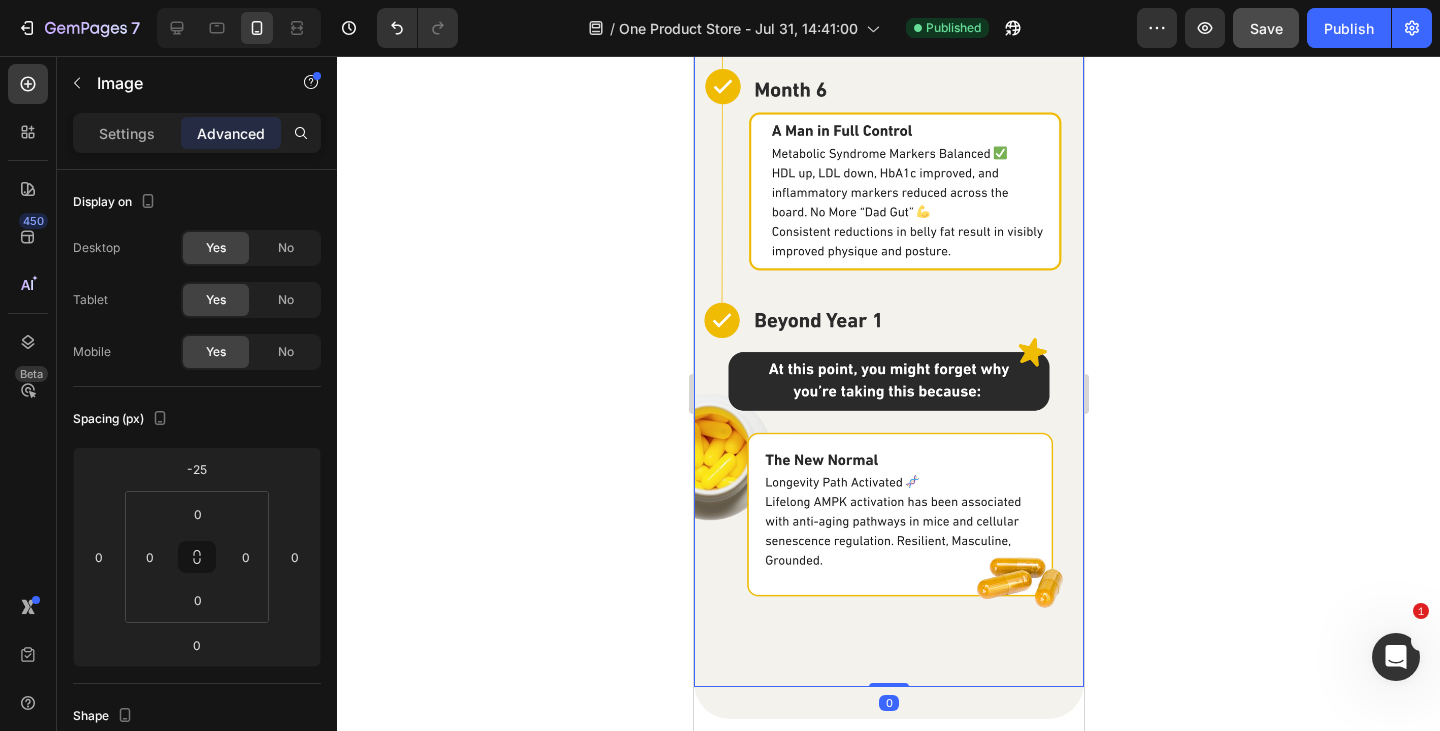 click at bounding box center (888, -54) 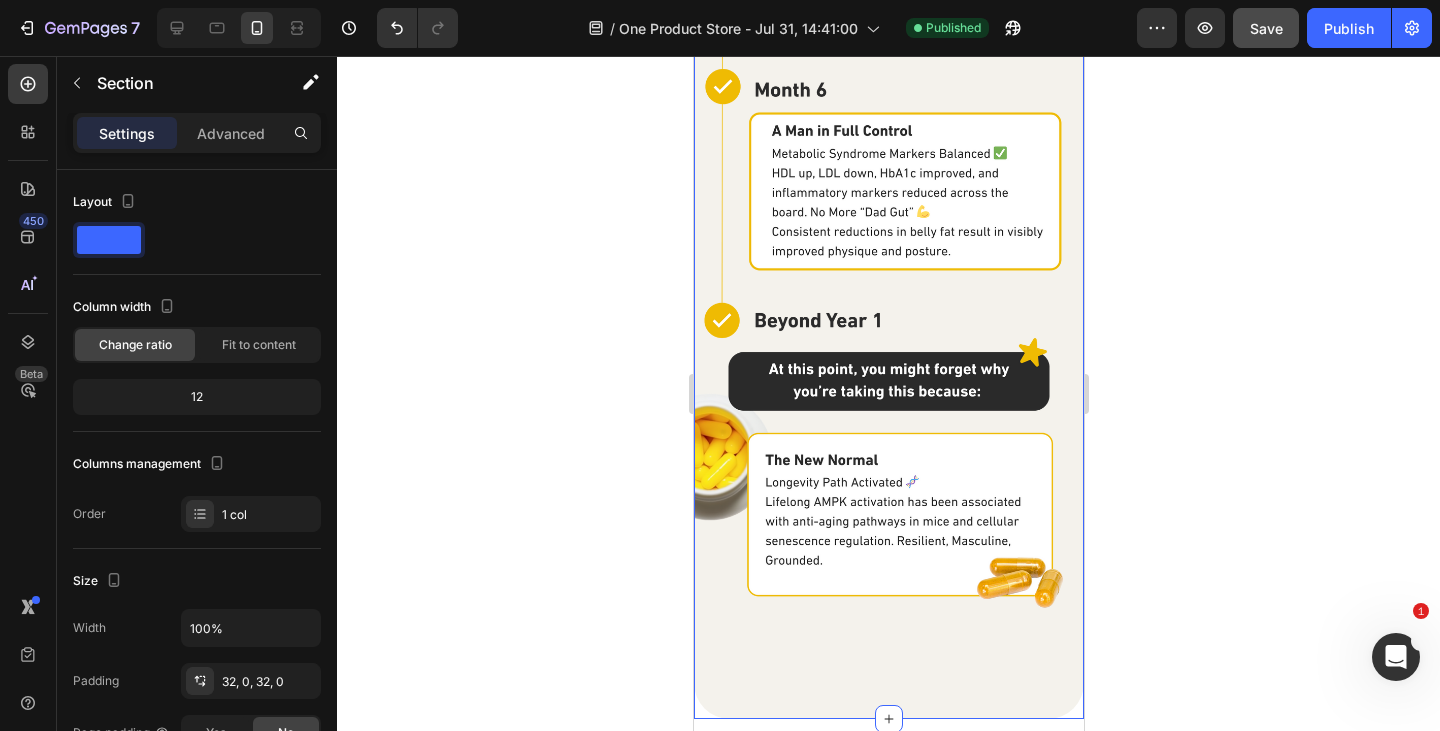 click on "What Can I Expect From Consistent Use Of Berberine + Probiotic Combo? Heading Image Image Section 5   You can create reusable sections Create Theme Section AI Content Write with GemAI What would you like to describe here? Tone and Voice Persuasive Product Show more Generate" at bounding box center (888, -330) 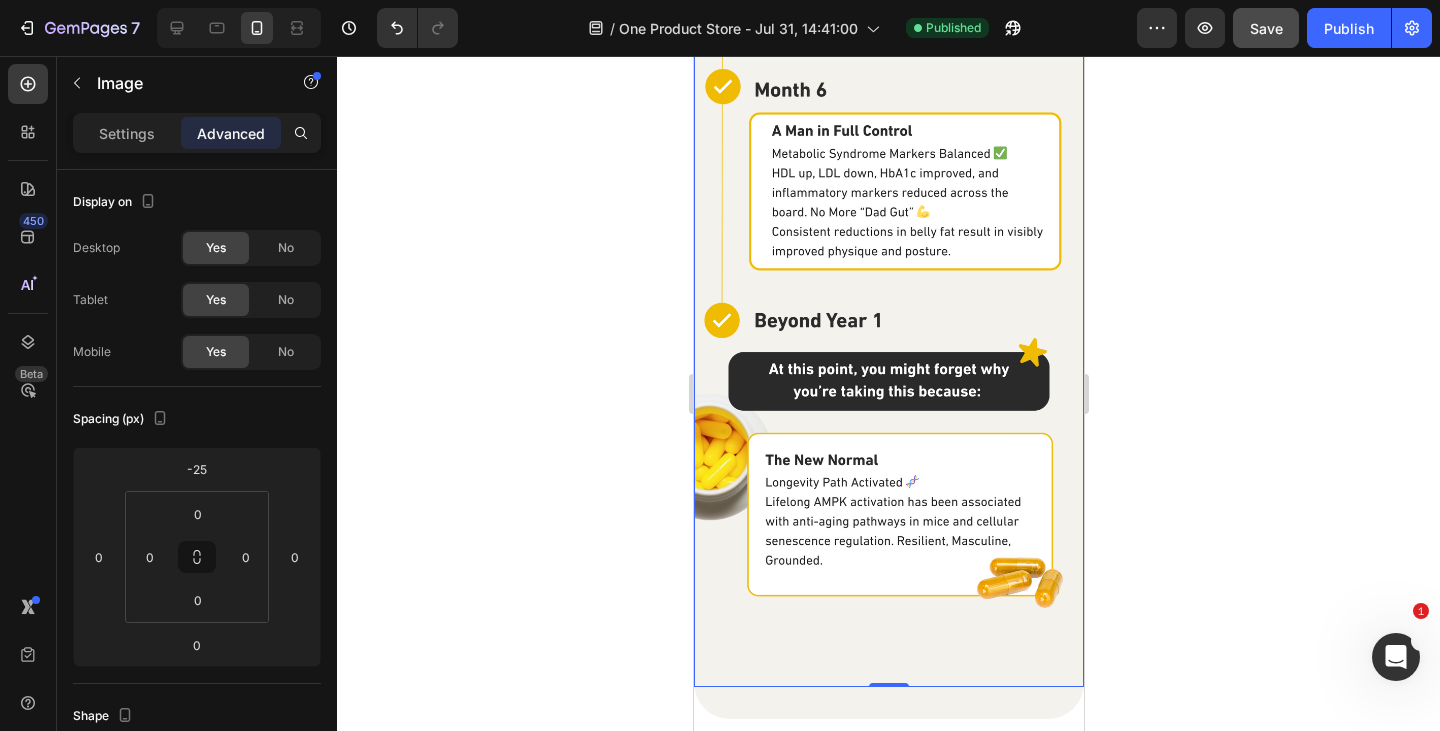click at bounding box center [888, -54] 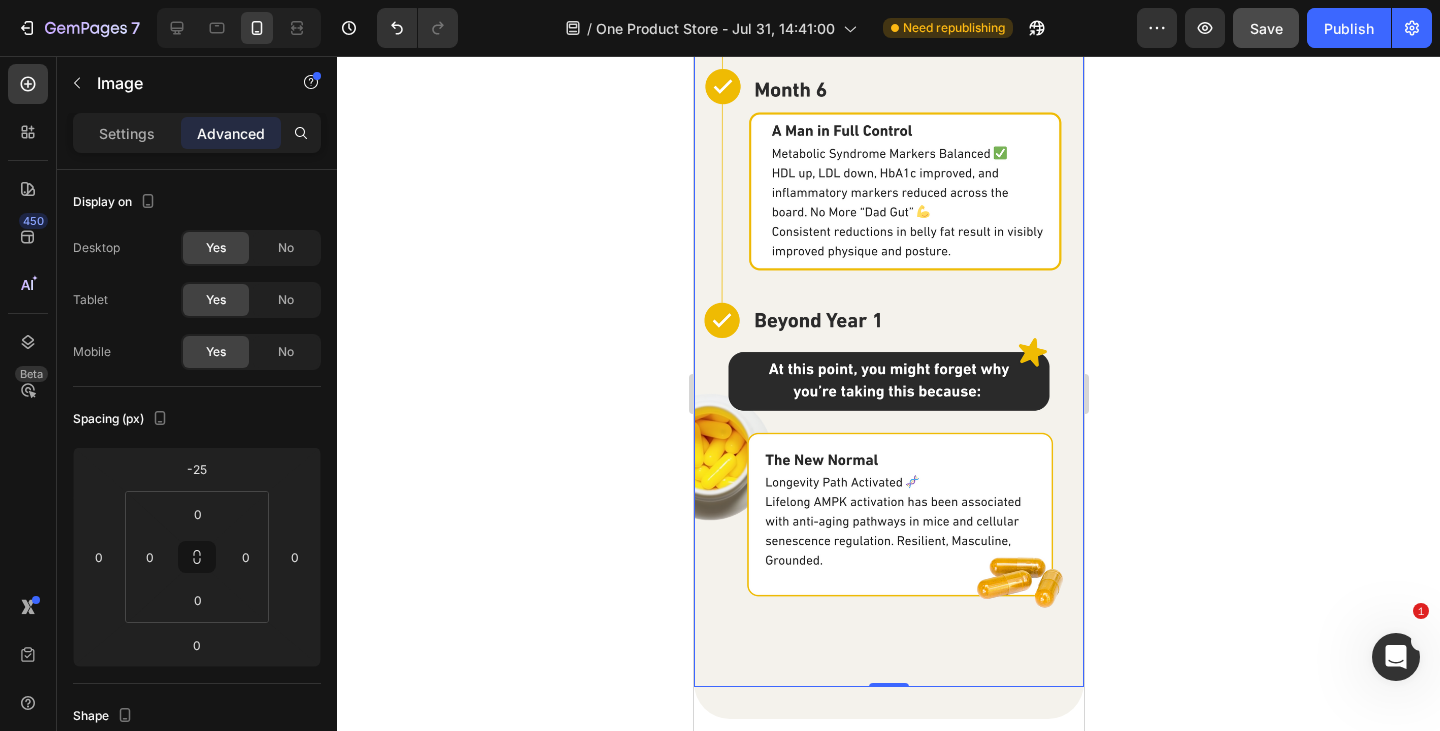 click at bounding box center (888, -54) 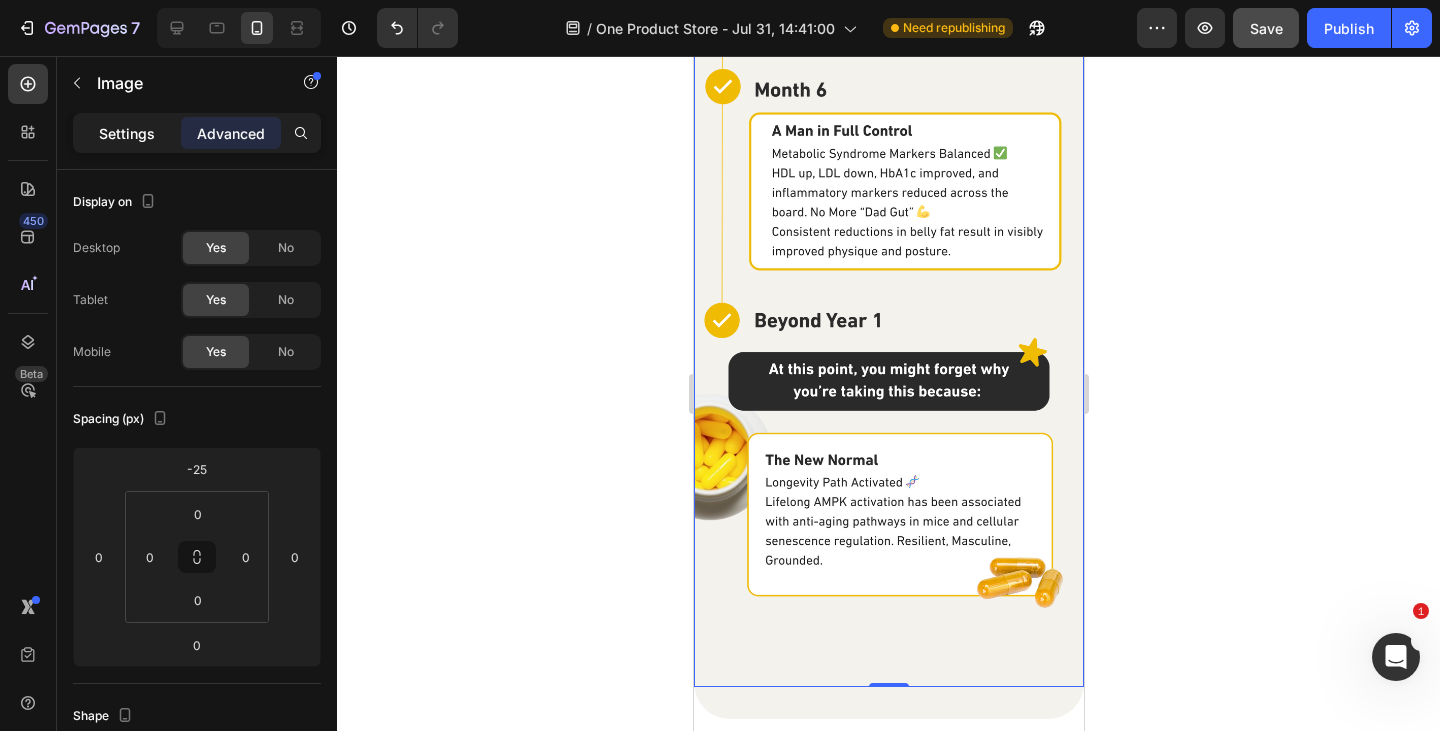 click on "Settings" 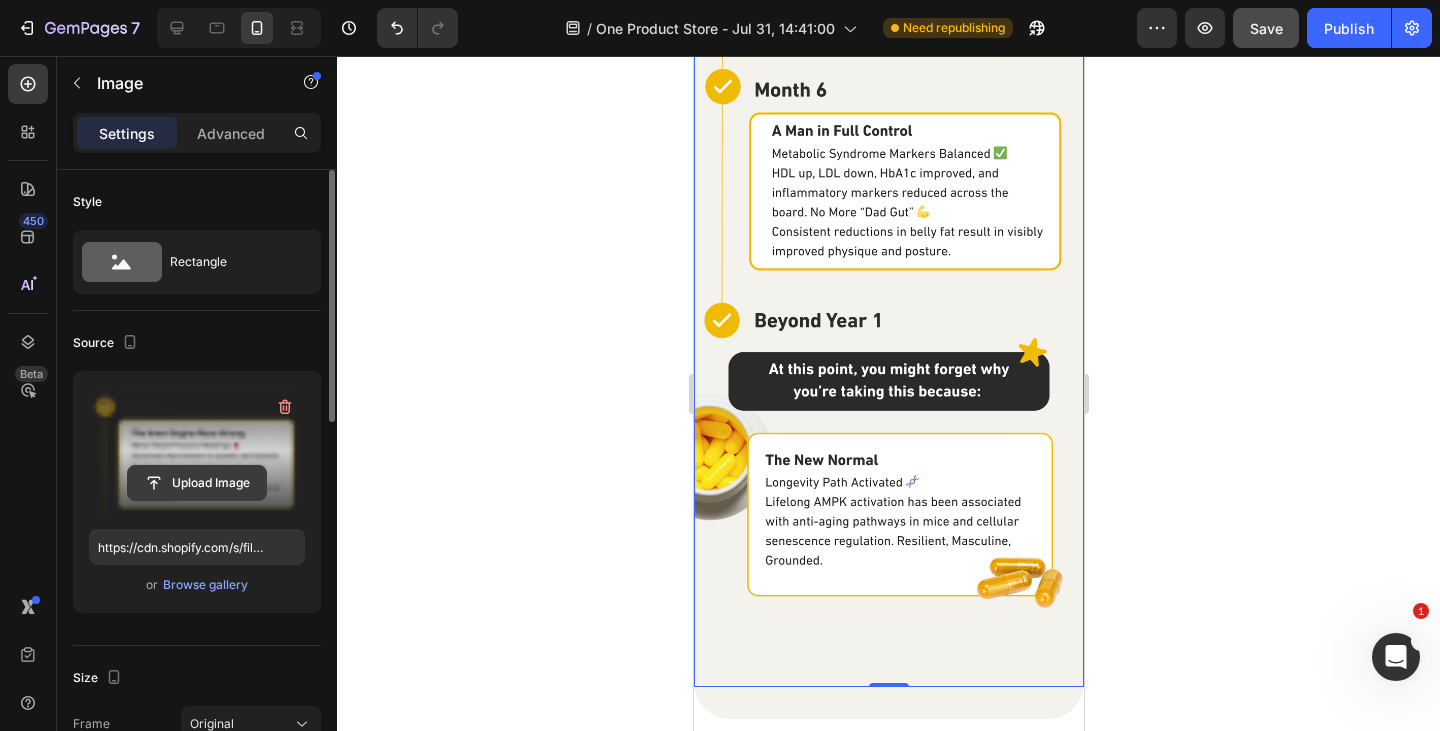click 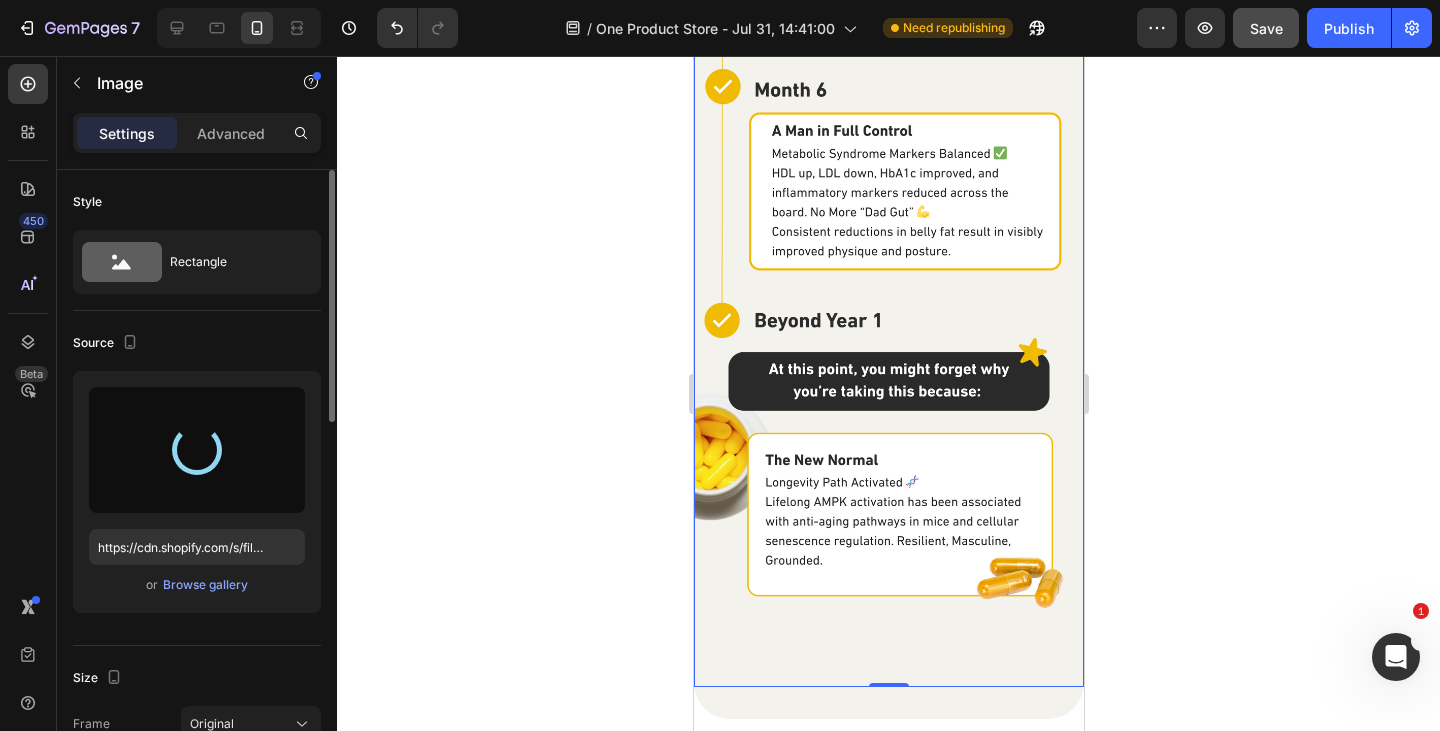 type on "https://cdn.shopify.com/s/files/1/0707/5843/2825/files/gempages_551811319704060778-9b394466-7f11-4e51-bfc7-a88f546f706b.png" 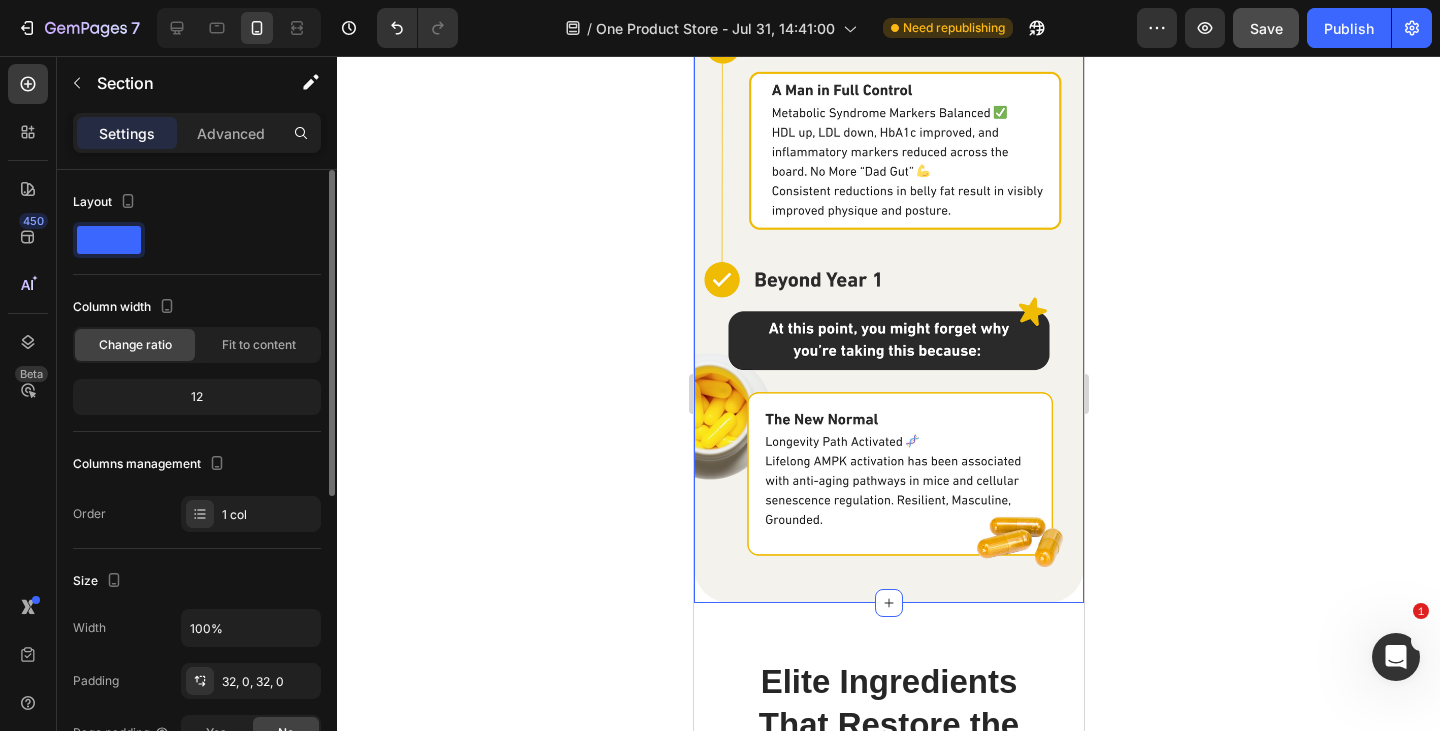 click on "What Can I Expect From Consistent Use Of Berberine + Probiotic Combo? Heading Image Image Section 5   You can create reusable sections Create Theme Section AI Content Write with GemAI What would you like to describe here? Tone and Voice Persuasive Product Show more Generate" at bounding box center [888, -389] 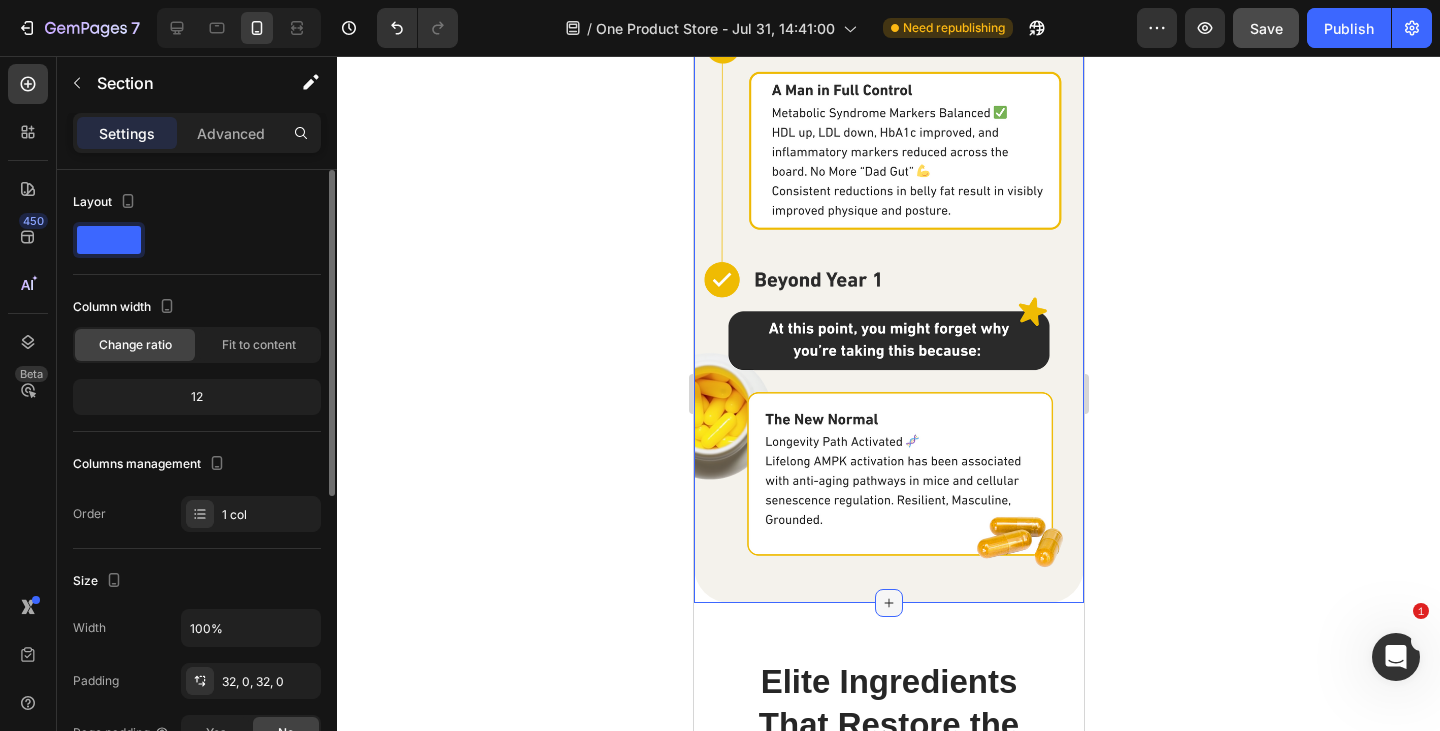 click 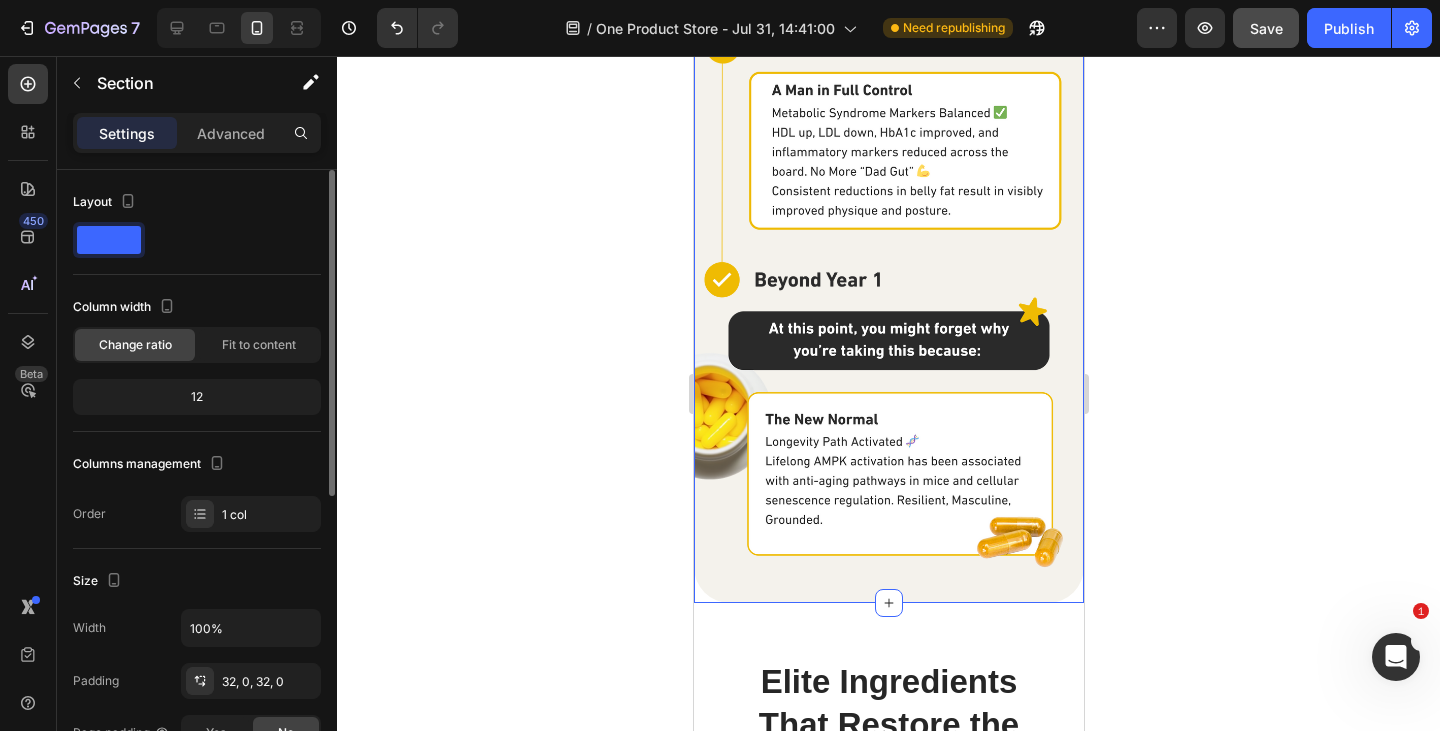 click 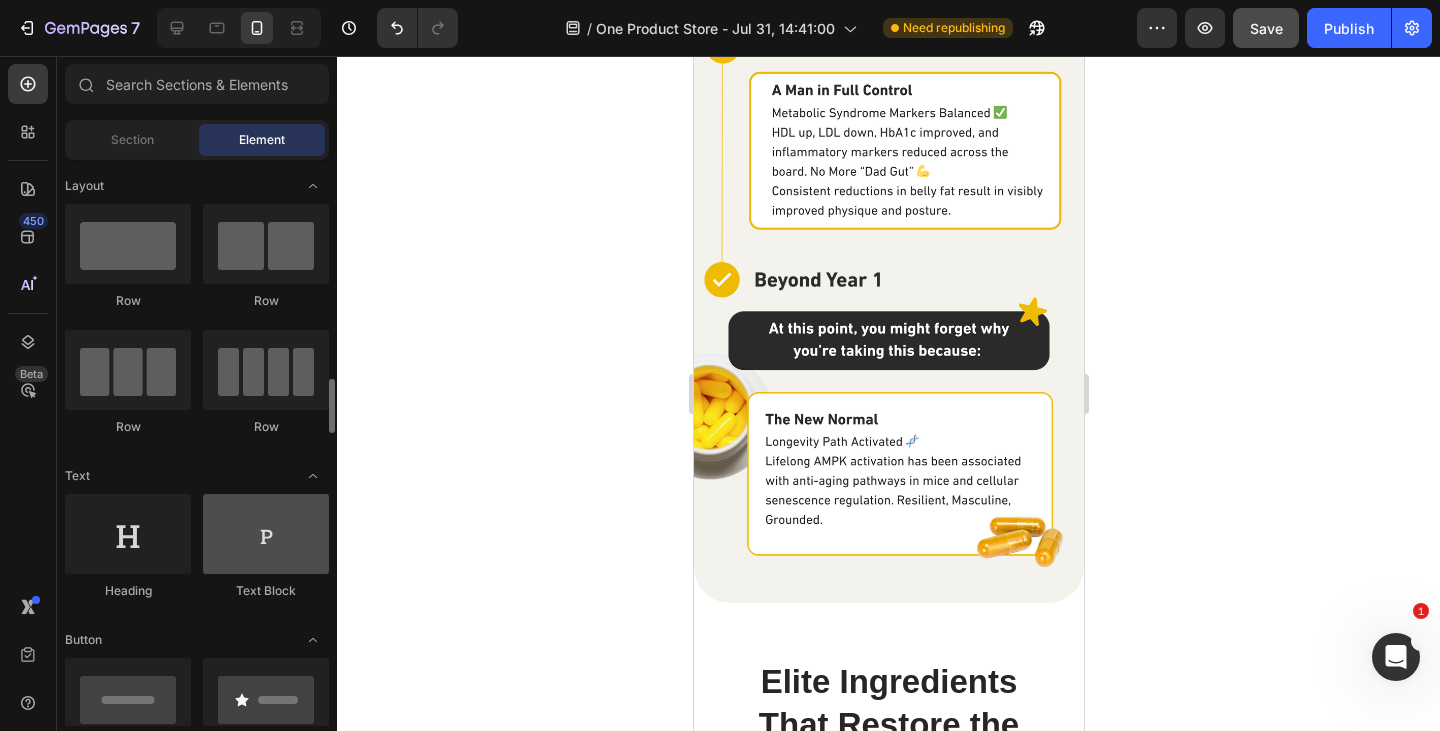 scroll, scrollTop: 300, scrollLeft: 0, axis: vertical 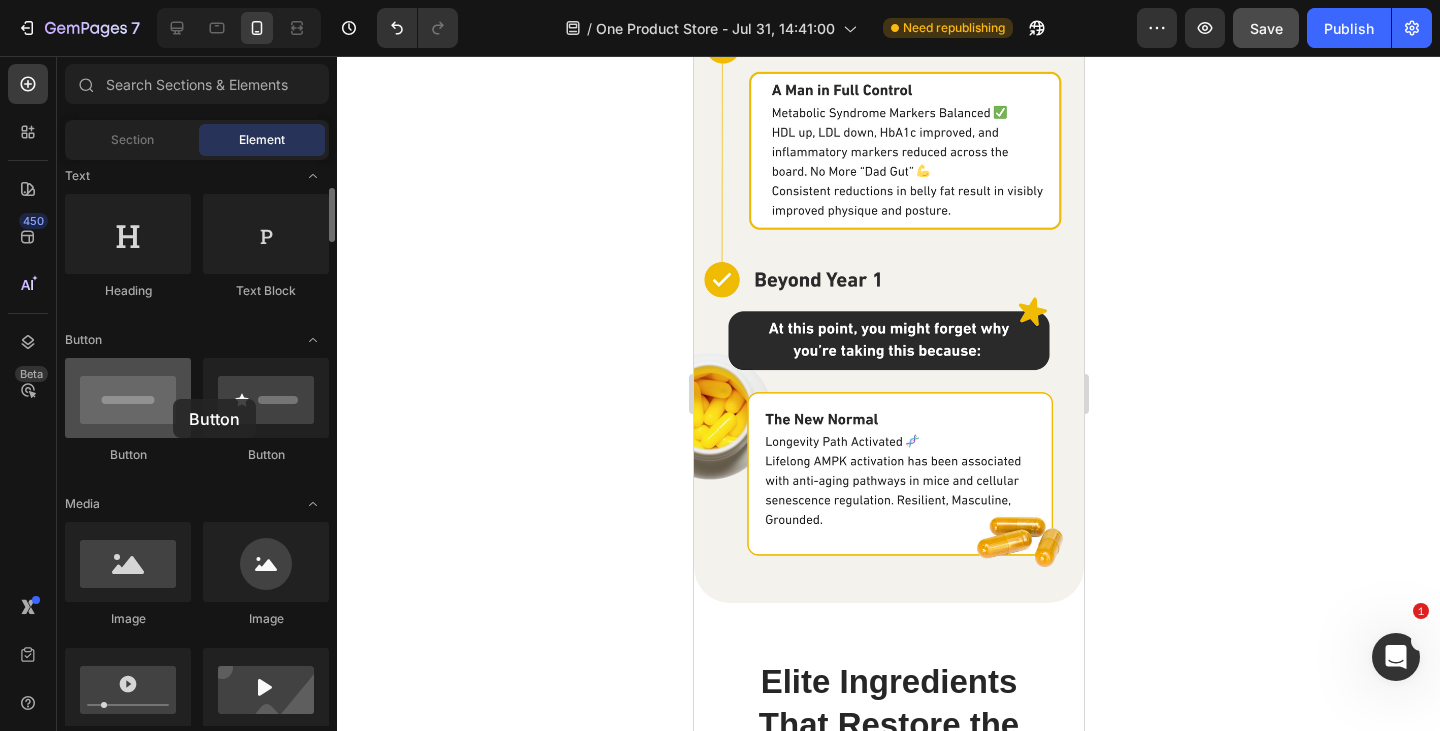 click at bounding box center [128, 398] 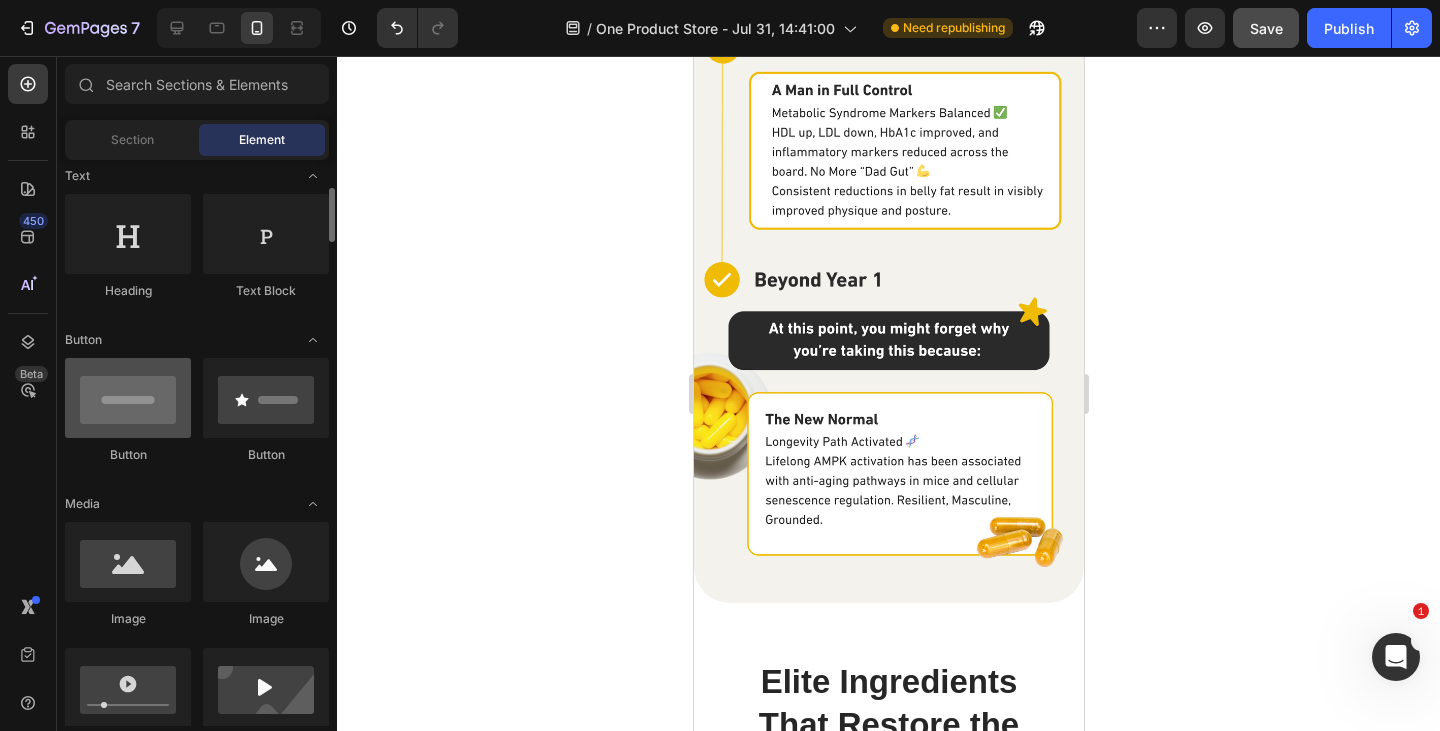 click at bounding box center [128, 398] 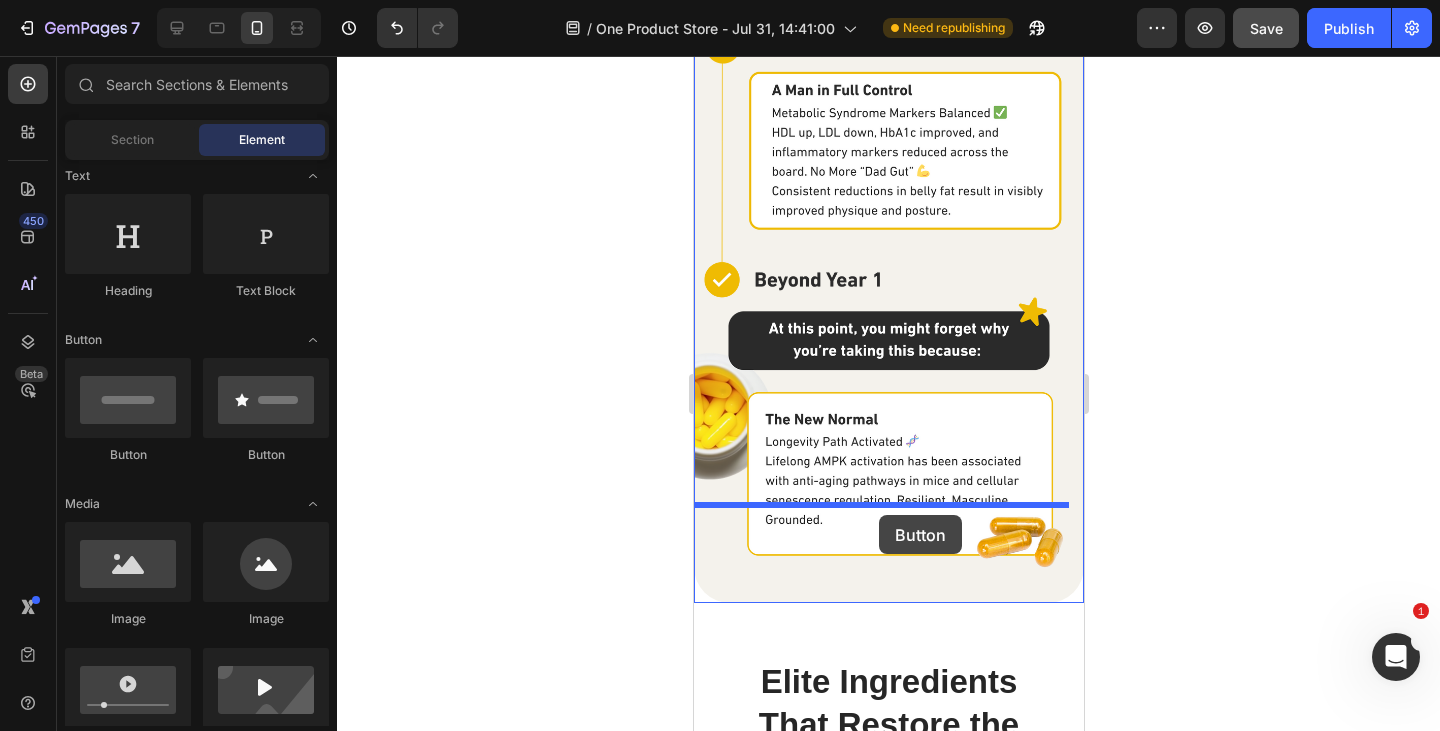 drag, startPoint x: 829, startPoint y: 457, endPoint x: 878, endPoint y: 515, distance: 75.9276 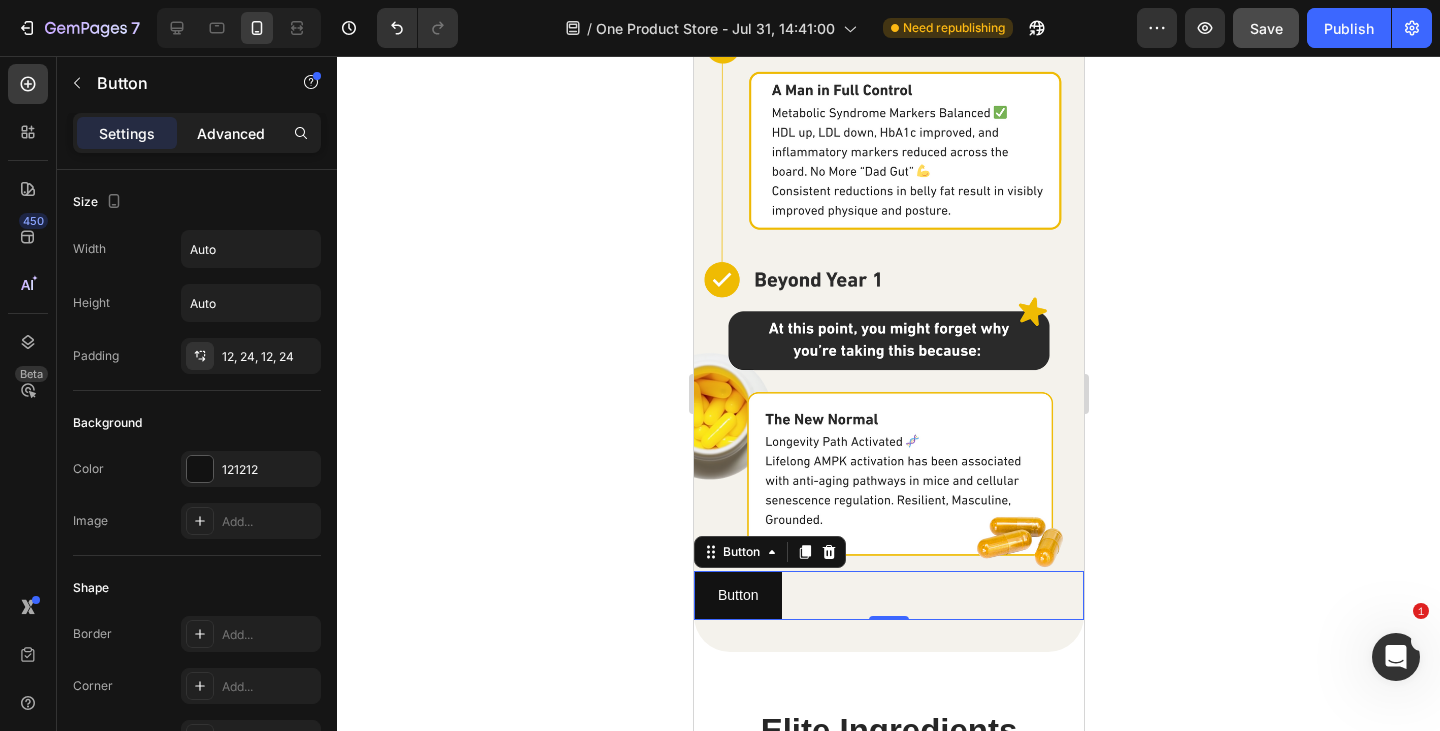 click on "Advanced" at bounding box center [231, 133] 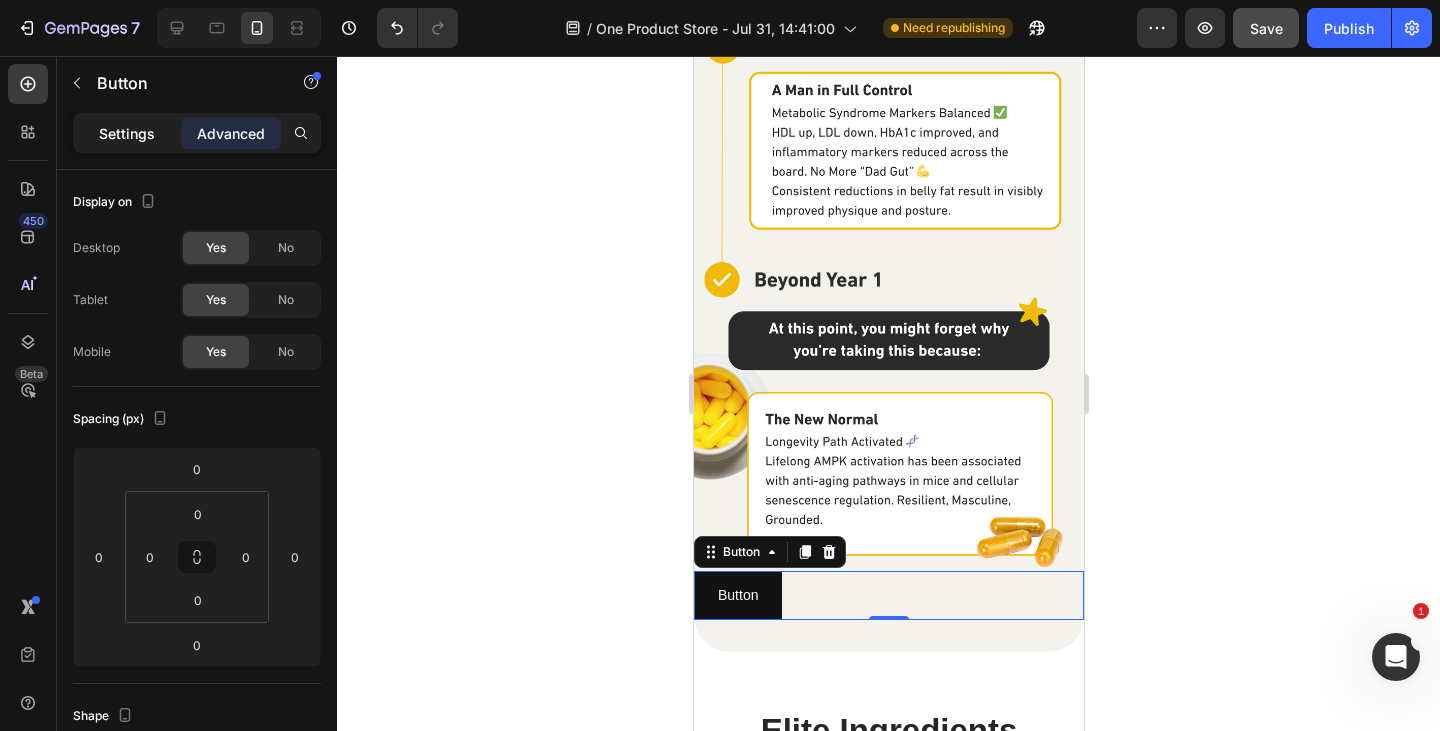 click on "Settings" at bounding box center (127, 133) 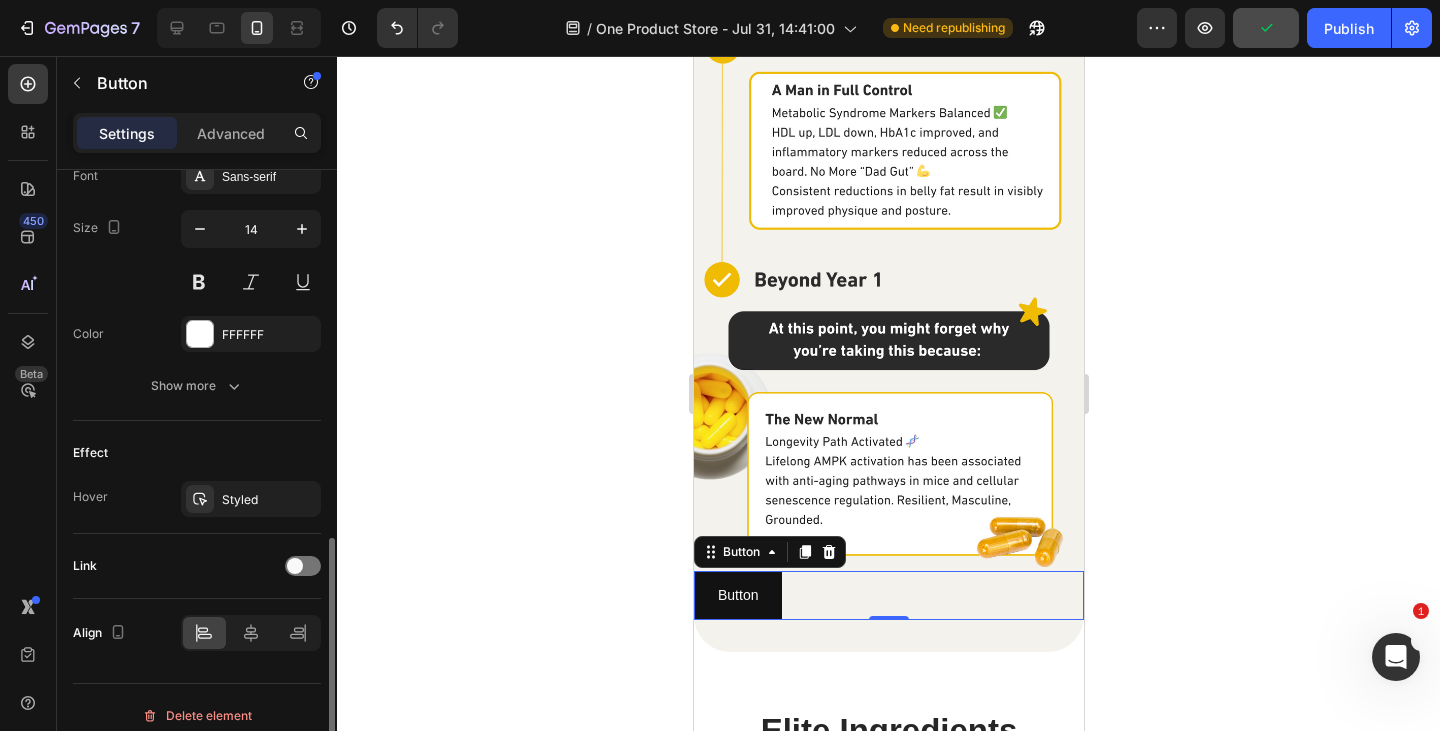 scroll, scrollTop: 816, scrollLeft: 0, axis: vertical 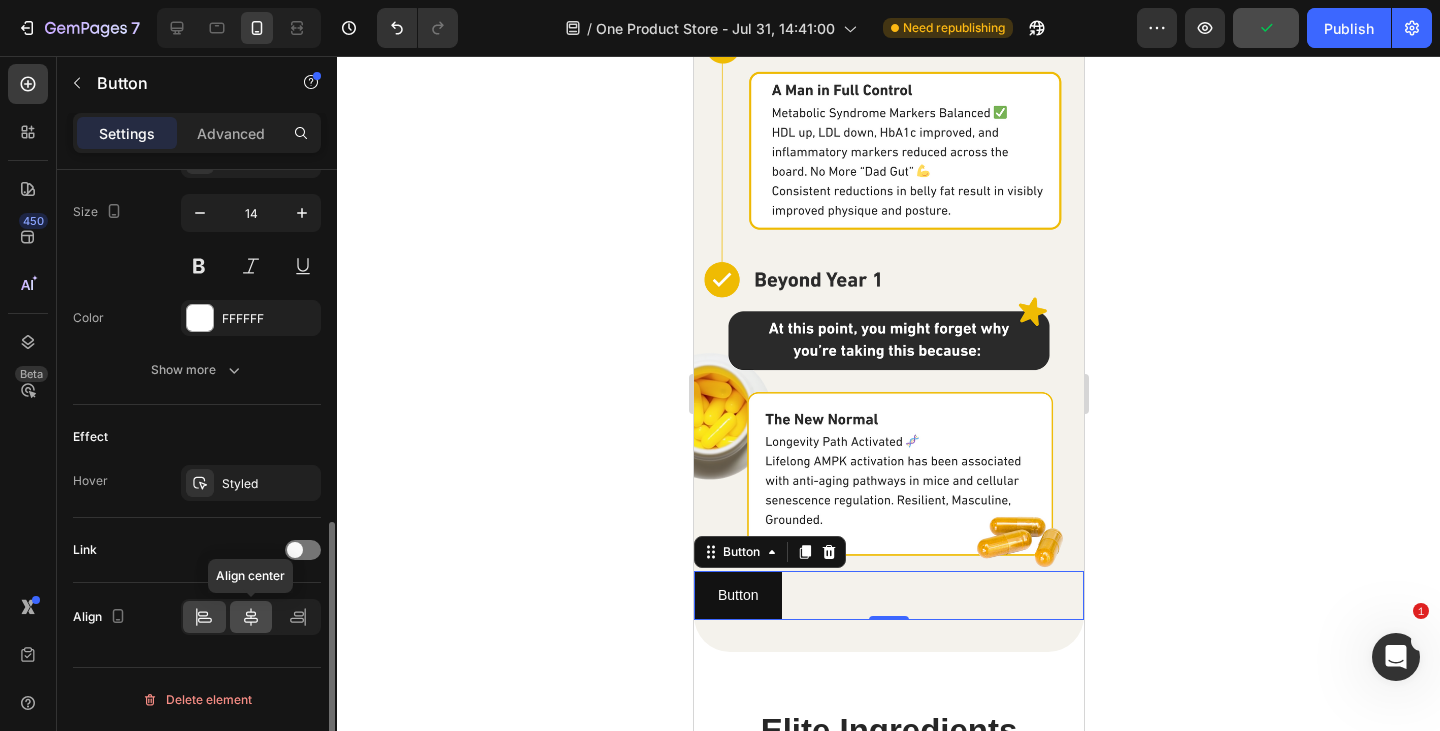 click 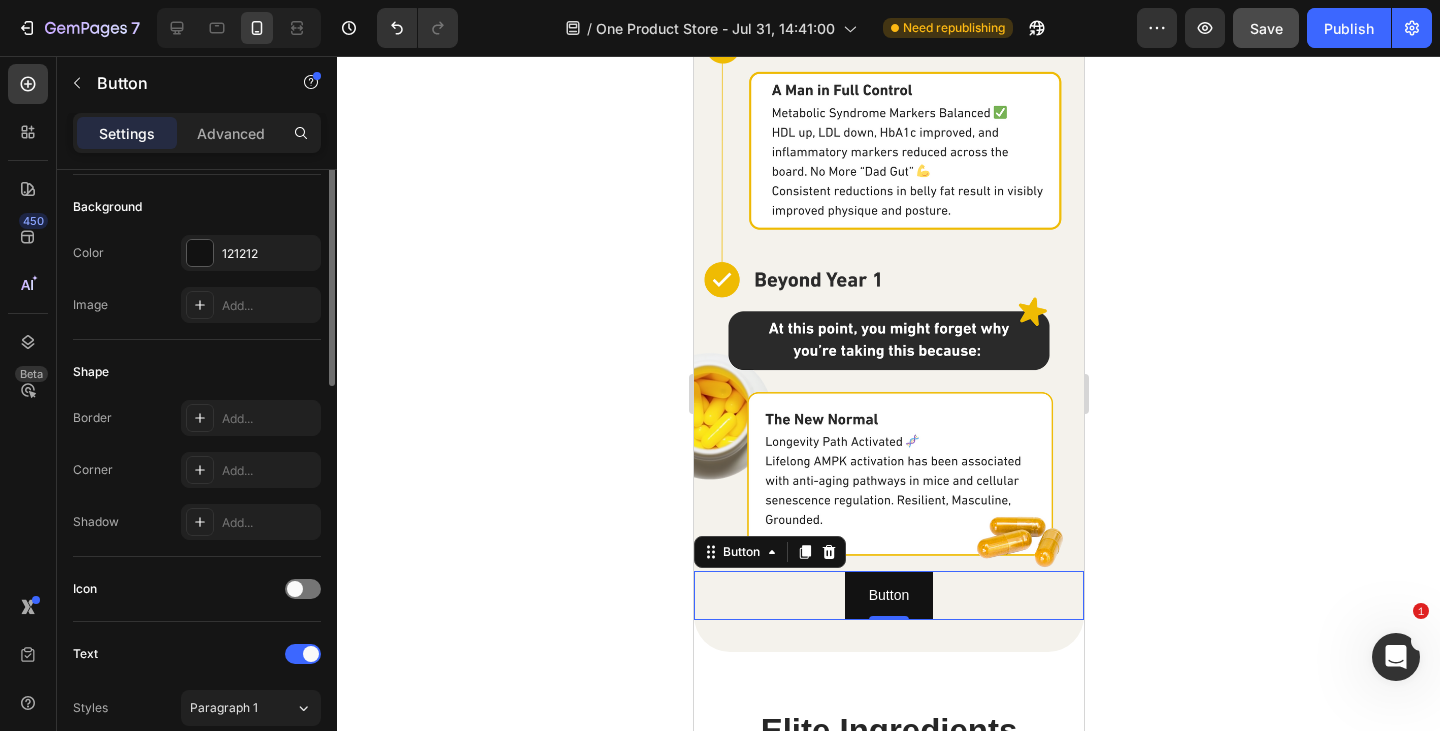 scroll, scrollTop: 0, scrollLeft: 0, axis: both 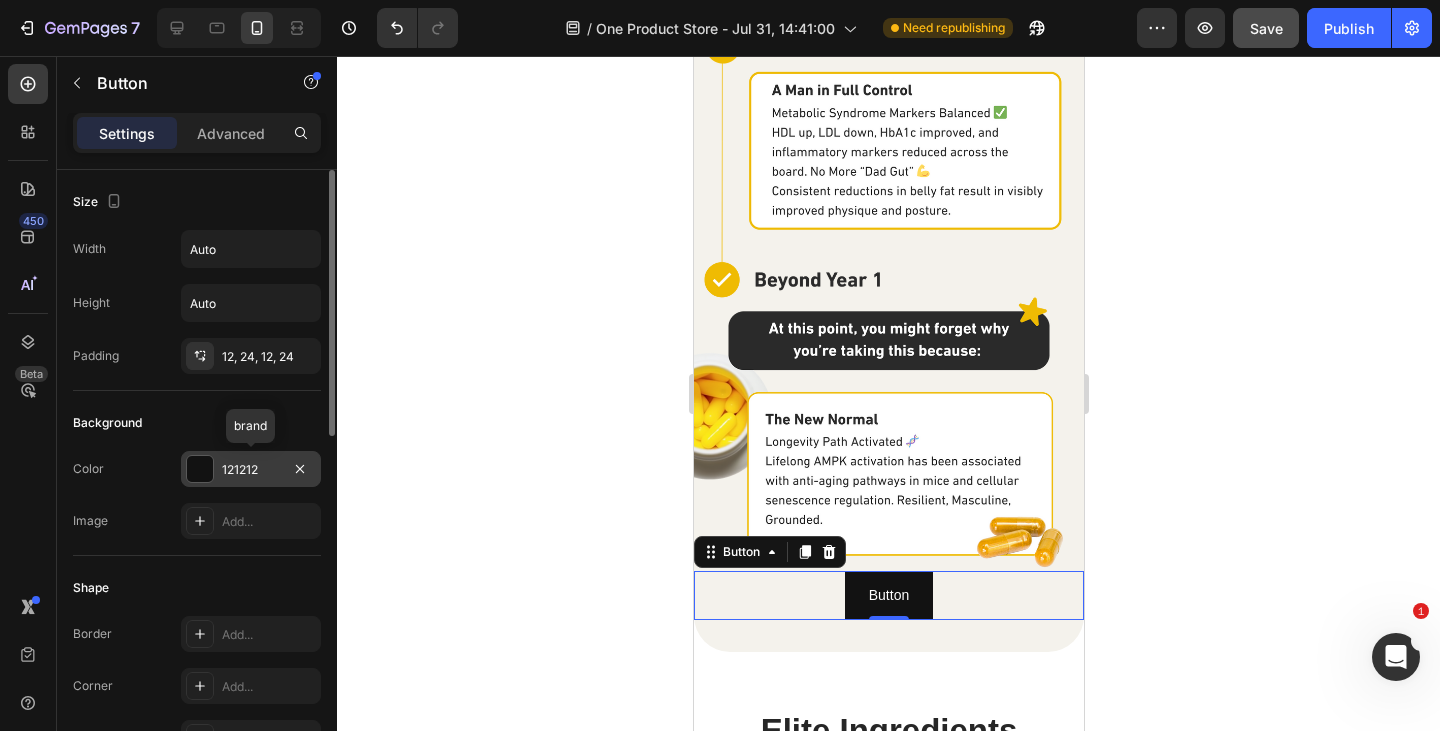 click on "121212" at bounding box center [251, 470] 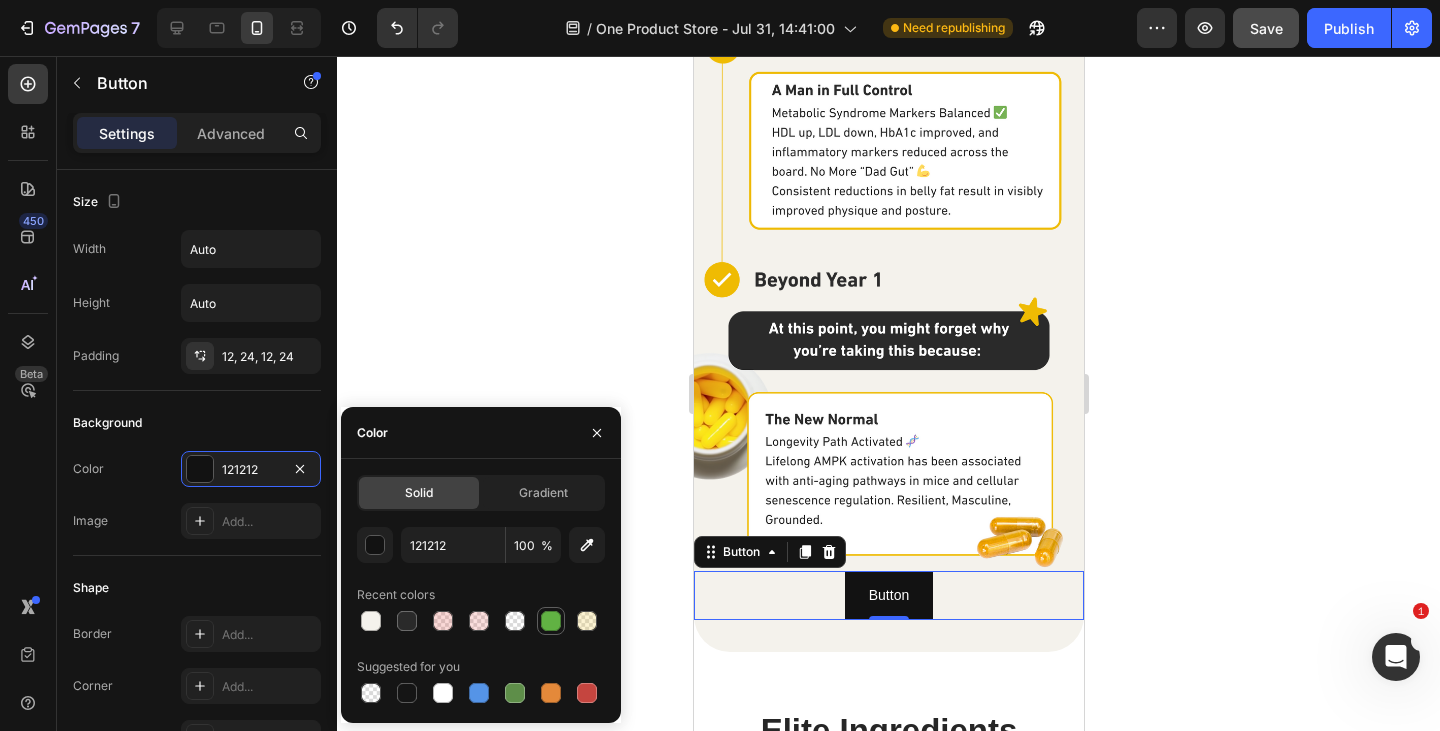 click at bounding box center [551, 621] 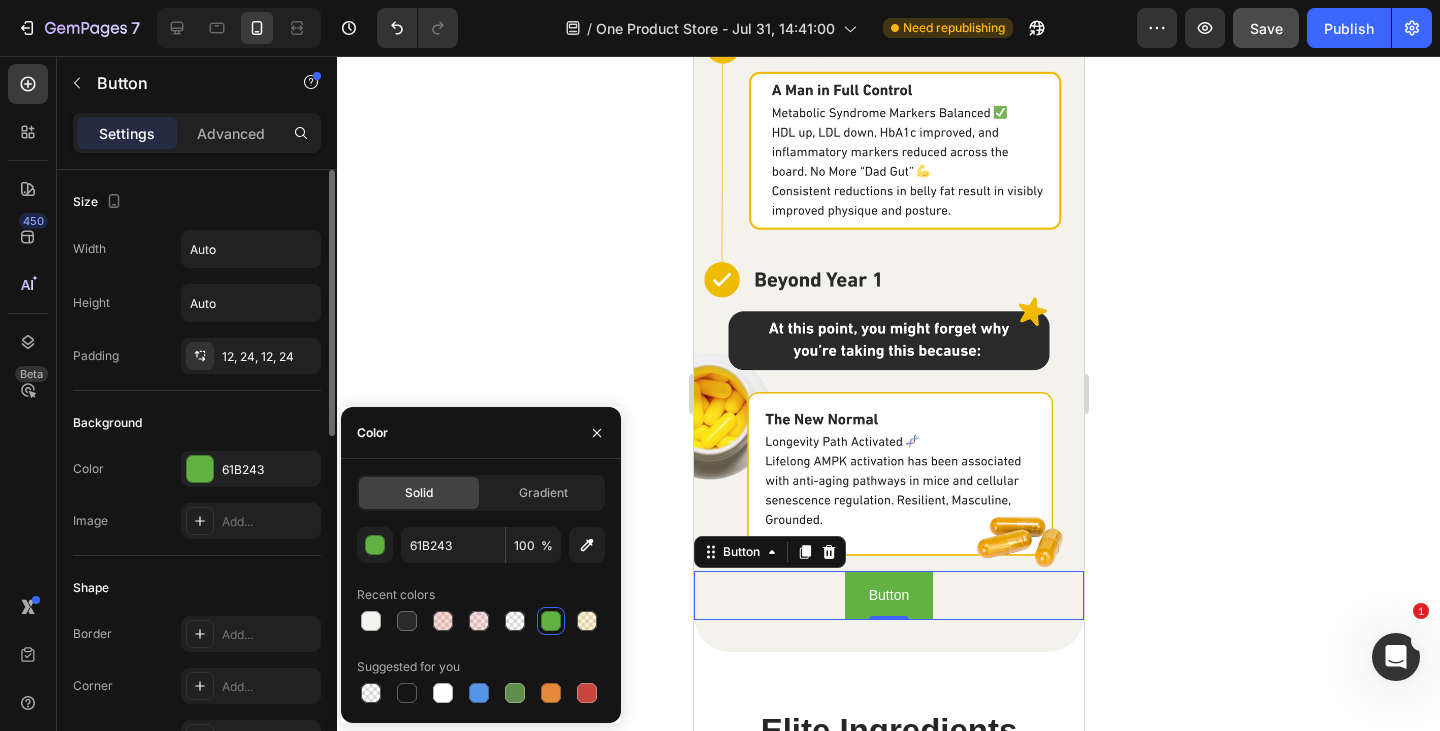 click on "Background" at bounding box center (197, 423) 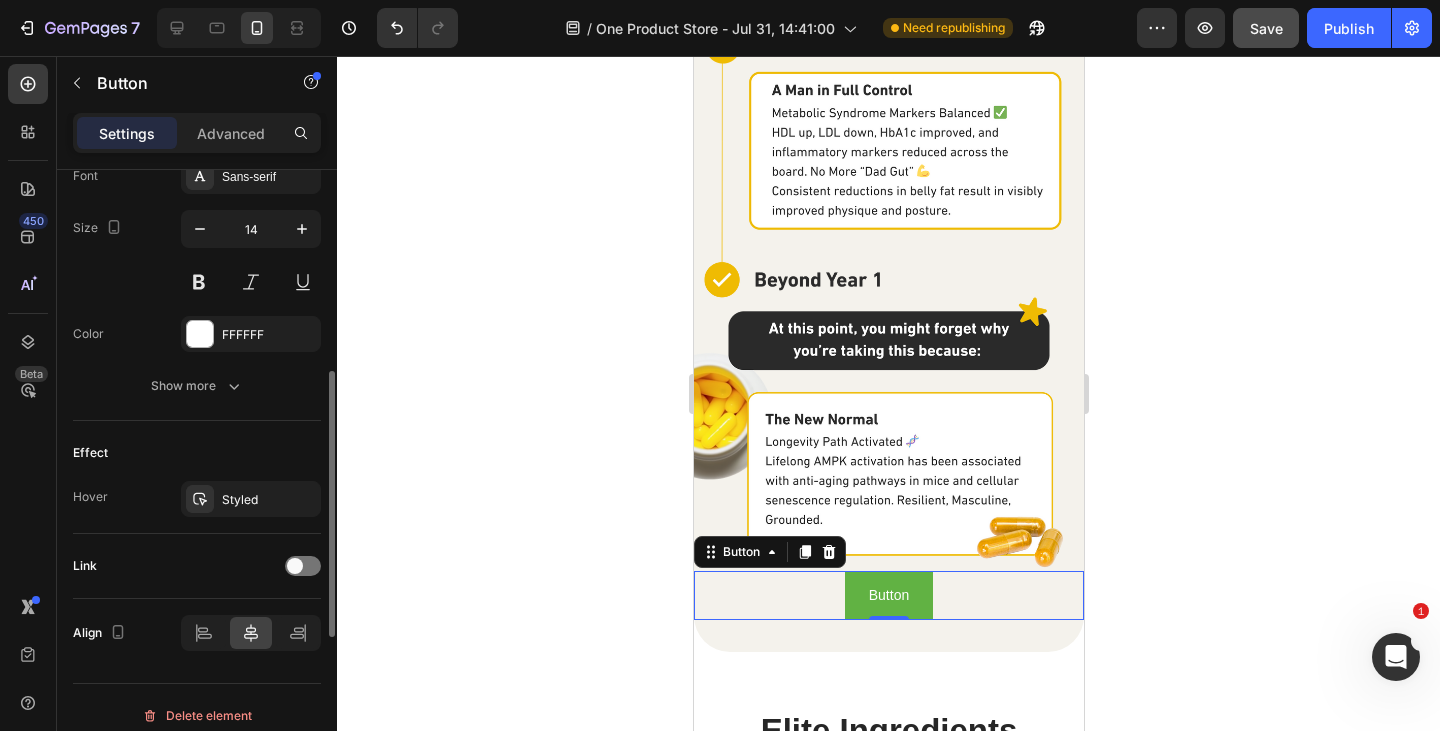 scroll, scrollTop: 700, scrollLeft: 0, axis: vertical 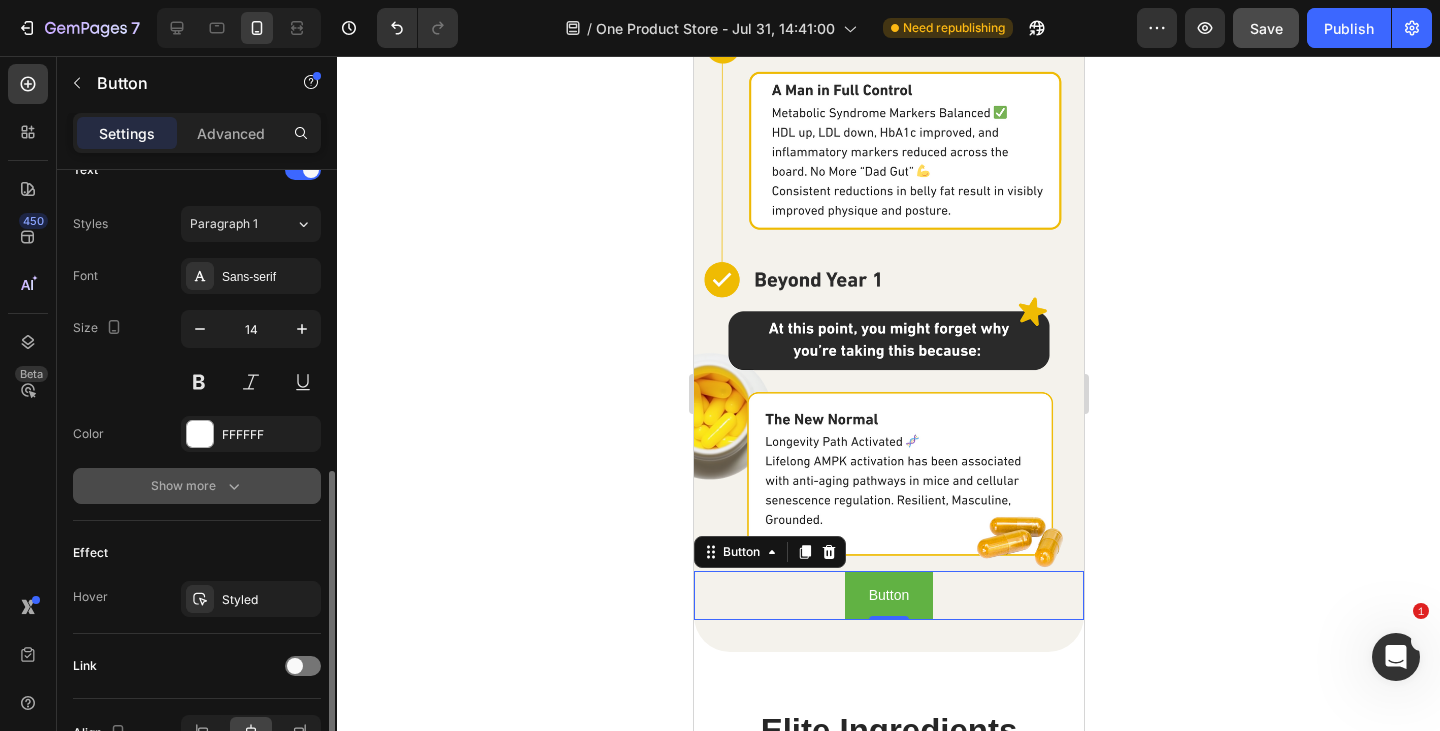 click on "Show more" at bounding box center [197, 486] 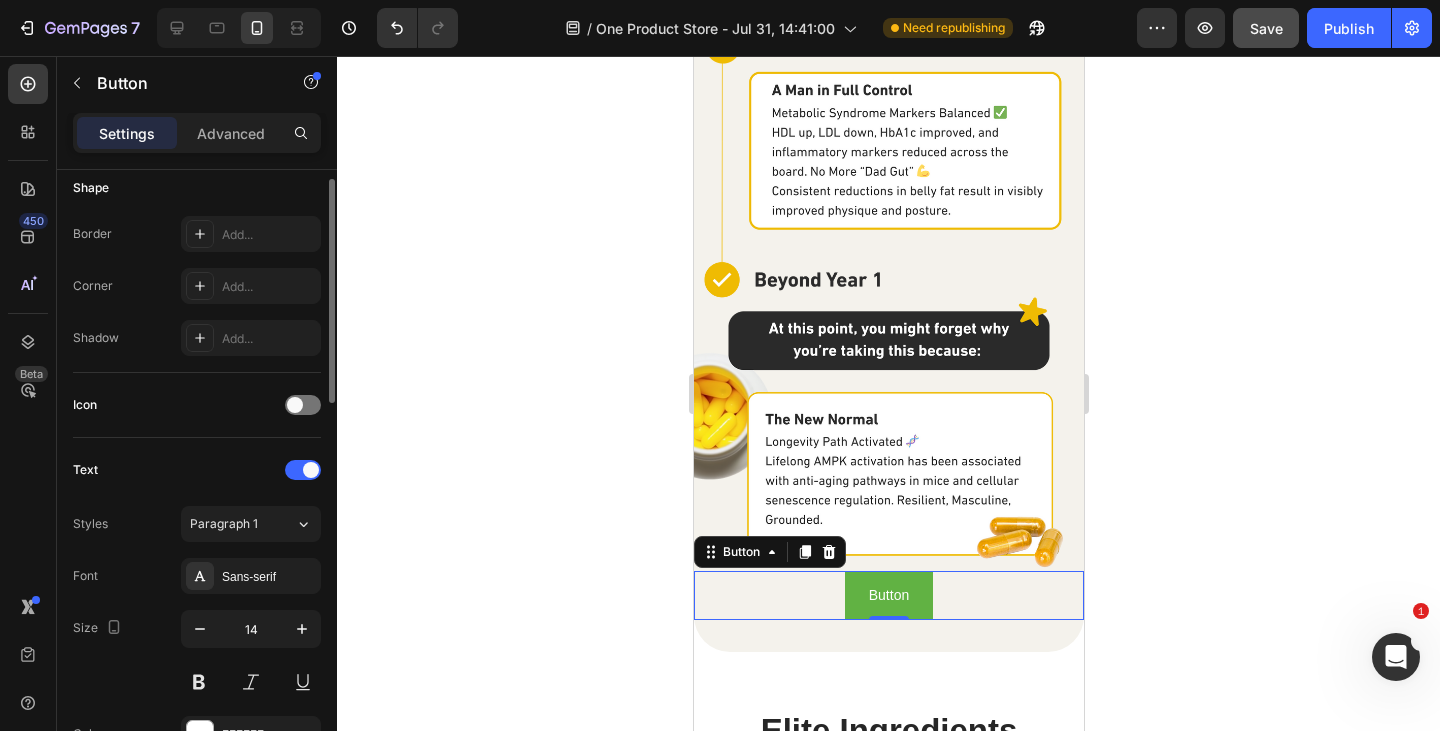 scroll, scrollTop: 100, scrollLeft: 0, axis: vertical 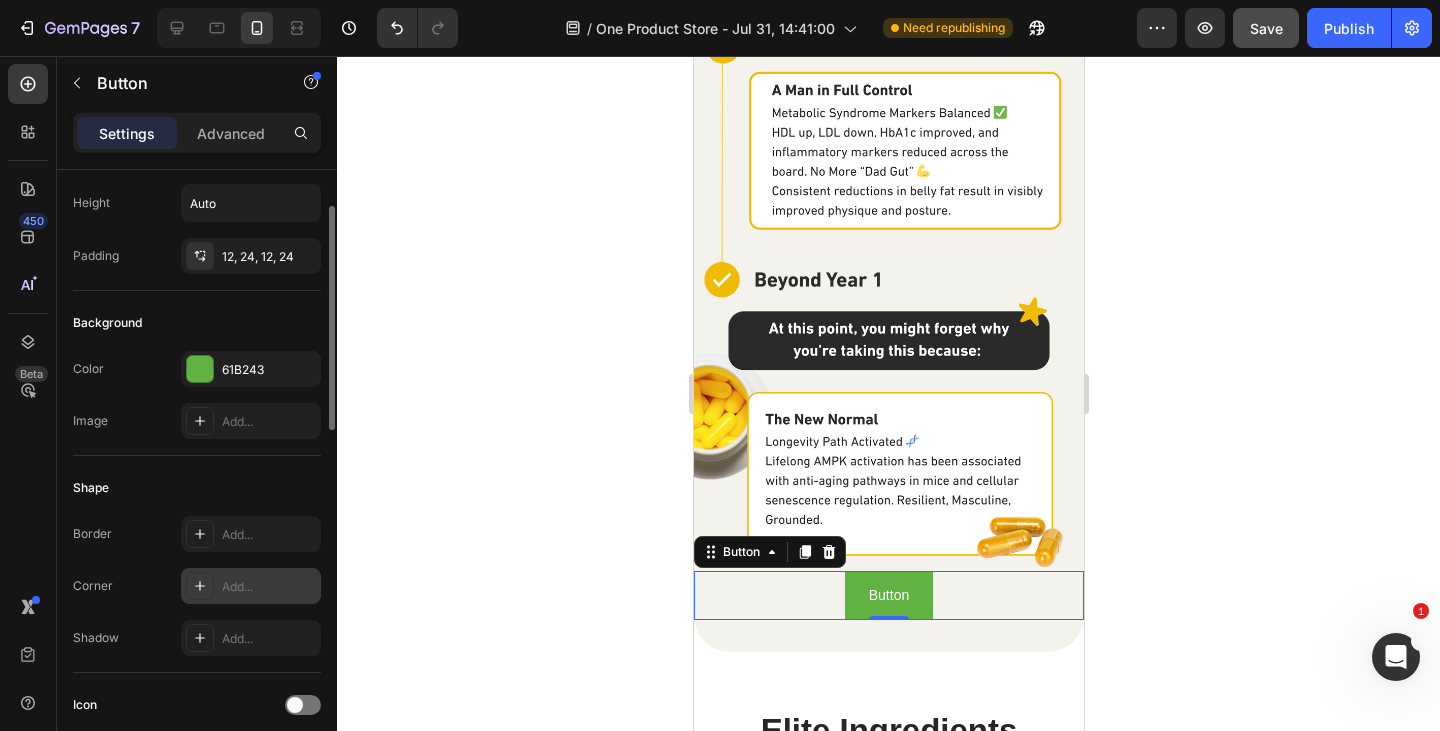click on "Add..." at bounding box center (269, 587) 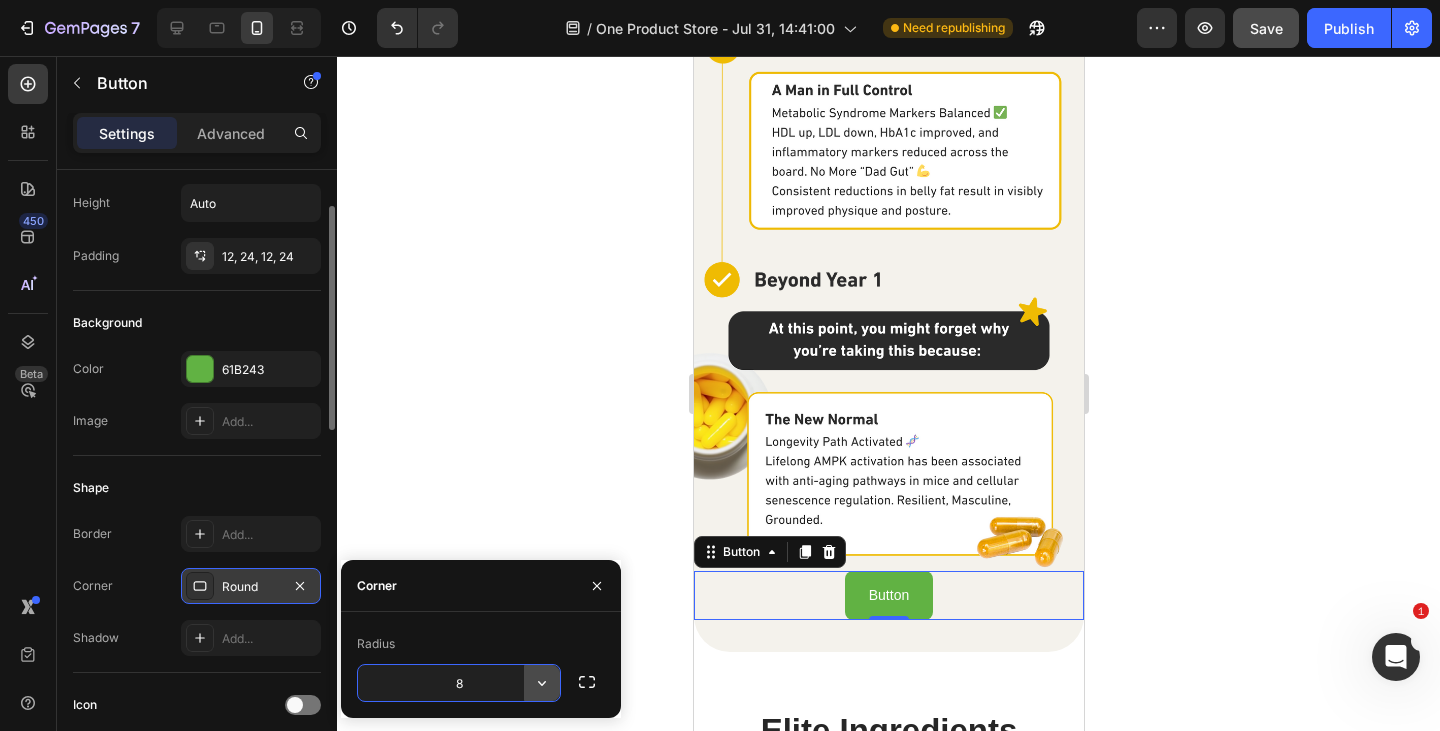 click 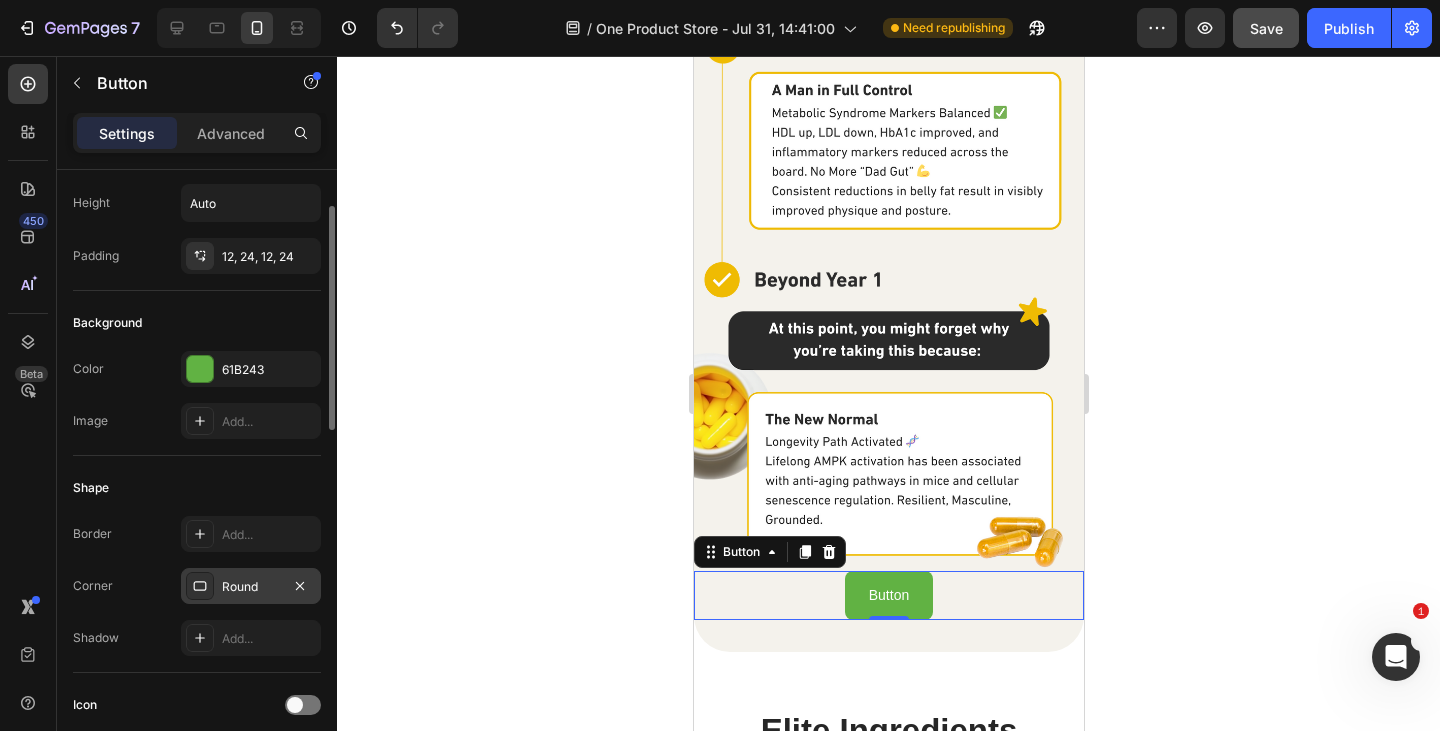 click on "Shape" at bounding box center (197, 488) 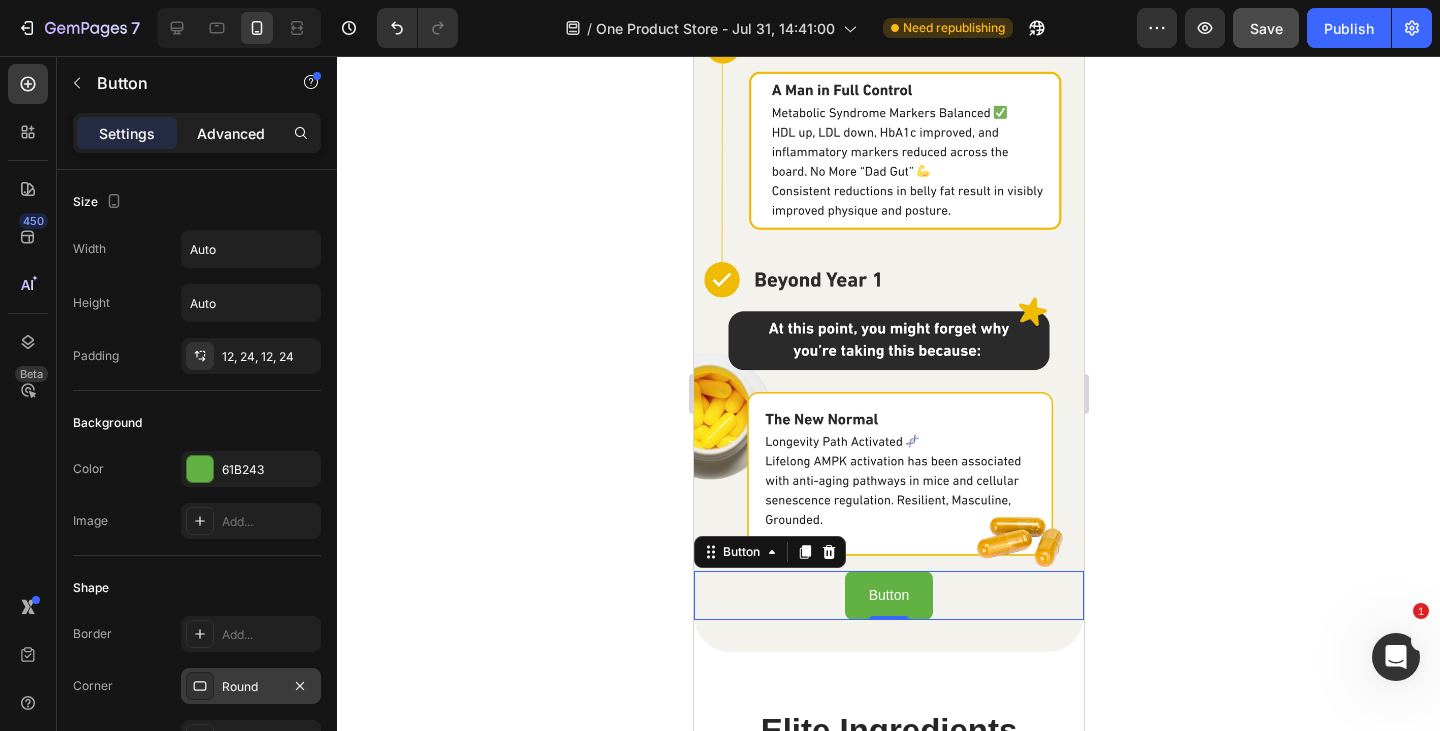 click on "Advanced" at bounding box center (231, 133) 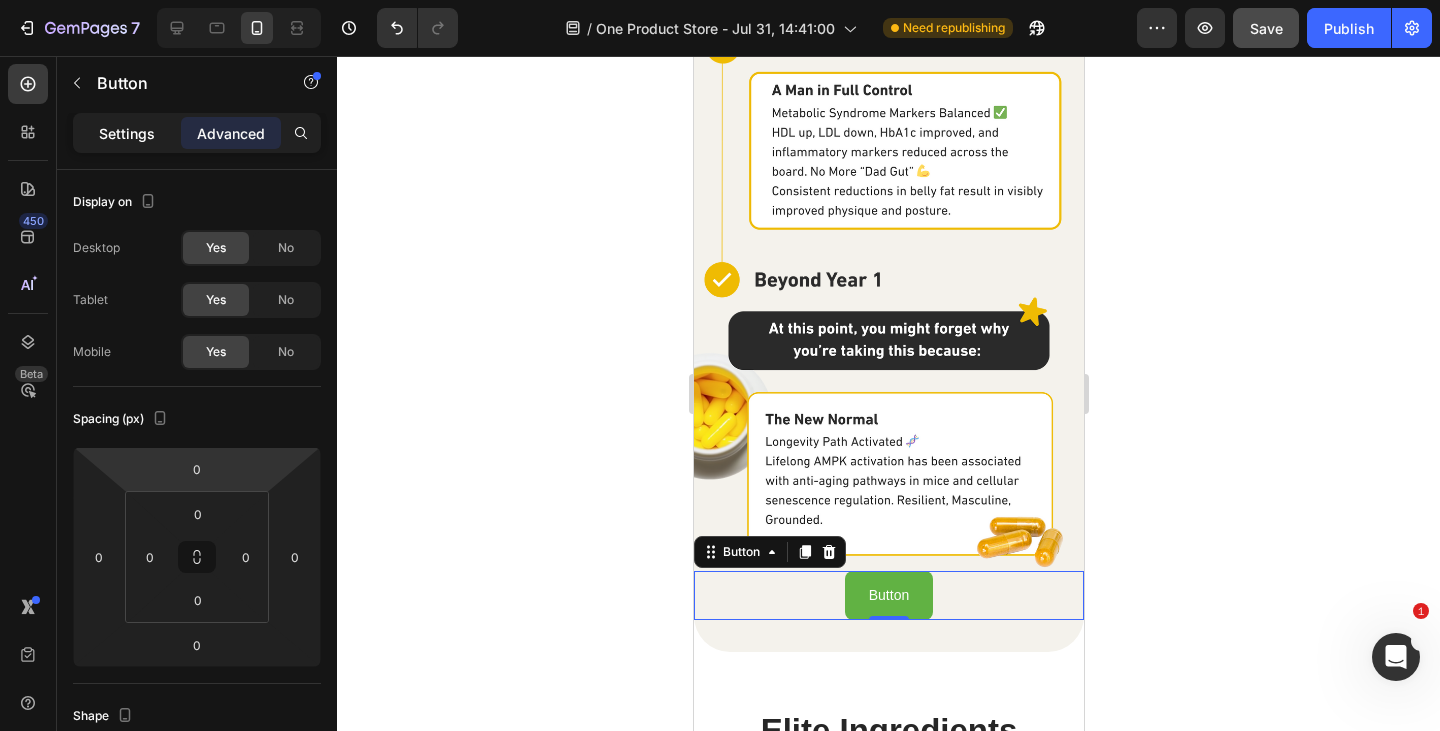 click on "Settings" at bounding box center [127, 133] 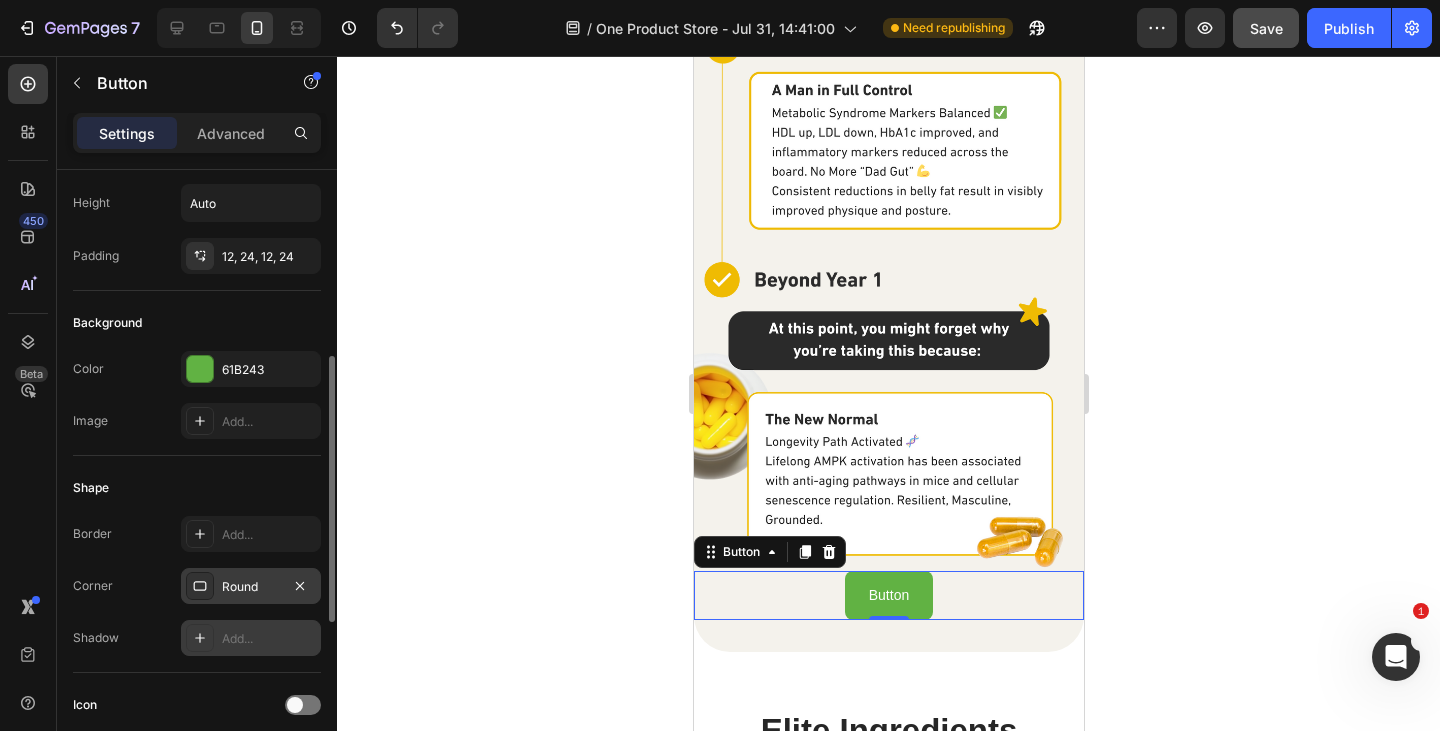 scroll, scrollTop: 200, scrollLeft: 0, axis: vertical 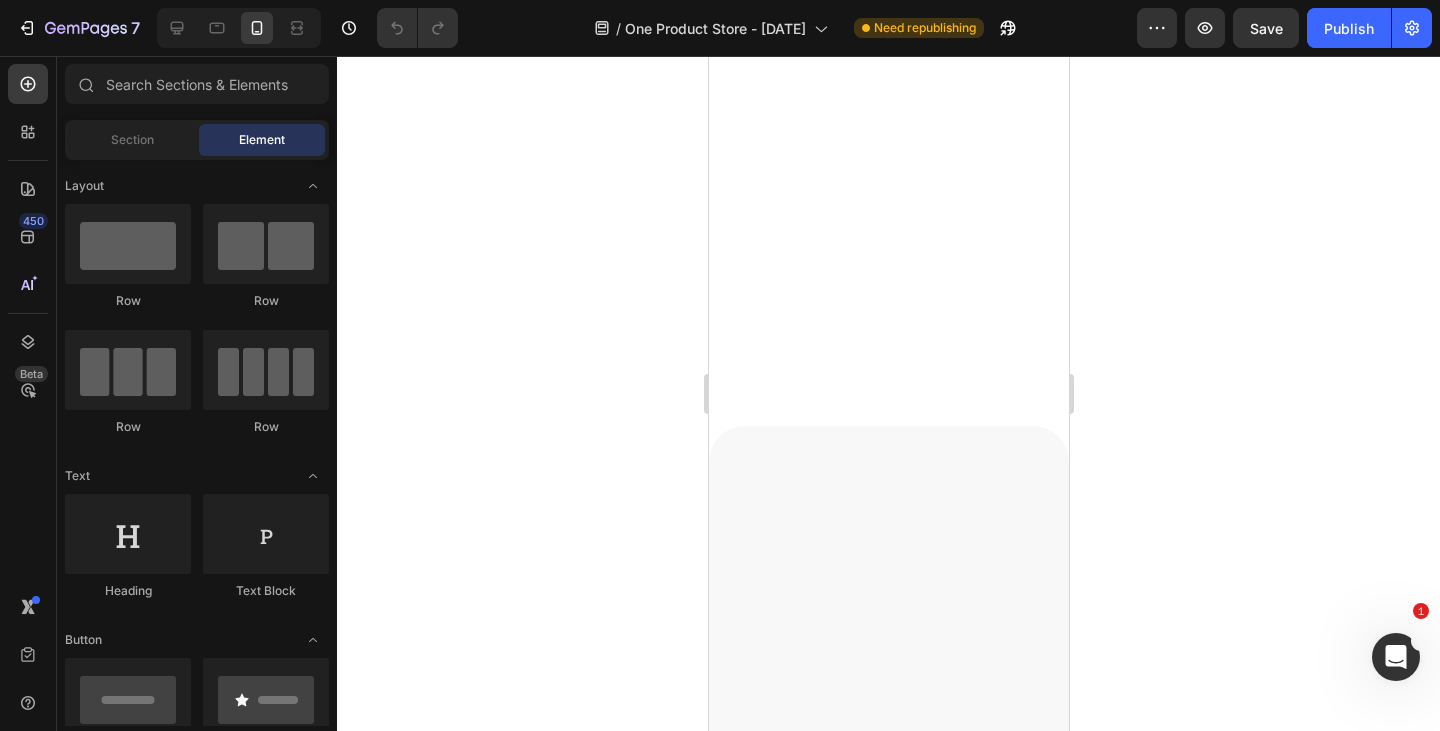 click on "Button Button   0" at bounding box center (888, -1085) 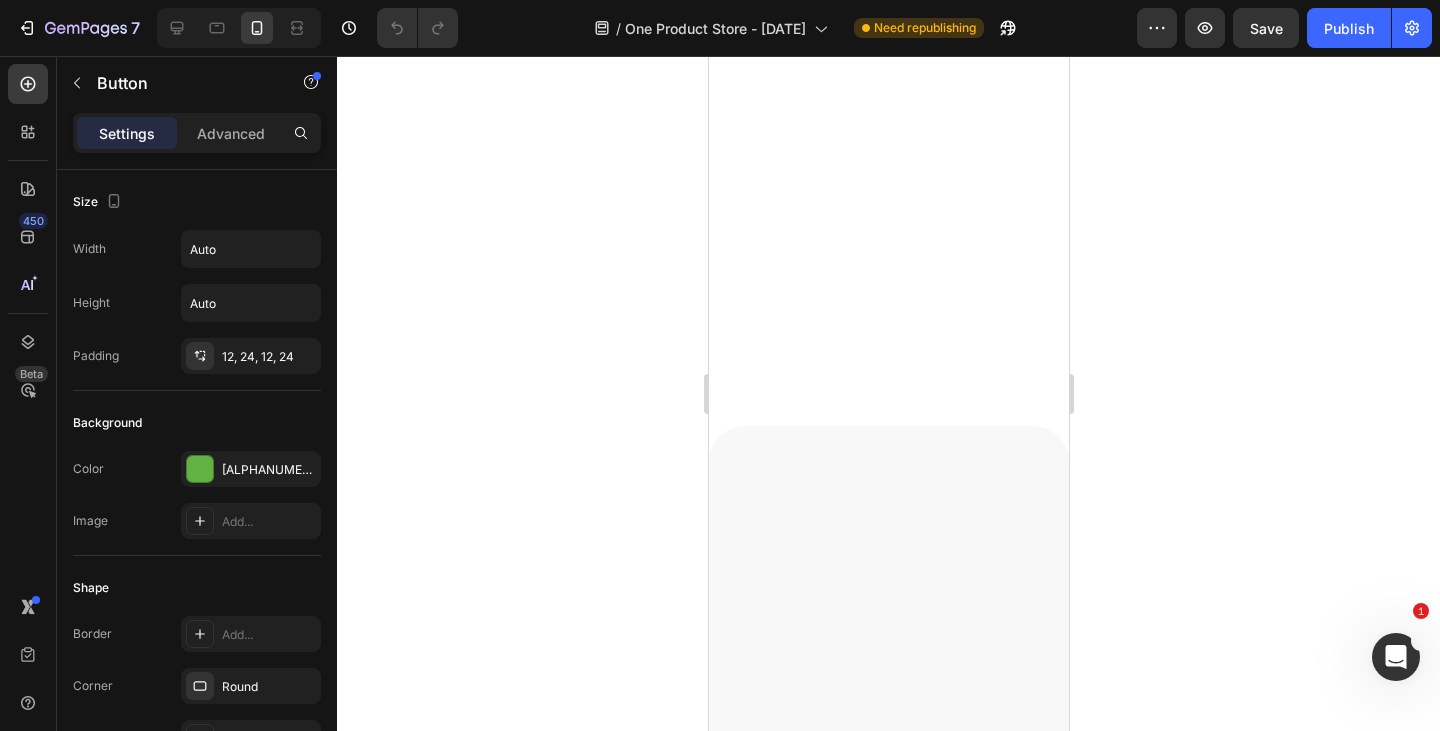 click 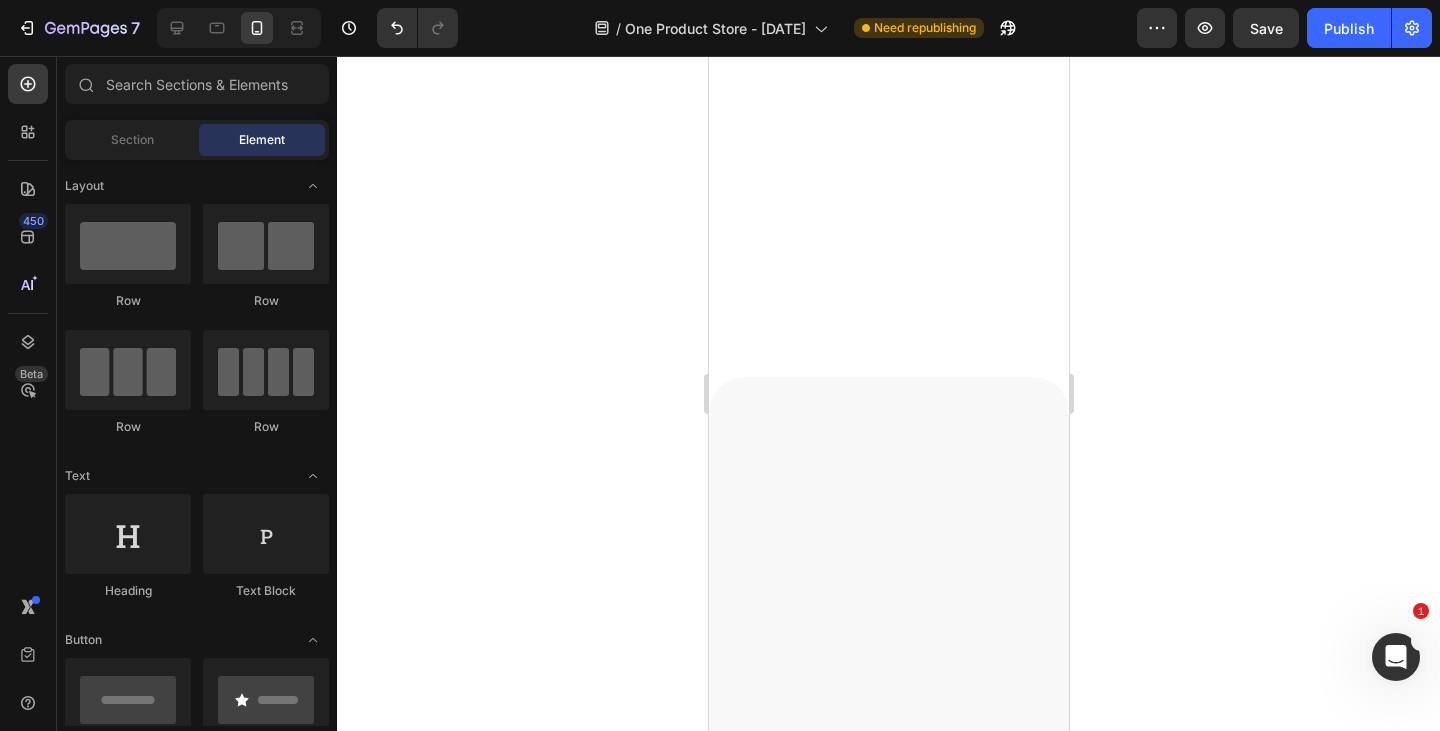 click at bounding box center [888, -1109] 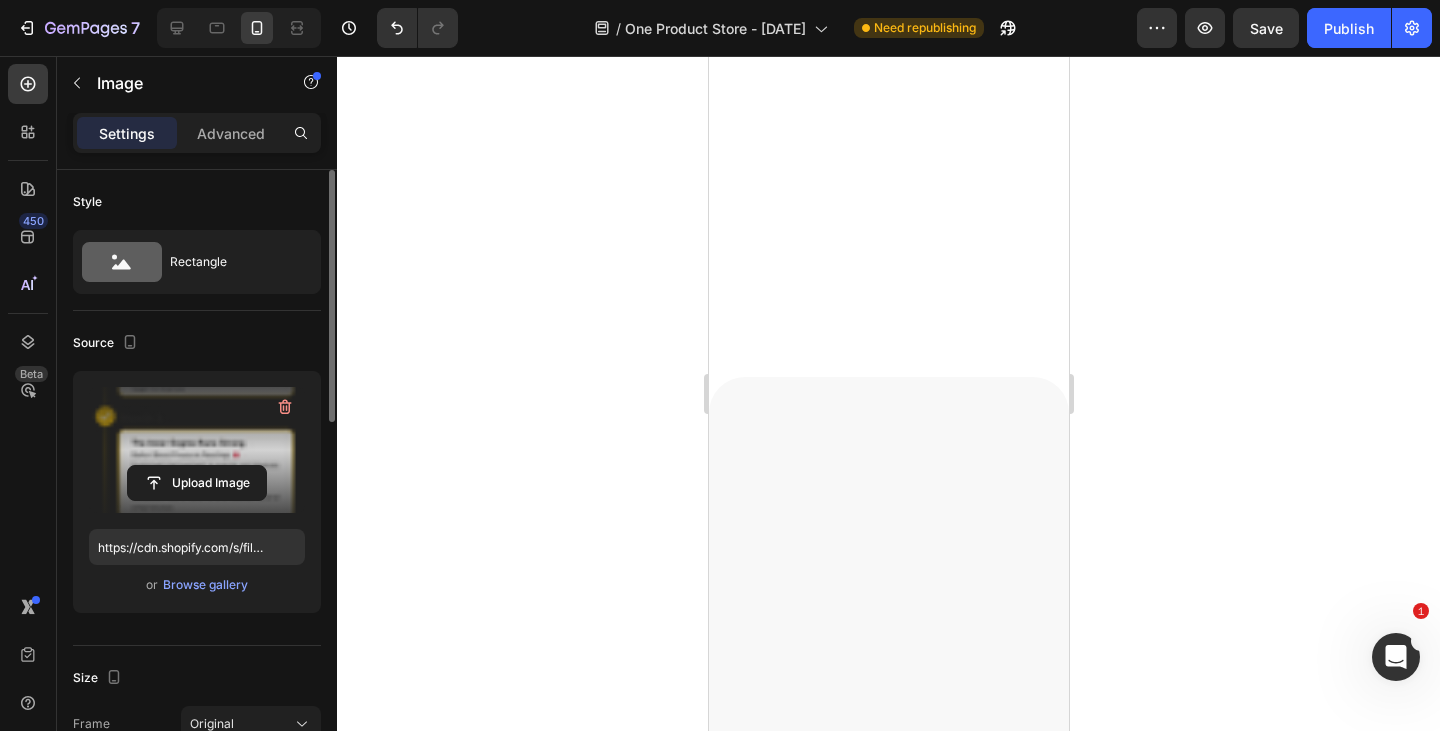click at bounding box center (197, 450) 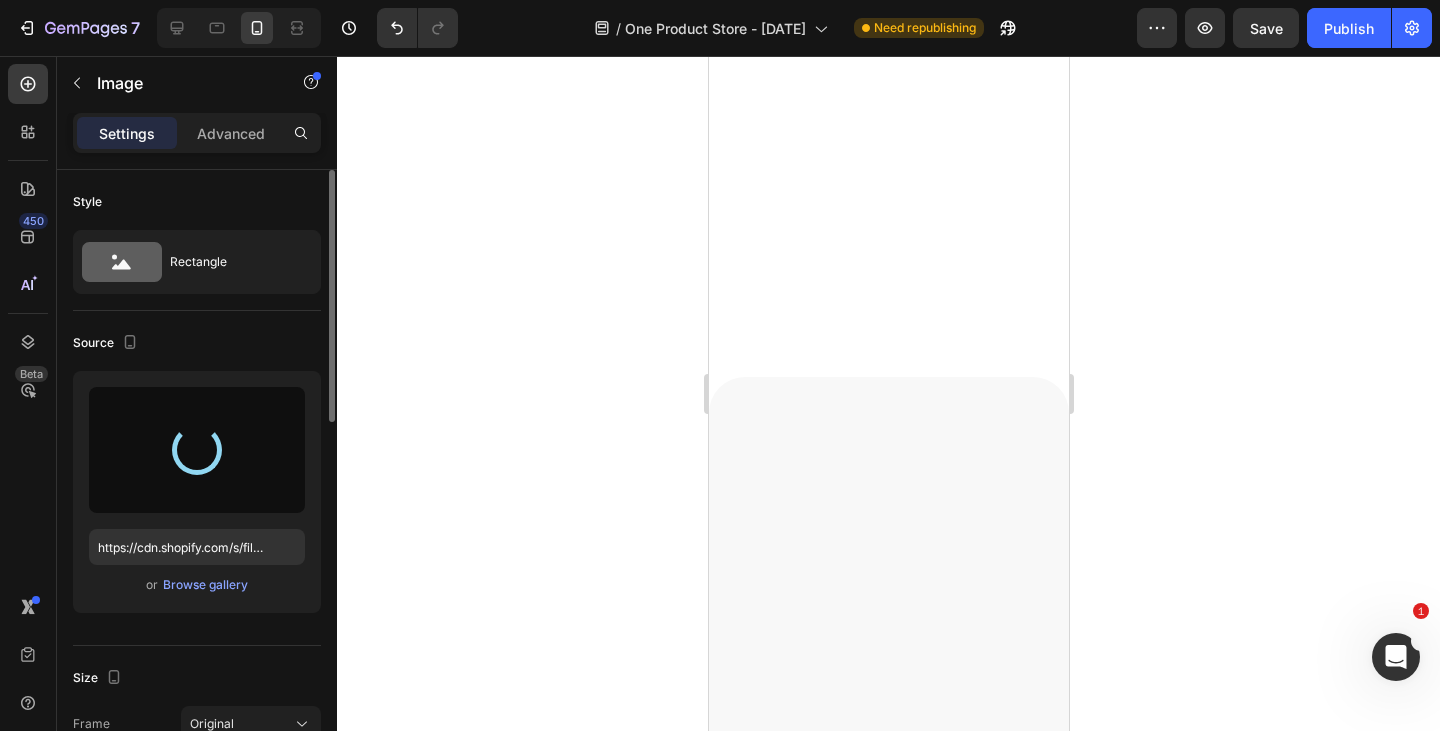 type on "https://cdn.shopify.com/s/files/1/0707/5843/2825/files/gempages_551811319704060778-6b568e4f-2f1f-4475-8f8d-ea75ada3b6be.png" 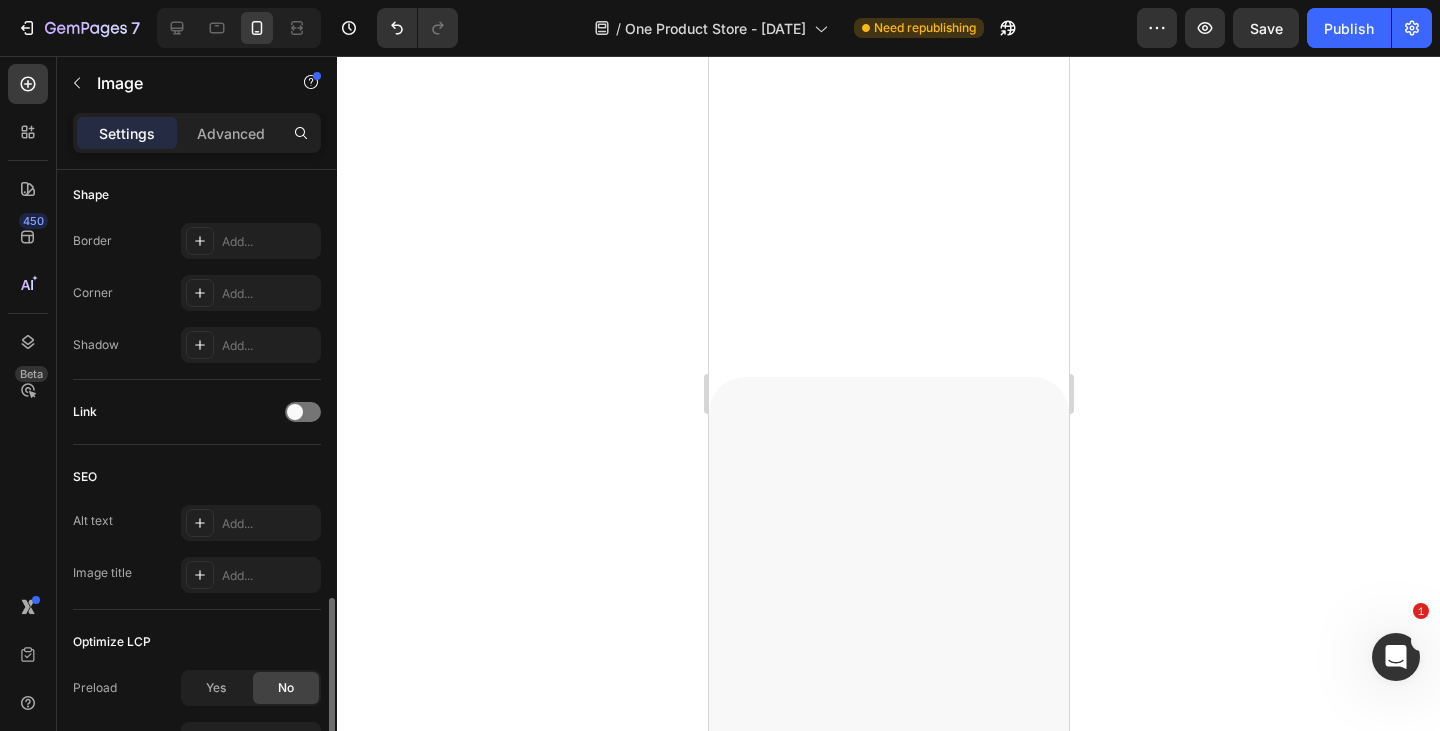 scroll, scrollTop: 892, scrollLeft: 0, axis: vertical 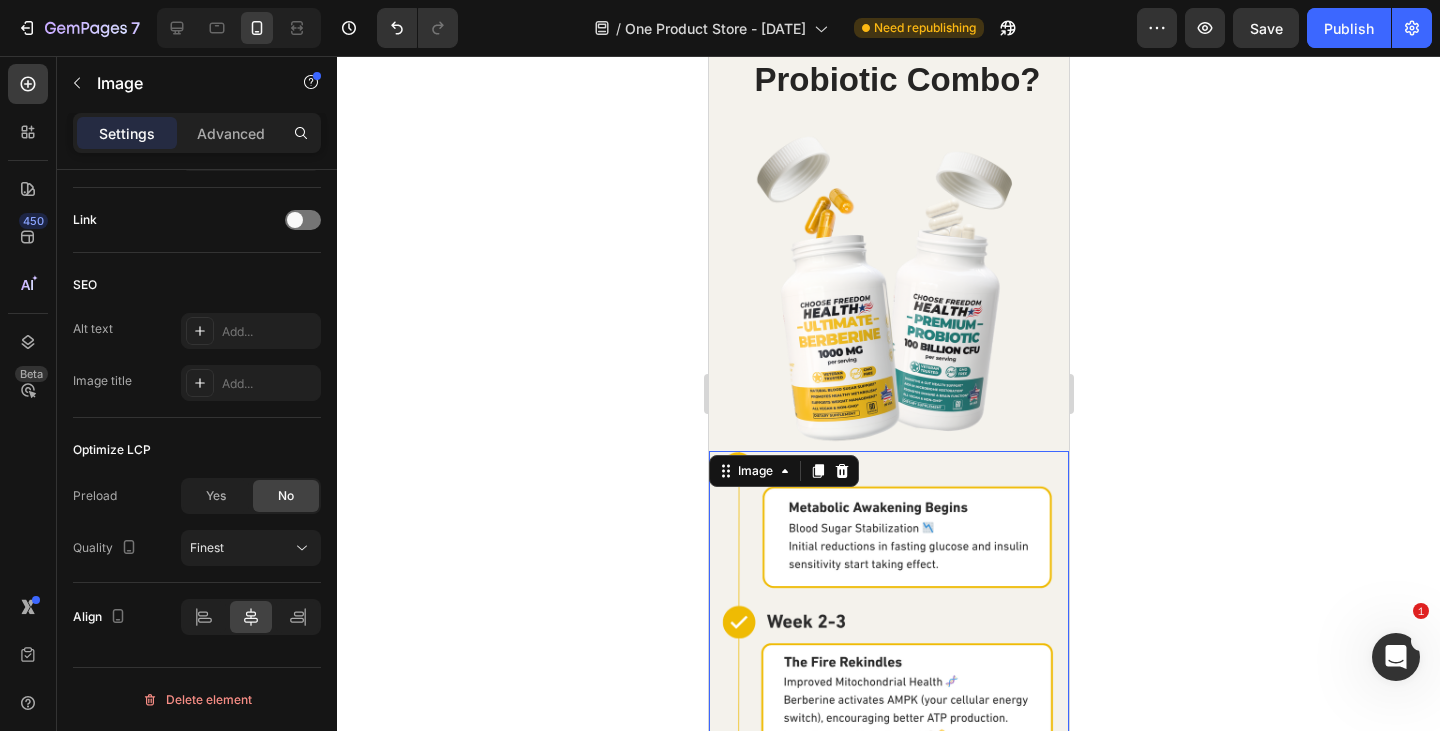 click 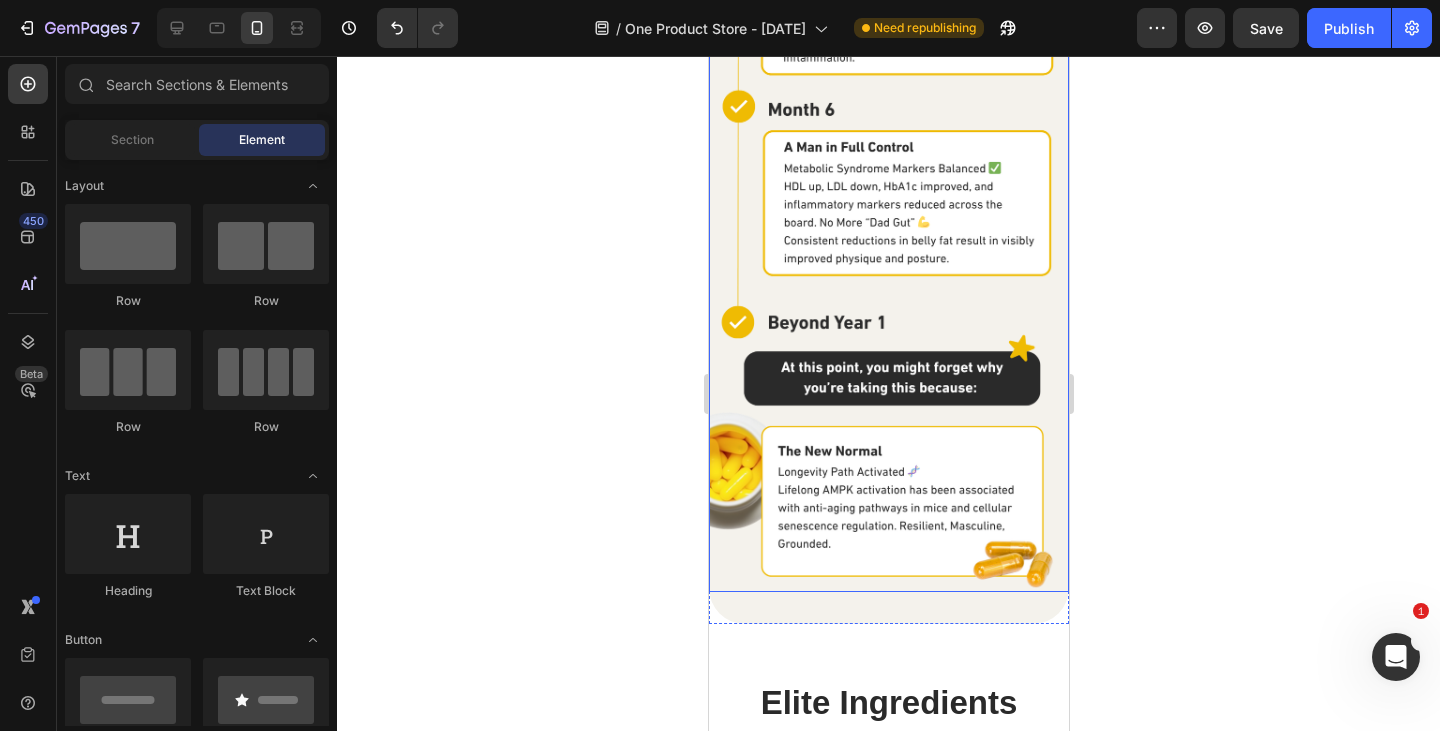 scroll, scrollTop: 5600, scrollLeft: 0, axis: vertical 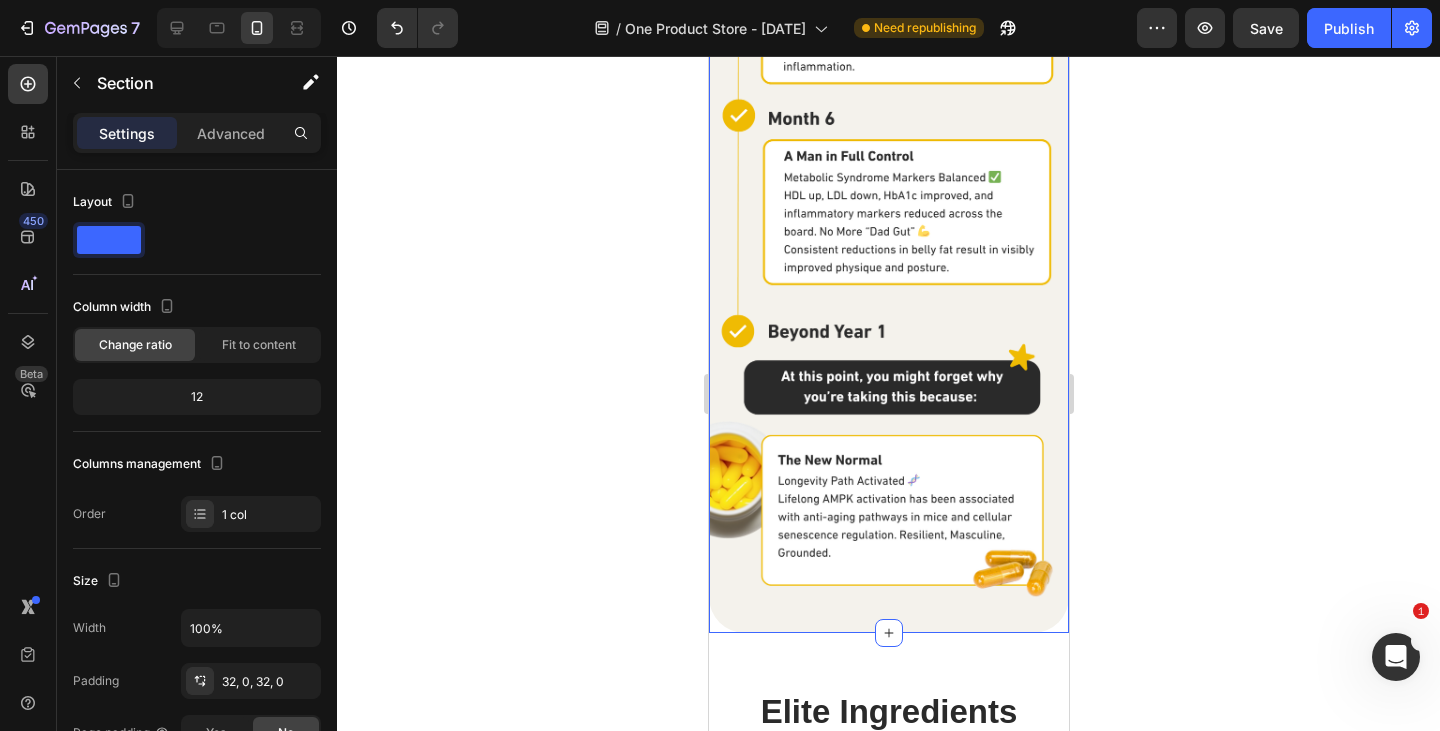 click on "What Can I Expect From Consistent Use Of Berberine + Probiotic Combo? Heading Image Image Section 5" at bounding box center (888, -286) 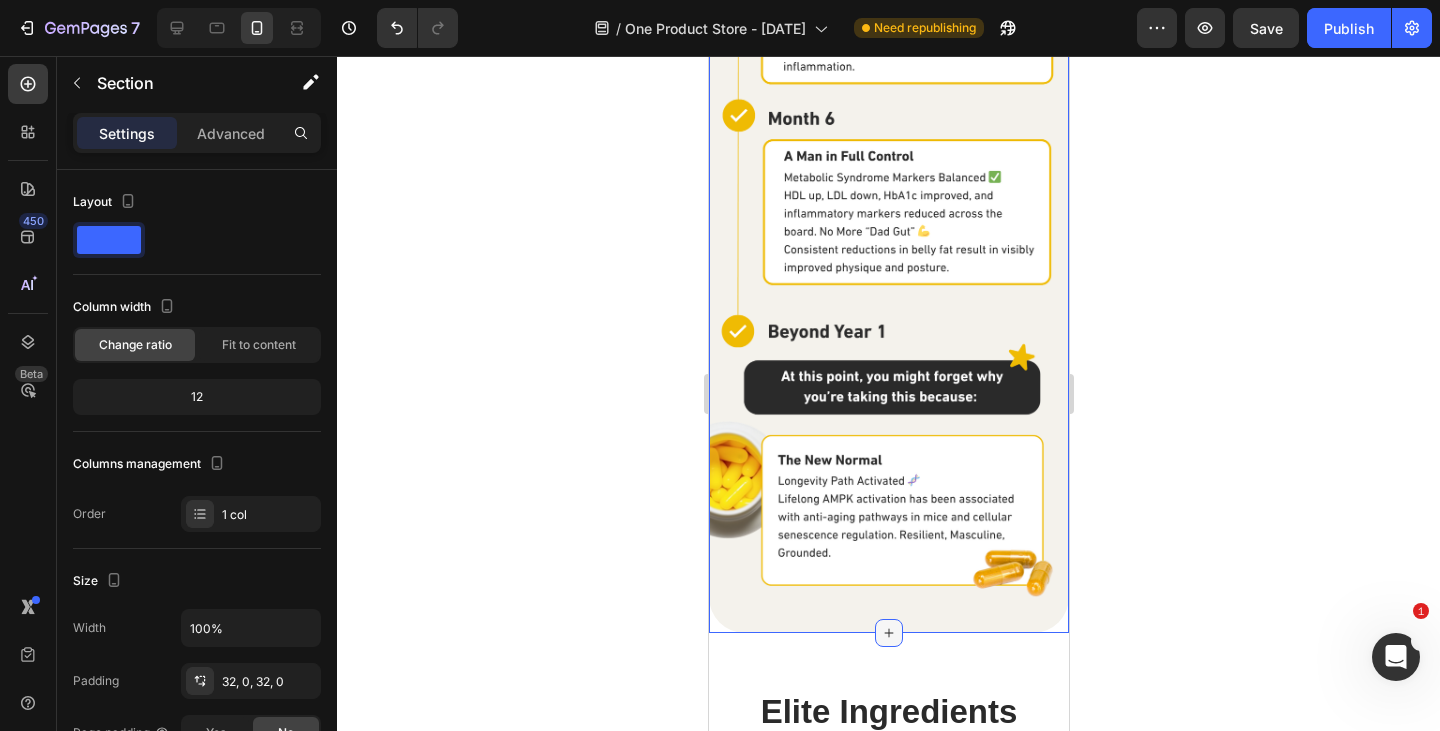 click at bounding box center [888, 633] 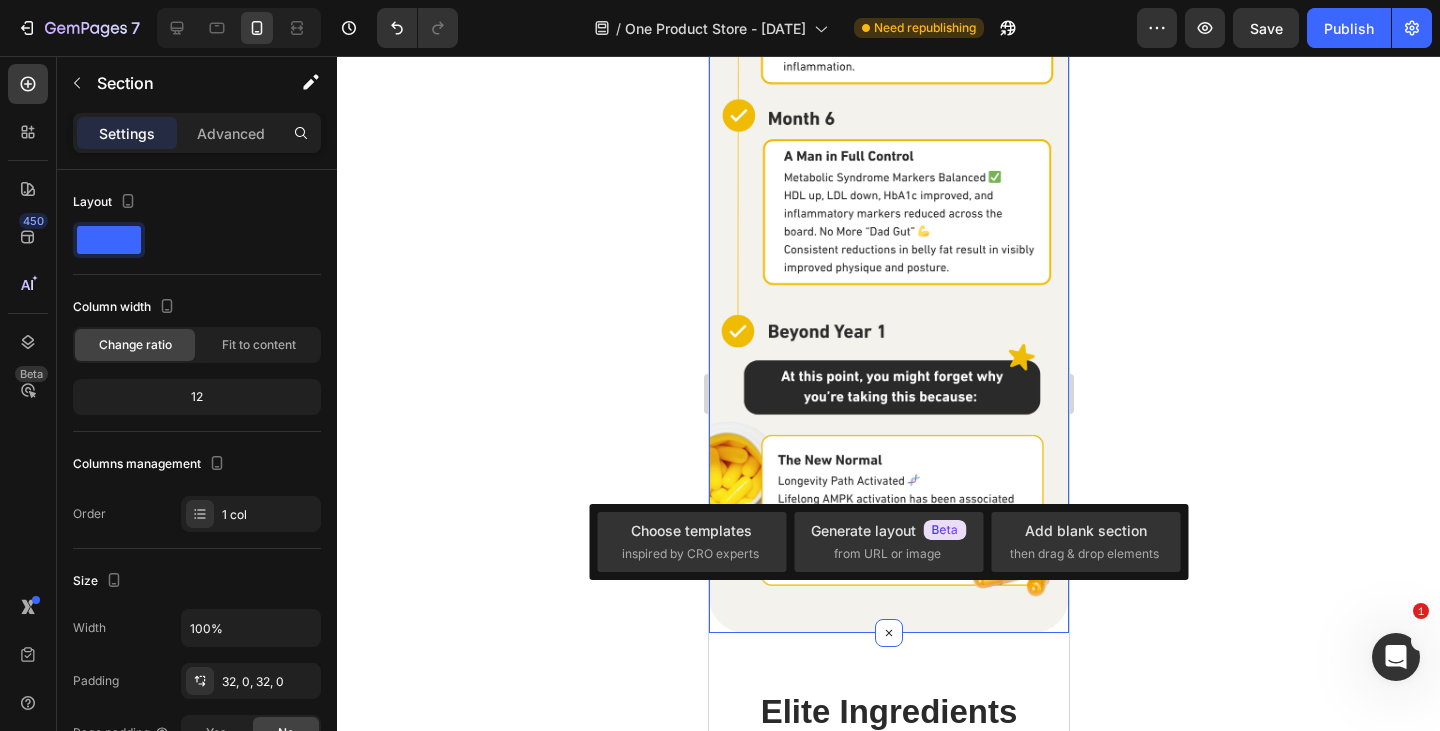 click on "Settings Advanced" at bounding box center [197, 141] 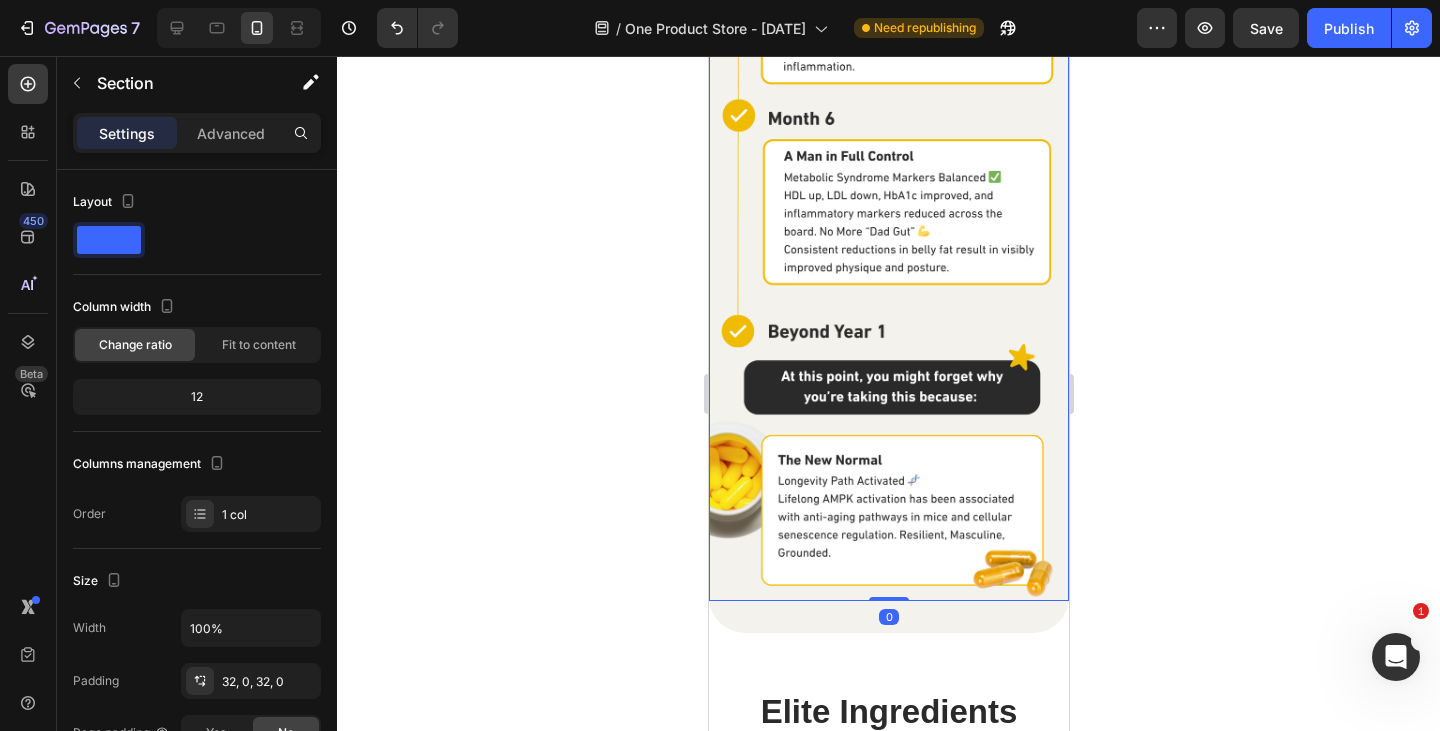 click at bounding box center (888, -24) 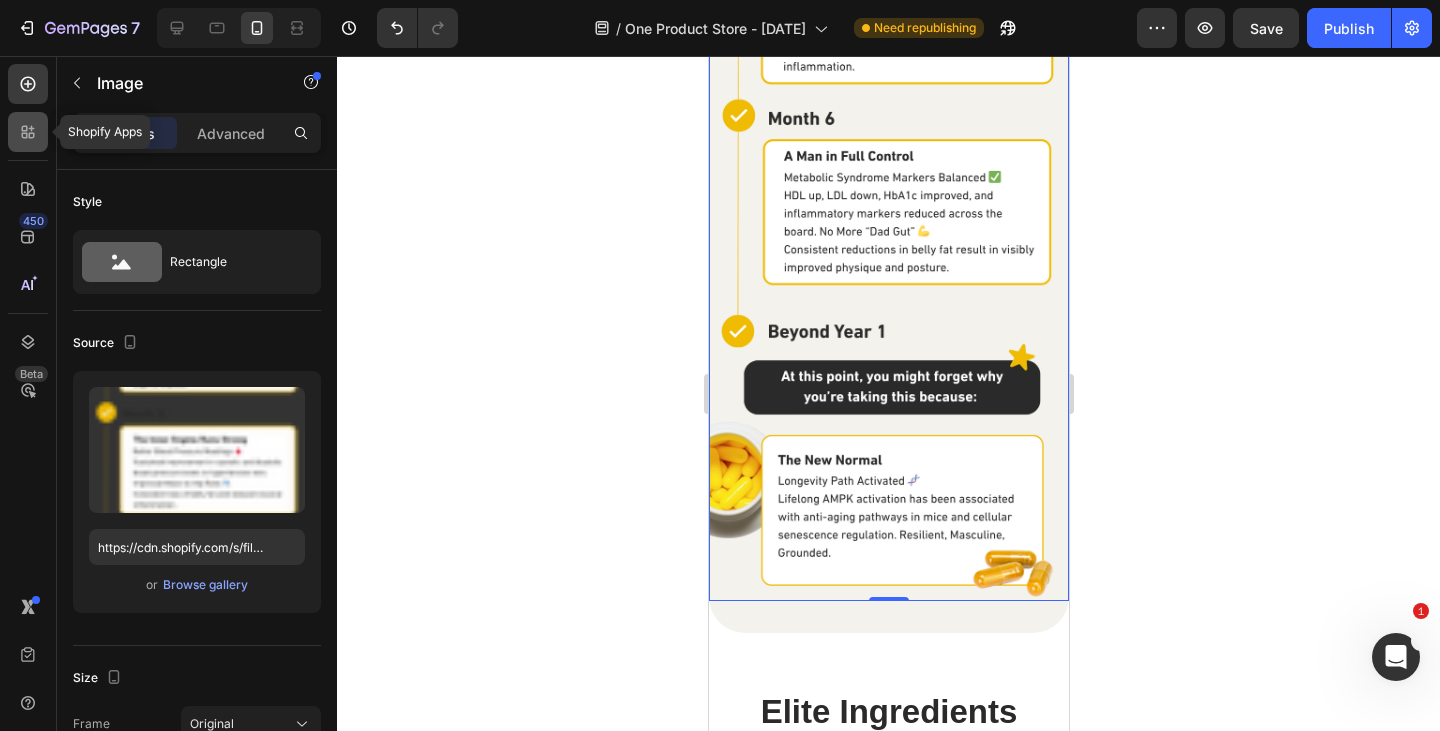 click 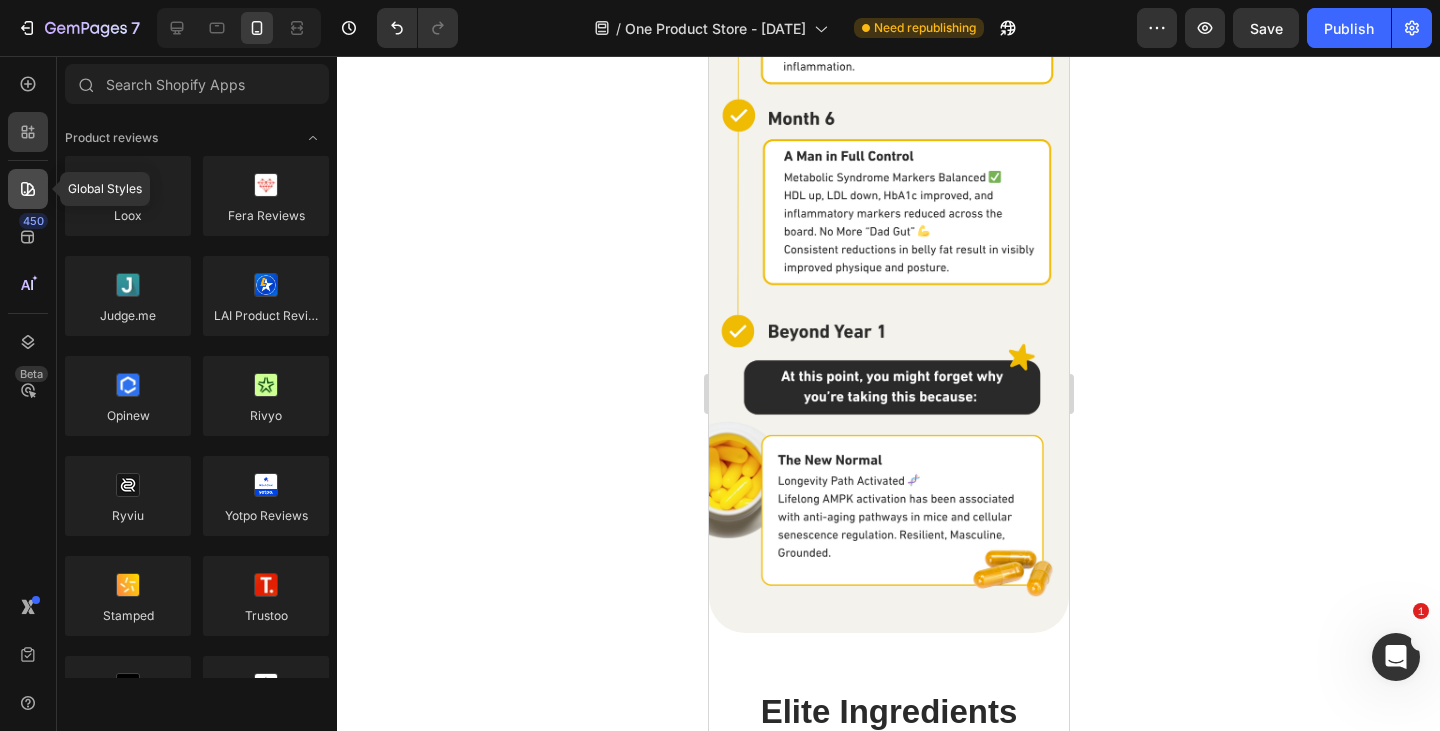click 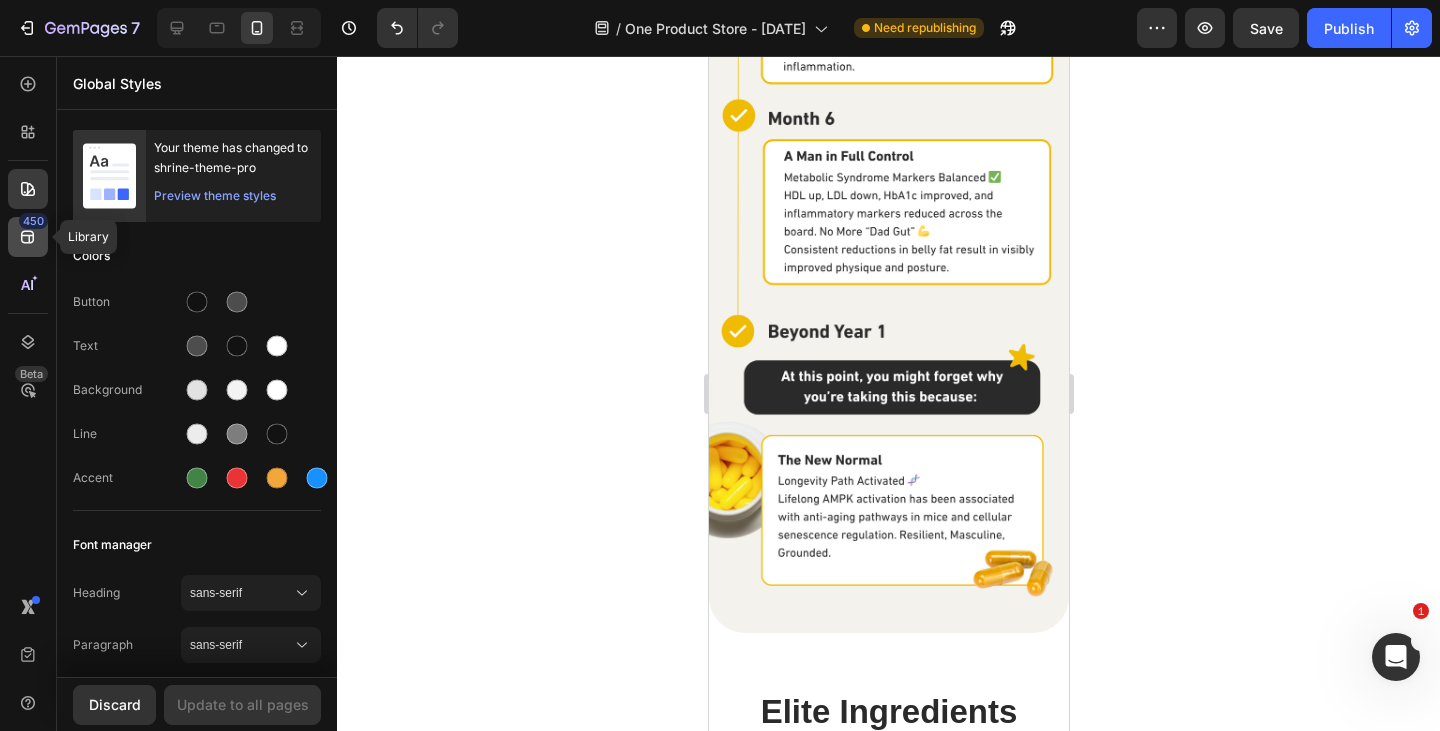 click 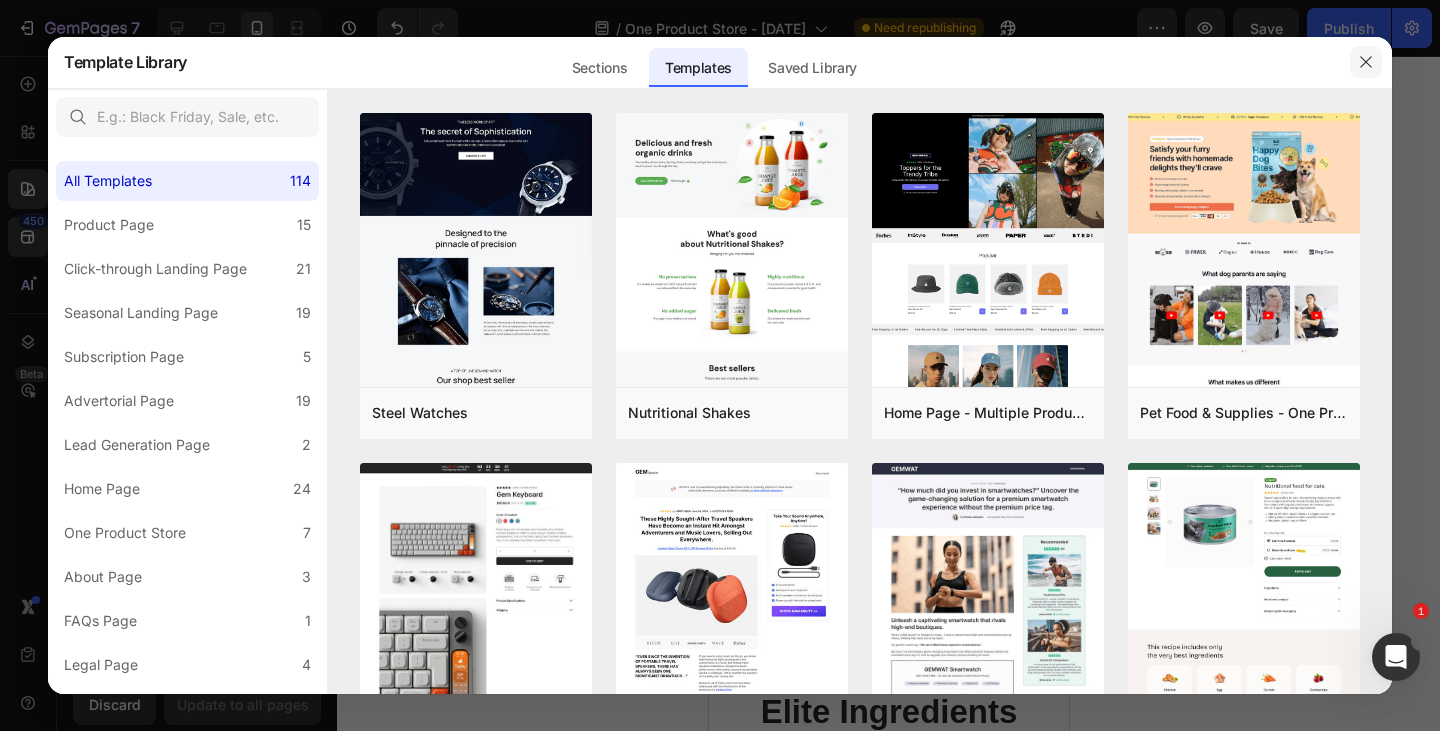 click 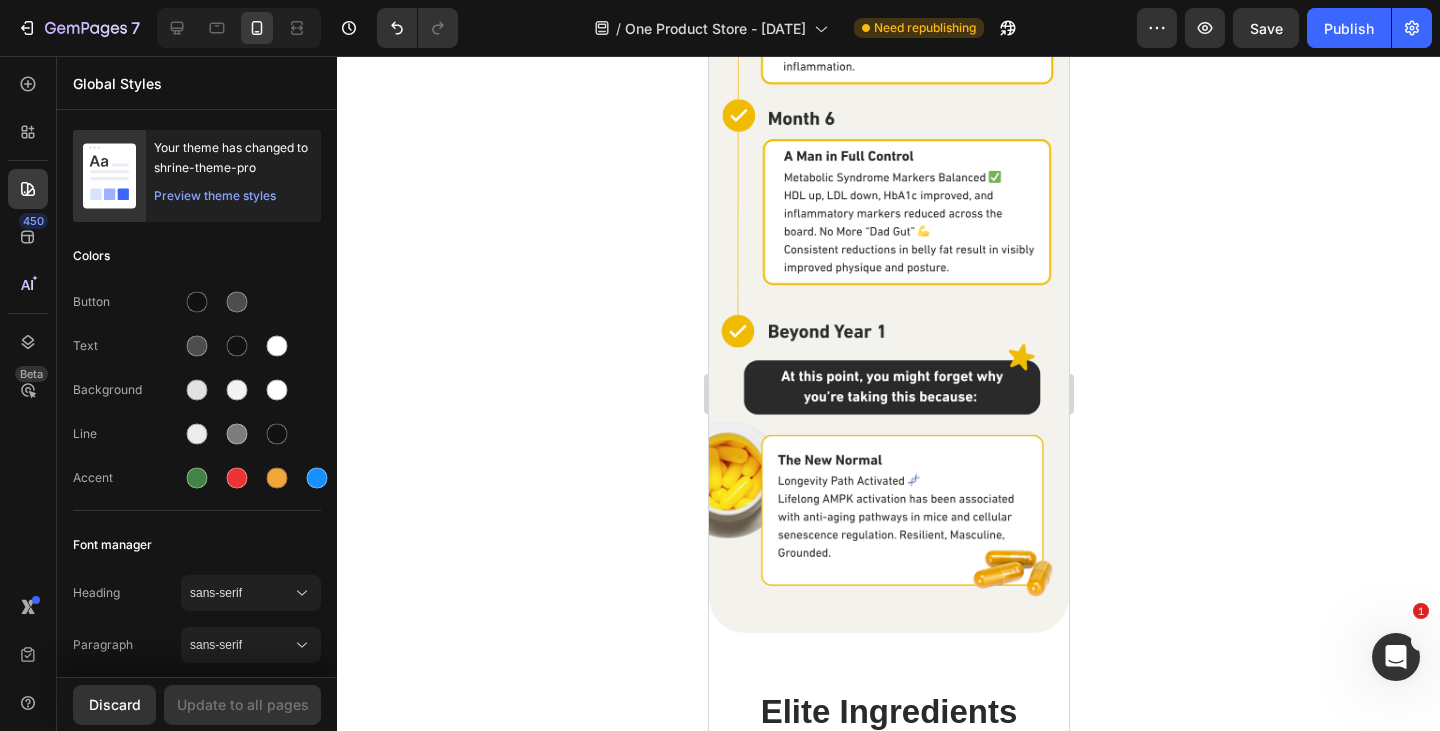 drag, startPoint x: 1126, startPoint y: 377, endPoint x: 295, endPoint y: 444, distance: 833.6966 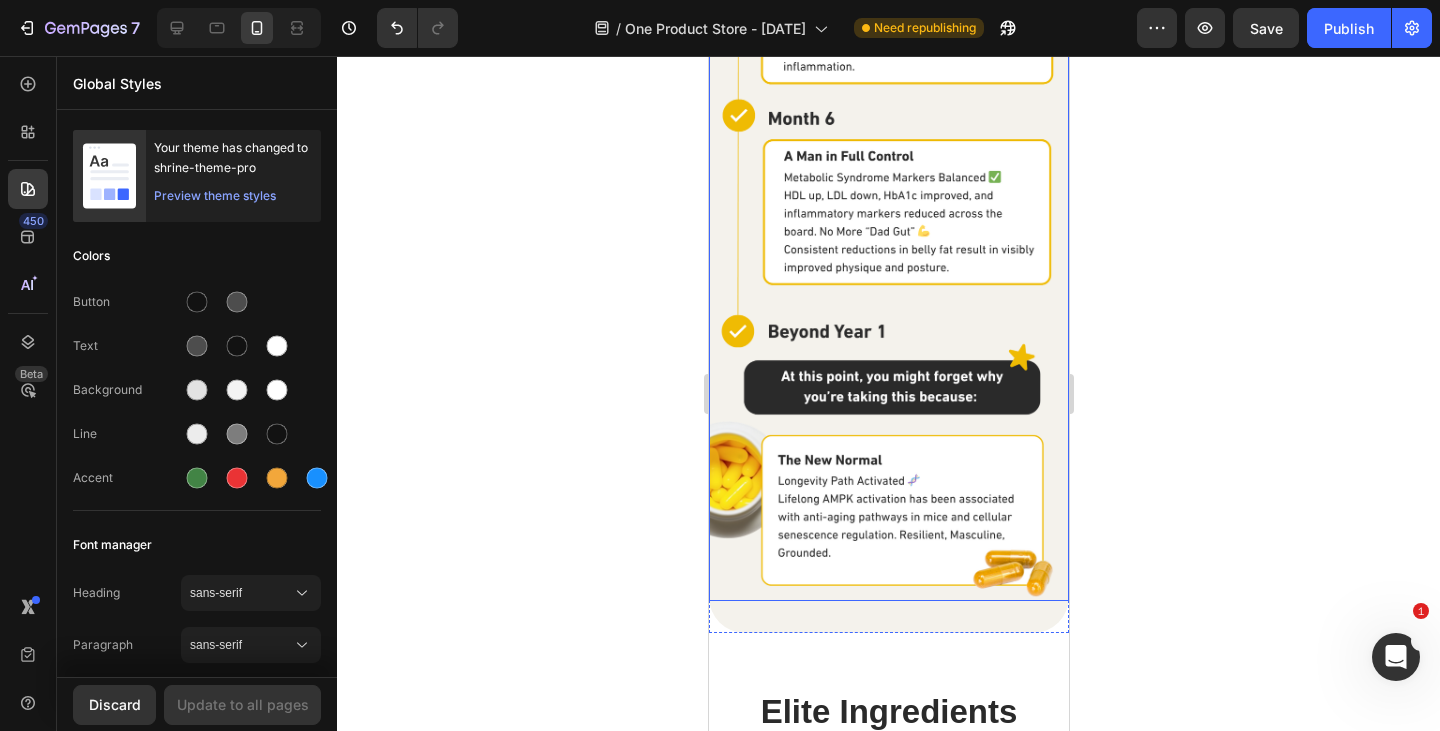 click at bounding box center (888, -24) 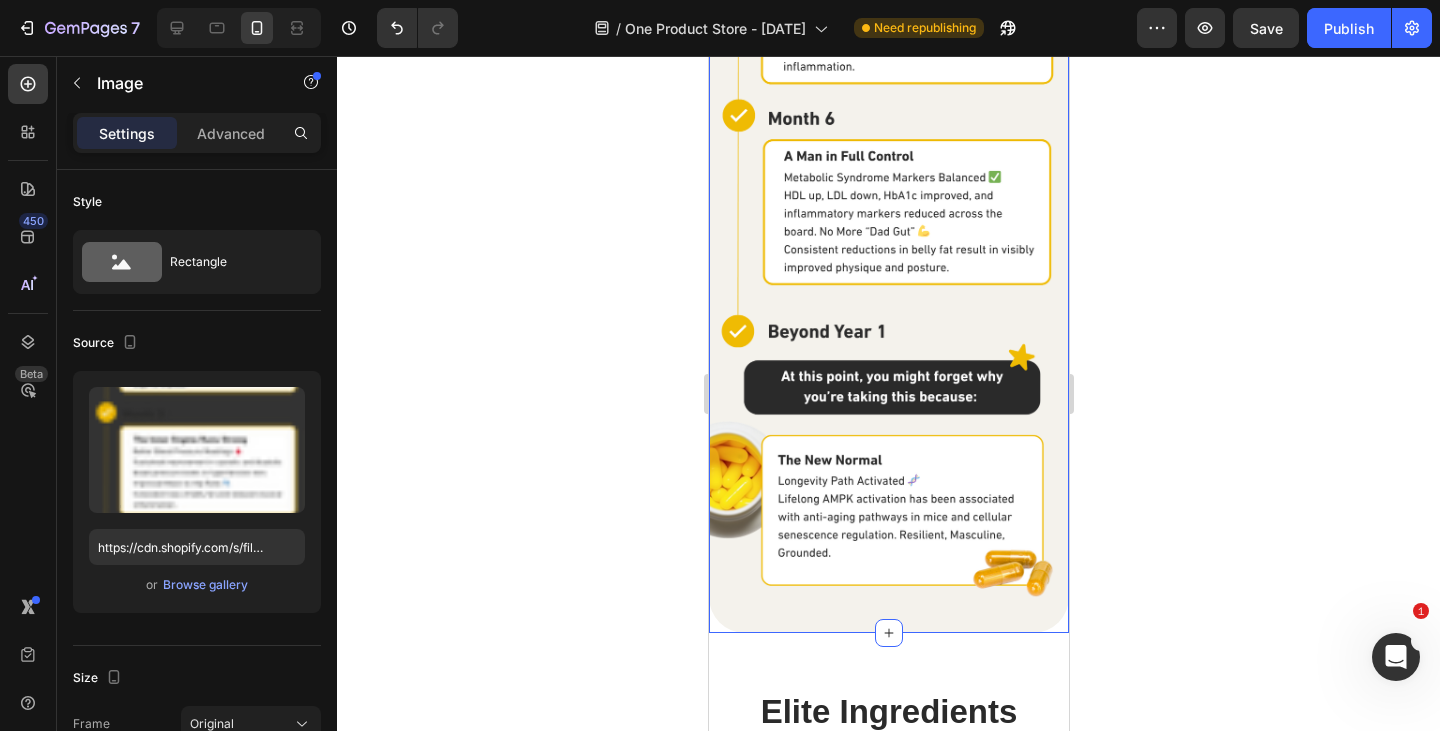 click on "What Can I Expect From Consistent Use Of Berberine + Probiotic Combo? Heading Image Image Section 5 You can create reusable sections Create Theme Section AI Content Write with GemAI What would you like to describe here? Tone and Voice Persuasive Product Berberine + Probiotic FREE New Customers Only Show more Generate" at bounding box center [888, -286] 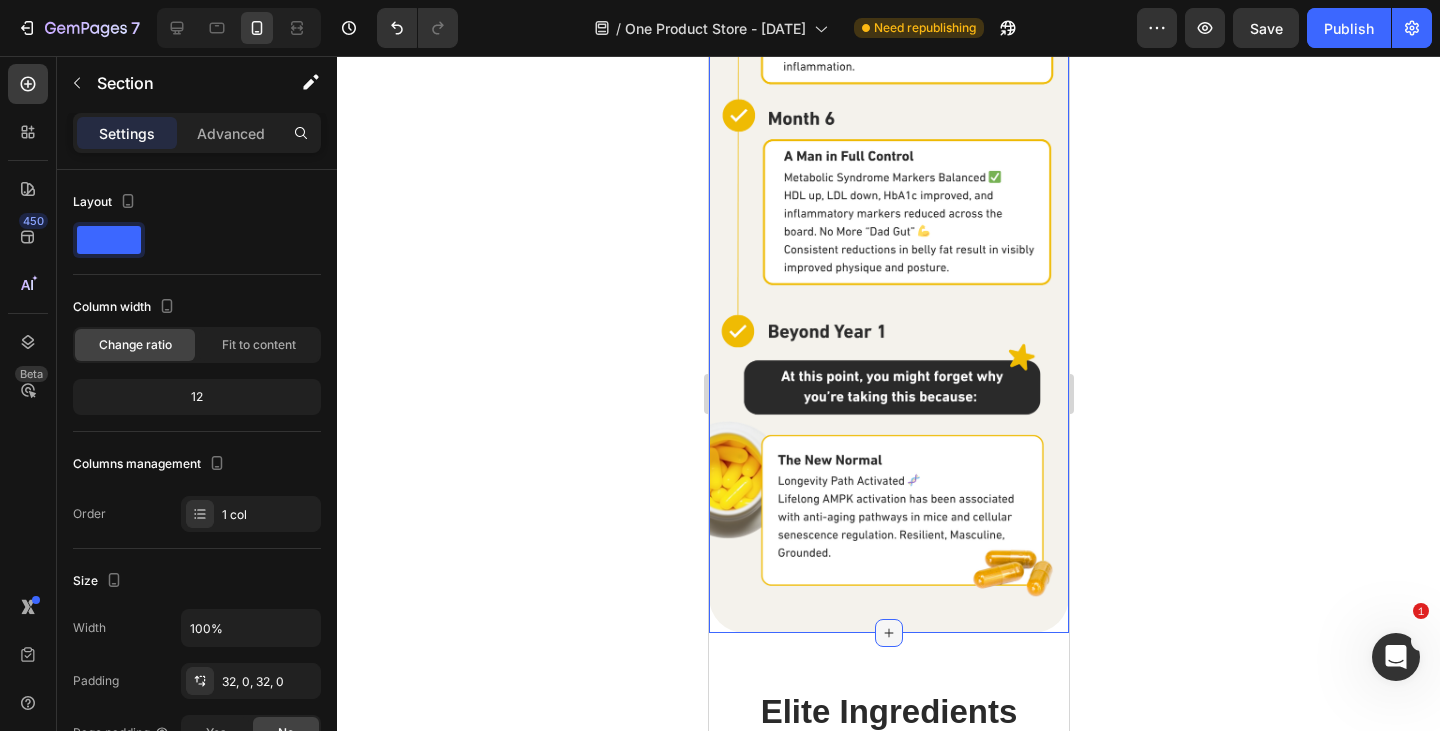 click 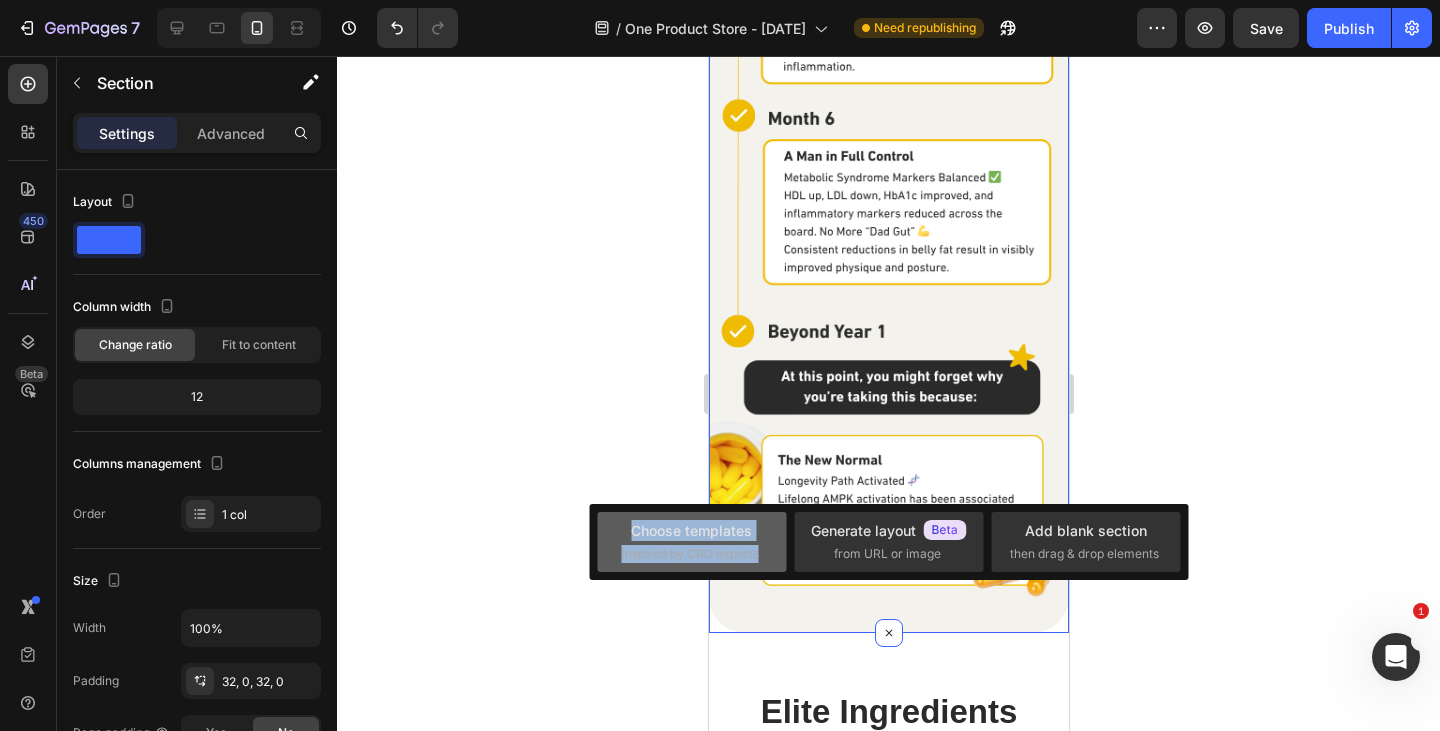 click on "Choose templates  inspired by CRO experts Generate layout  from URL or image Add blank section  then drag & drop elements" at bounding box center (888, 542) 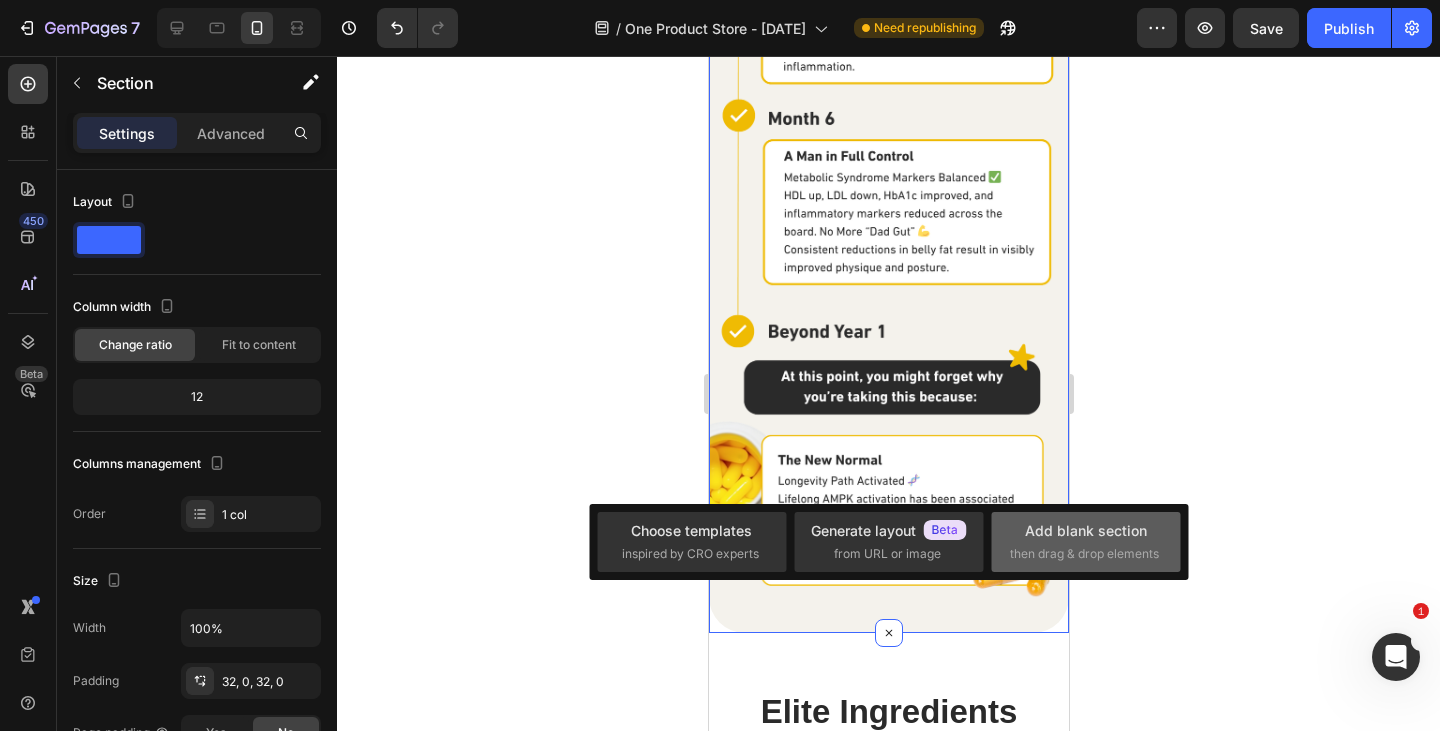 drag, startPoint x: 1085, startPoint y: 528, endPoint x: 353, endPoint y: 470, distance: 734.2942 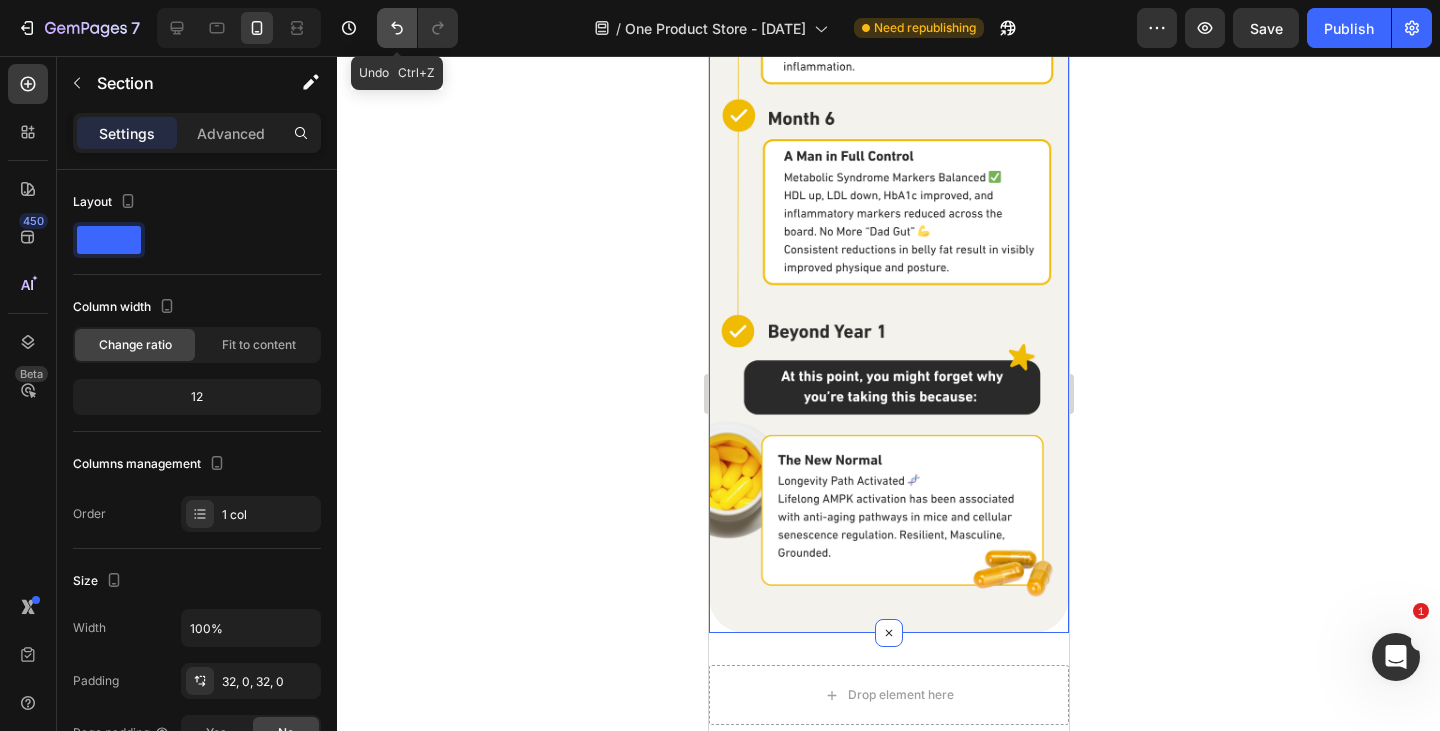 click 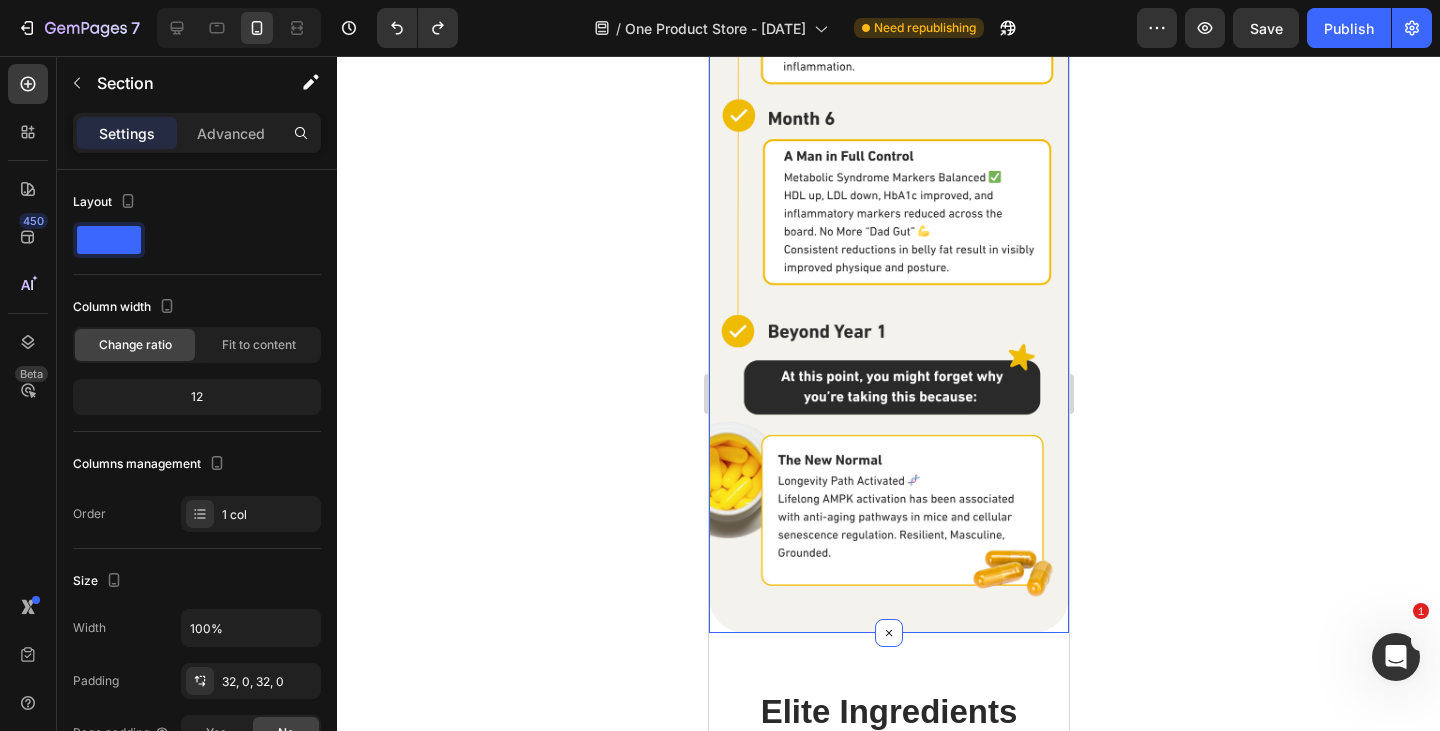 click on "What Can I Expect From Consistent Use Of Berberine + Probiotic Combo? Heading Image Image Section 5 You can create reusable sections Create Theme Section AI Content Write with GemAI What would you like to describe here? Tone and Voice Persuasive Product Berberine + Probiotic FREE New Customers Only Show more Generate" at bounding box center (888, -286) 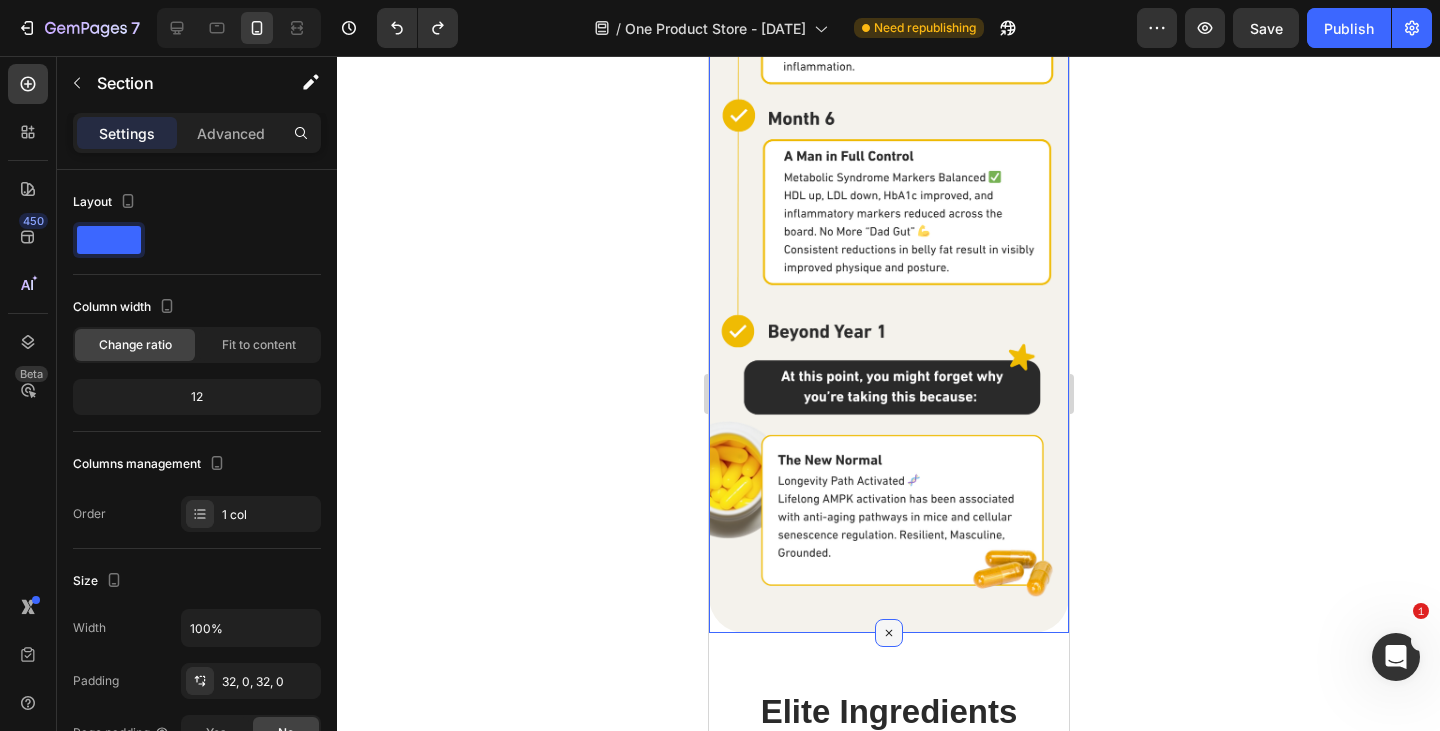 click 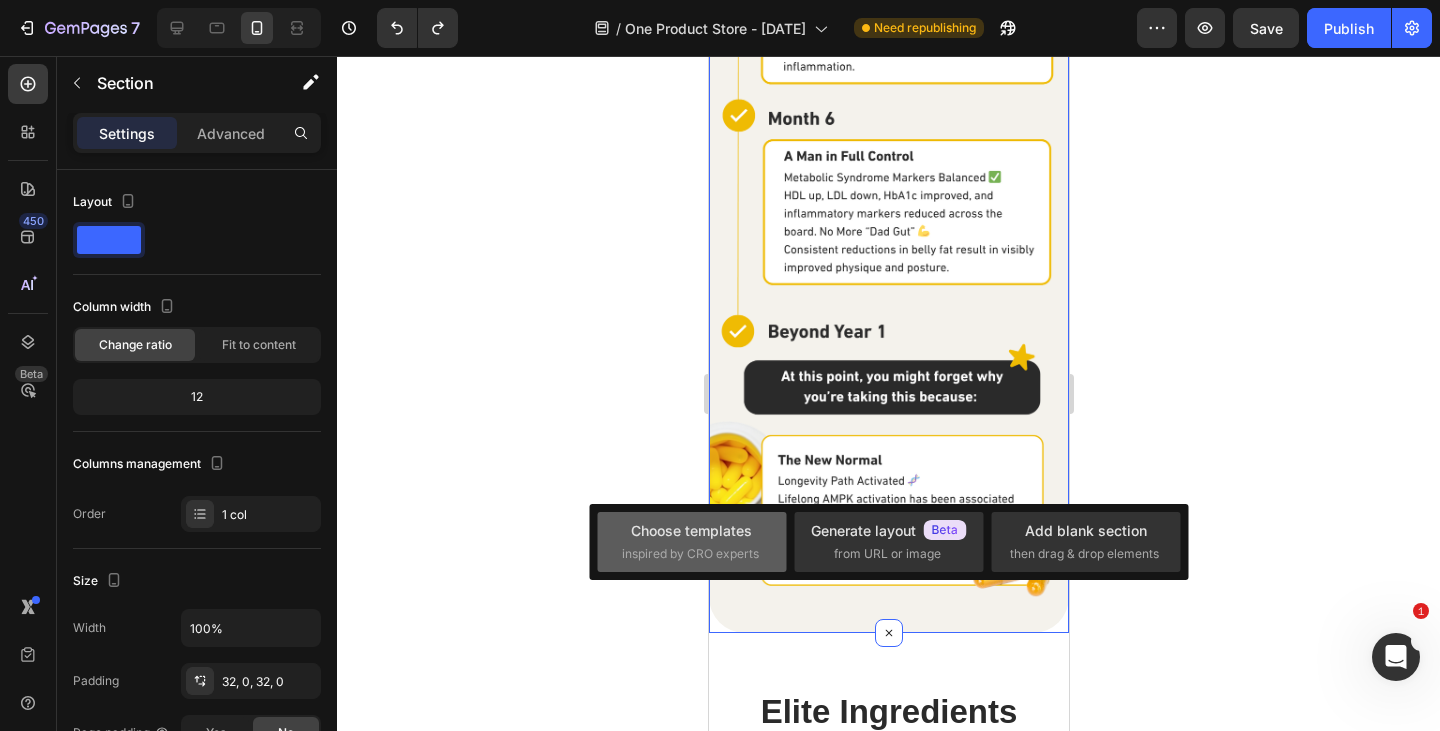 click on "Choose templates  inspired by CRO experts" 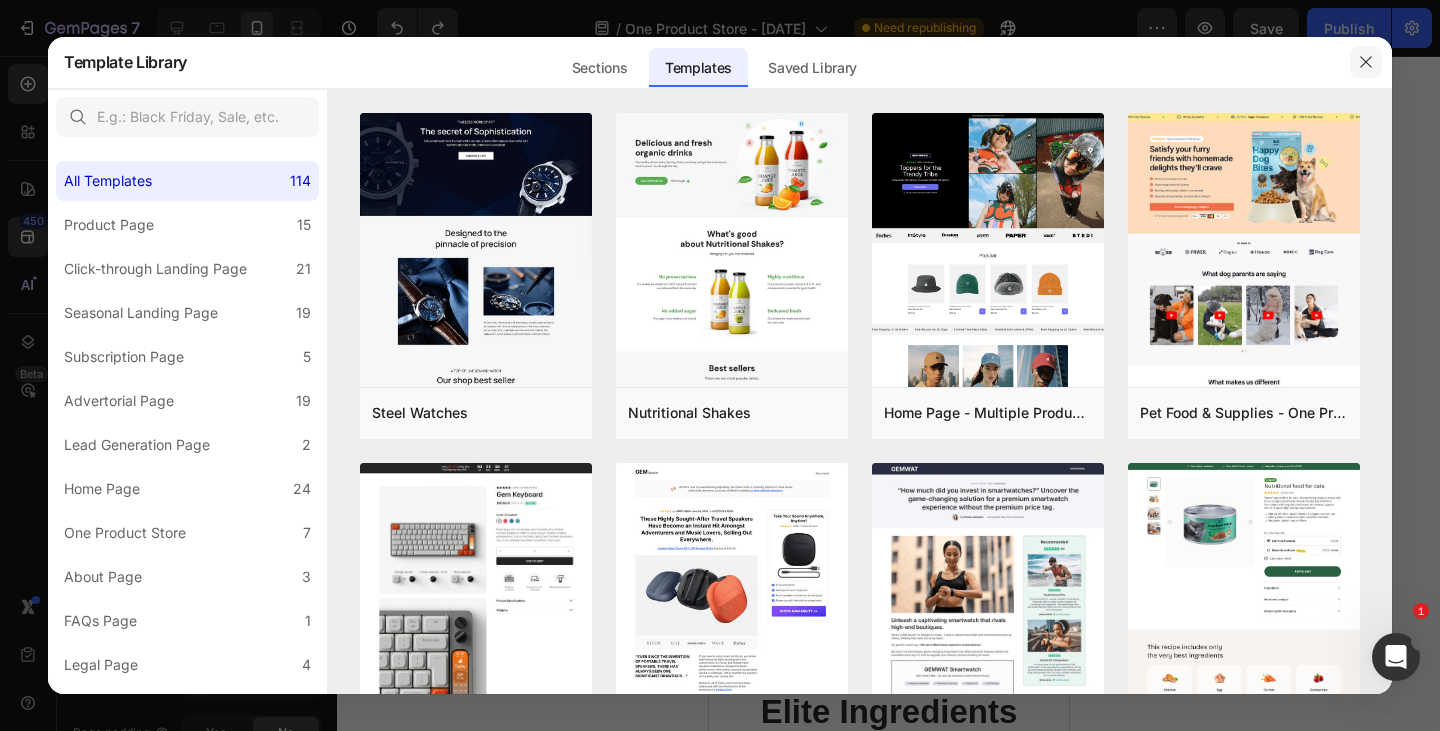 click at bounding box center [1366, 62] 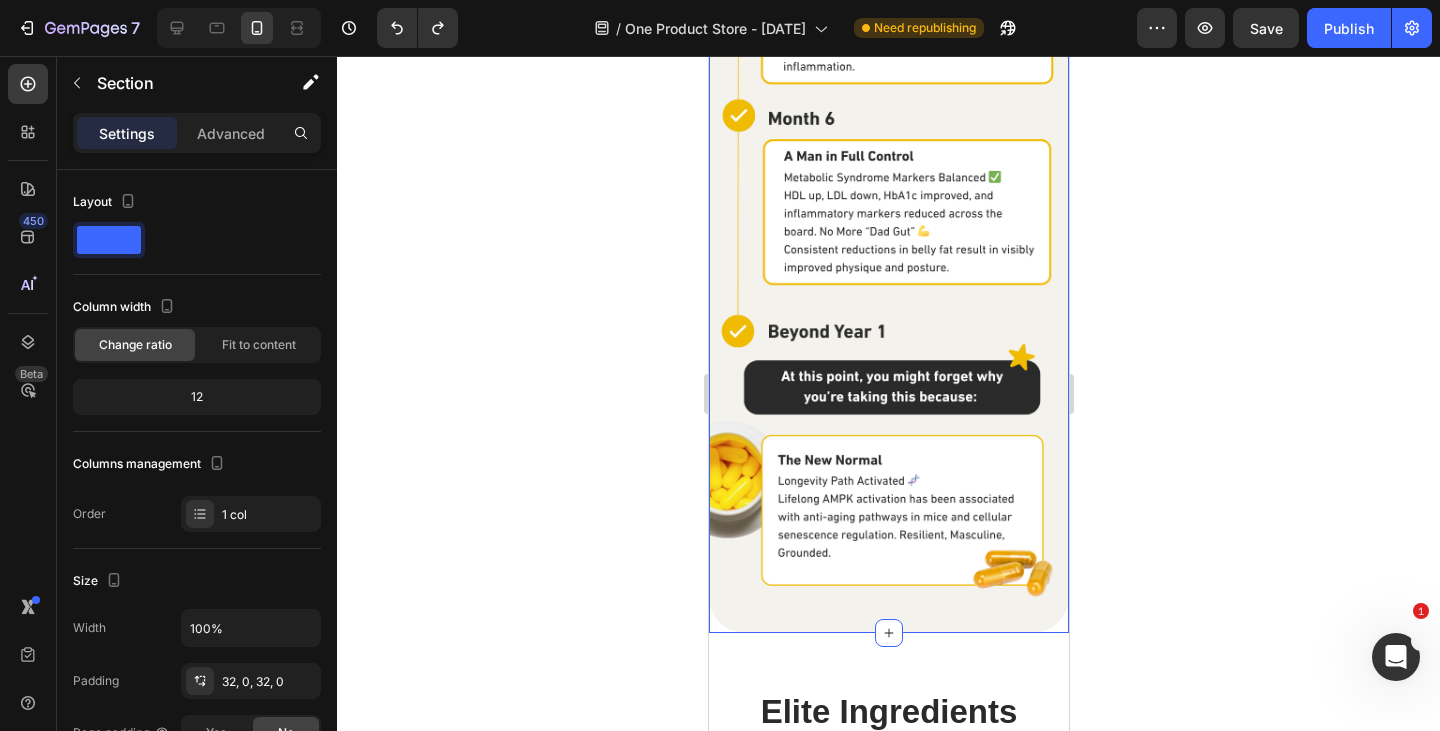 click 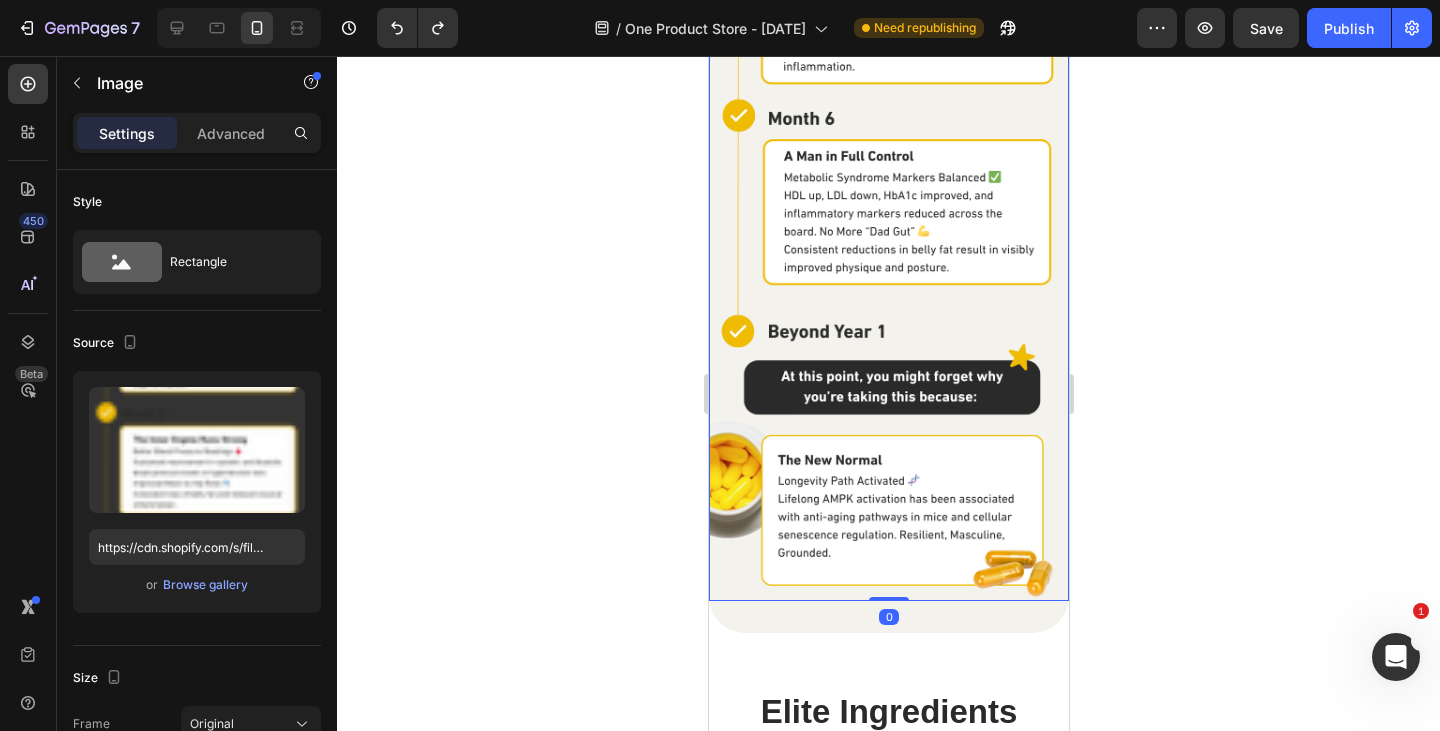 click at bounding box center [888, -24] 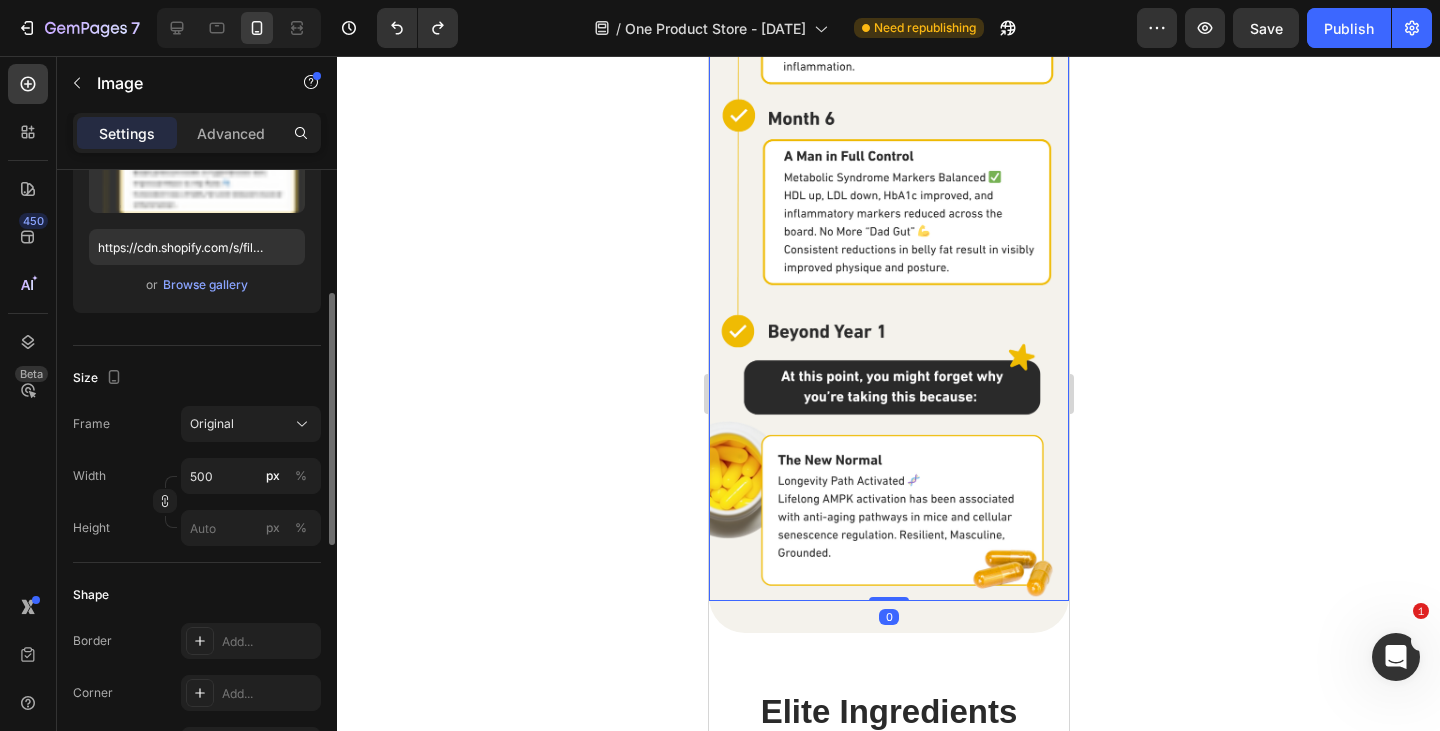 scroll, scrollTop: 500, scrollLeft: 0, axis: vertical 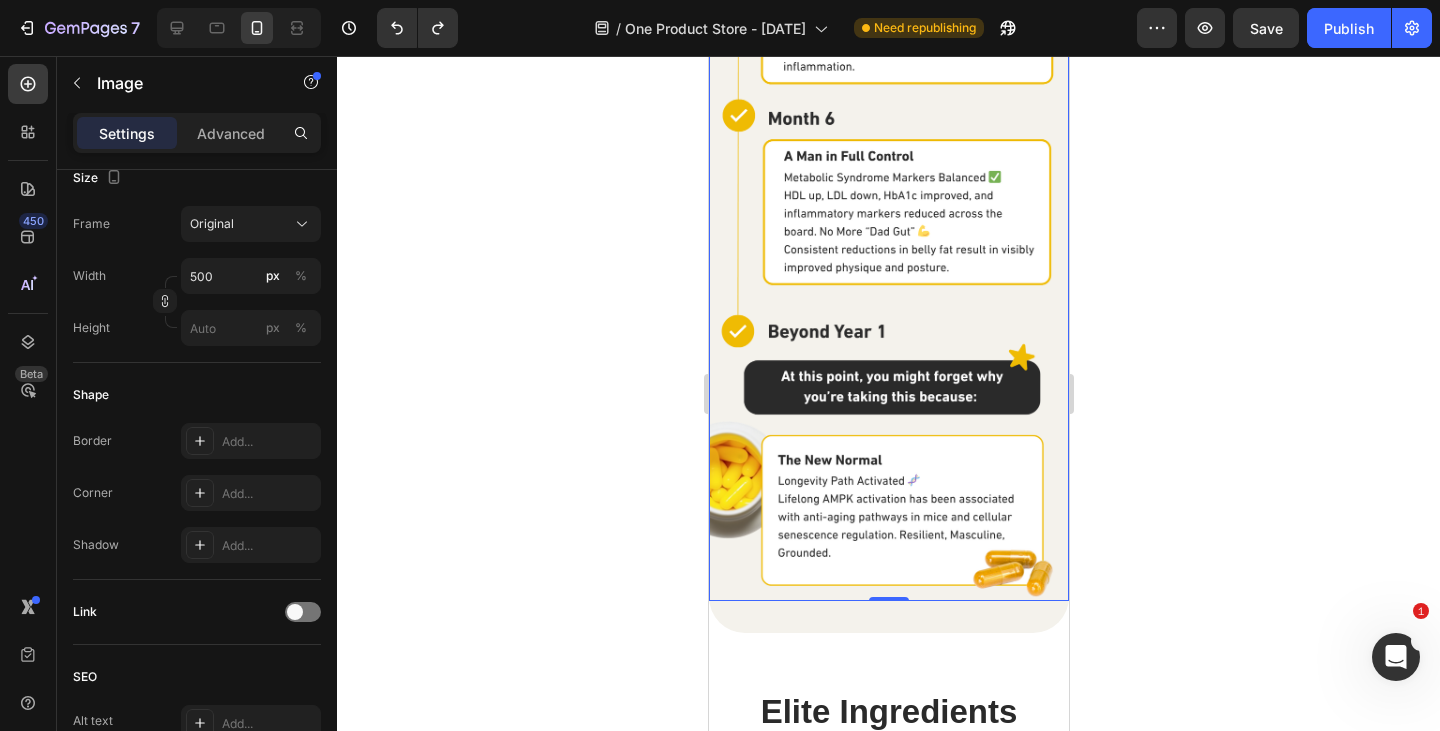 click 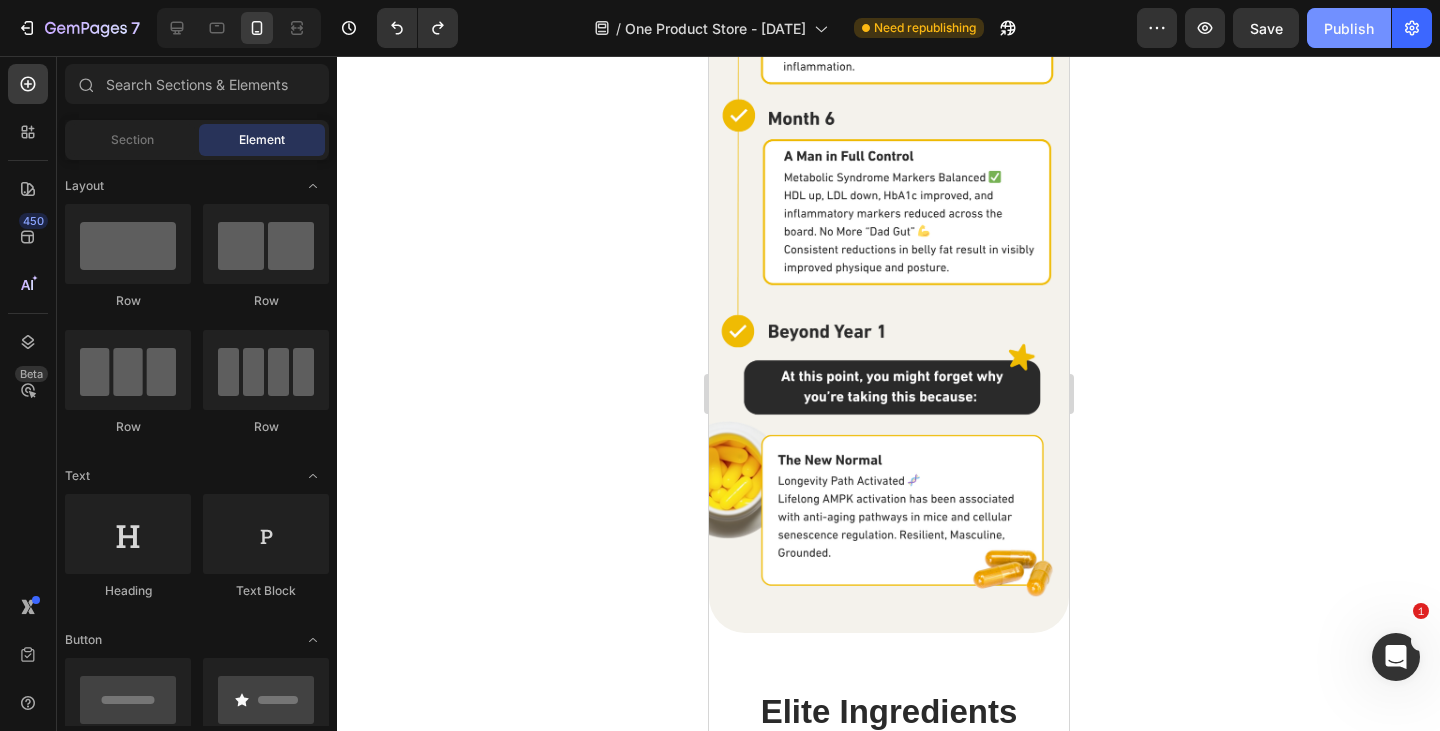 click on "Publish" at bounding box center (1349, 28) 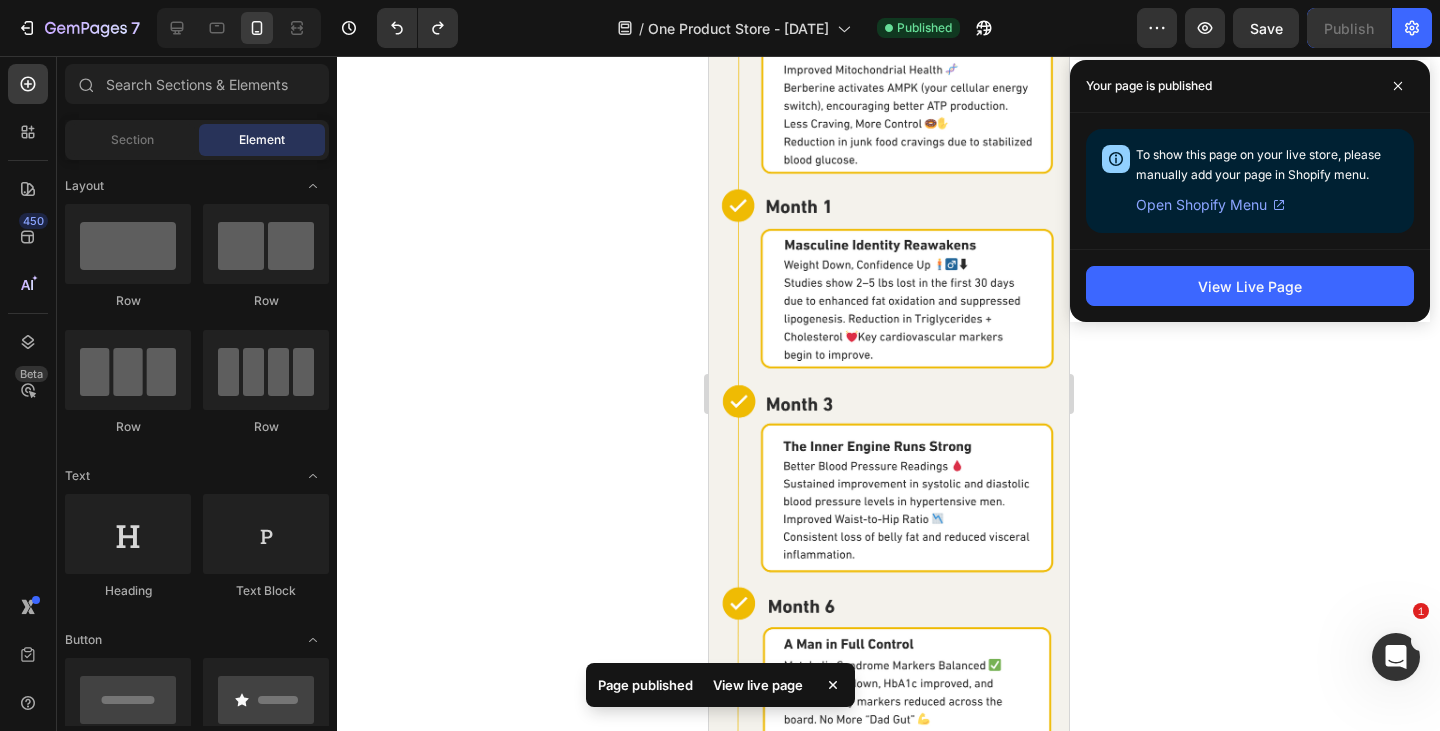 scroll, scrollTop: 3900, scrollLeft: 0, axis: vertical 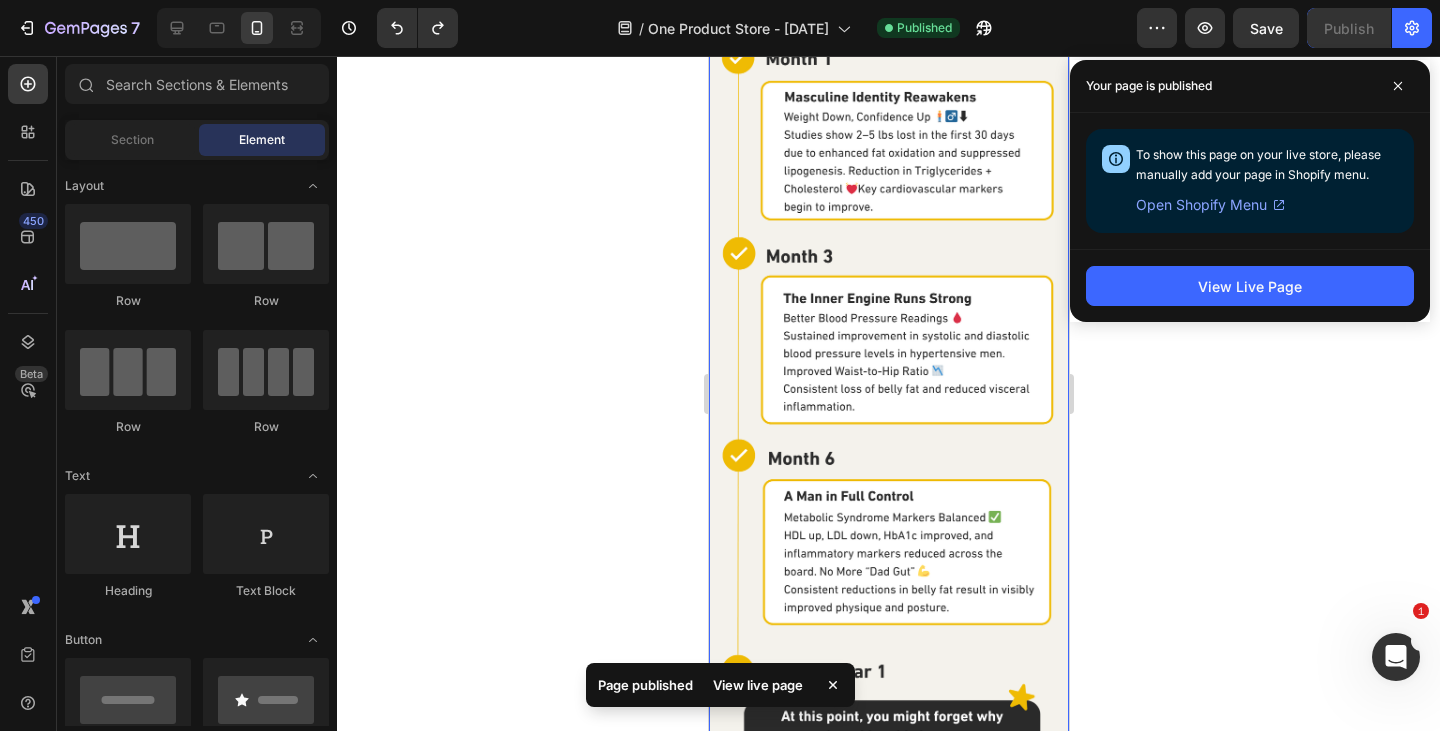 click on "What Can I Expect From Consistent Use Of Berberine + Probiotic Combo? Heading Image Image Section 5 You can create reusable sections Create Theme Section AI Content Write with GemAI What would you like to describe here? Tone and Voice Persuasive Product Berberine + Probiotic FREE New Customers Only Show more Generate" at bounding box center (888, 54) 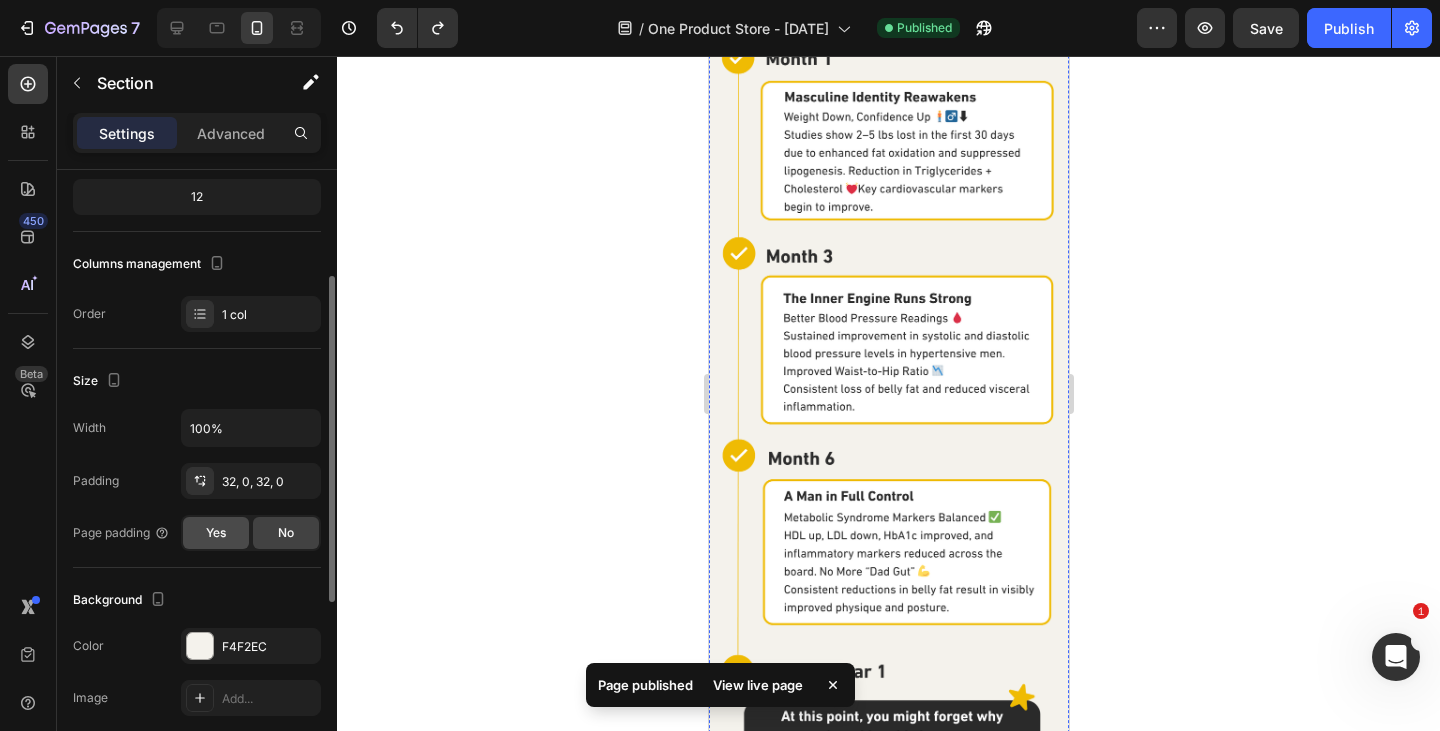 scroll, scrollTop: 300, scrollLeft: 0, axis: vertical 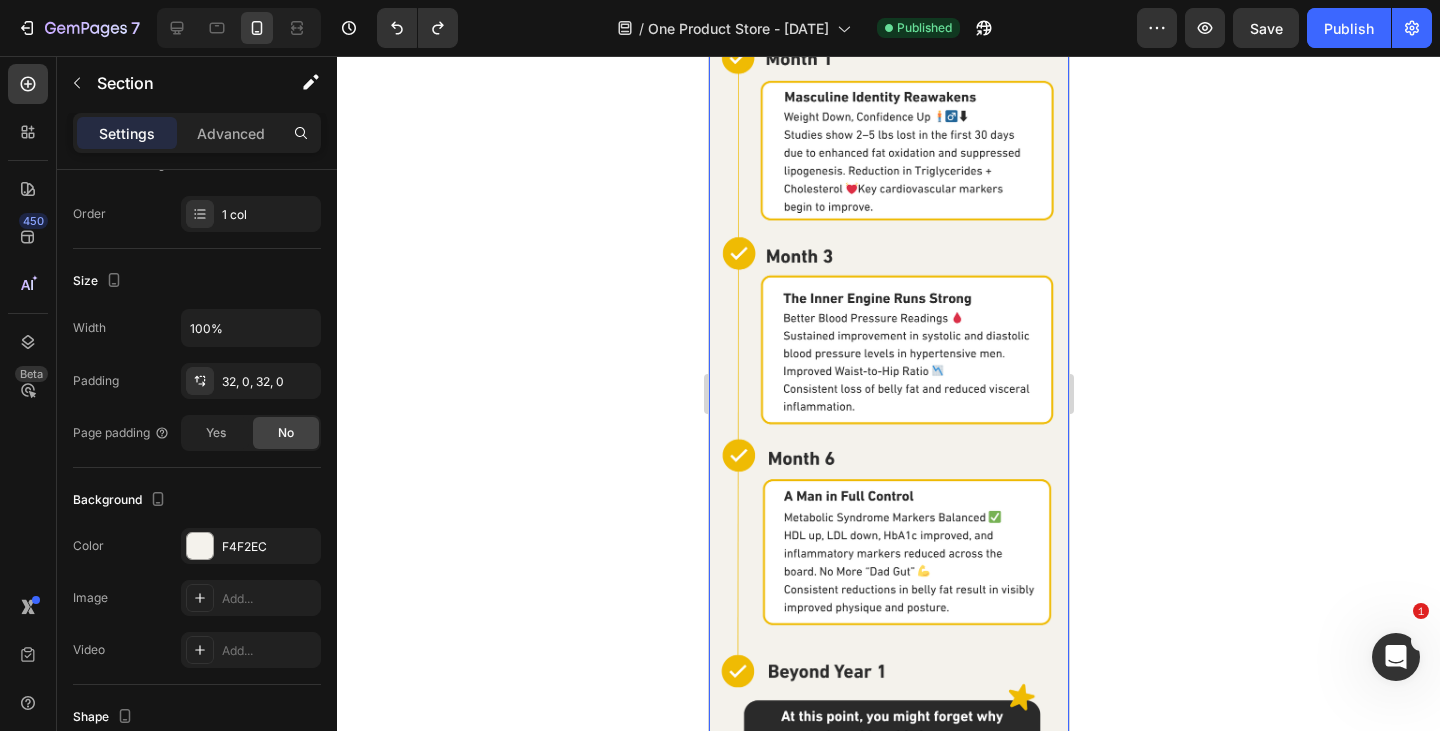 click on "What Can I Expect From Consistent Use Of Berberine + Probiotic Combo? Heading Image Image Section 5 You can create reusable sections Create Theme Section AI Content Write with GemAI What would you like to describe here? Tone and Voice Persuasive Product Berberine + Probiotic FREE New Customers Only Show more Generate" at bounding box center [888, 54] 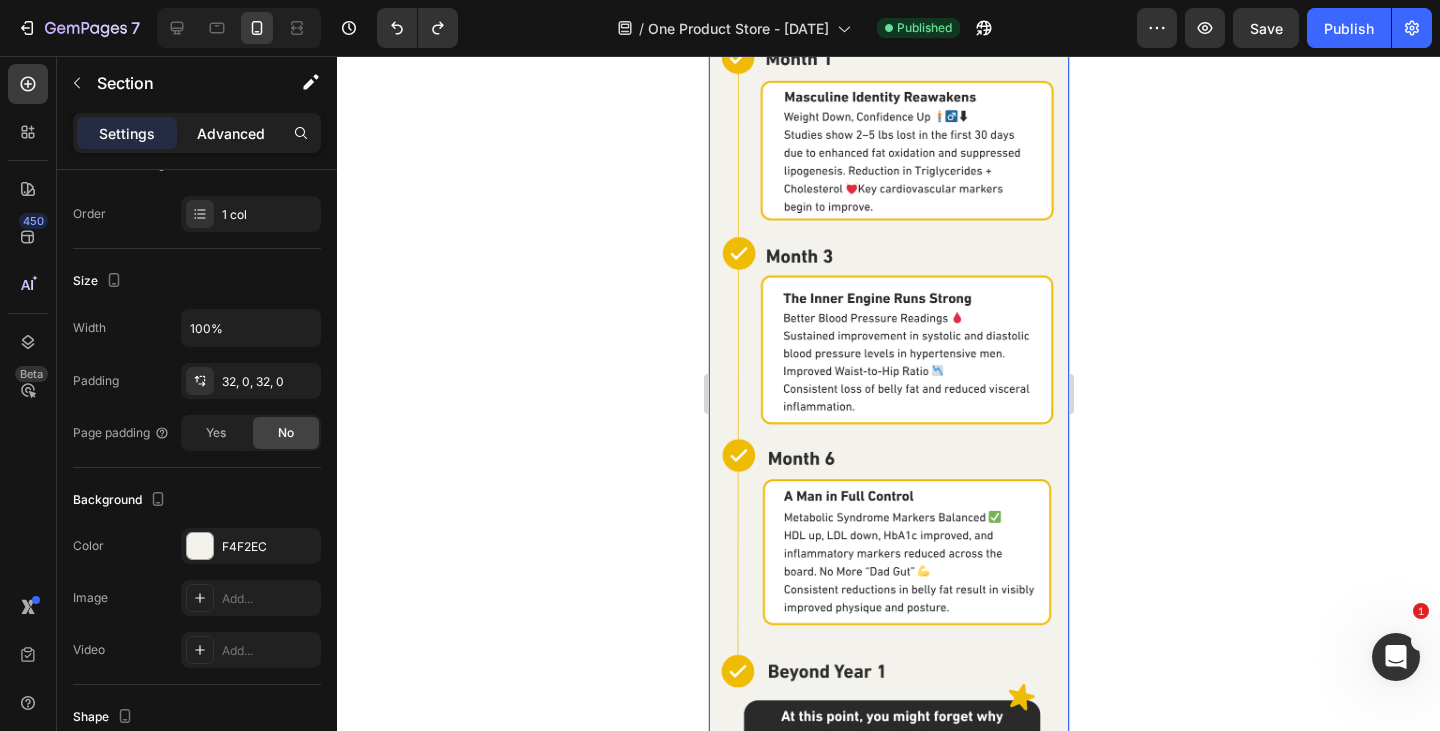 click on "Advanced" at bounding box center (231, 133) 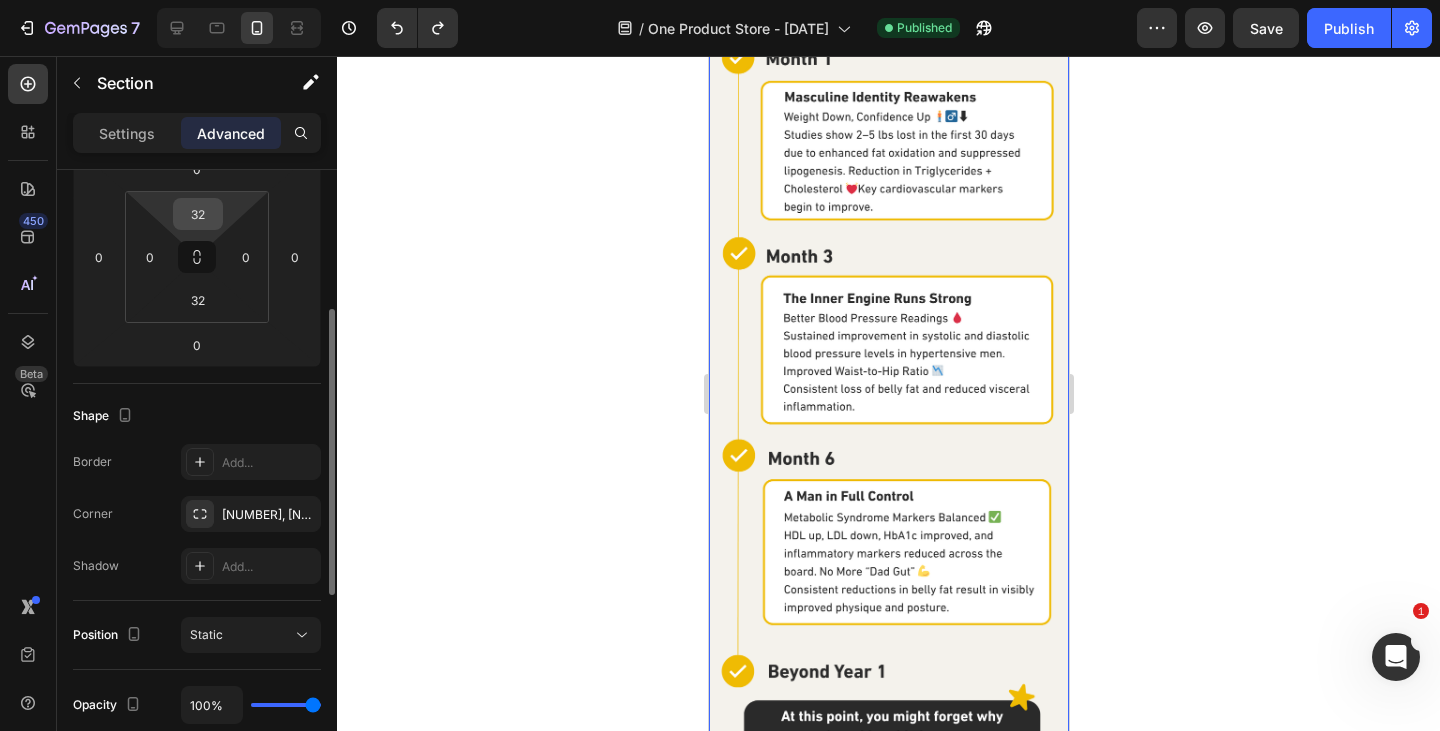 click on "32" at bounding box center (198, 214) 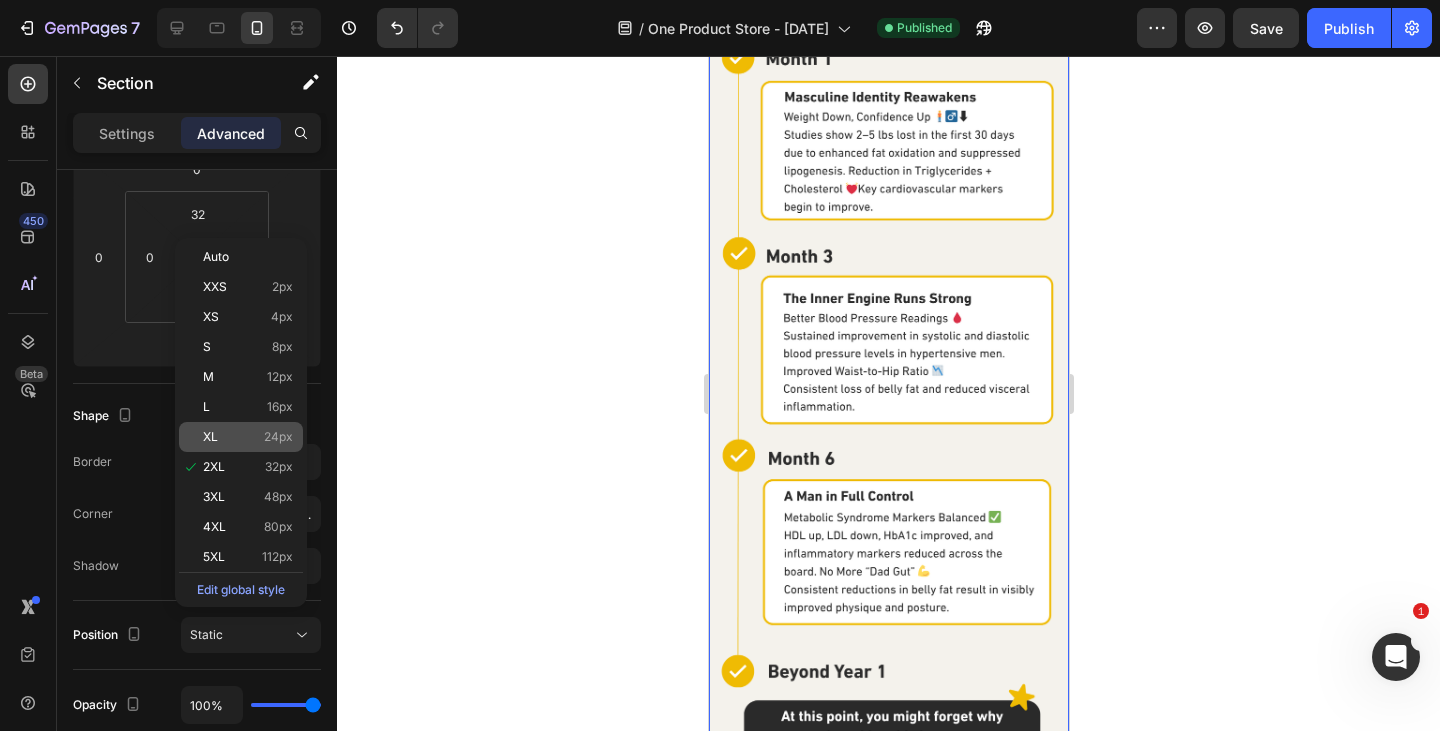 click on "XL 24px" at bounding box center (248, 437) 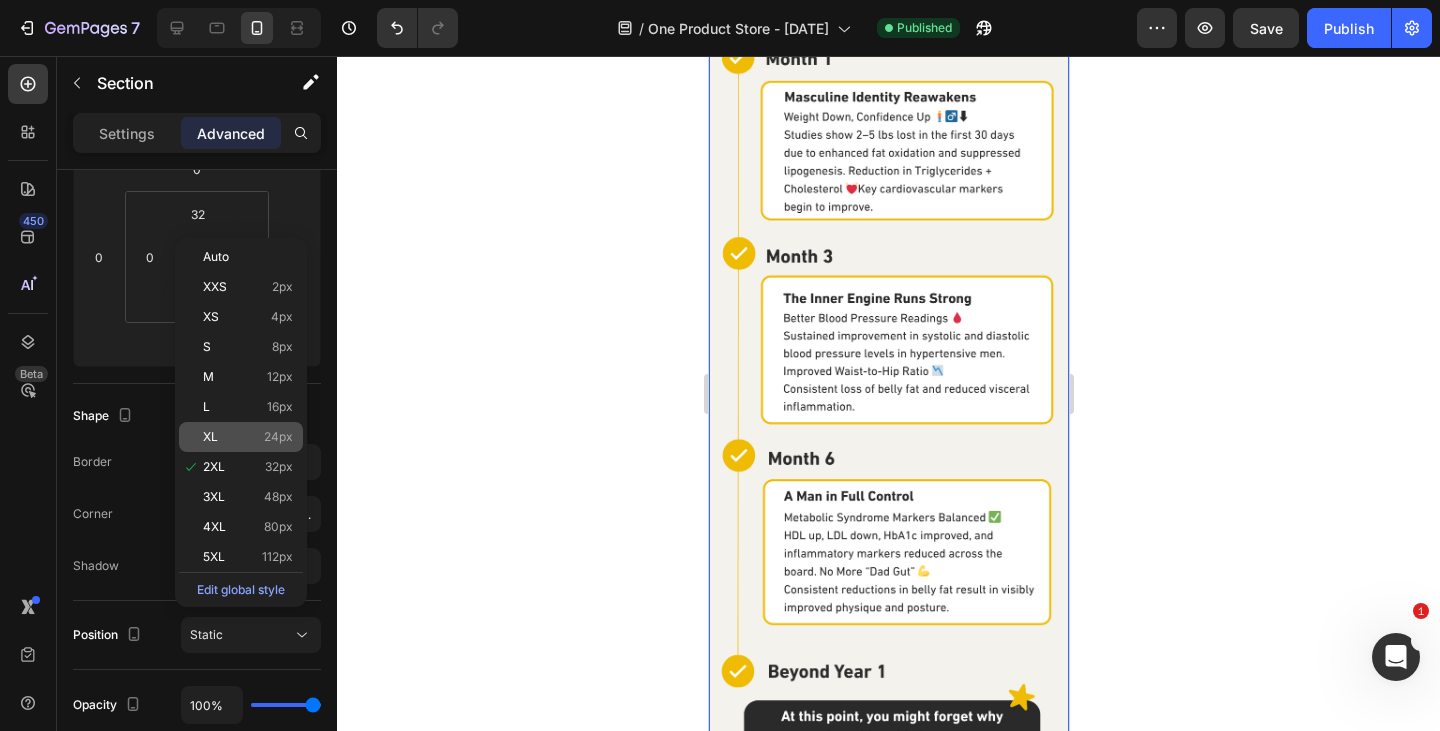 type on "24" 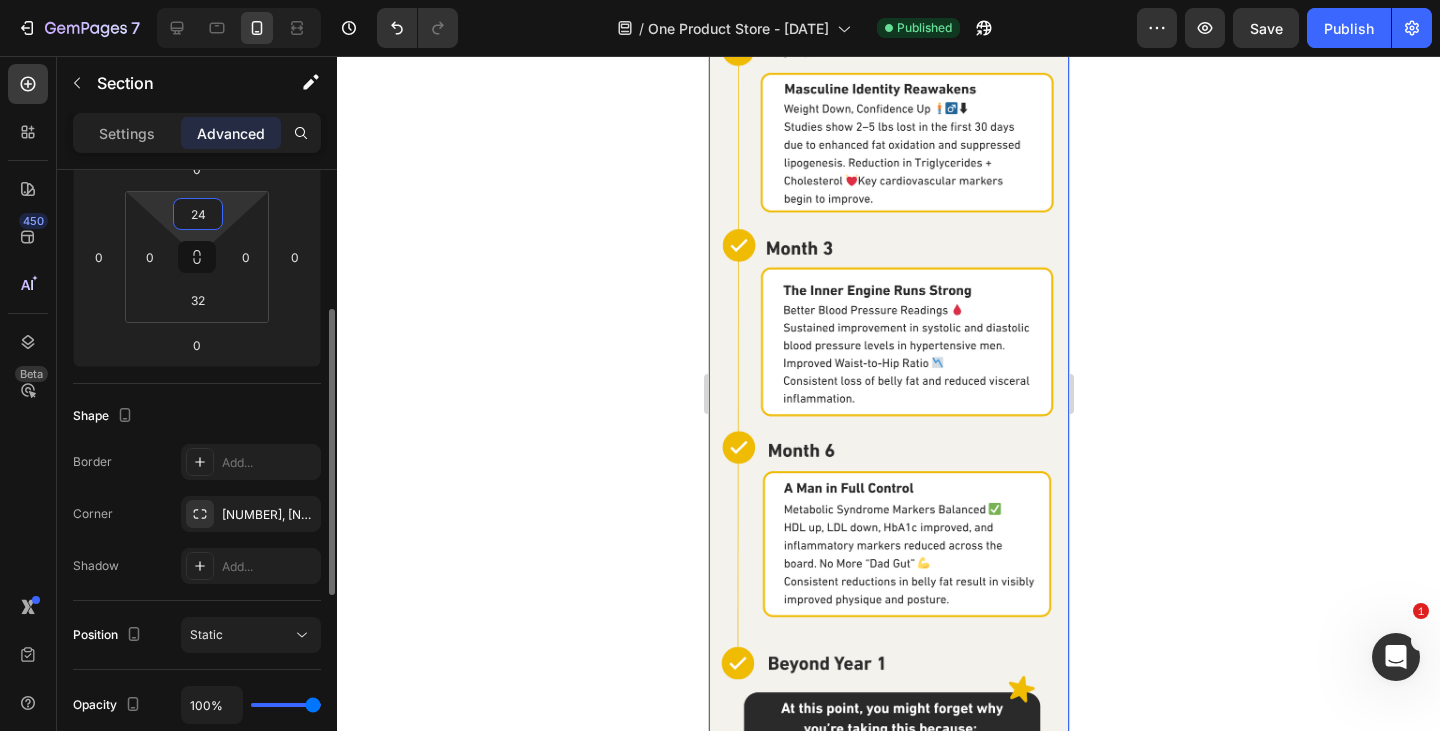 click on "24" at bounding box center (198, 214) 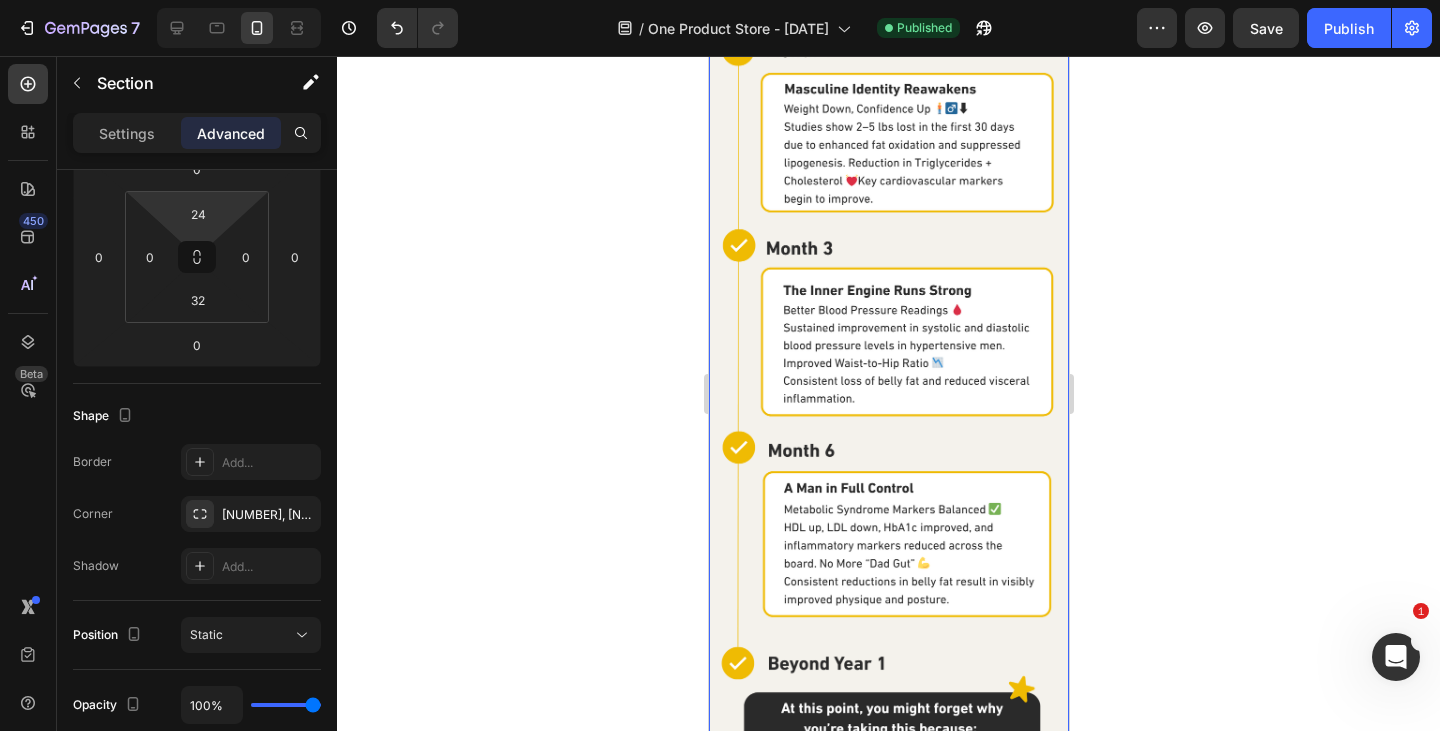 click 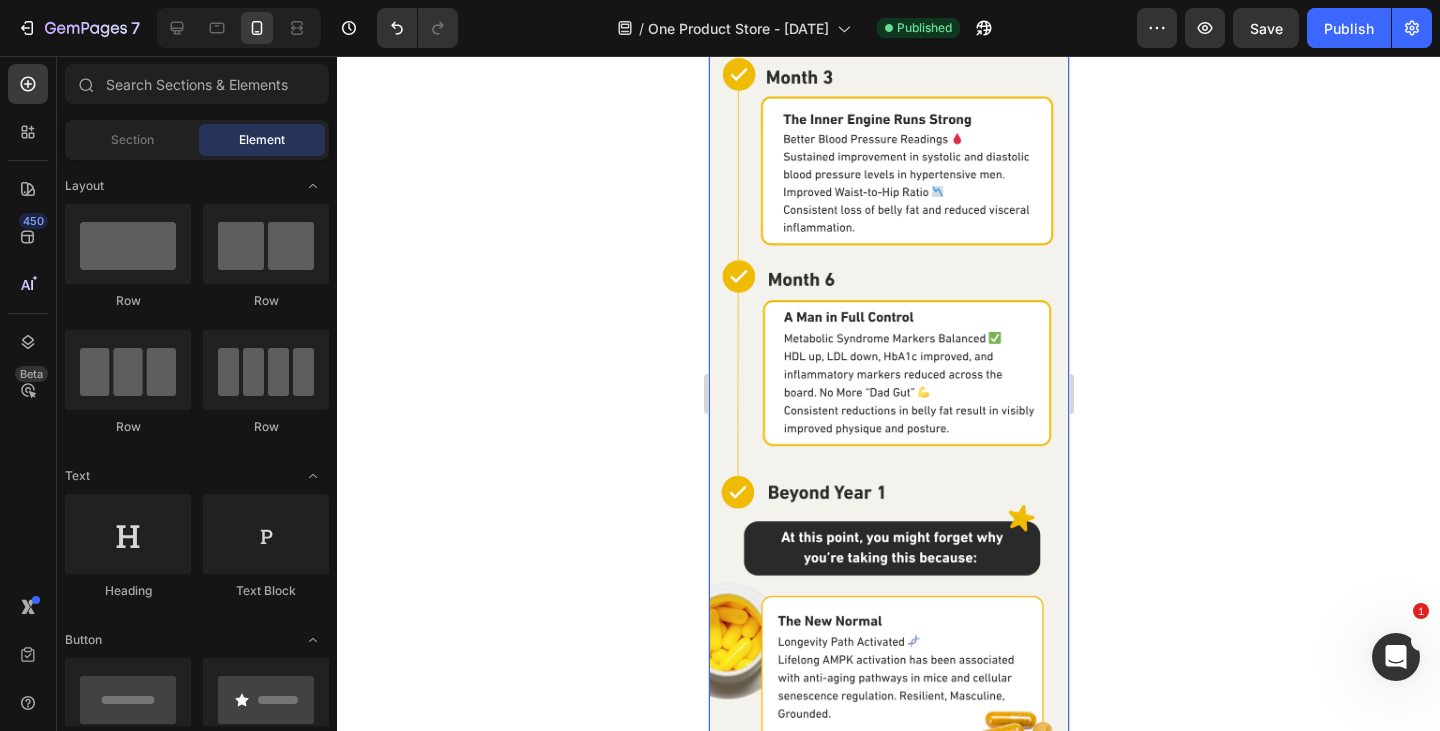 scroll, scrollTop: 5500, scrollLeft: 0, axis: vertical 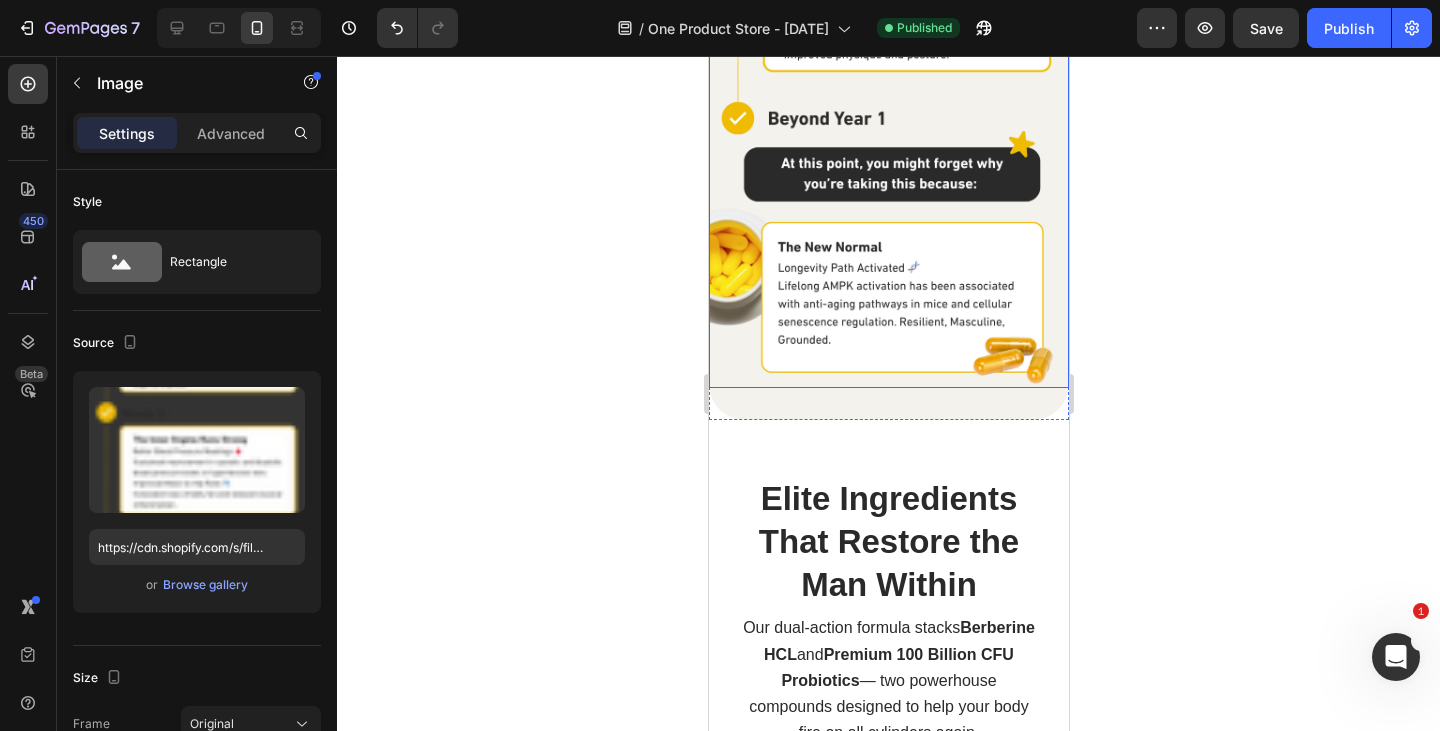 click on "Image" at bounding box center (888, -237) 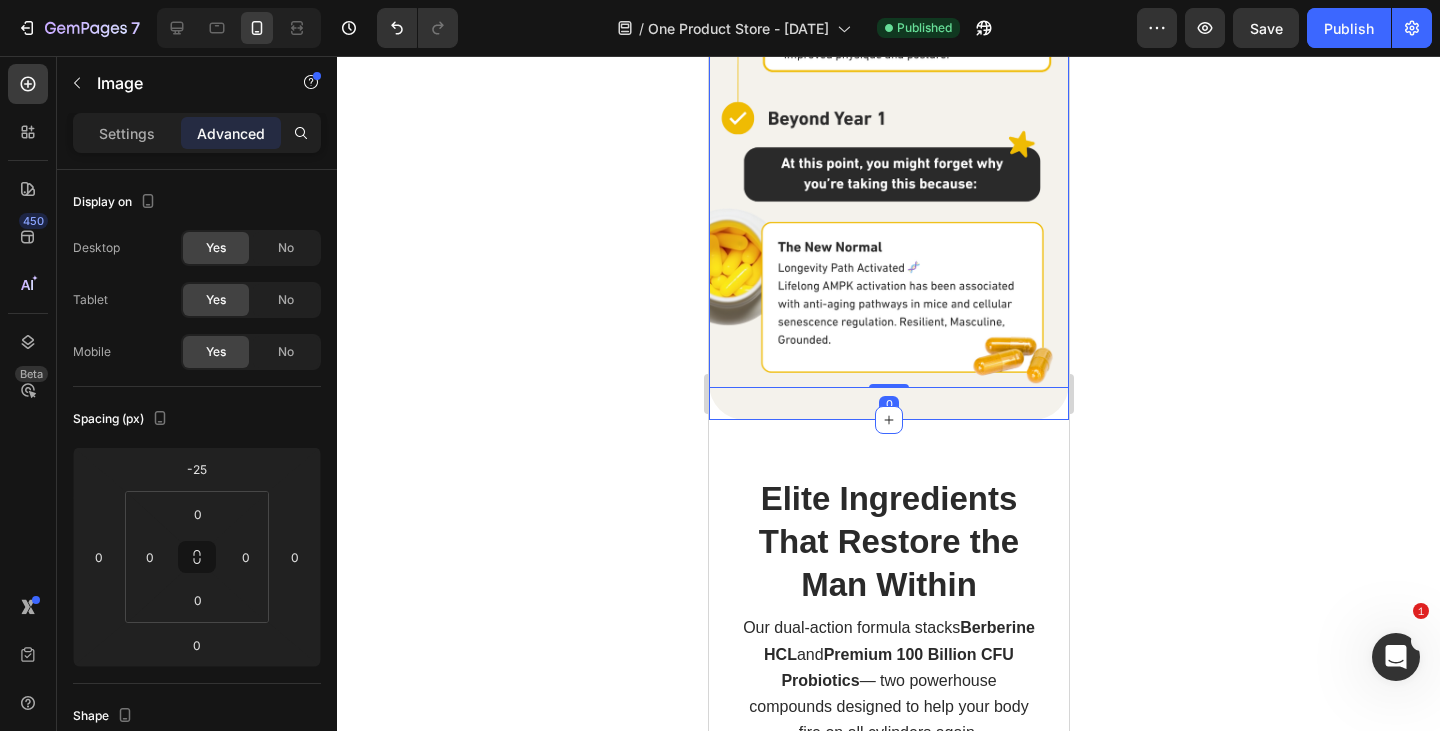 click on "What Can I Expect From Consistent Use Of Berberine + Probiotic Combo? Heading Image Image 0 Section 5" at bounding box center [888, -495] 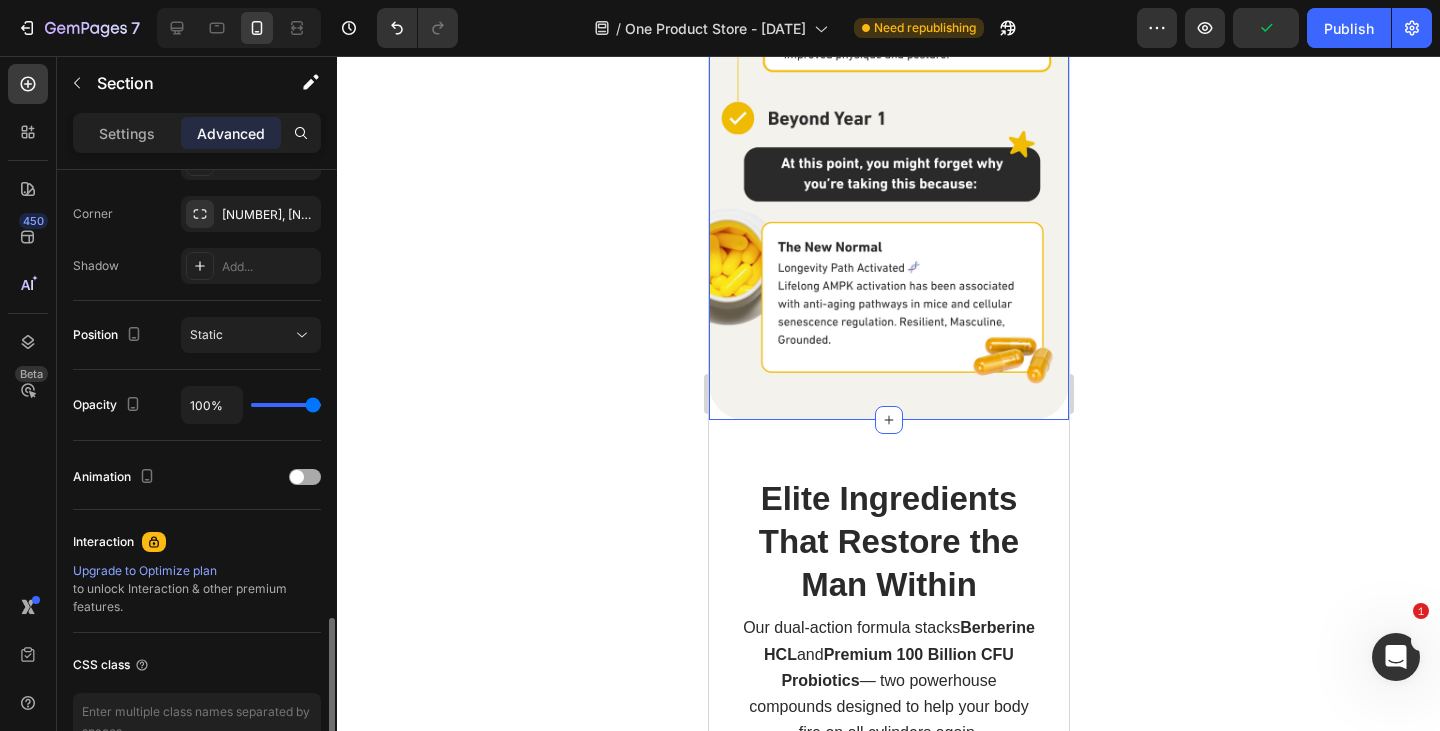 scroll, scrollTop: 716, scrollLeft: 0, axis: vertical 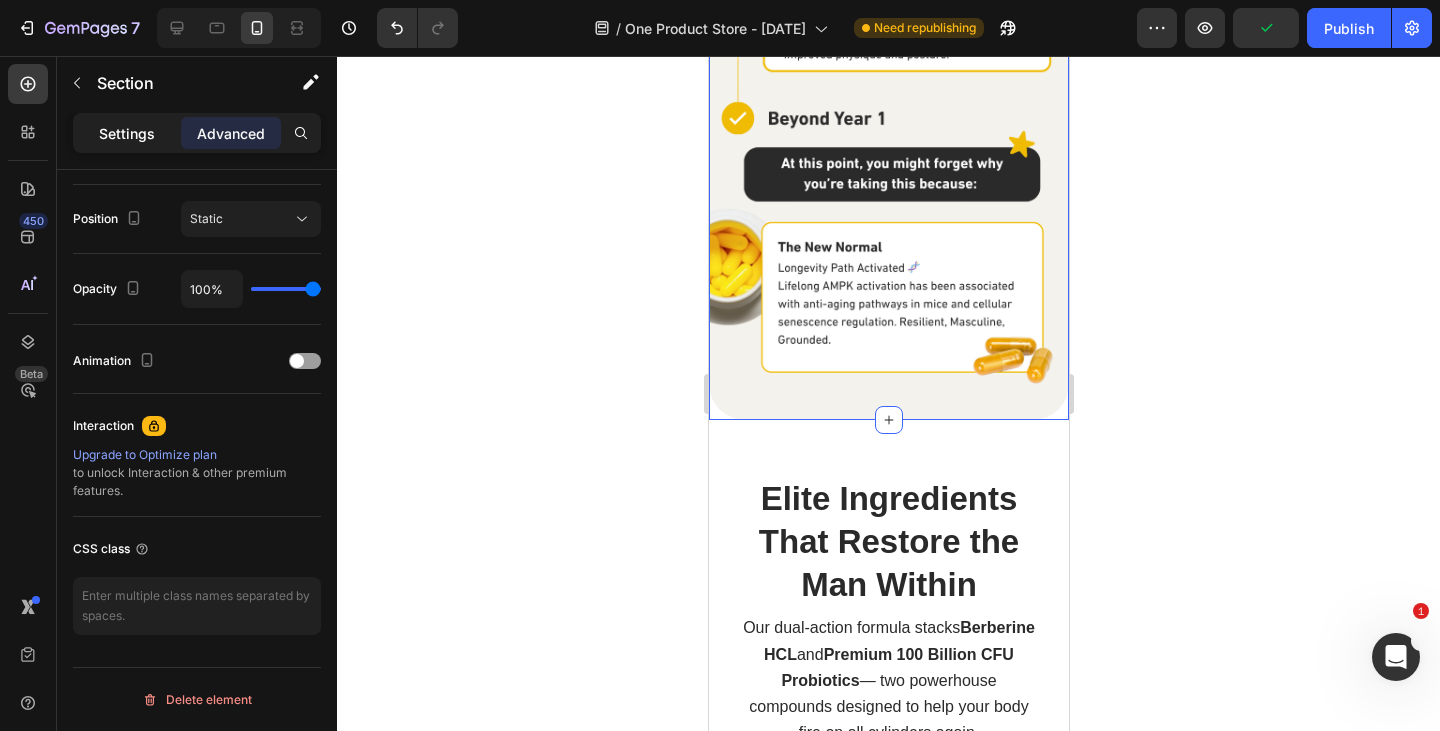 click on "Settings" at bounding box center [127, 133] 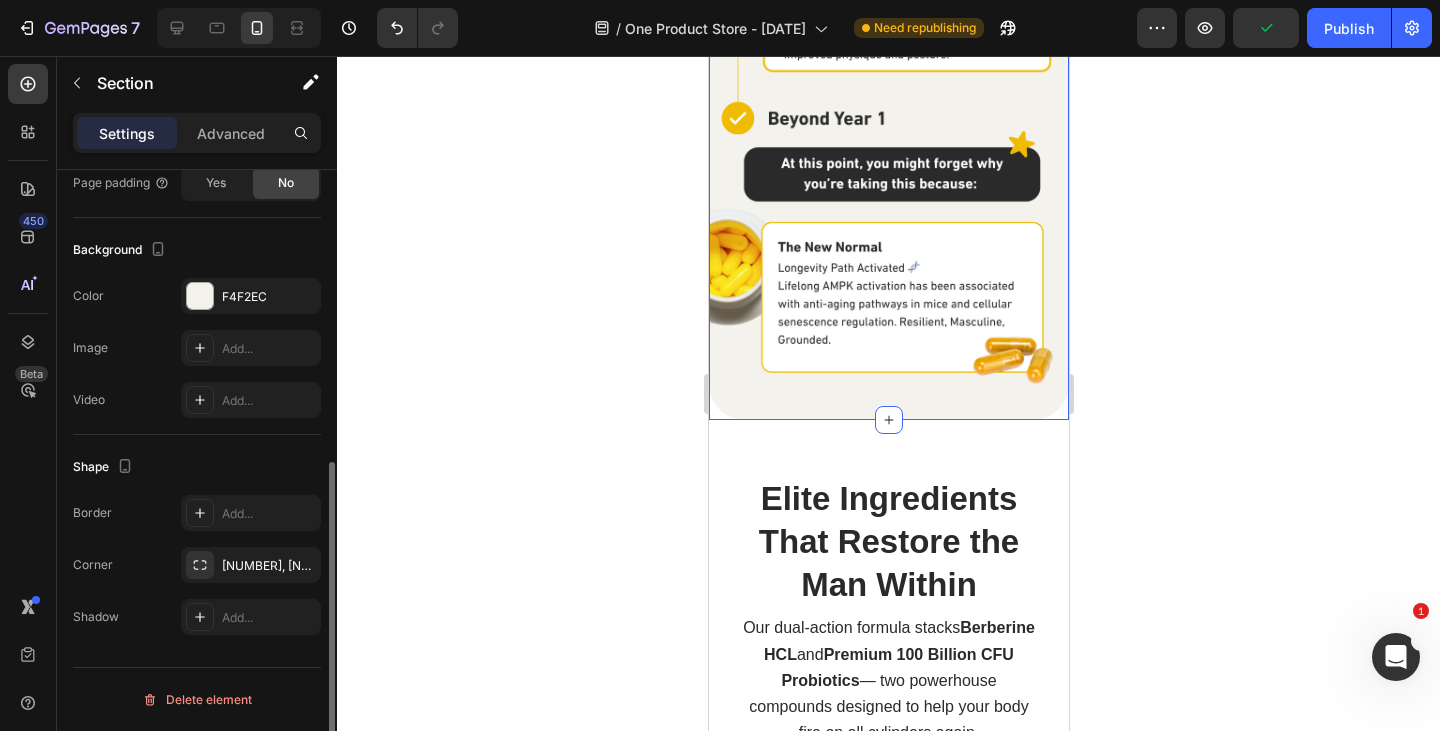 scroll, scrollTop: 550, scrollLeft: 0, axis: vertical 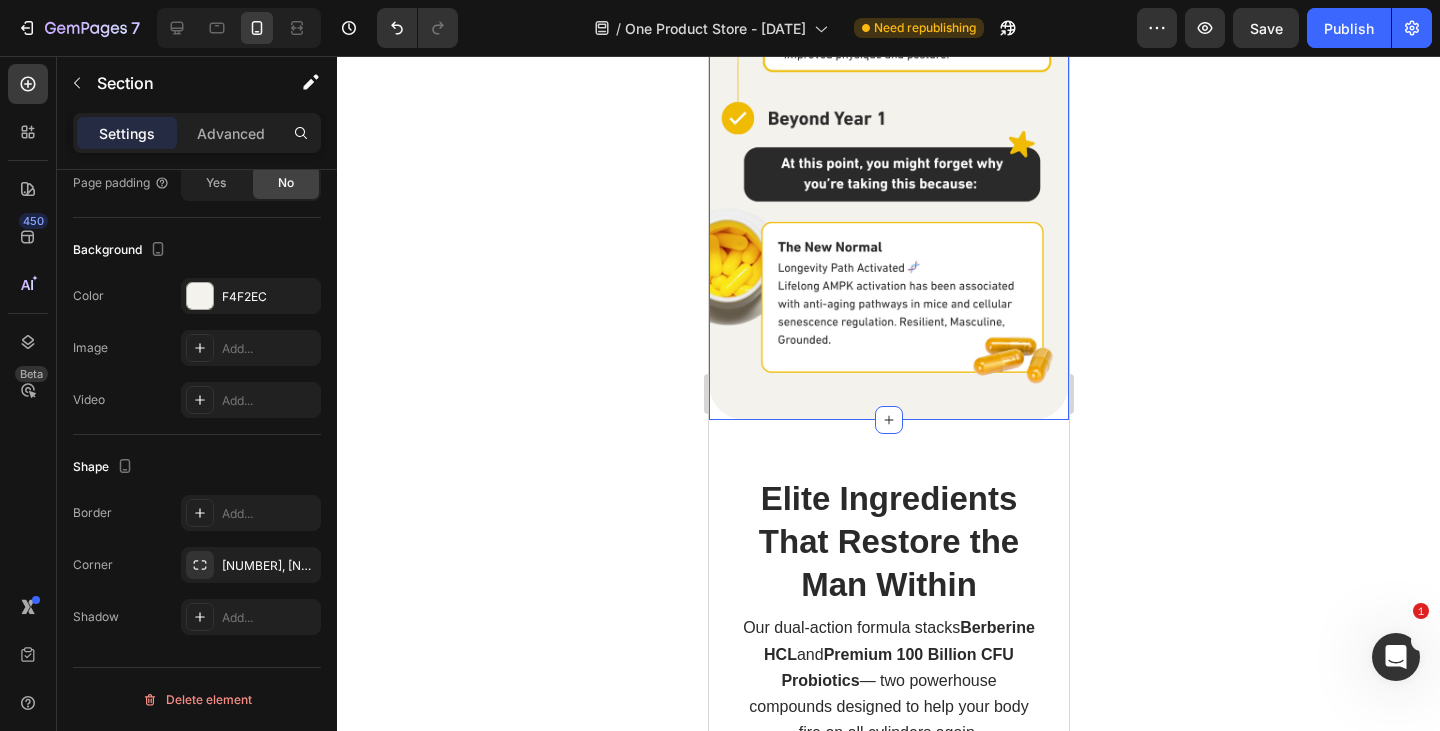 click on "What Can I Expect From Consistent Use Of Berberine + Probiotic Combo? Heading Image Image Section 5 You can create reusable sections Create Theme Section AI Content Write with GemAI What would you like to describe here? Tone and Voice Persuasive Product Berberine + Probiotic FREE New Customers Only Show more Generate" at bounding box center (888, -495) 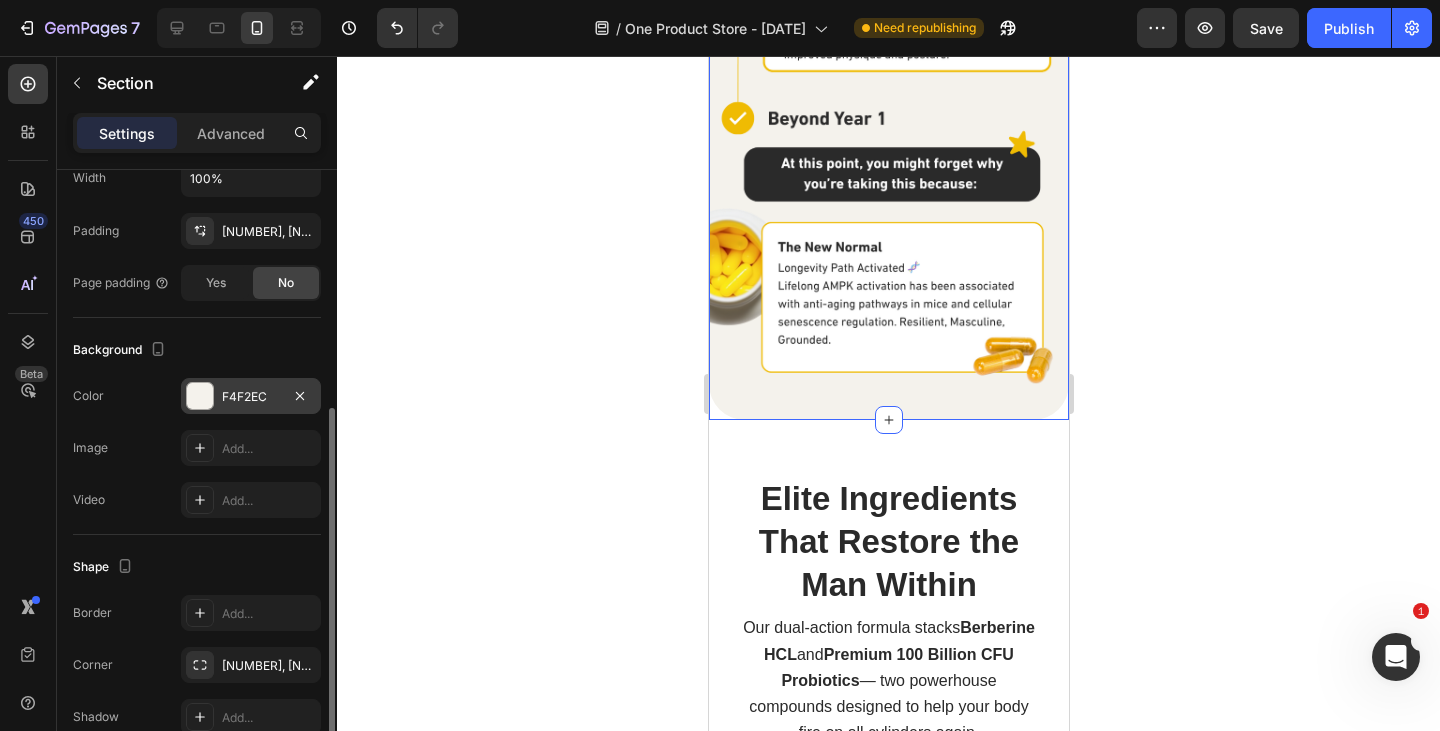 scroll, scrollTop: 350, scrollLeft: 0, axis: vertical 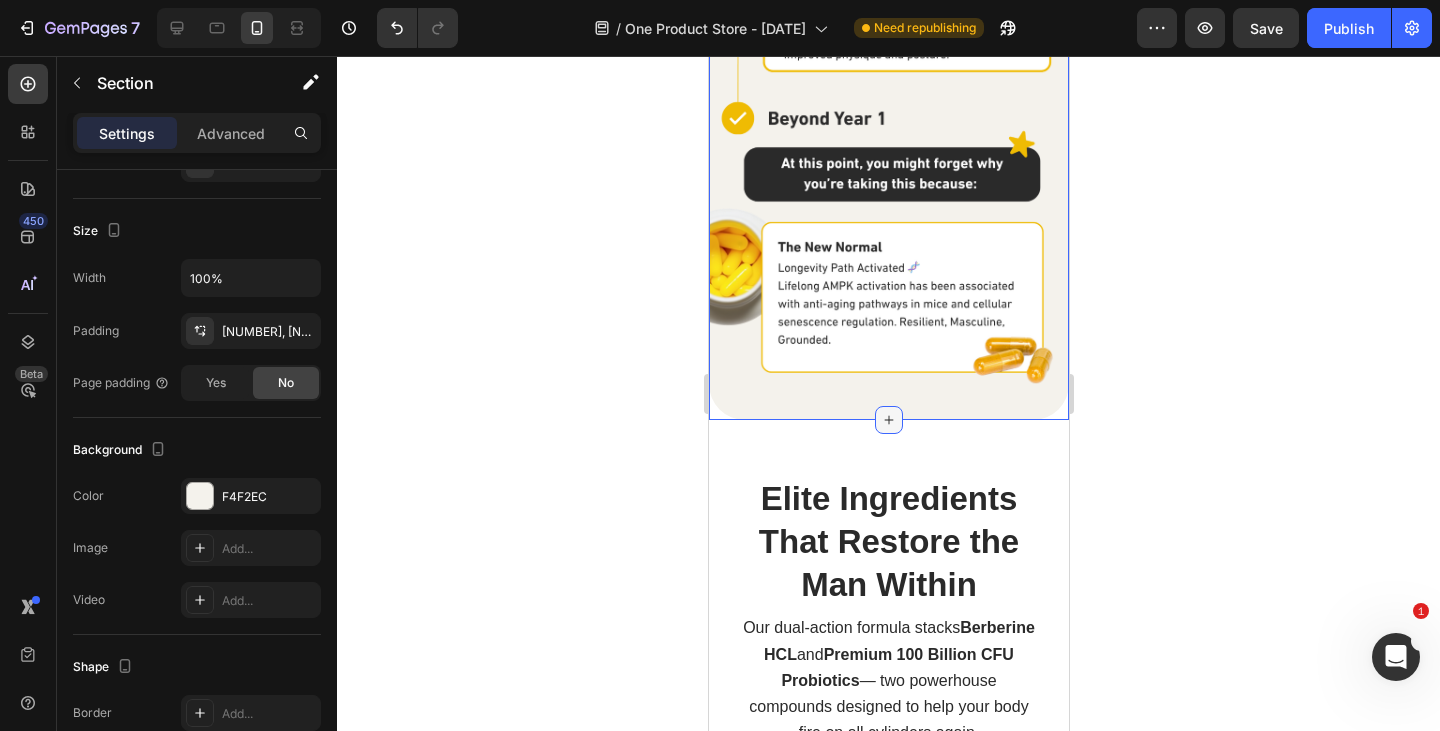 click 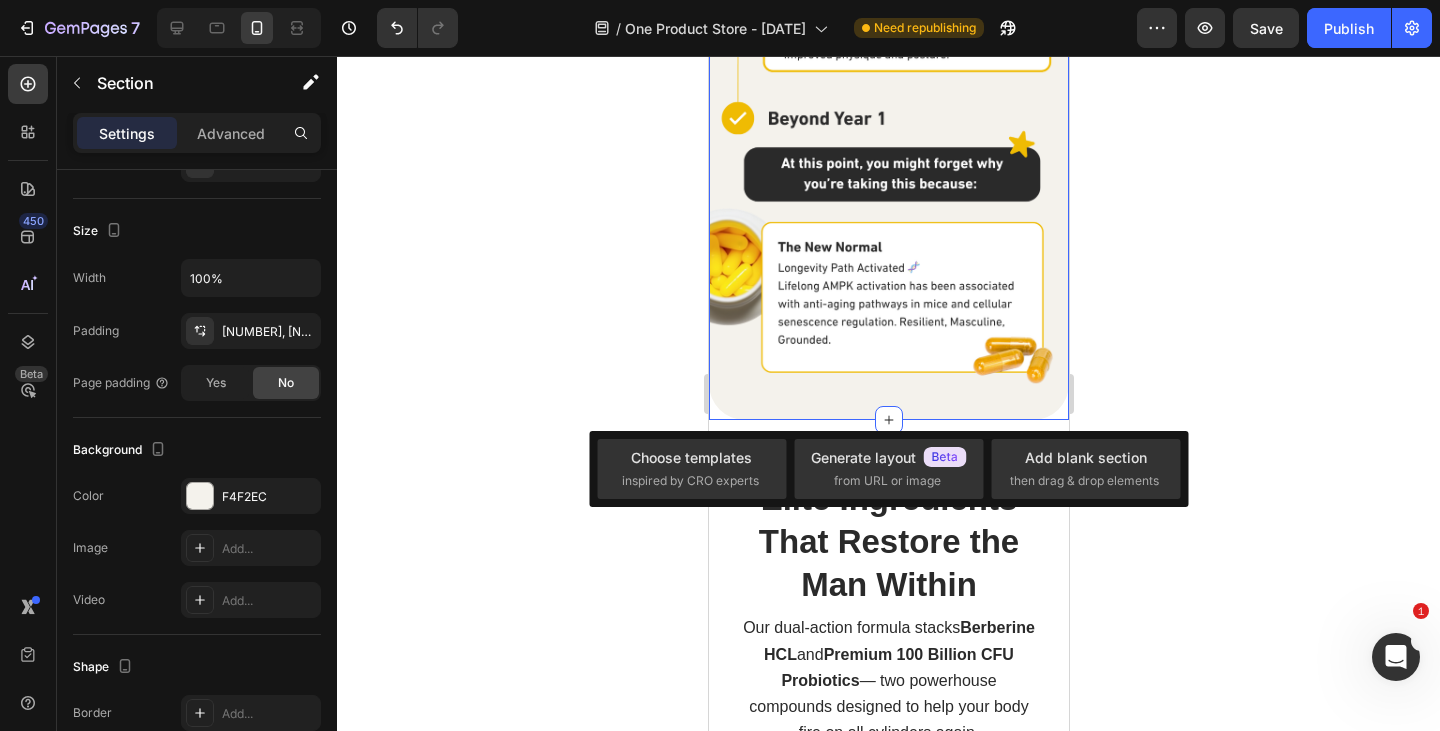 click 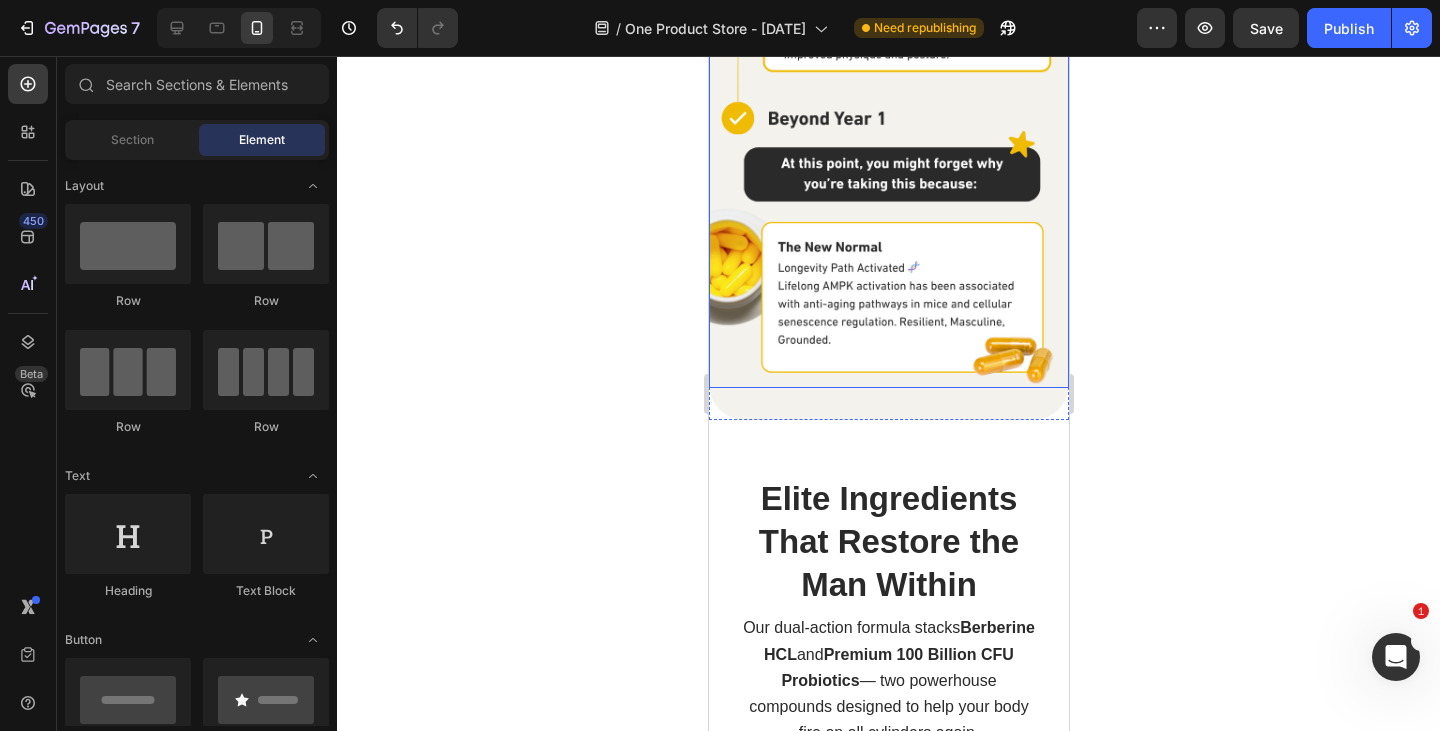 click at bounding box center [888, -237] 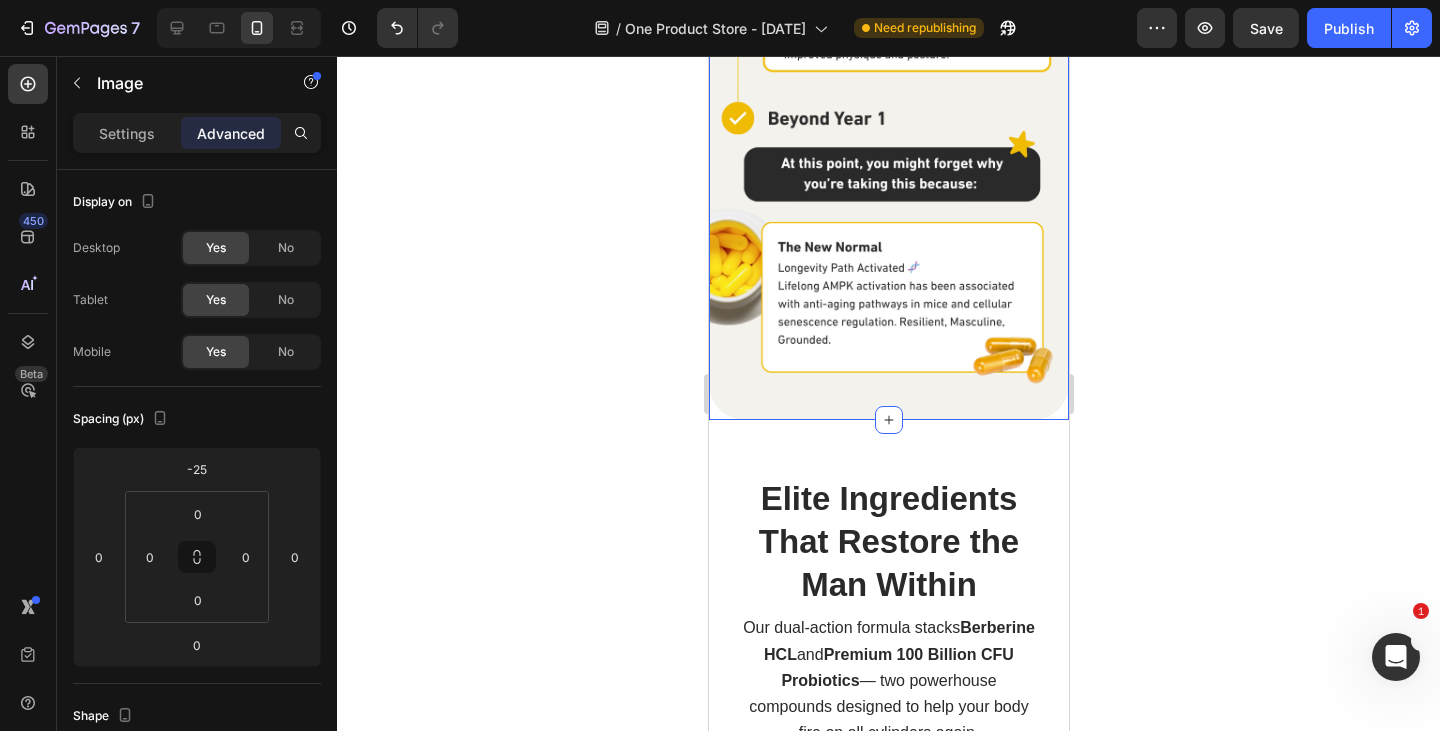 click on "What Can I Expect From Consistent Use Of Berberine + Probiotic Combo? Heading Image Image Section 5 You can create reusable sections Create Theme Section AI Content Write with GemAI What would you like to describe here? Tone and Voice Persuasive Product Berberine + Probiotic FREE New Customers Only Show more Generate" at bounding box center [888, -495] 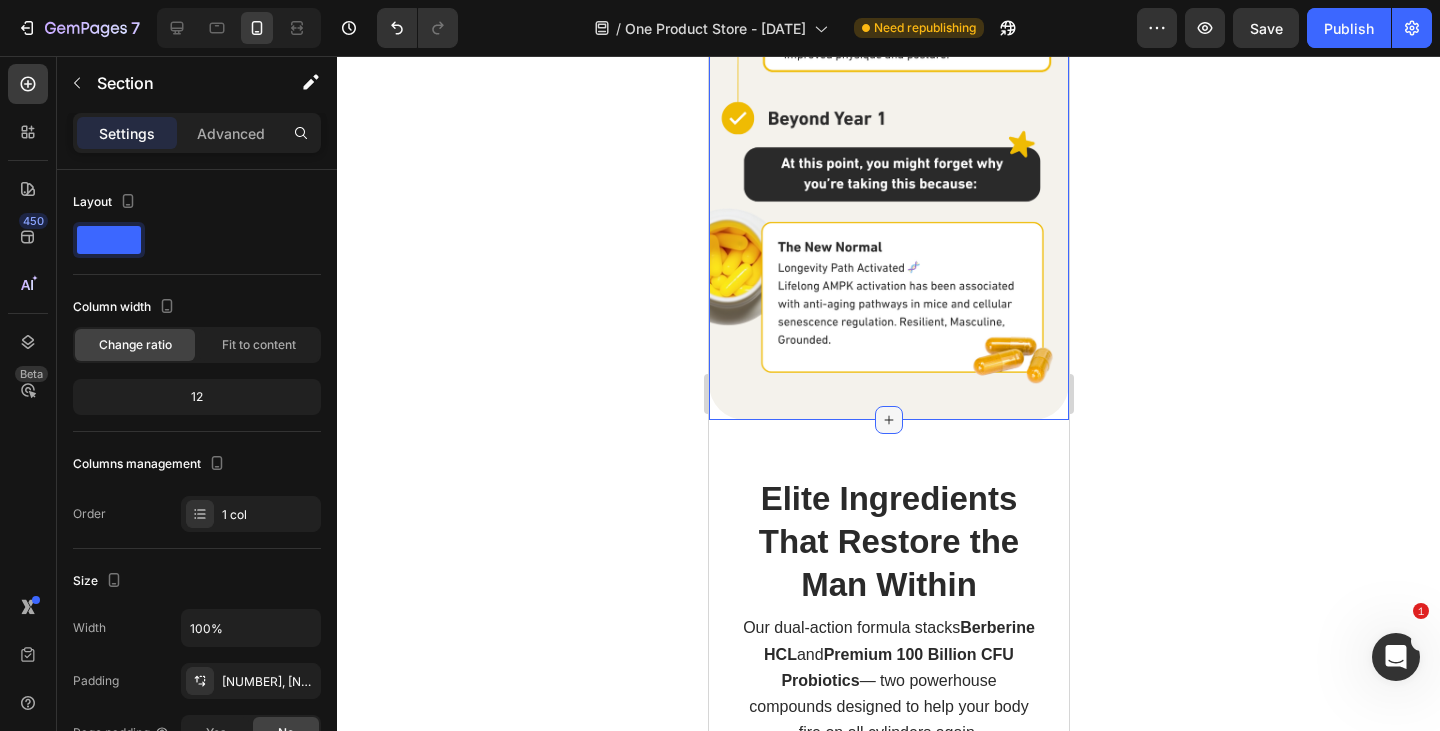 click at bounding box center [888, 420] 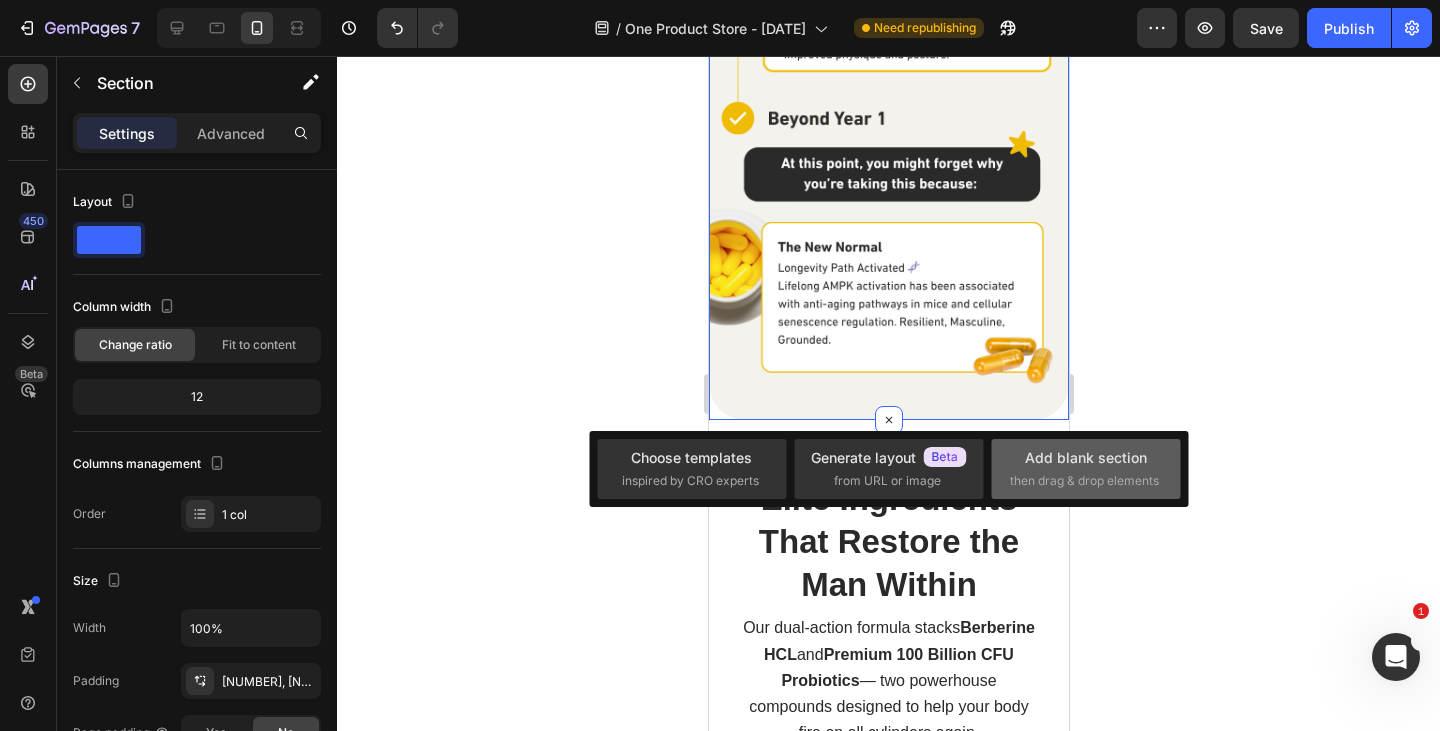 click on "Add blank section" at bounding box center (1086, 457) 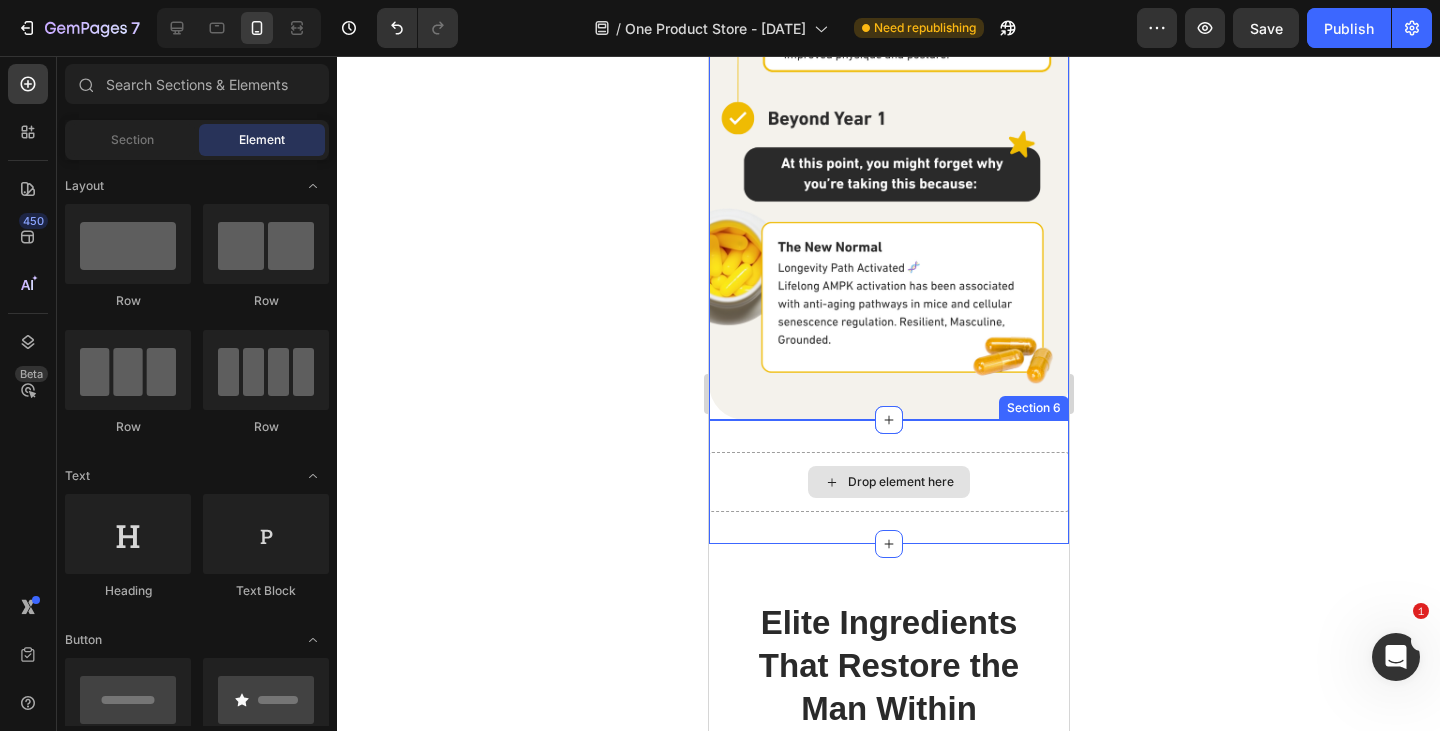 drag, startPoint x: 893, startPoint y: 467, endPoint x: 891, endPoint y: 477, distance: 10.198039 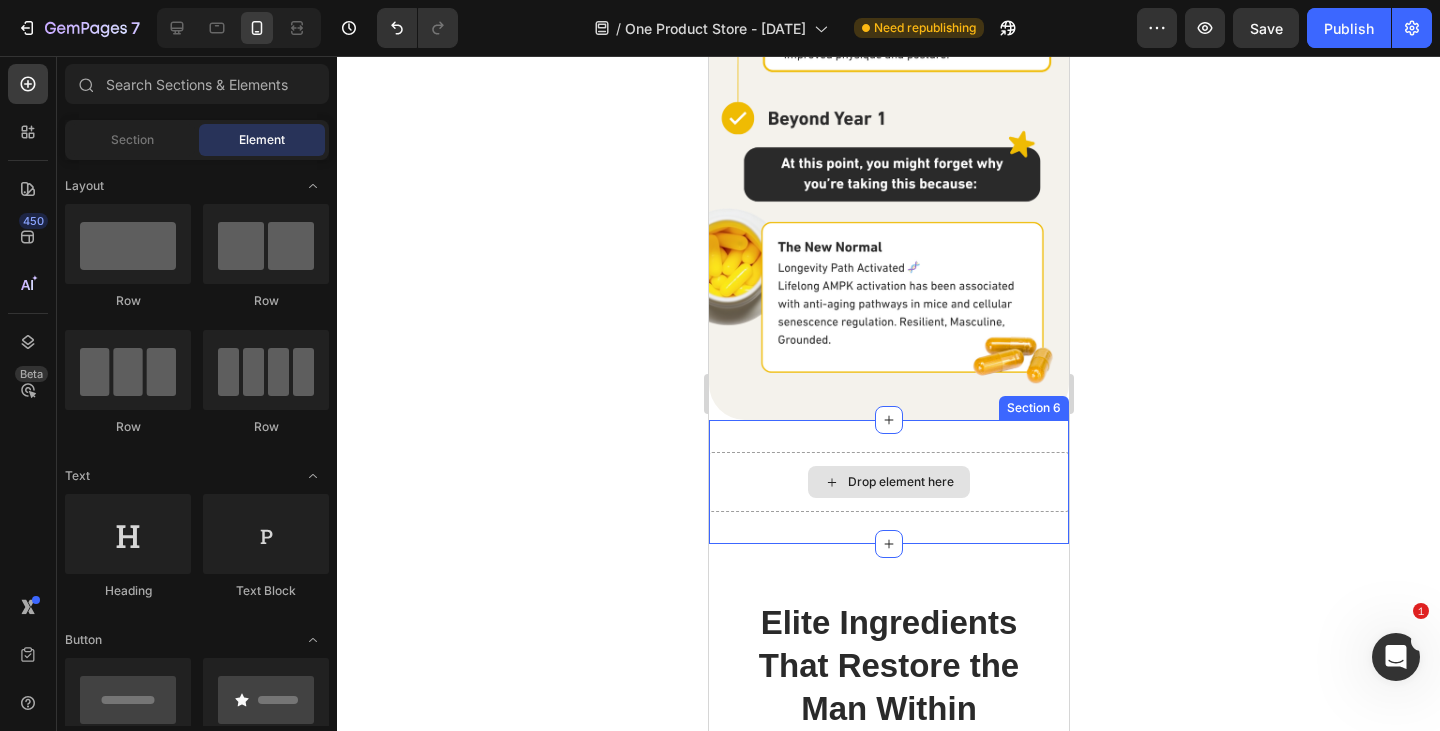 click on "Drop element here" at bounding box center [888, 482] 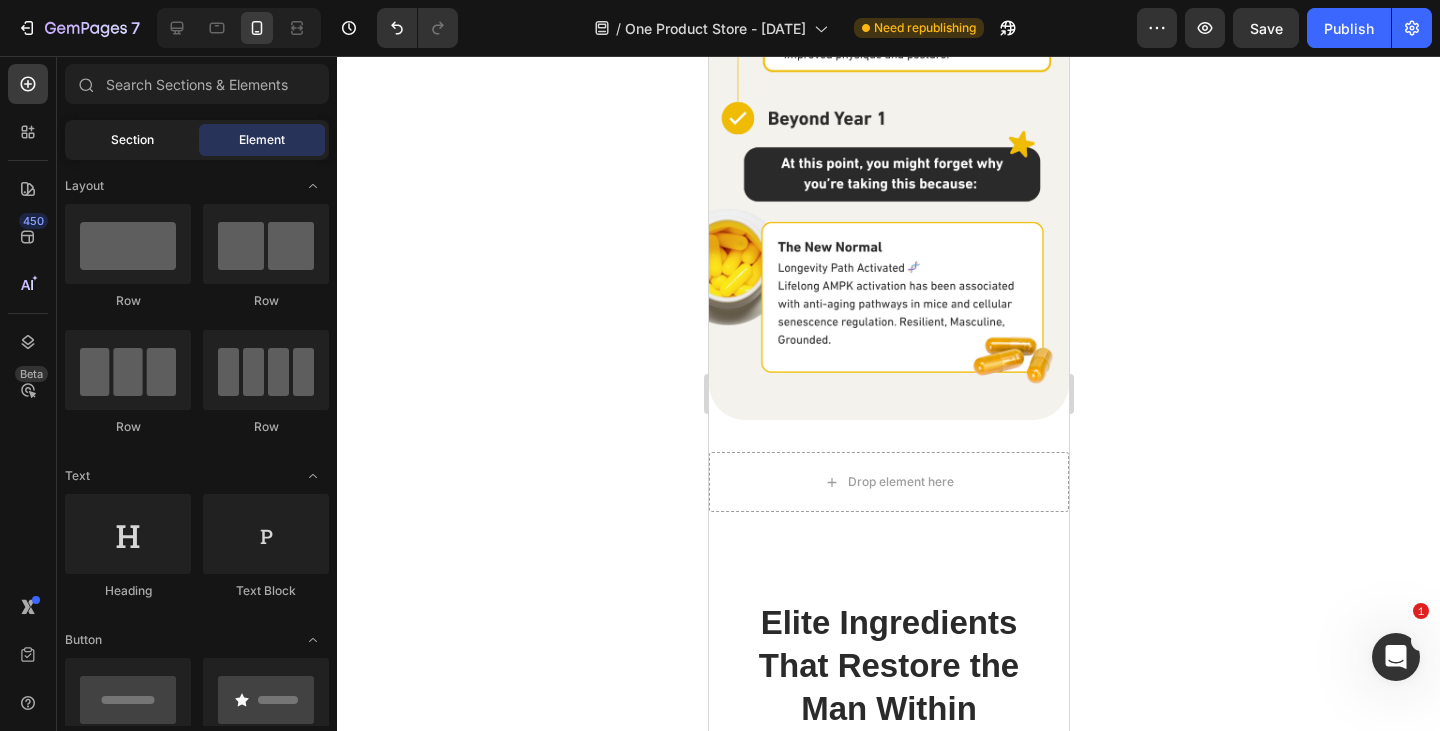 click on "Section" at bounding box center (132, 140) 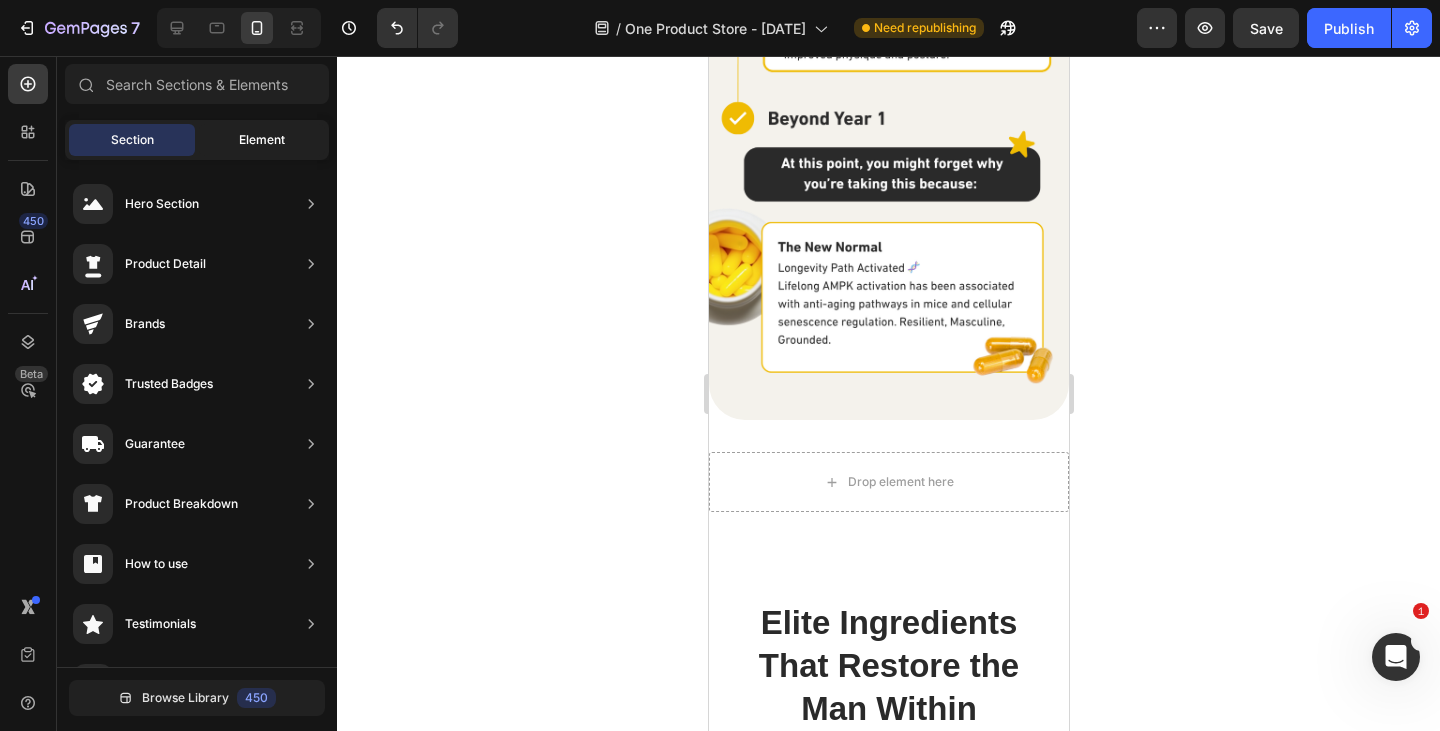 click on "Element" 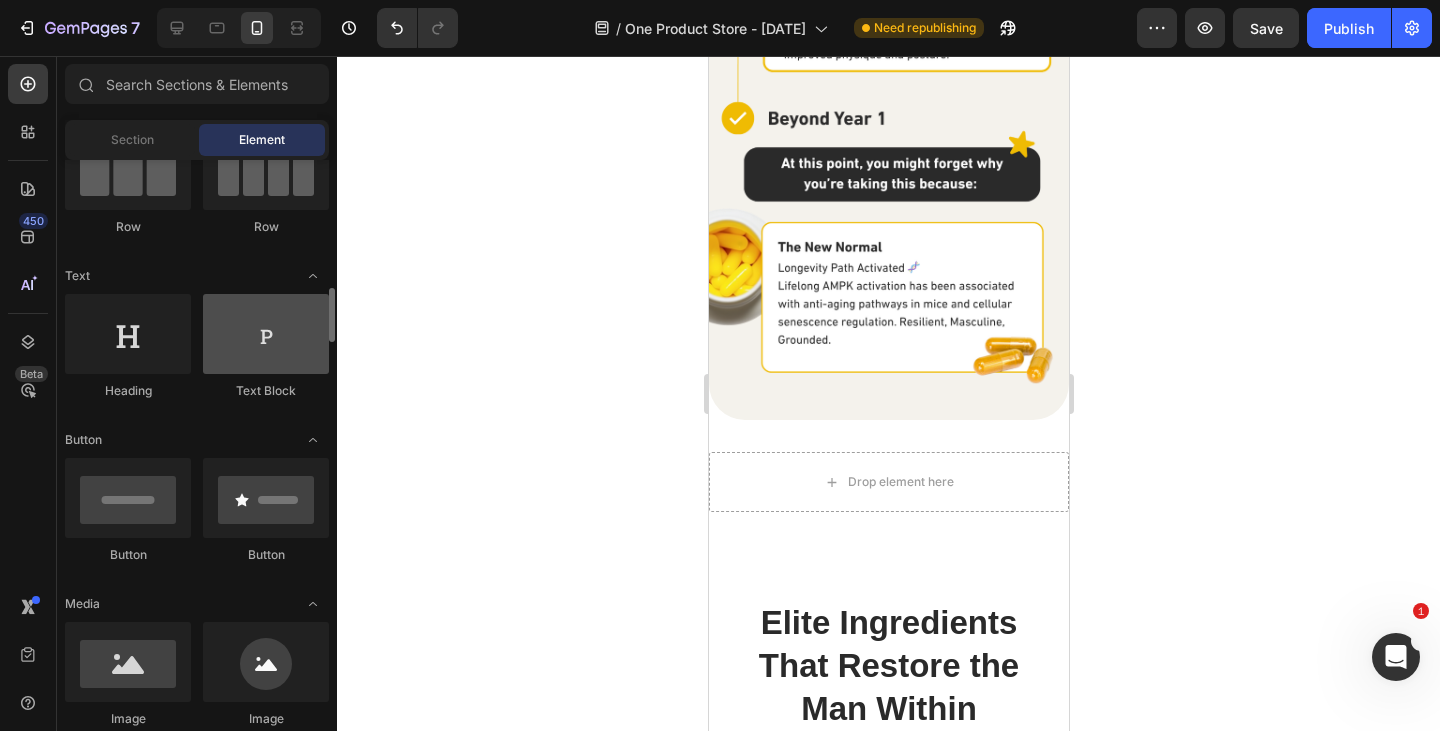 scroll, scrollTop: 300, scrollLeft: 0, axis: vertical 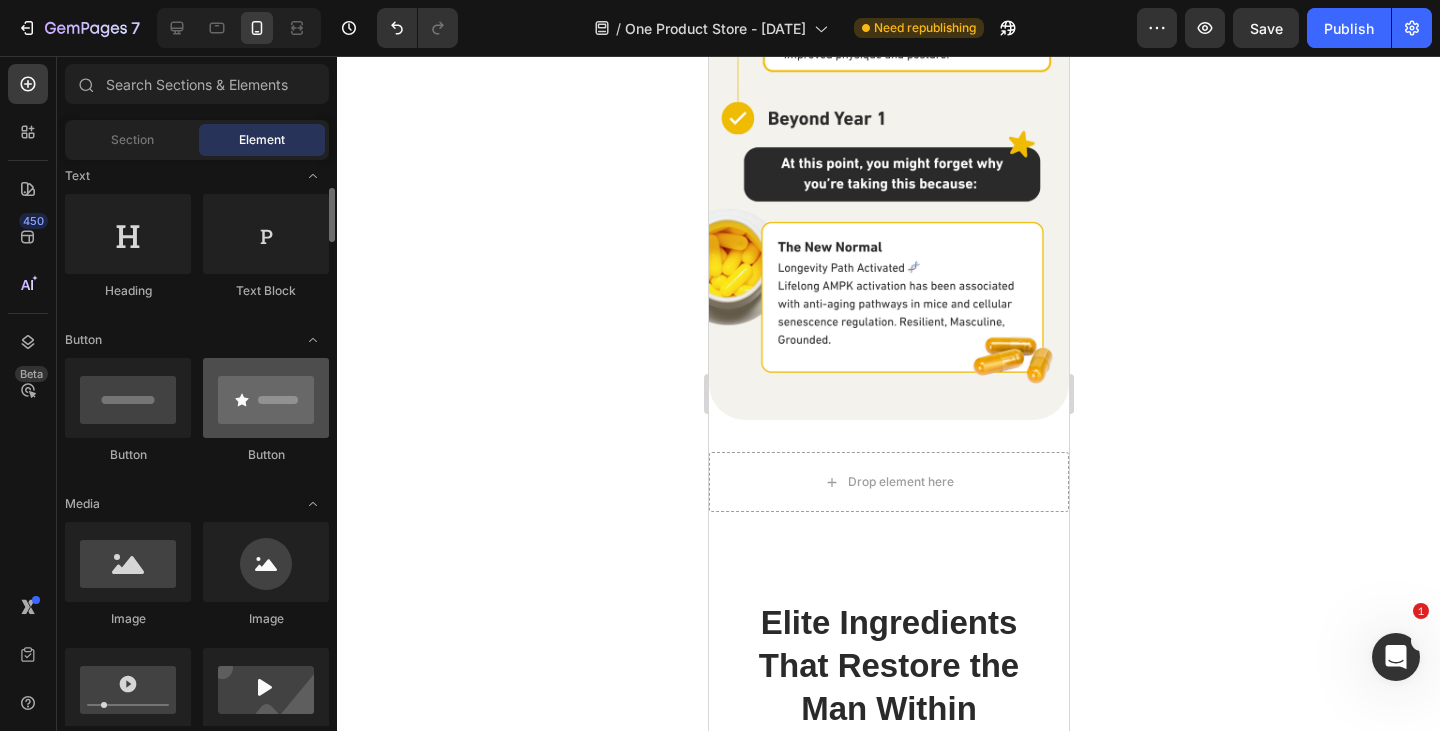 click at bounding box center [266, 398] 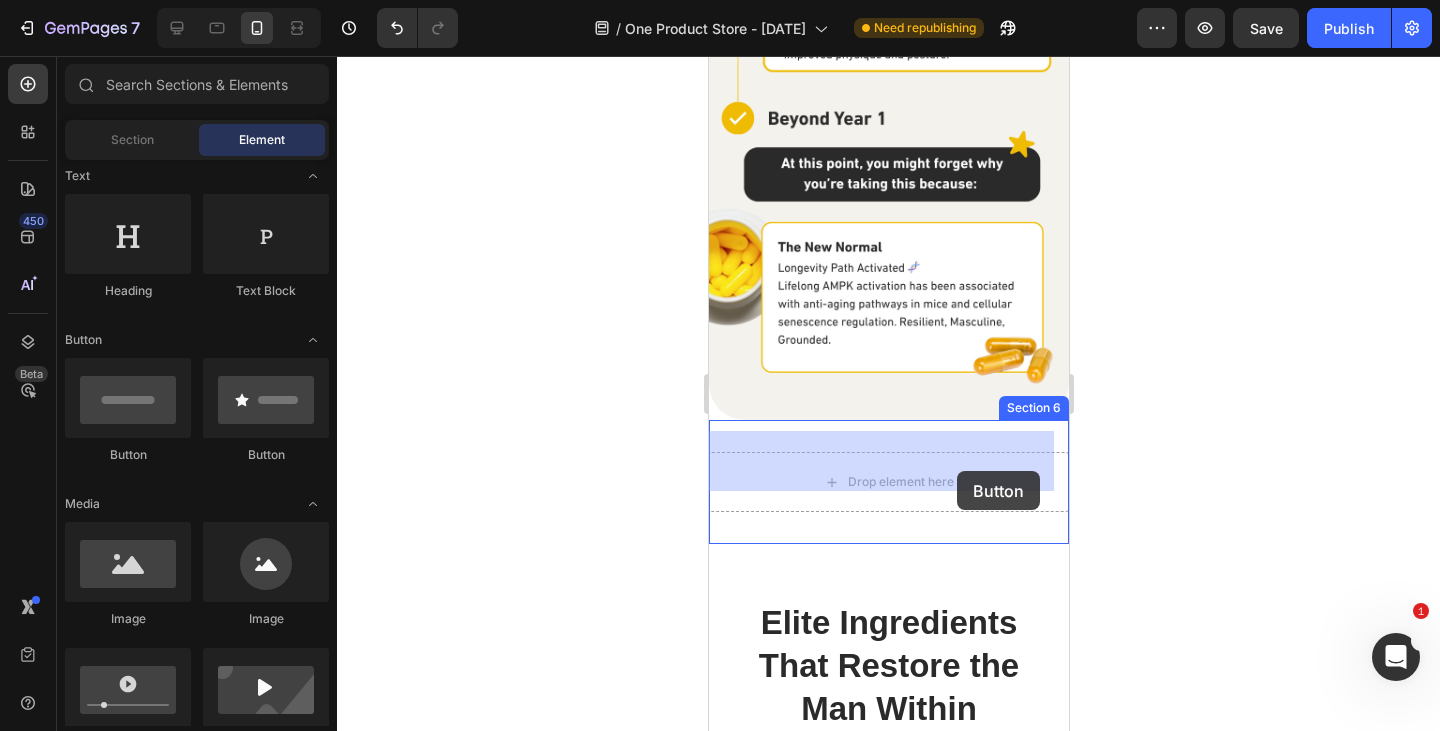 drag, startPoint x: 989, startPoint y: 464, endPoint x: 906, endPoint y: 465, distance: 83.00603 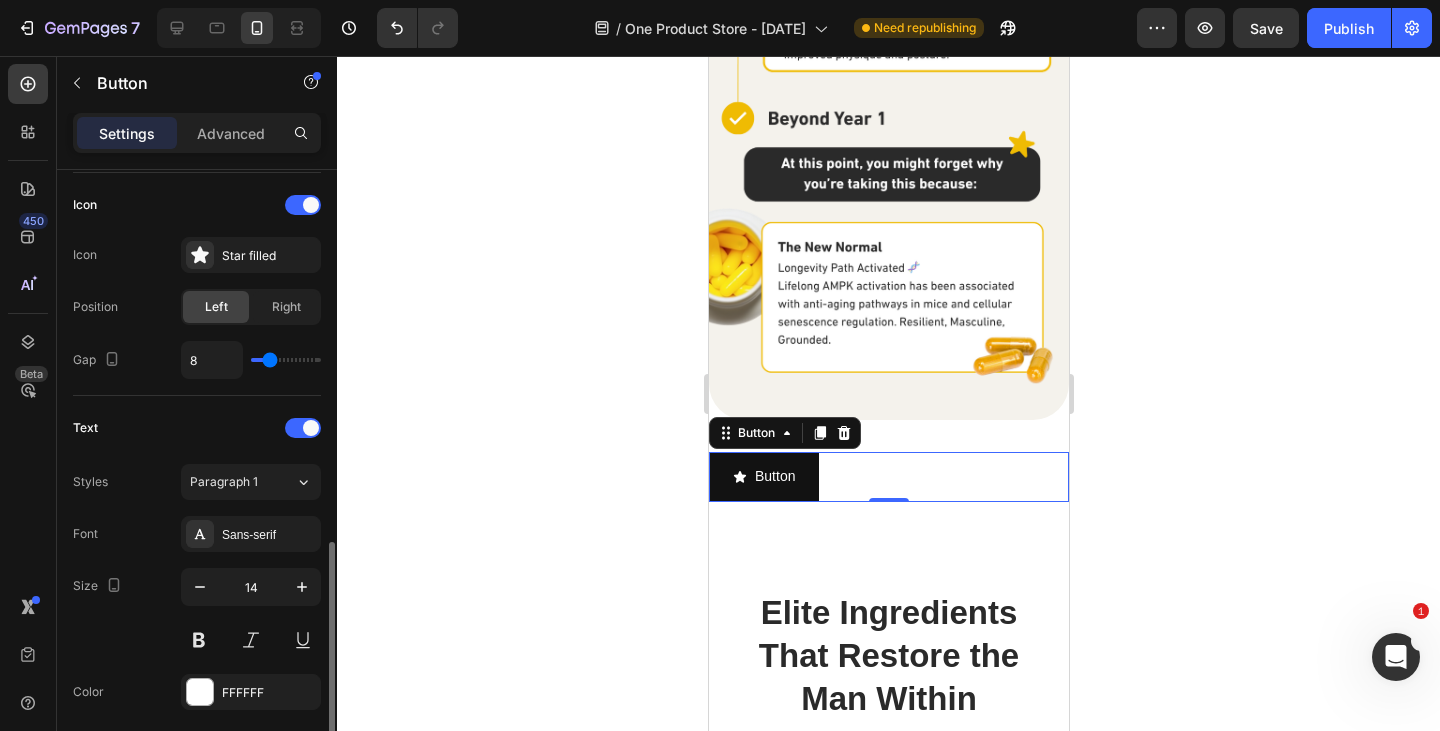 scroll, scrollTop: 974, scrollLeft: 0, axis: vertical 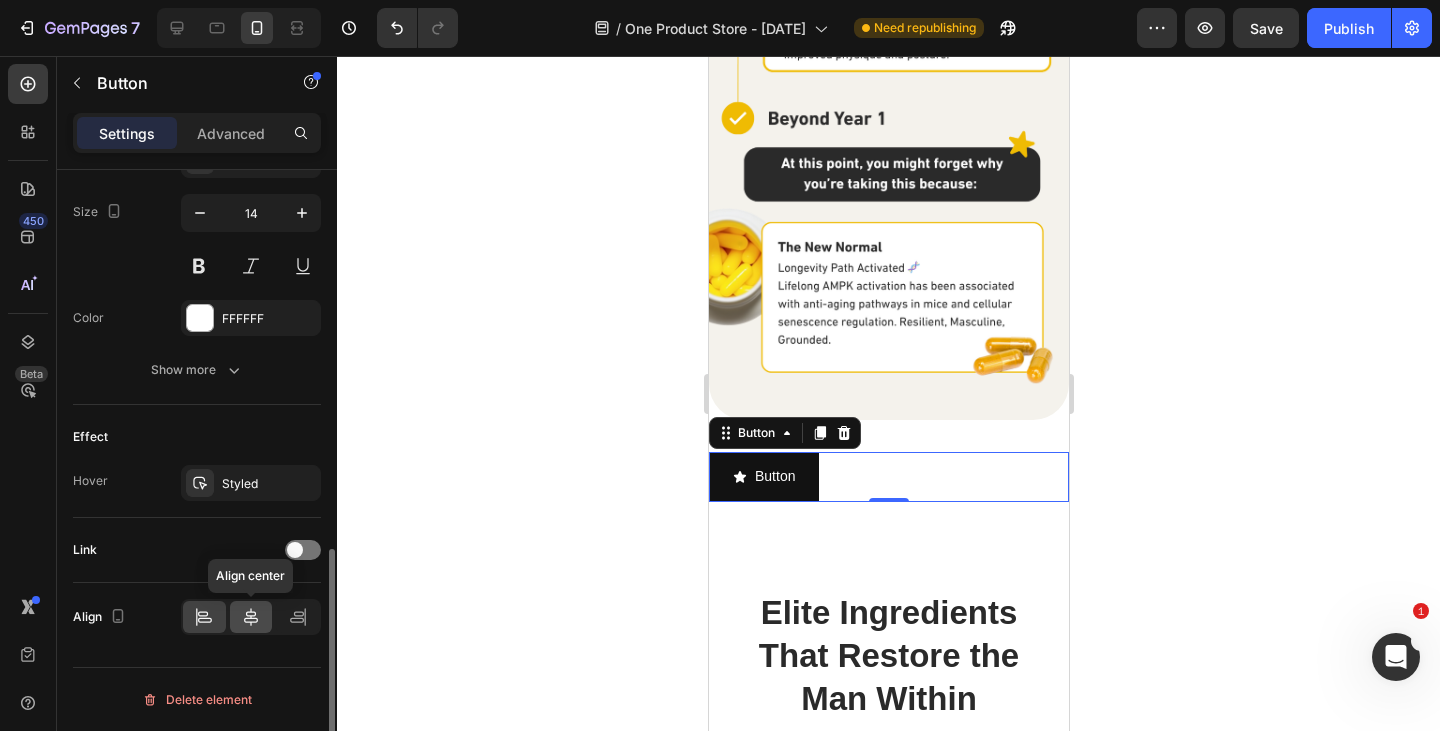click 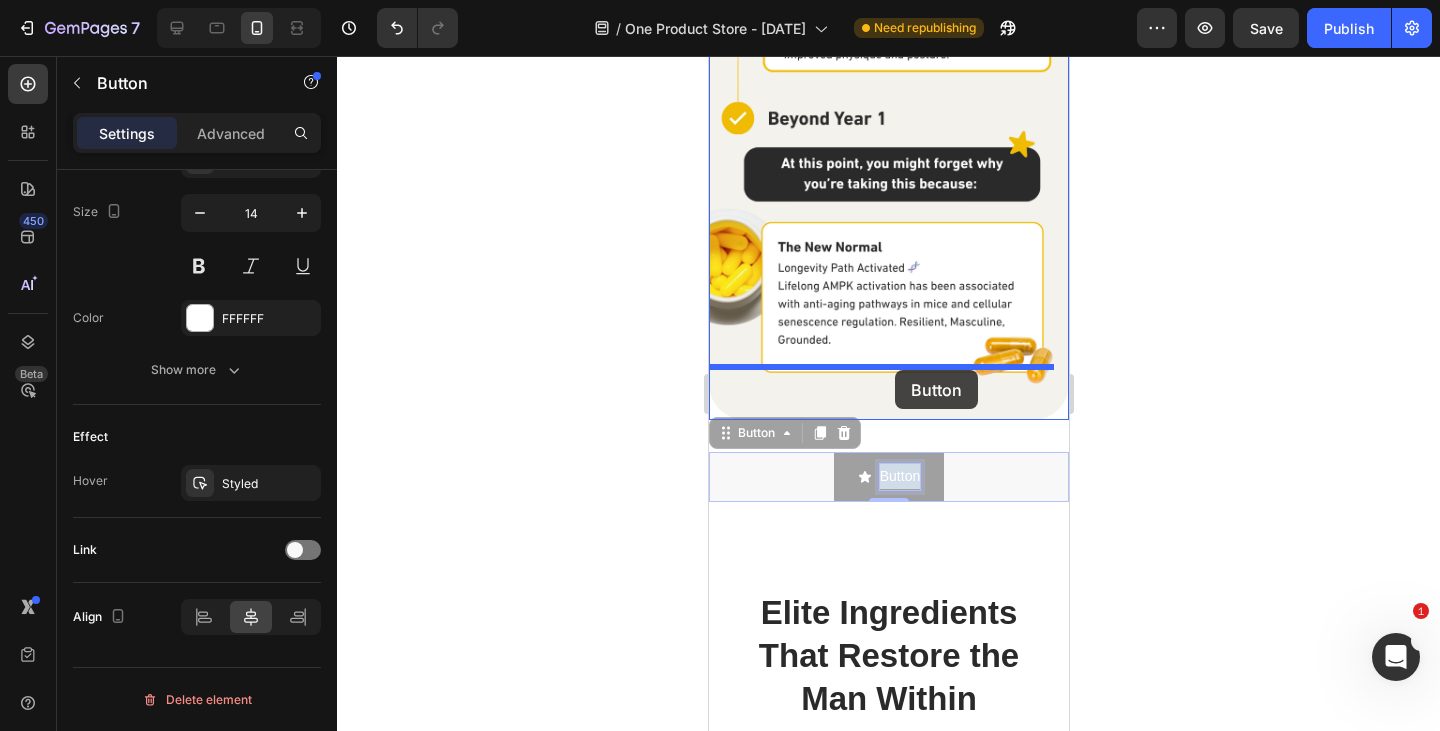 drag, startPoint x: 880, startPoint y: 458, endPoint x: 879, endPoint y: 371, distance: 87.005745 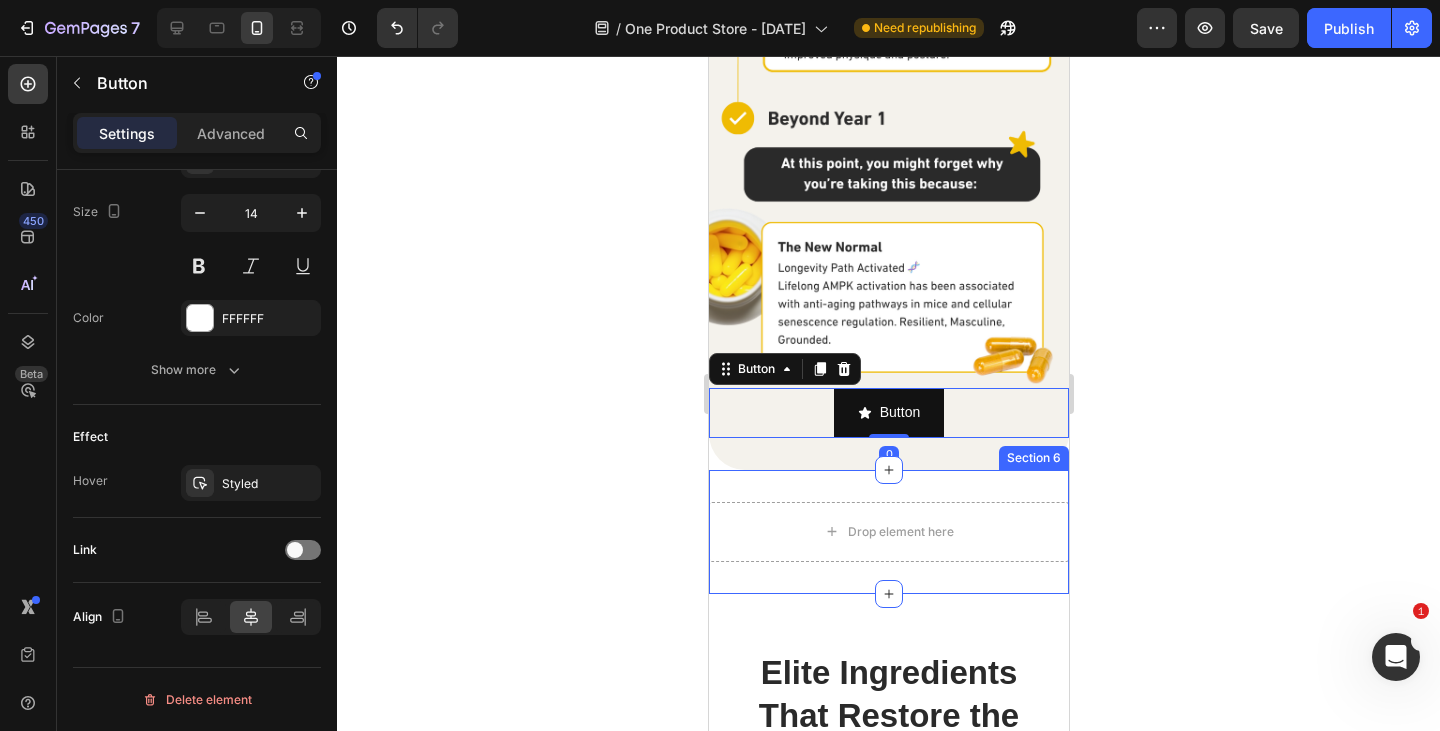 click on "Drop element here Section 6" at bounding box center [888, 532] 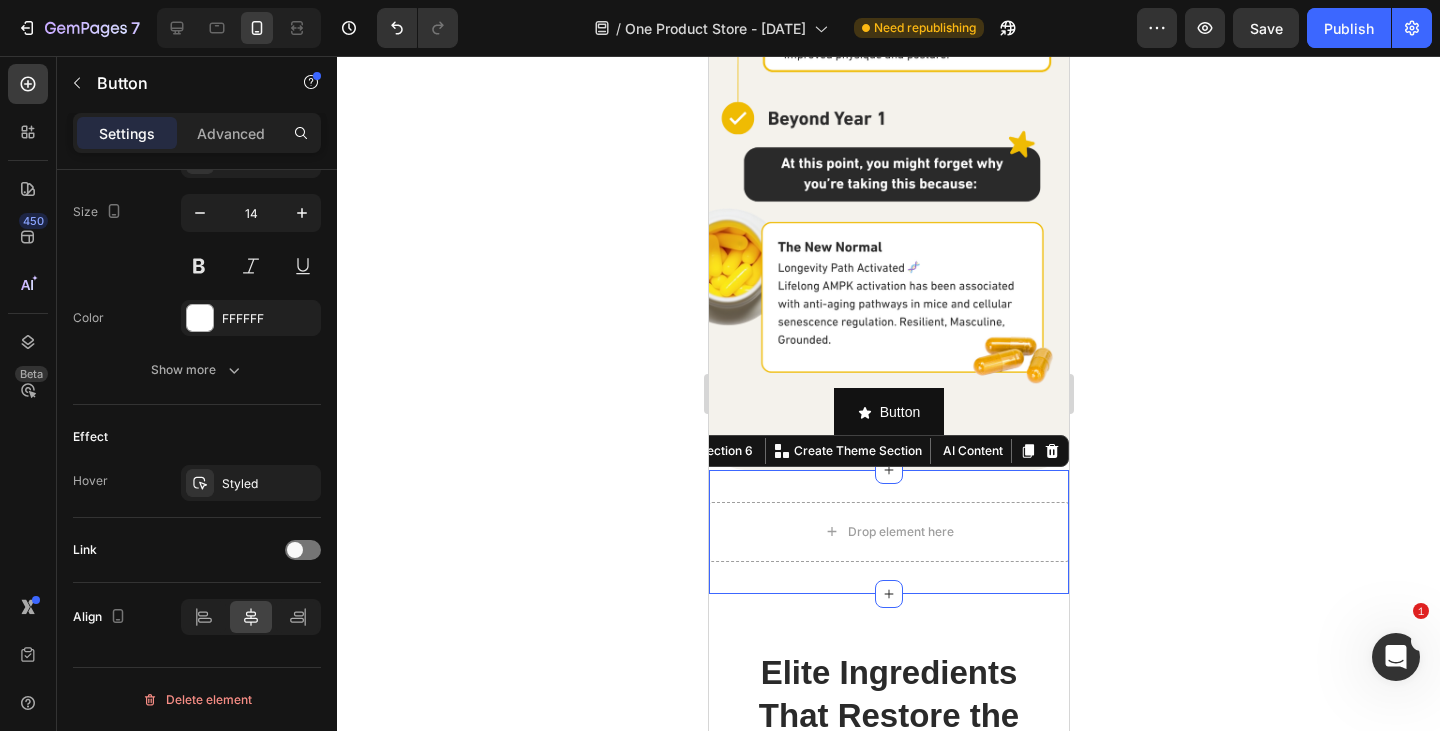 scroll, scrollTop: 0, scrollLeft: 0, axis: both 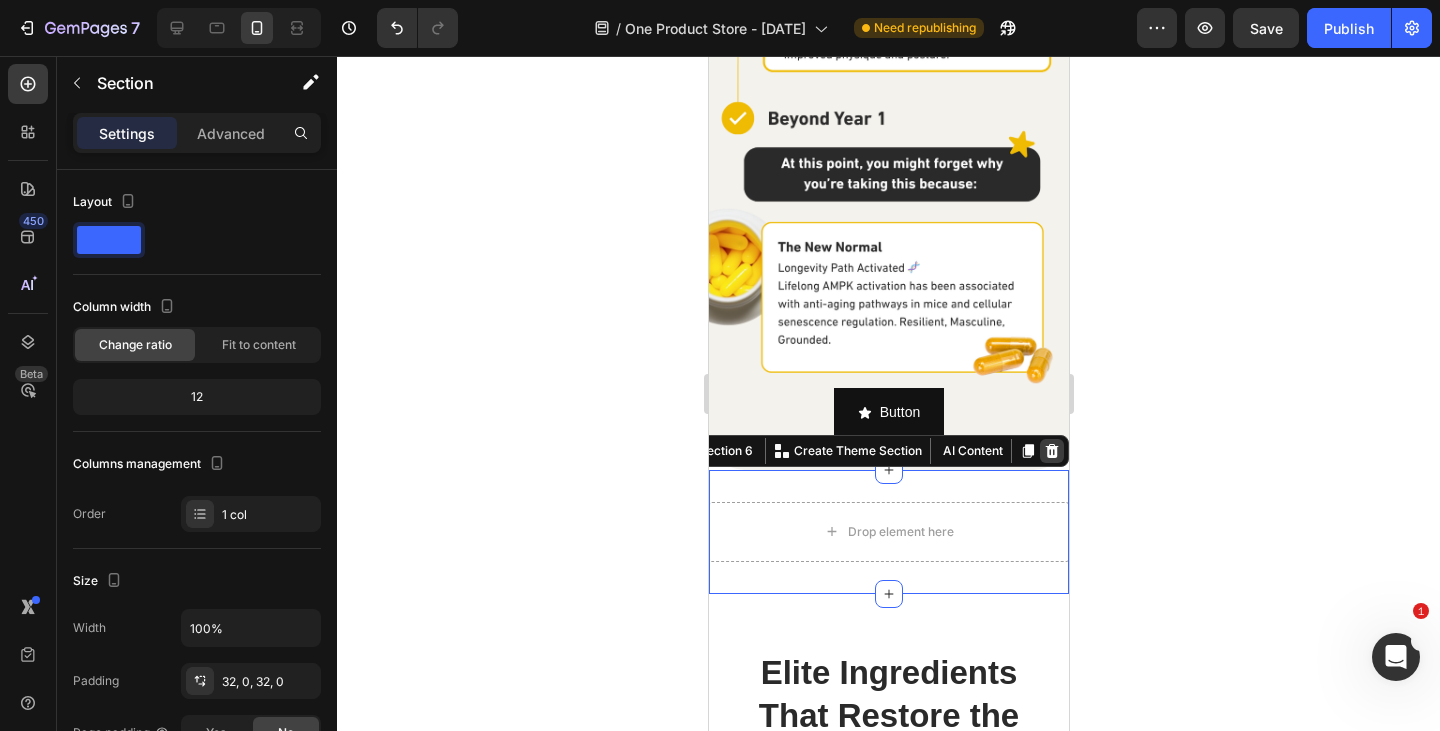 click 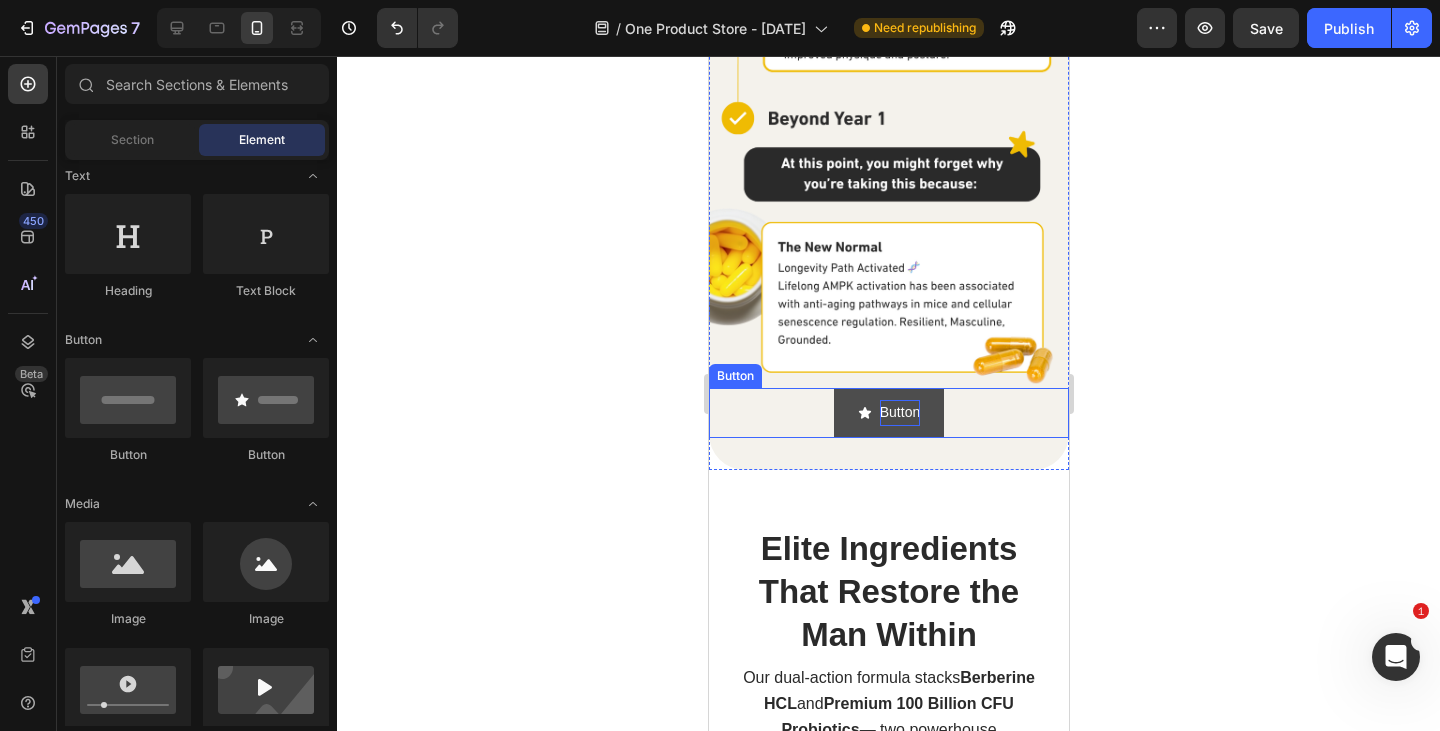 click on "Button" at bounding box center [899, 412] 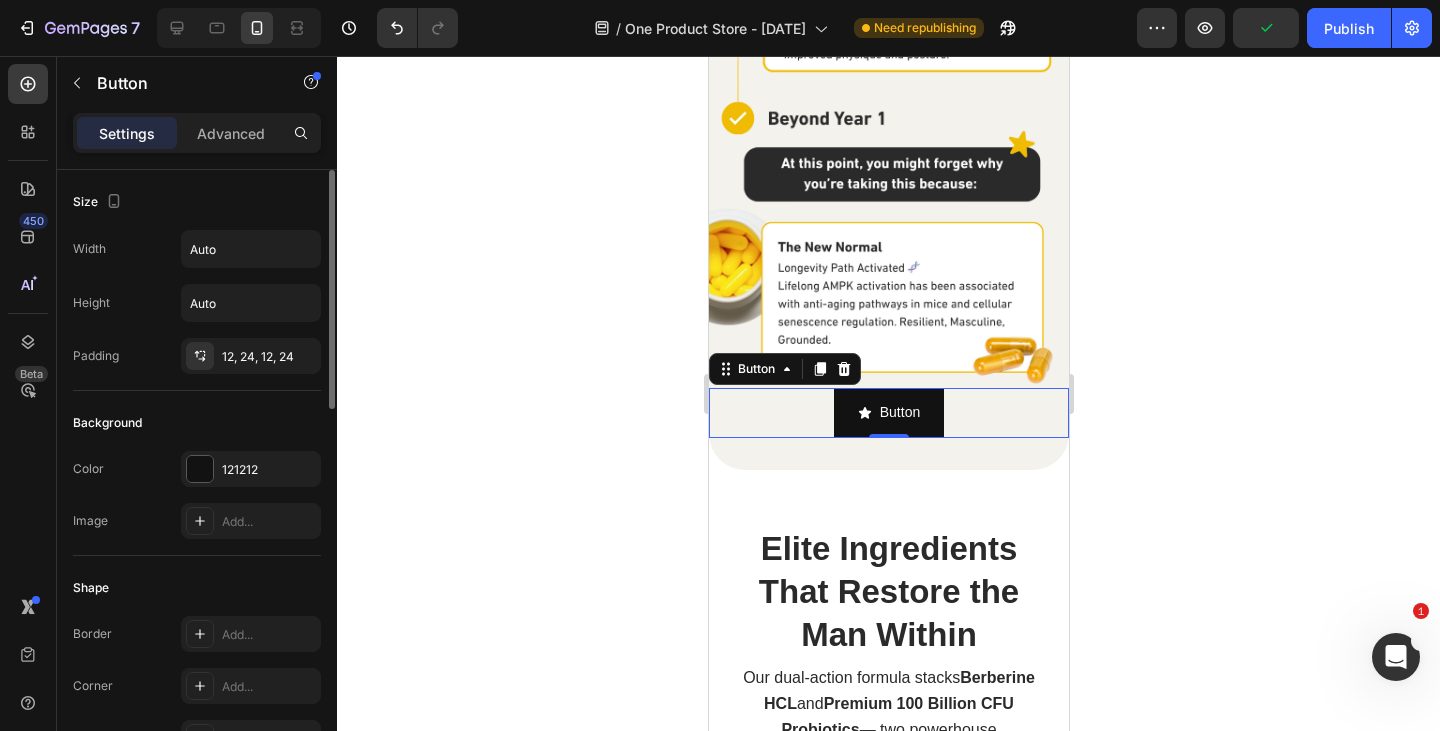 scroll, scrollTop: 200, scrollLeft: 0, axis: vertical 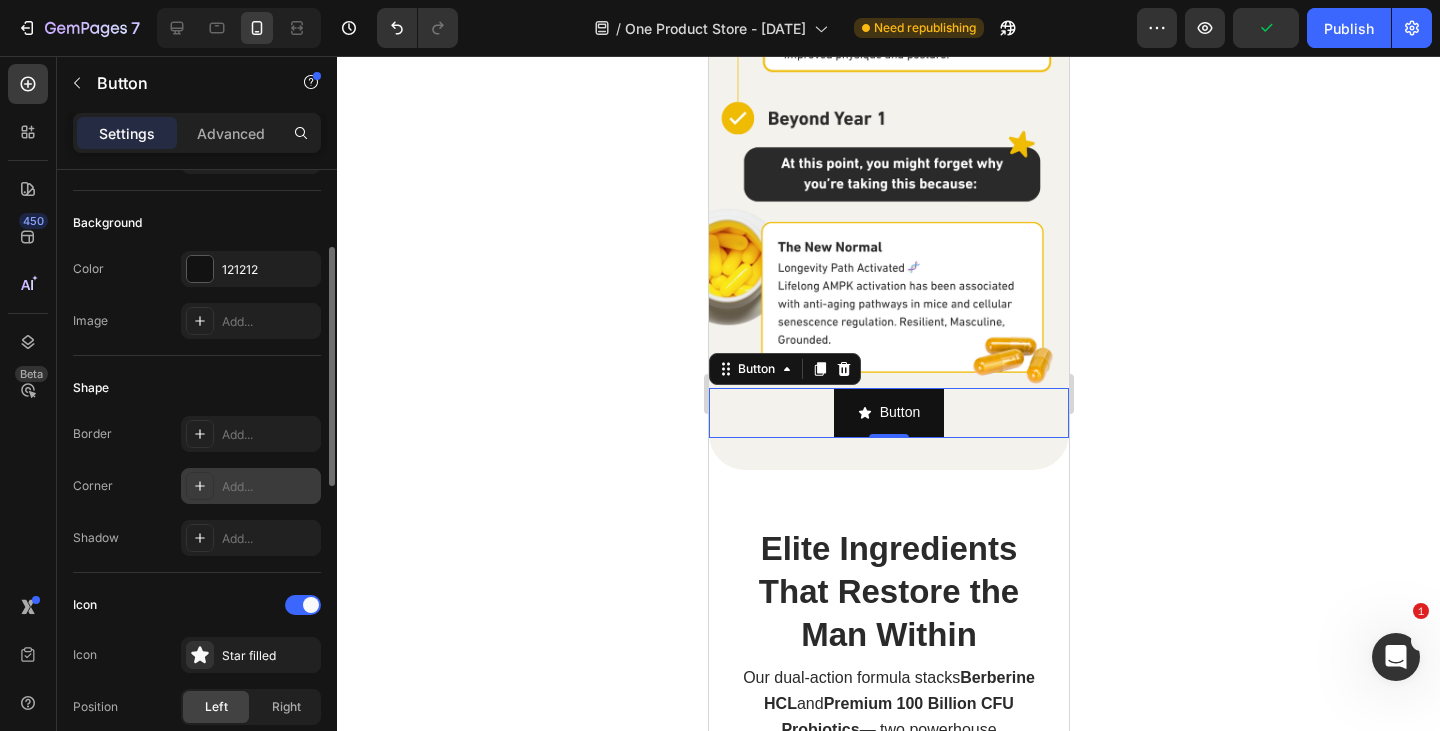 click on "Add..." at bounding box center (269, 487) 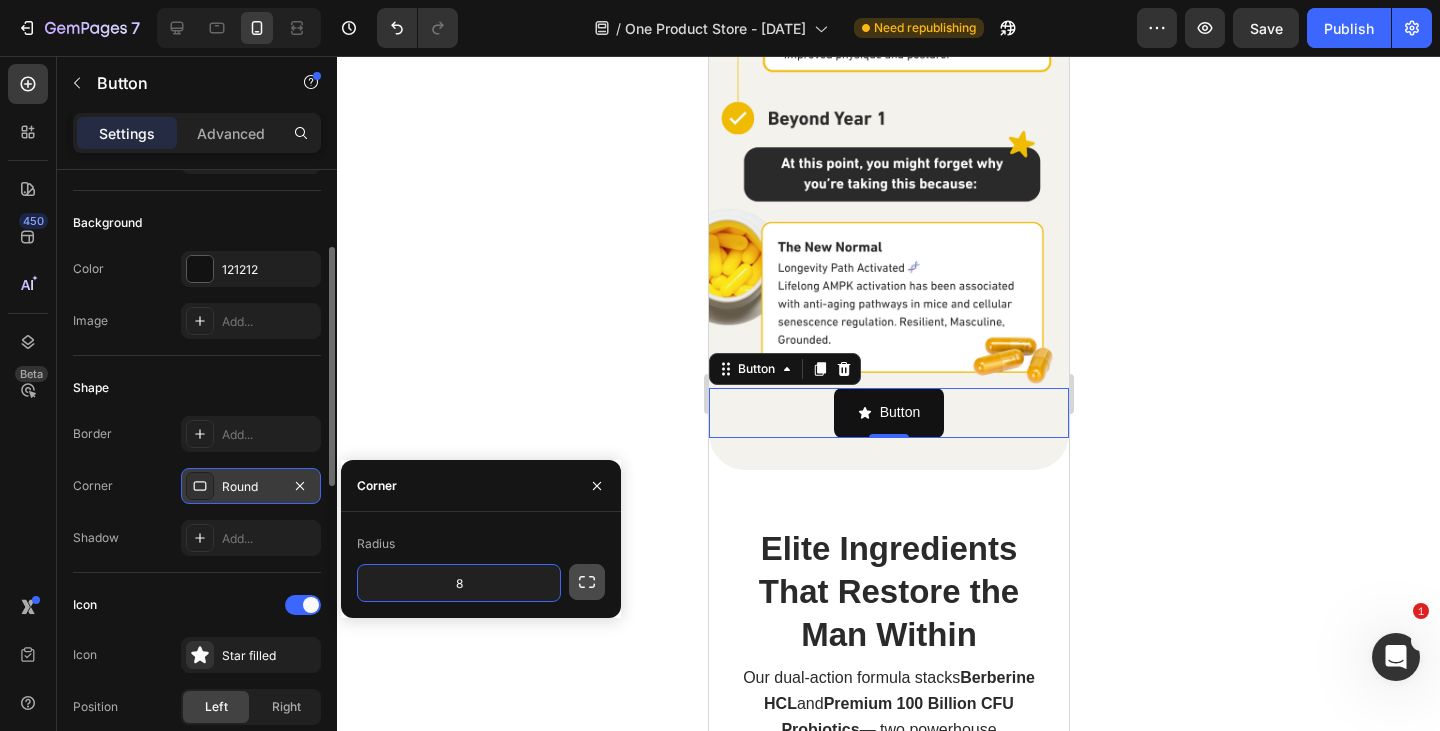 click at bounding box center (587, 582) 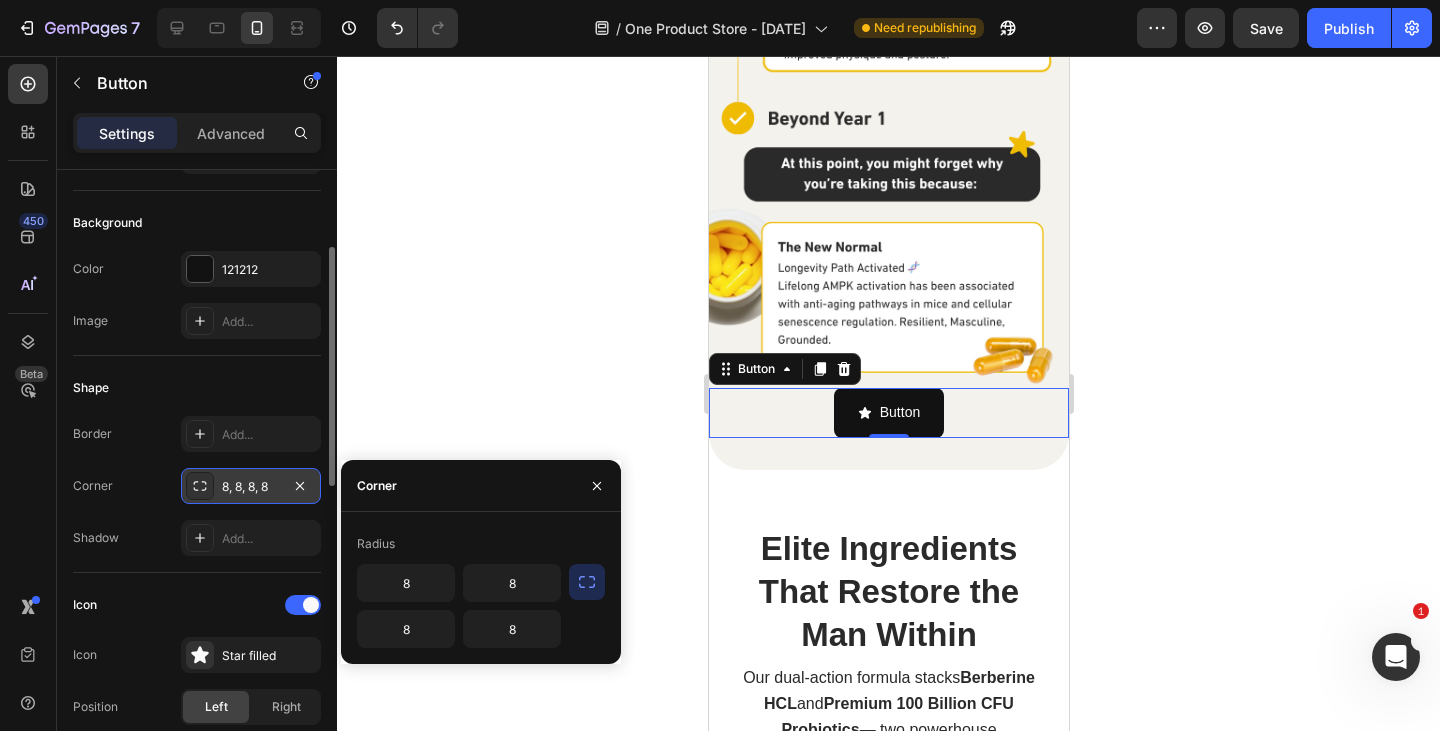 click on "Border Add... Corner [NUMBER], [NUMBER], [NUMBER], [NUMBER] Shadow Add..." at bounding box center (197, 486) 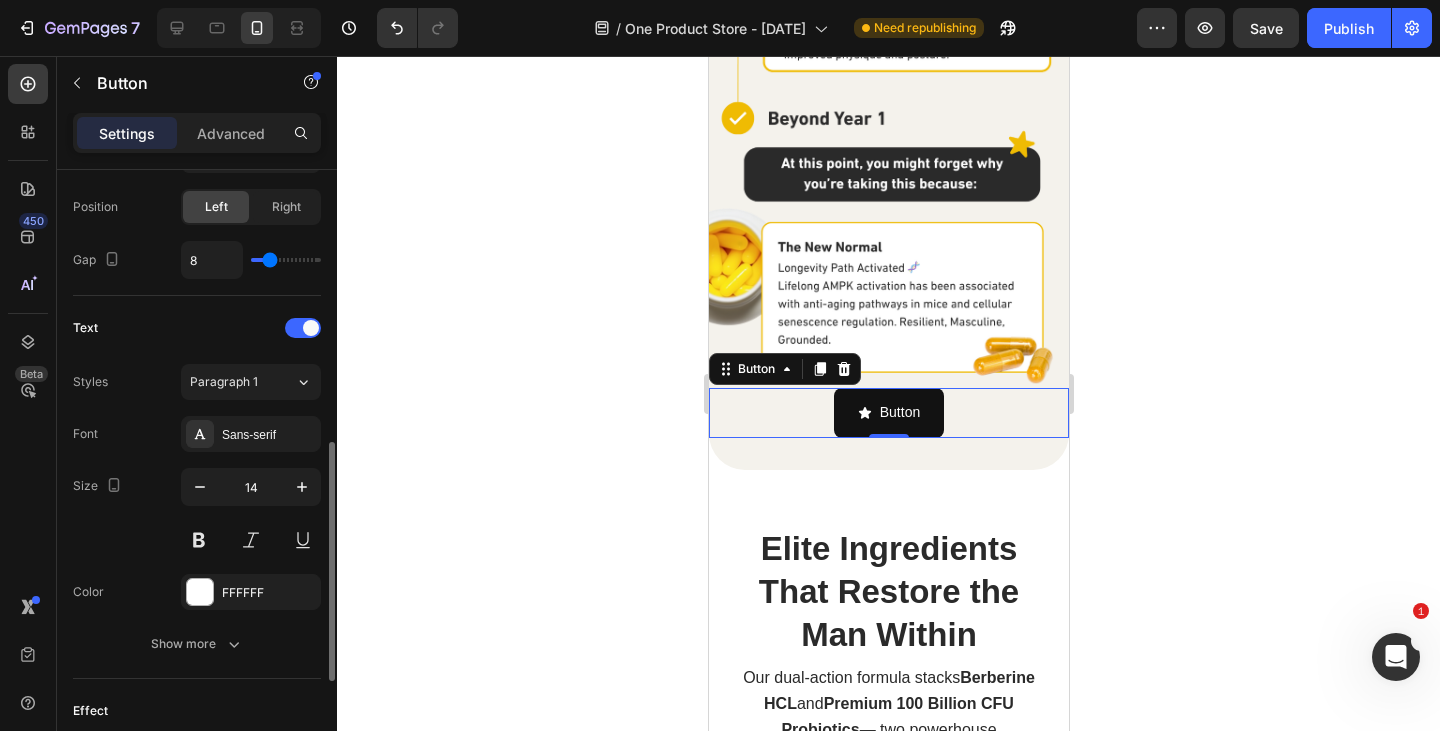 scroll, scrollTop: 600, scrollLeft: 0, axis: vertical 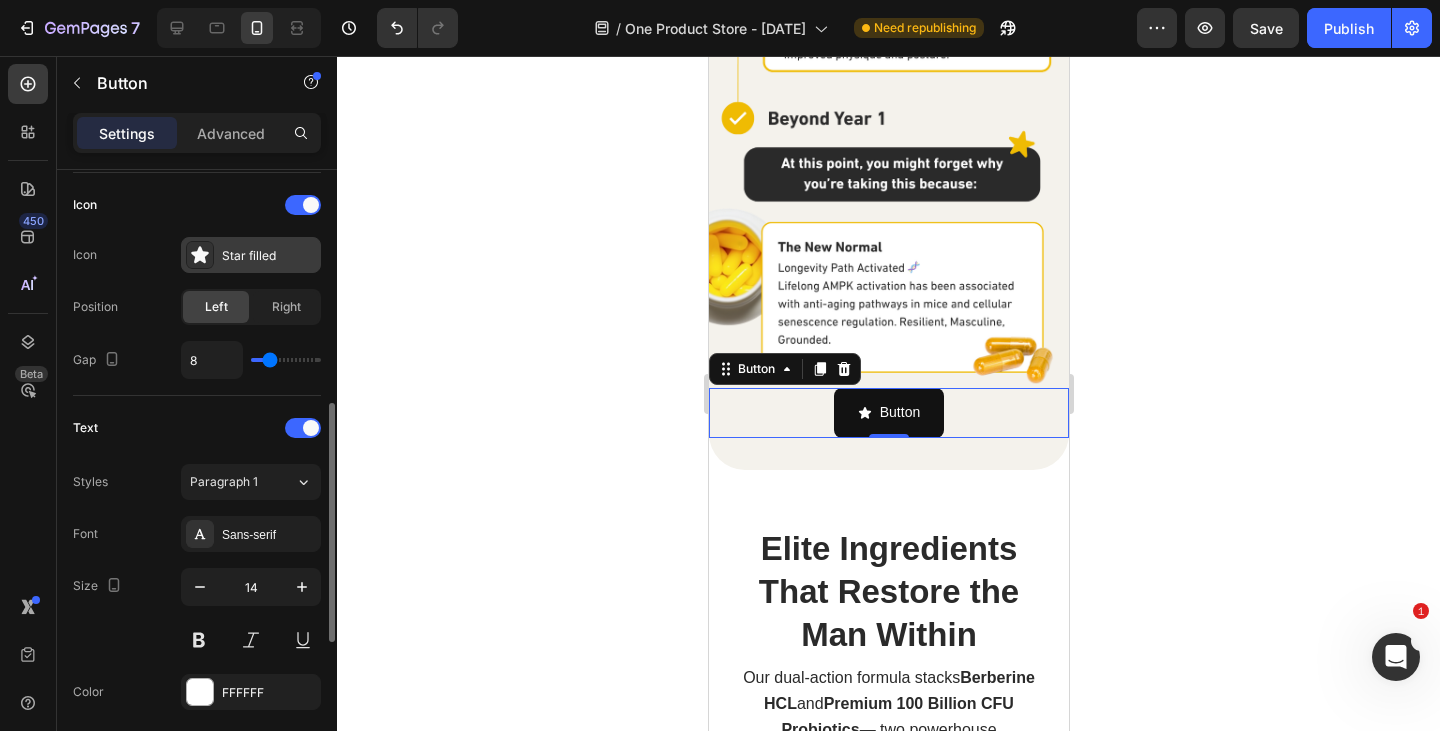 click on "Star filled" at bounding box center [269, 256] 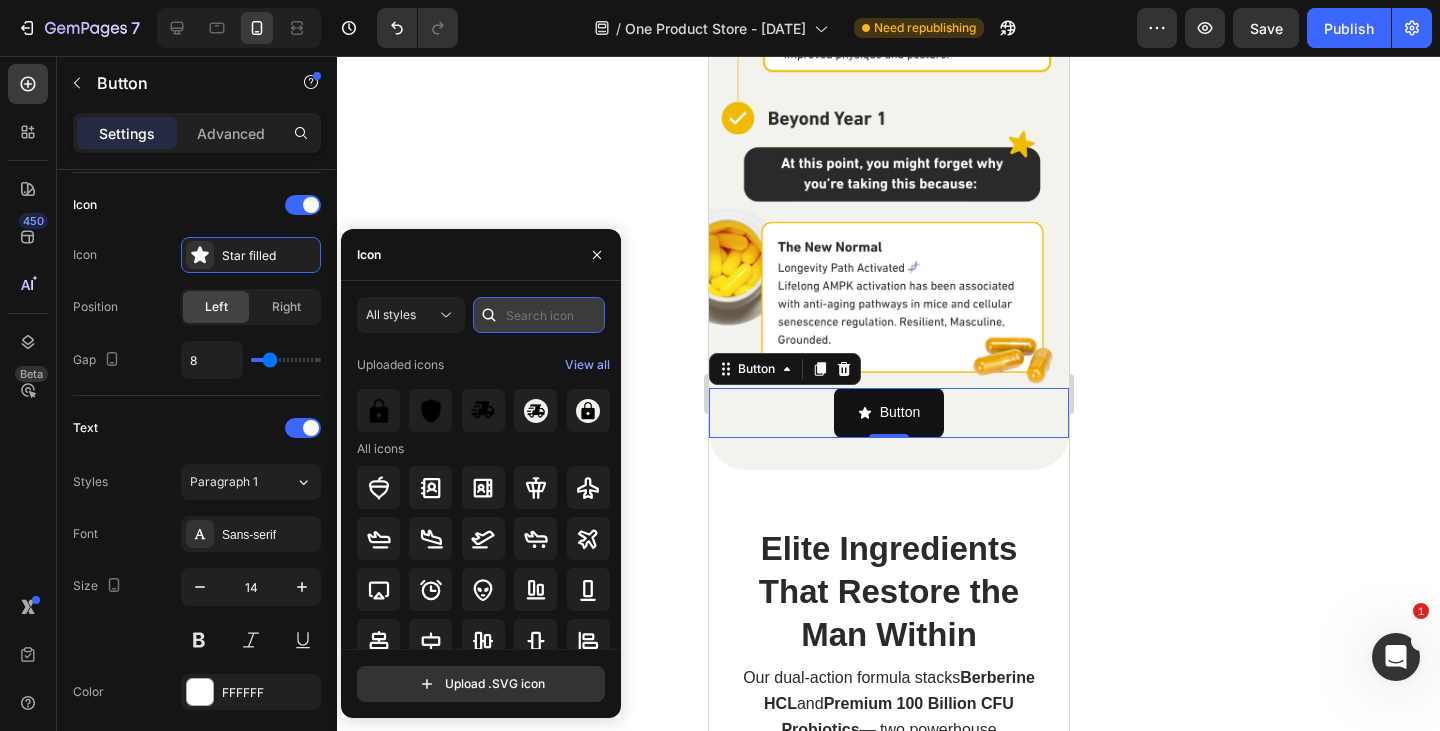 click at bounding box center [539, 315] 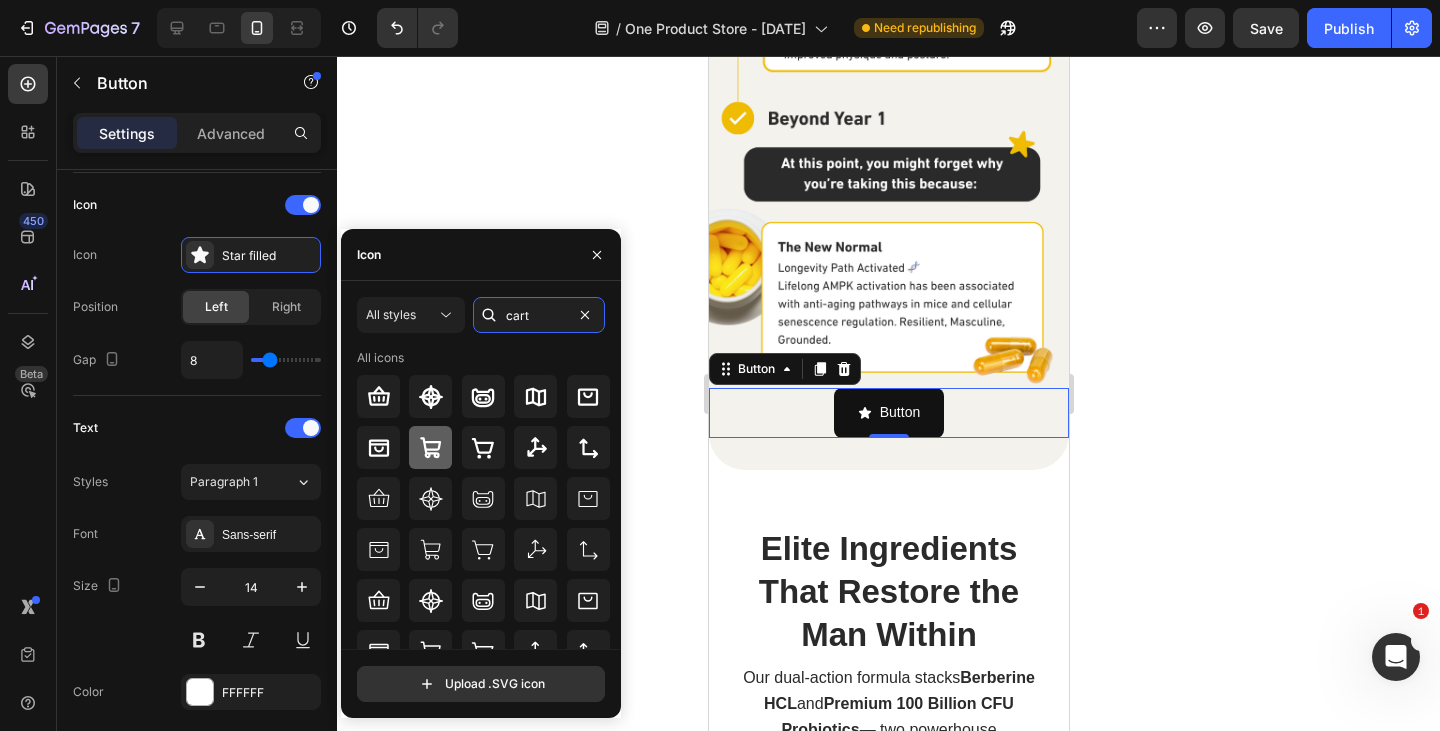type on "cart" 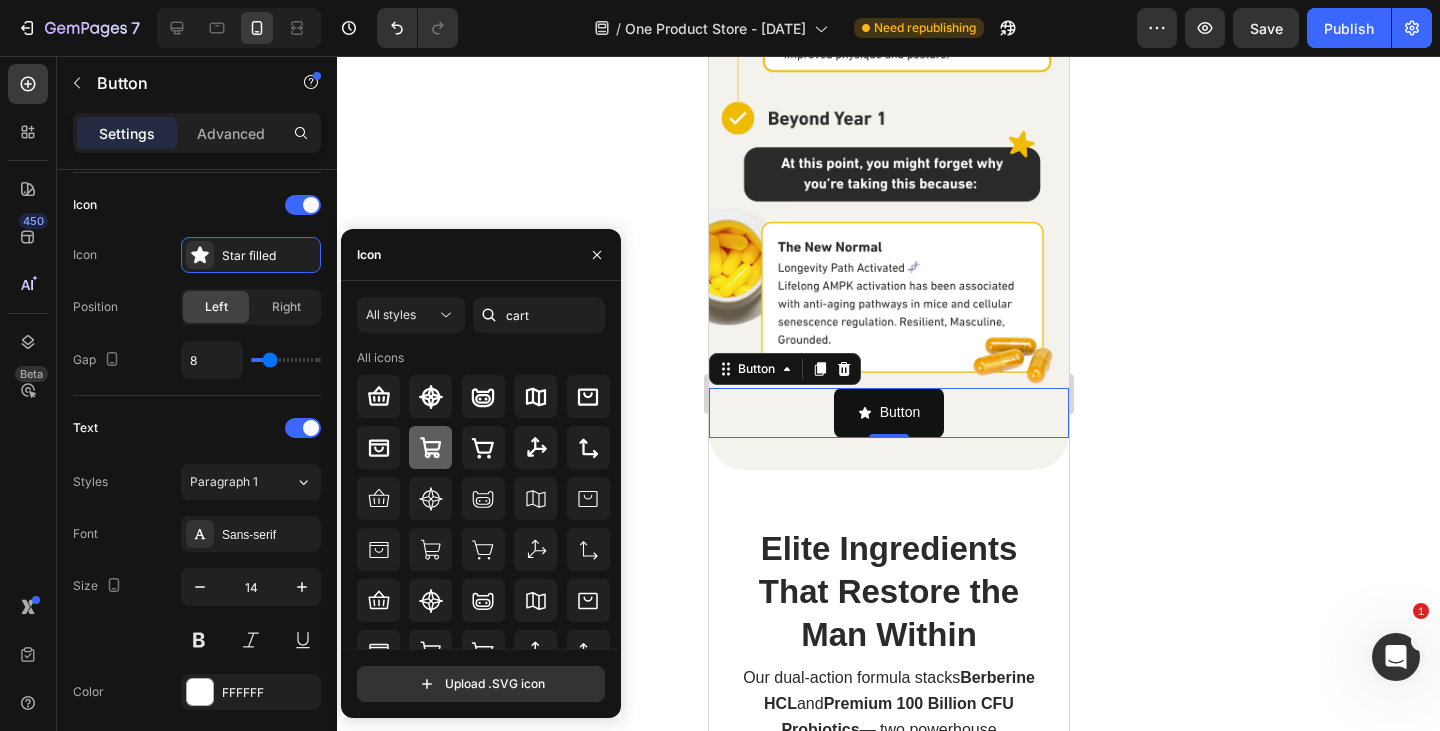 click 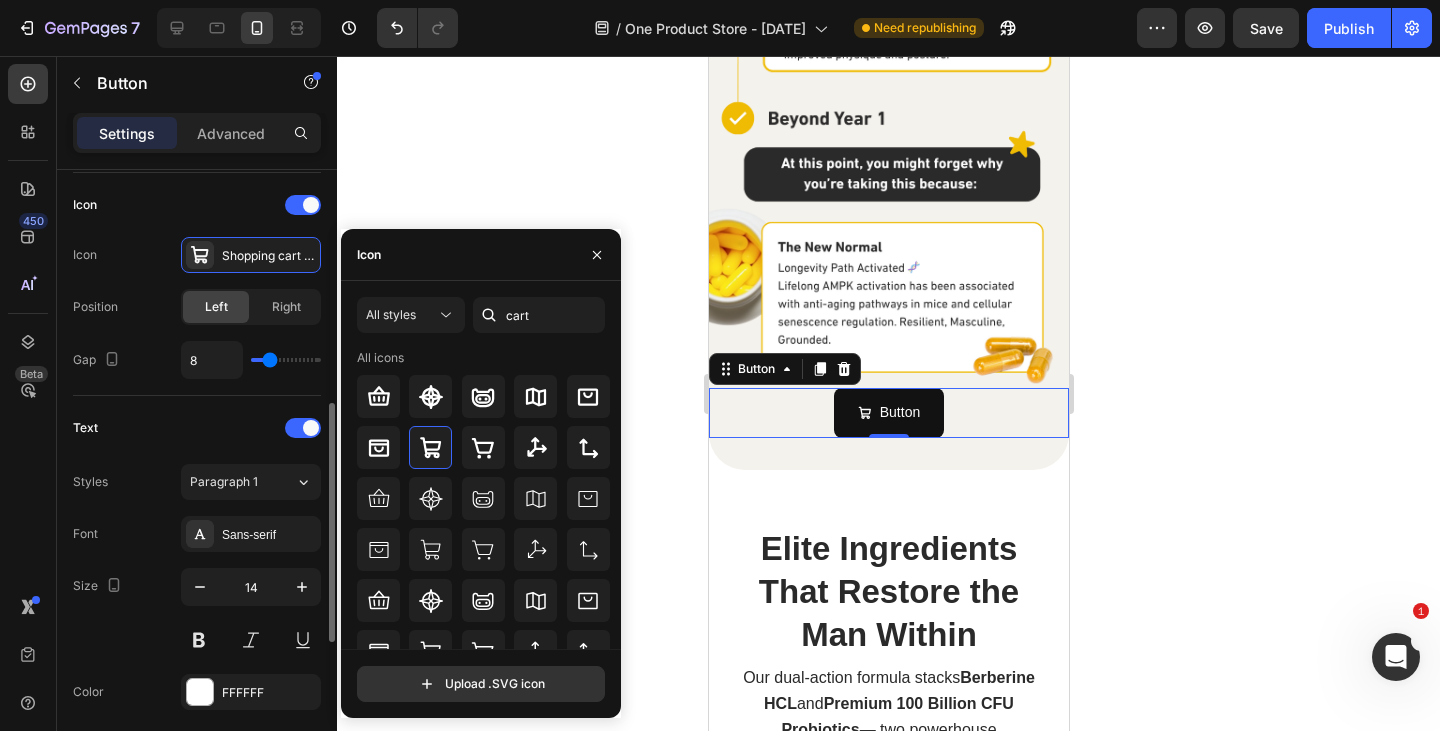 click on "Position Left Right" at bounding box center (197, 307) 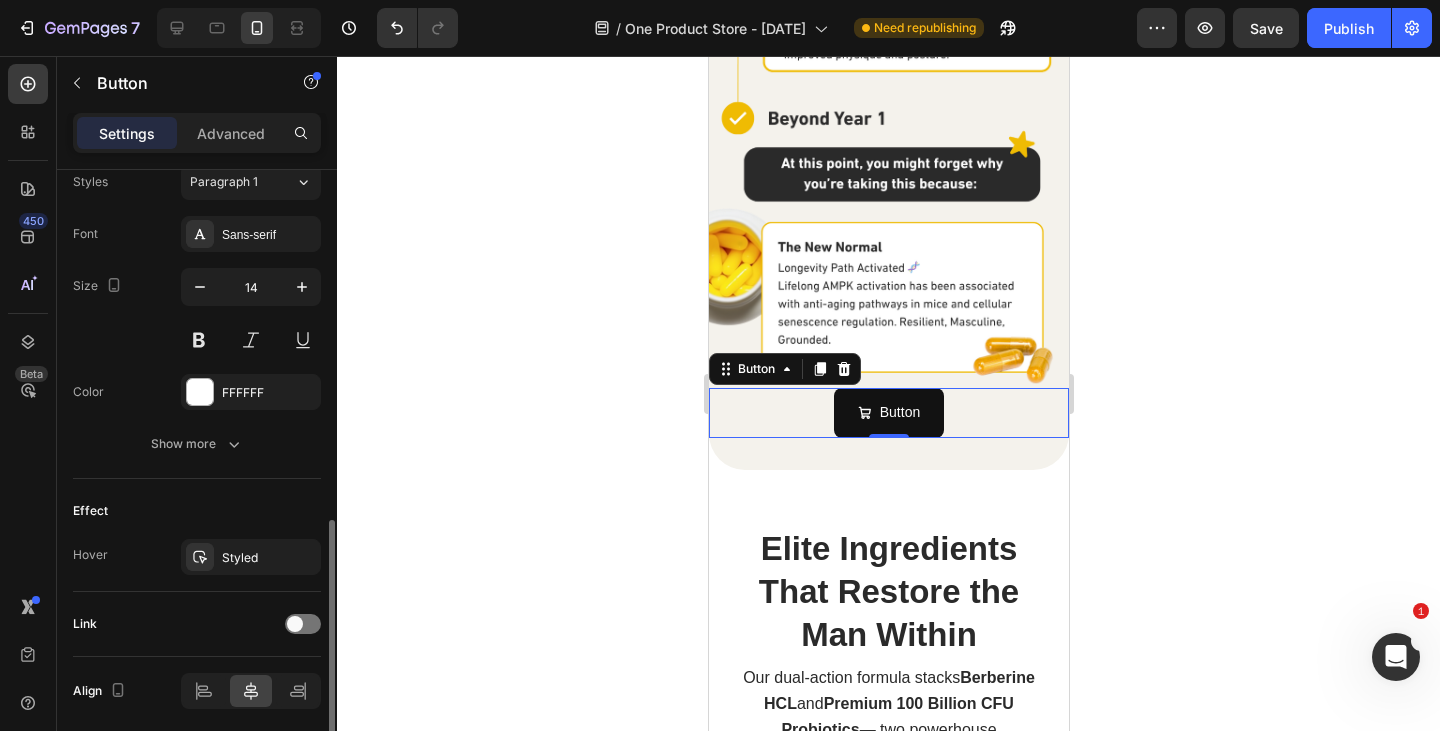 scroll, scrollTop: 974, scrollLeft: 0, axis: vertical 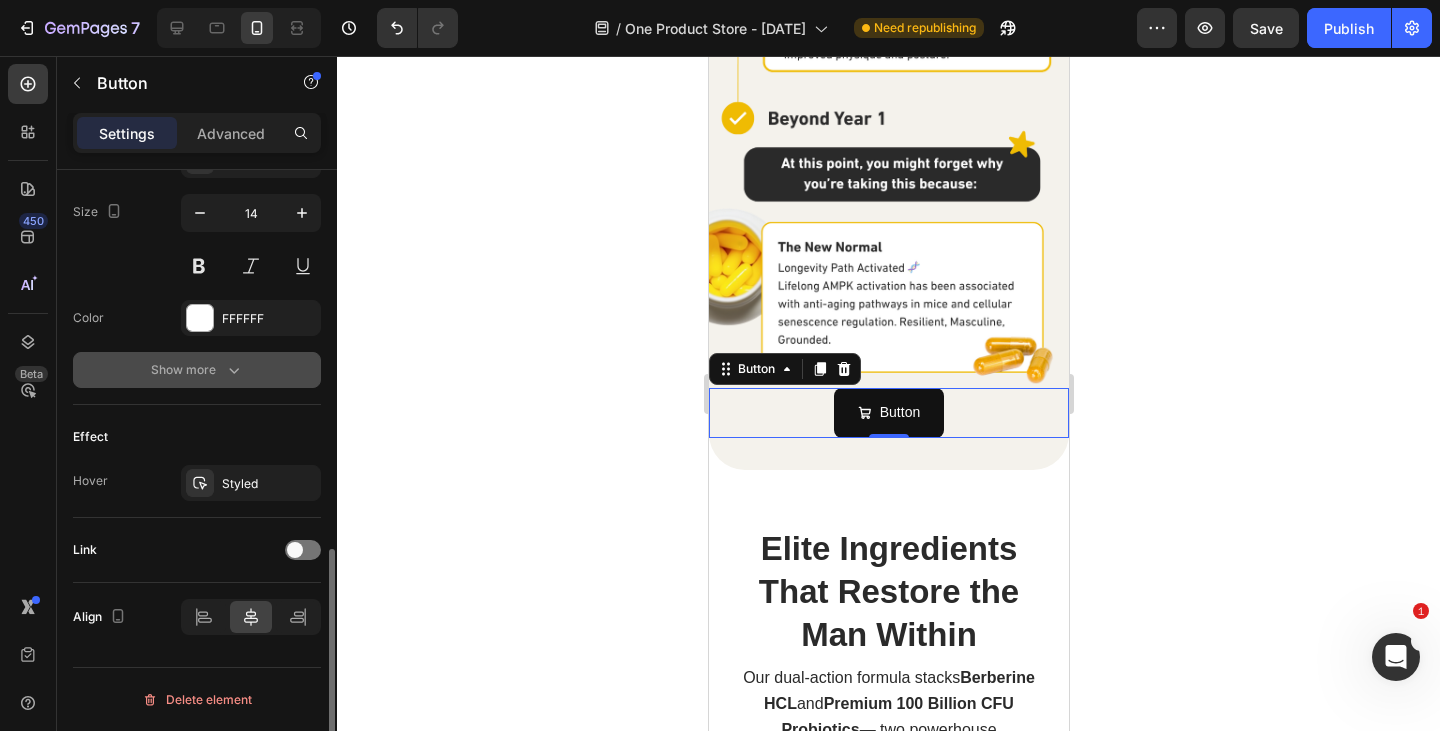 click on "Show more" at bounding box center [197, 370] 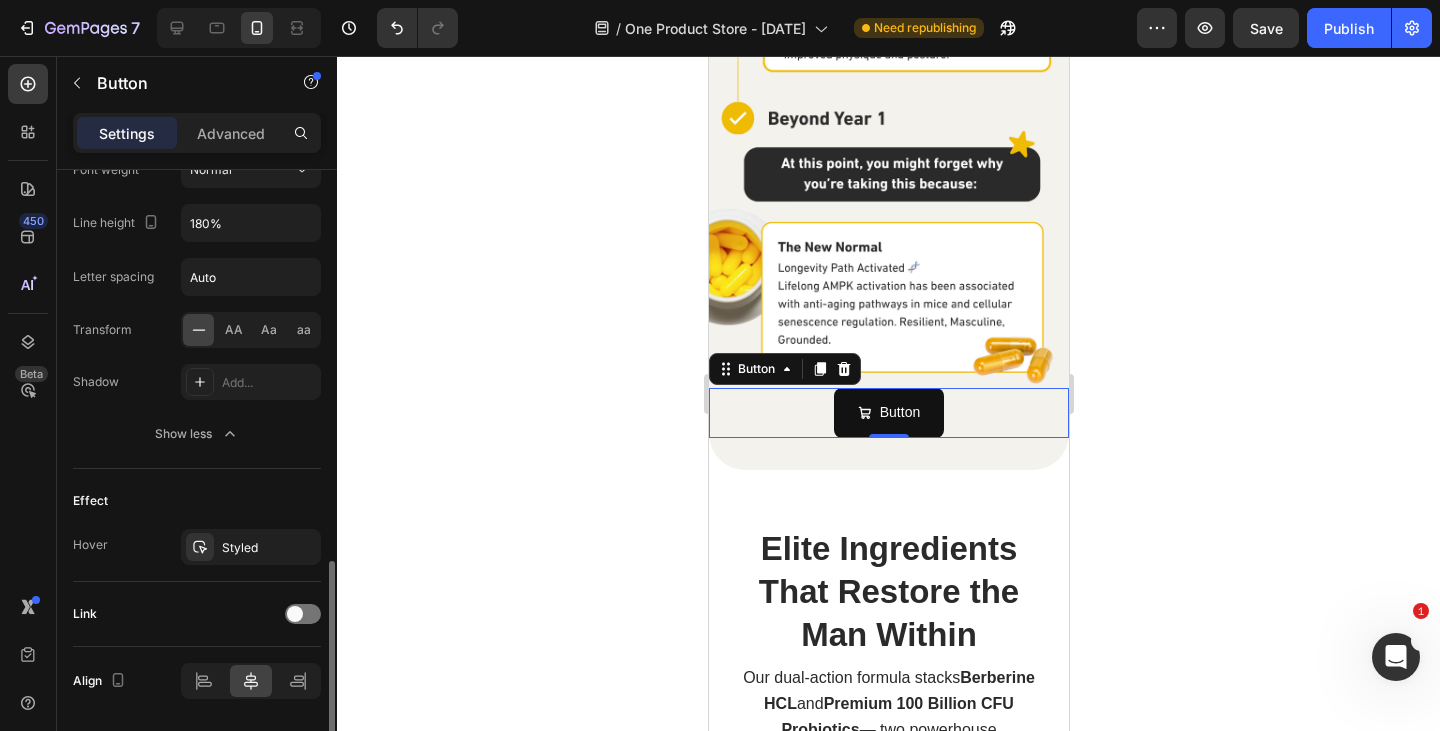 scroll, scrollTop: 1238, scrollLeft: 0, axis: vertical 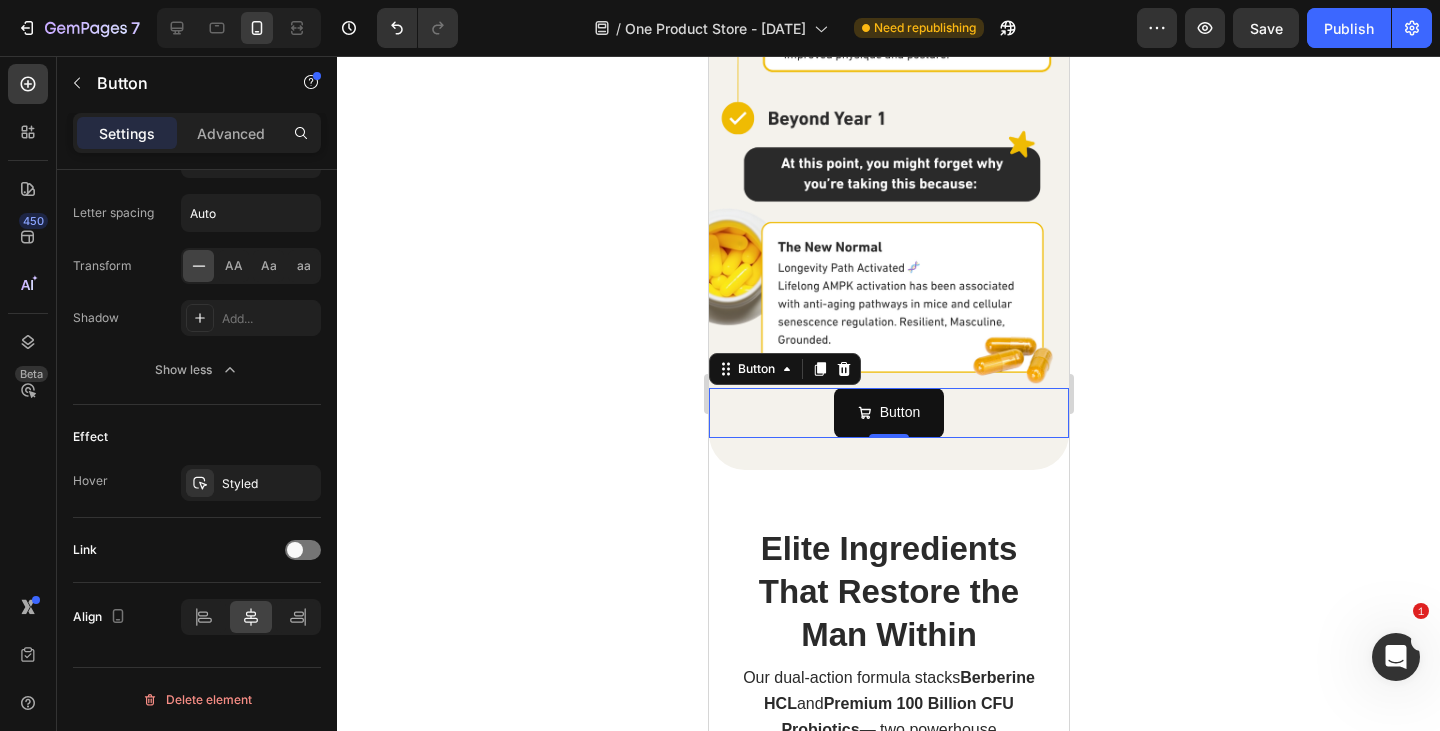 click 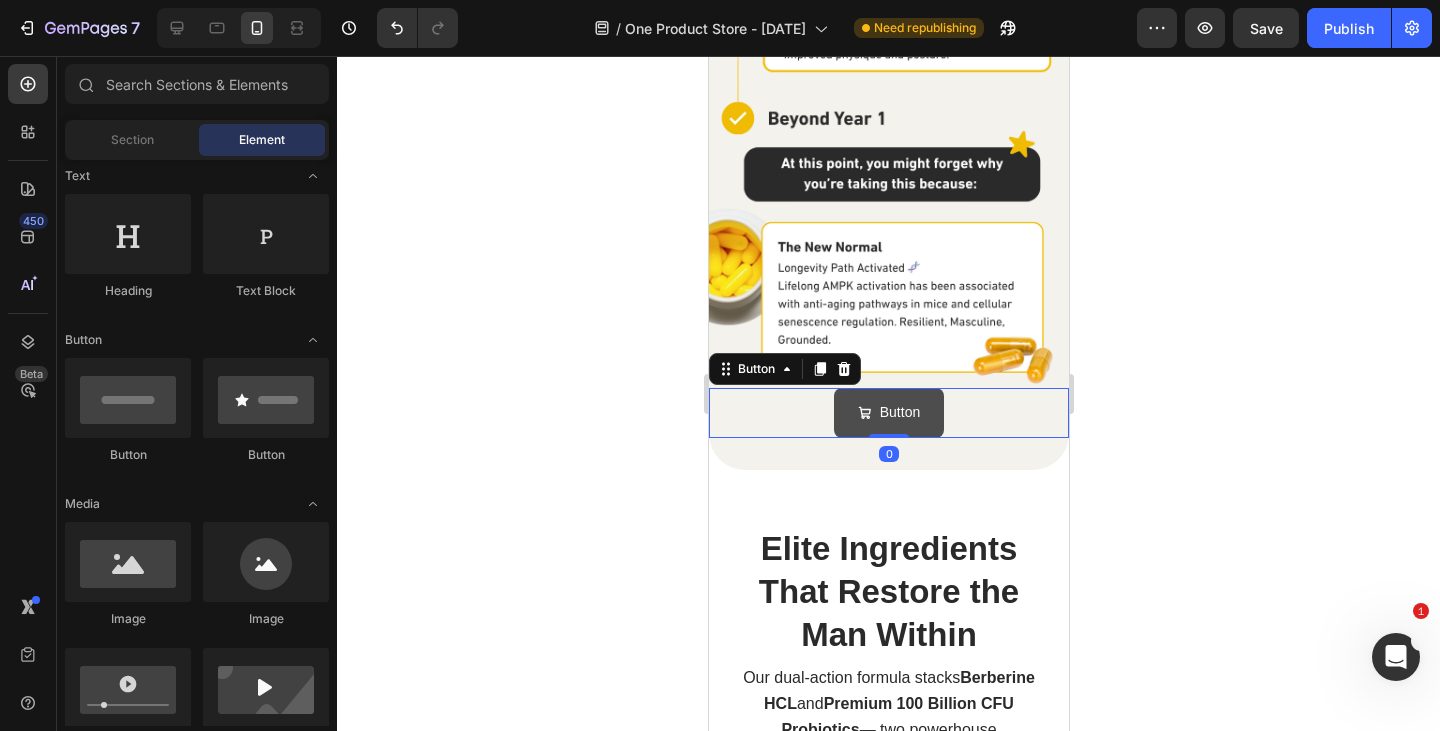 click on "Button" at bounding box center (888, 412) 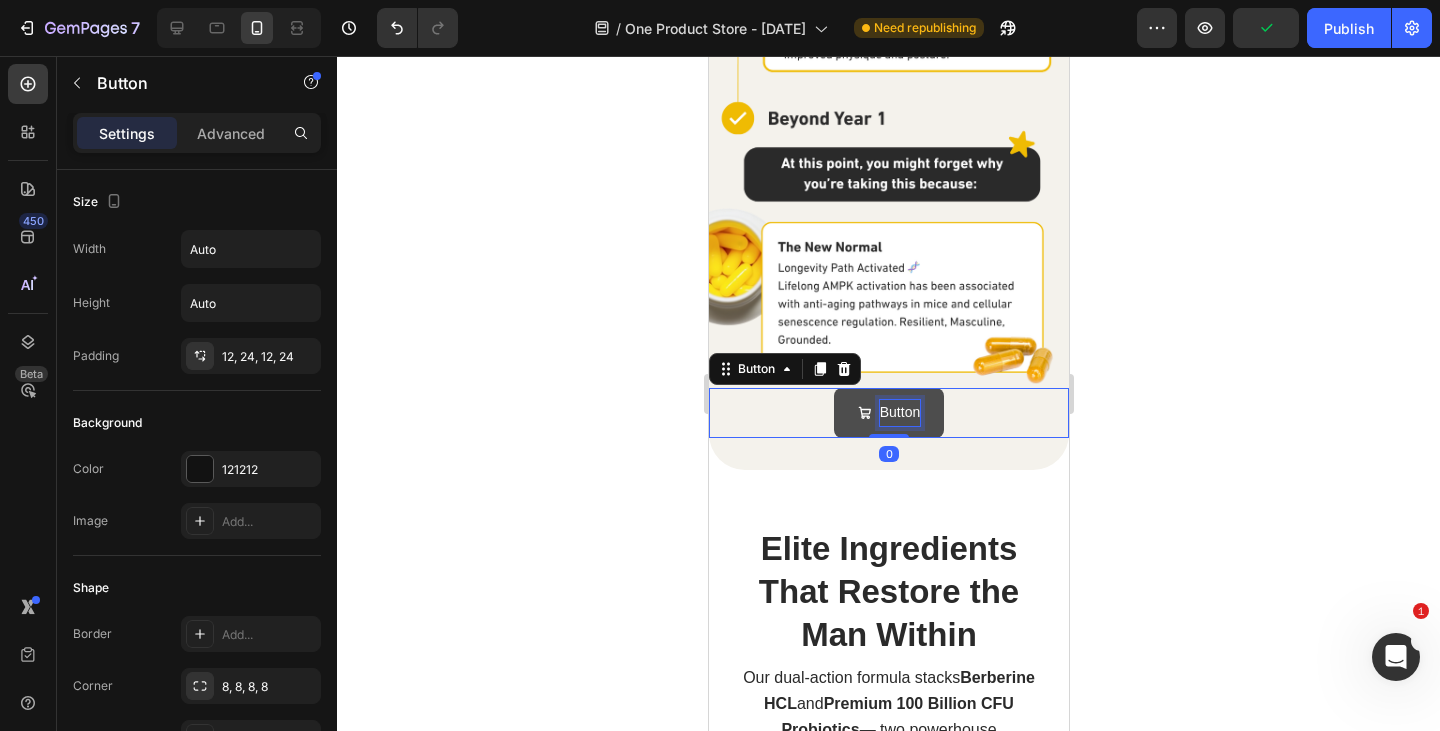 click on "Button" at bounding box center (899, 412) 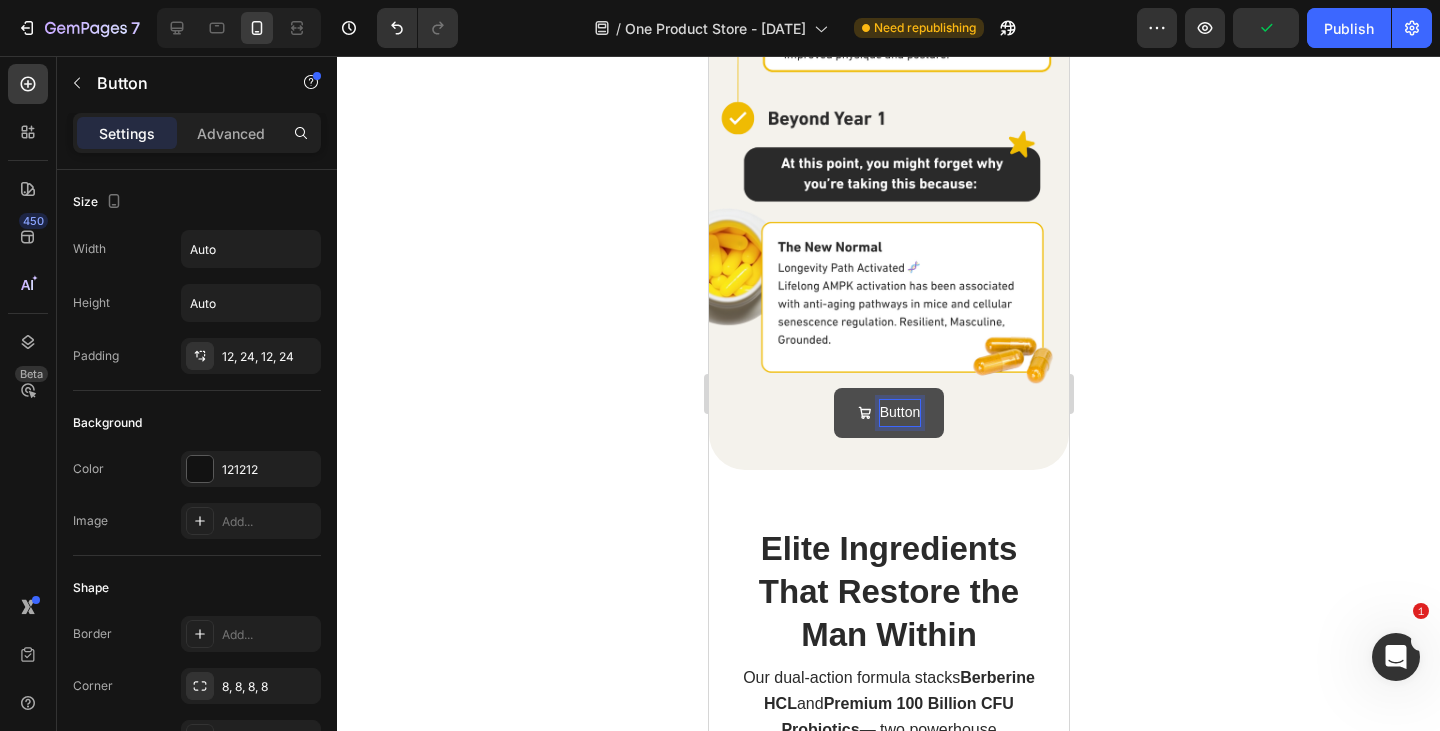 click on "Button" at bounding box center [899, 412] 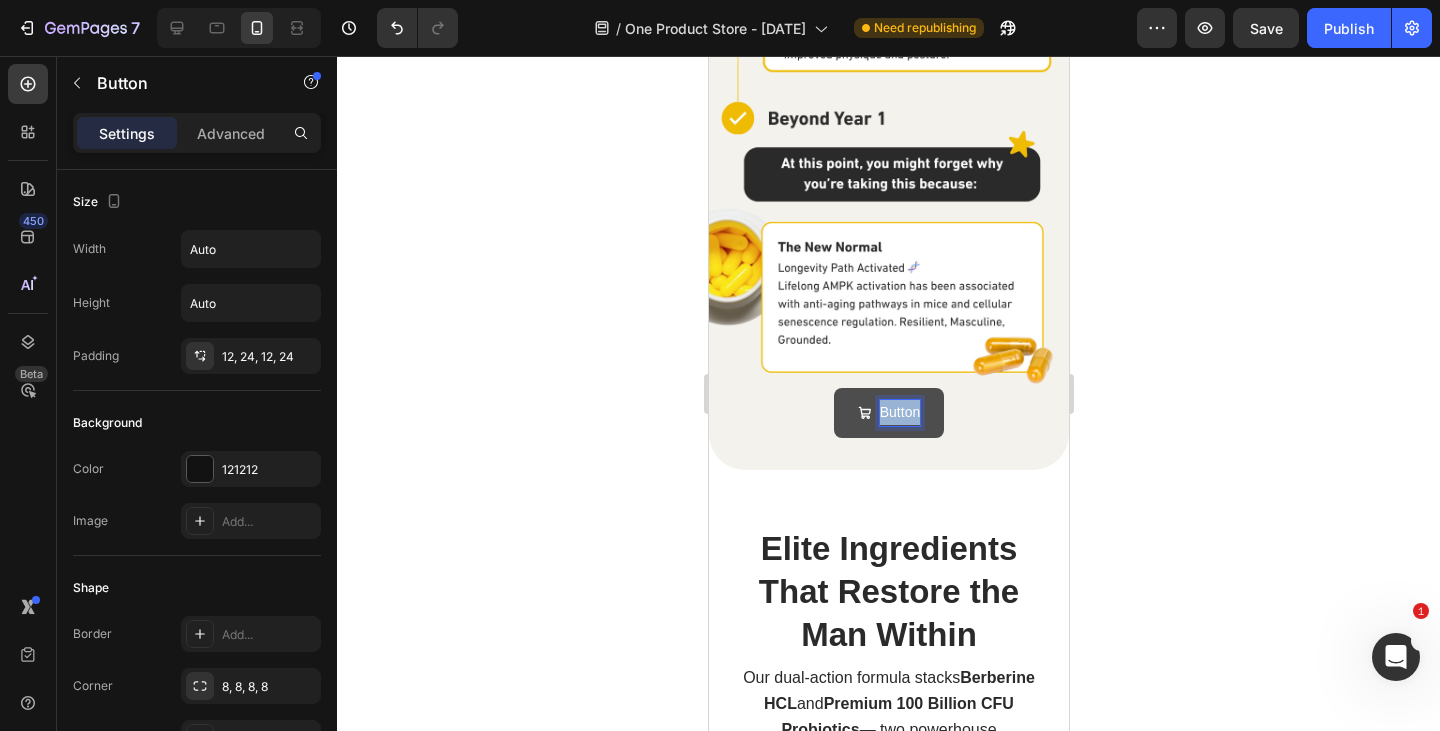 drag, startPoint x: 910, startPoint y: 394, endPoint x: 873, endPoint y: 392, distance: 37.054016 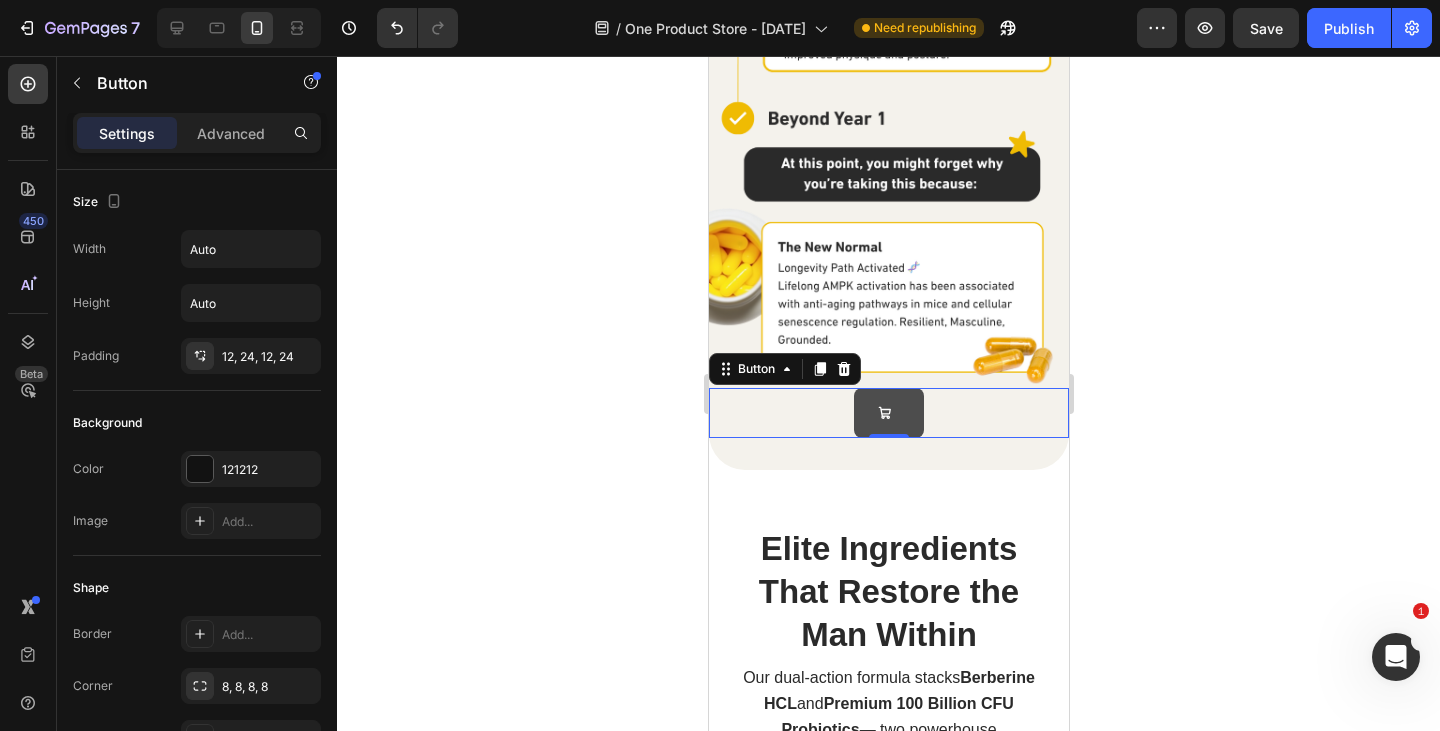 click 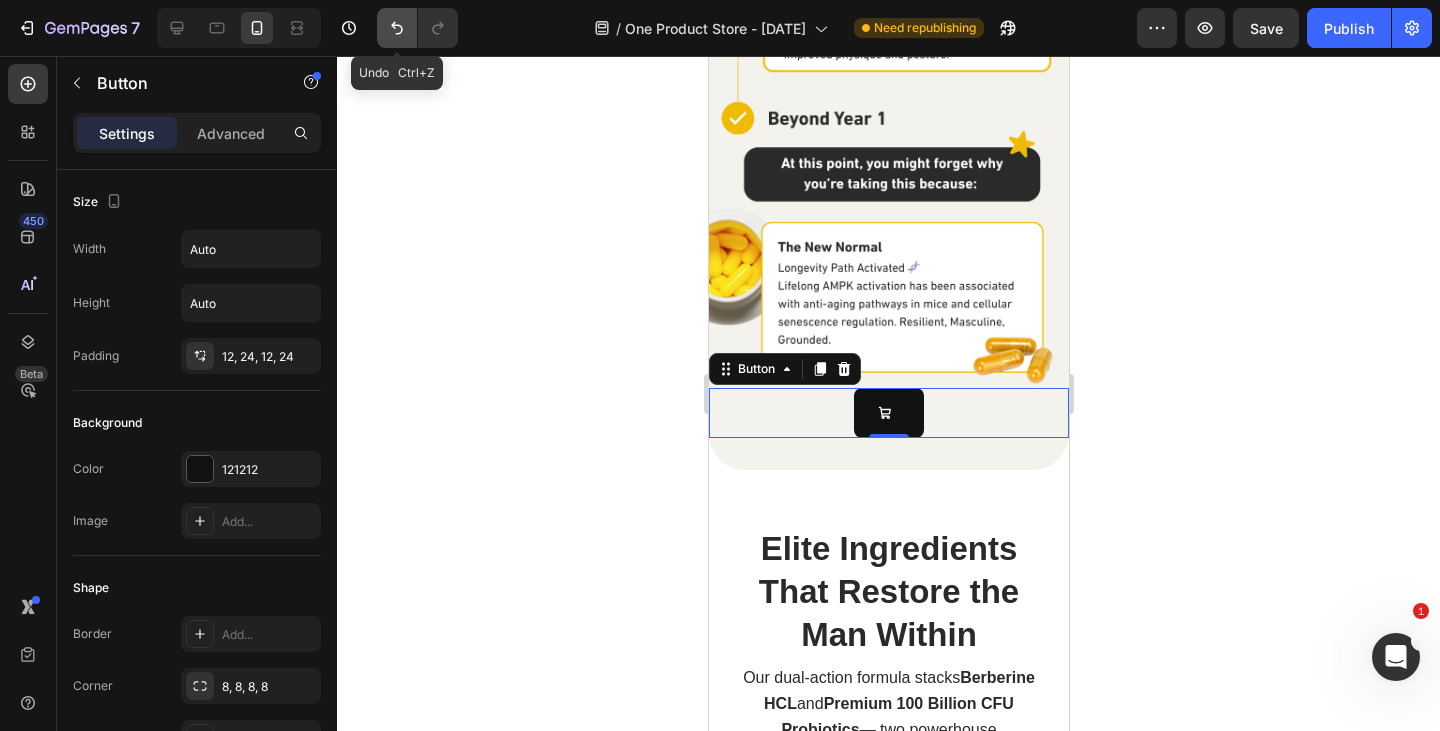 click 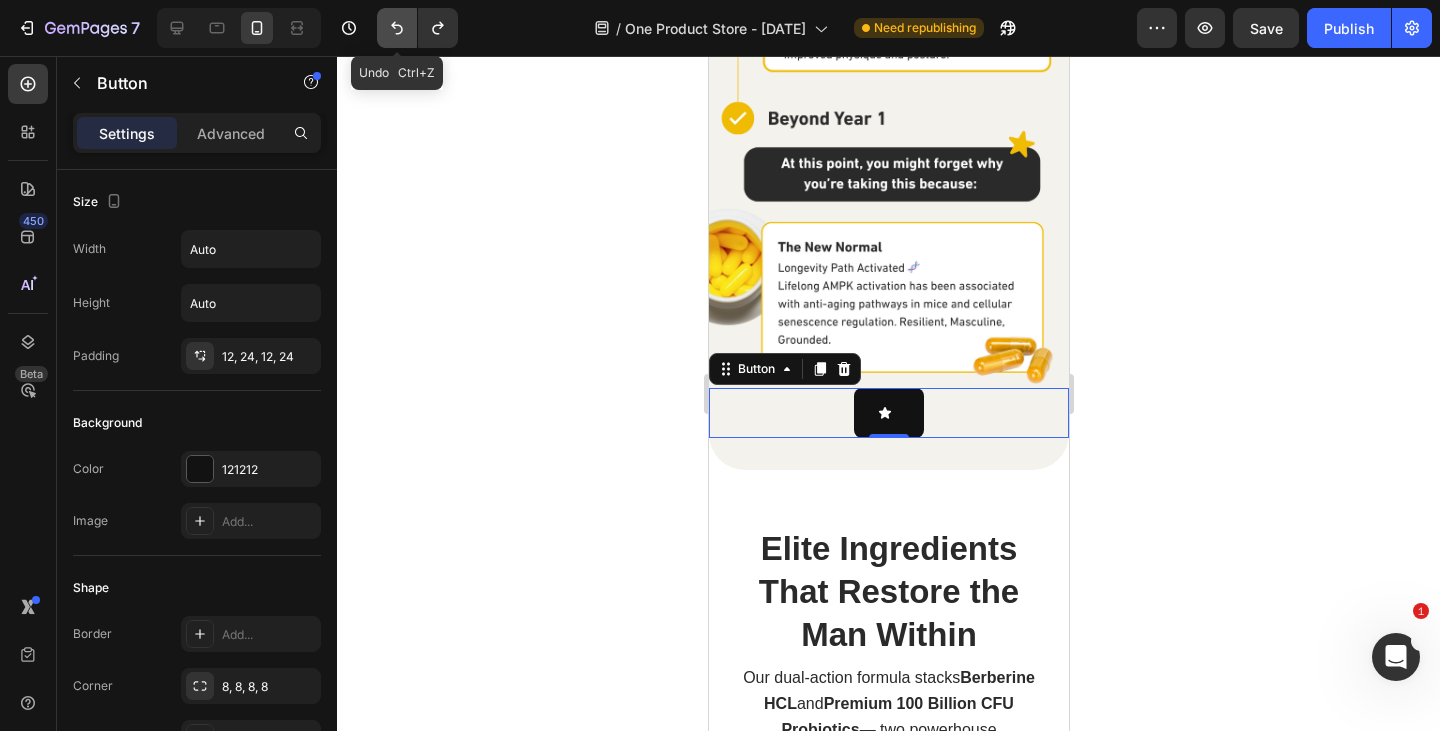 click 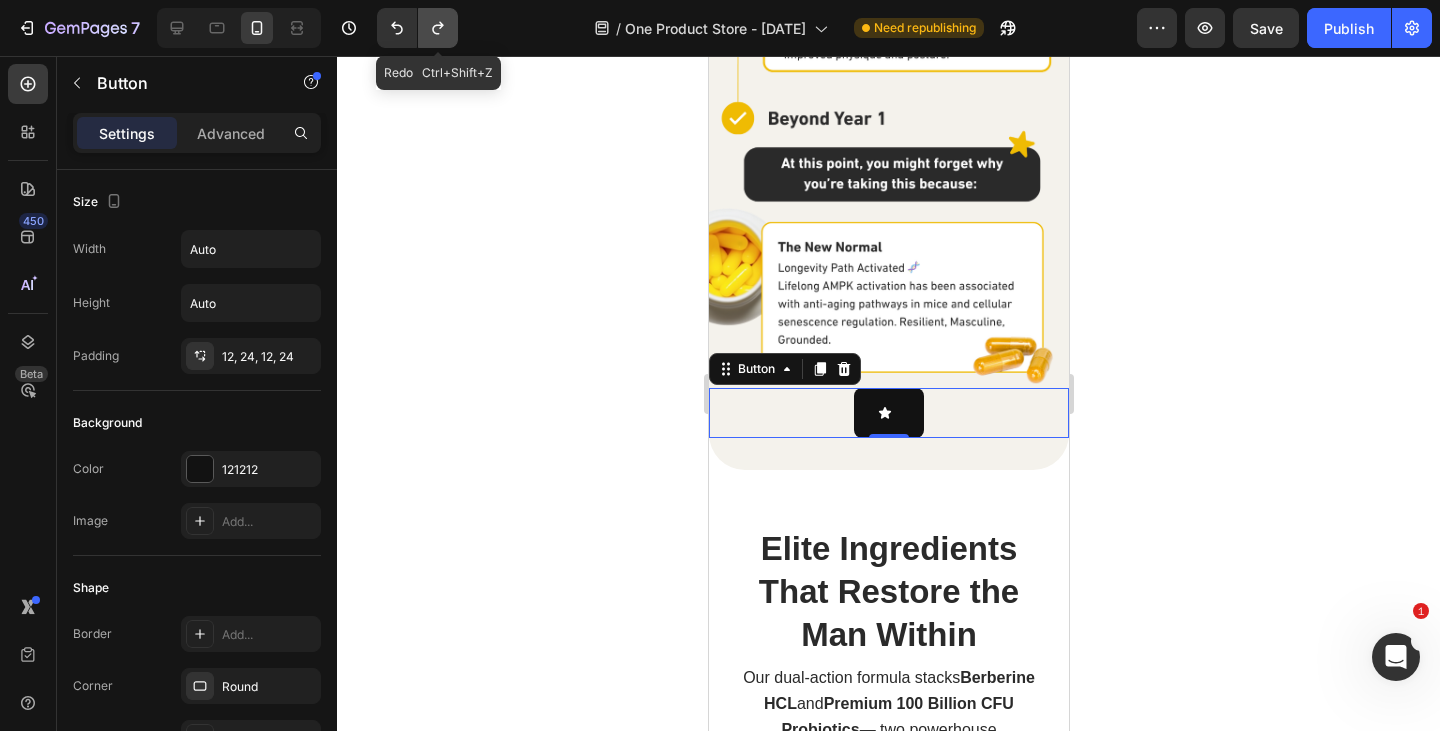 click 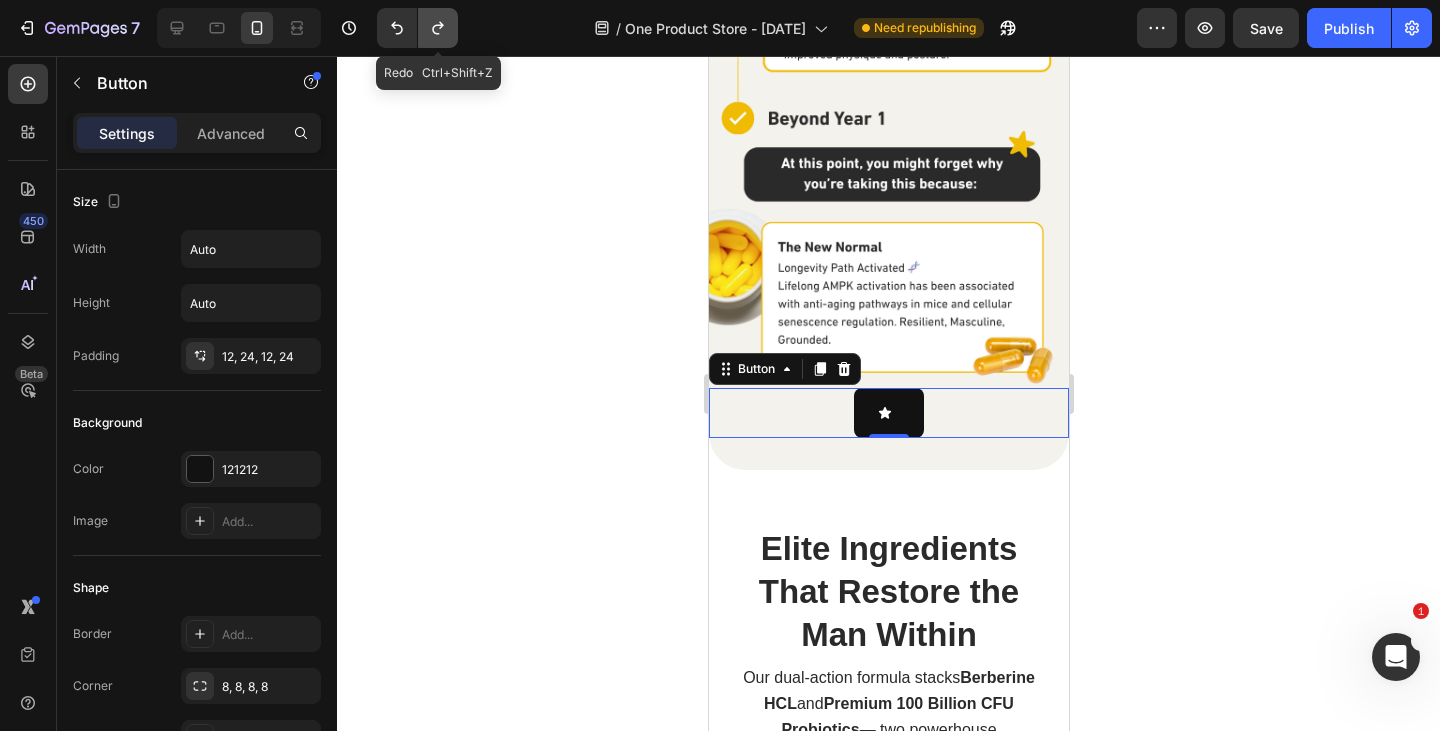 click 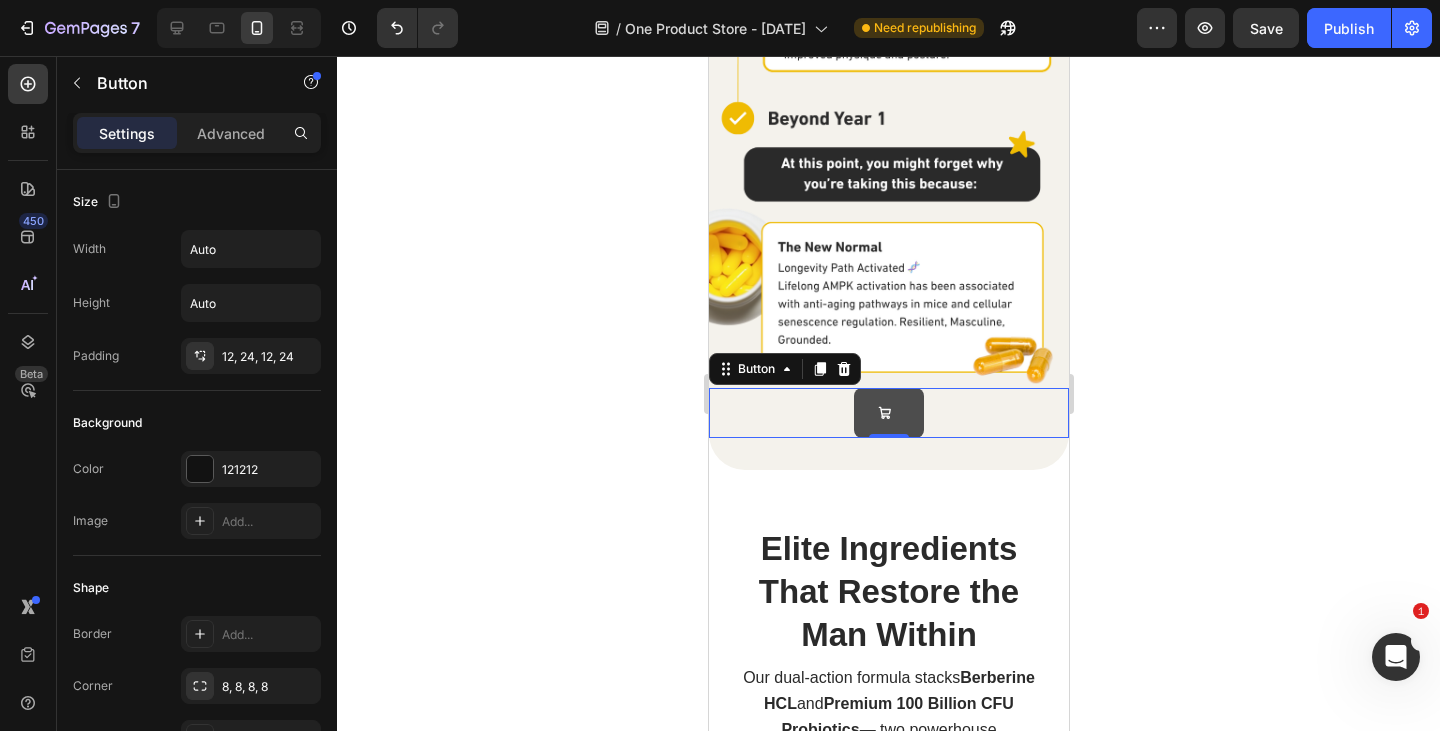 click at bounding box center [888, 412] 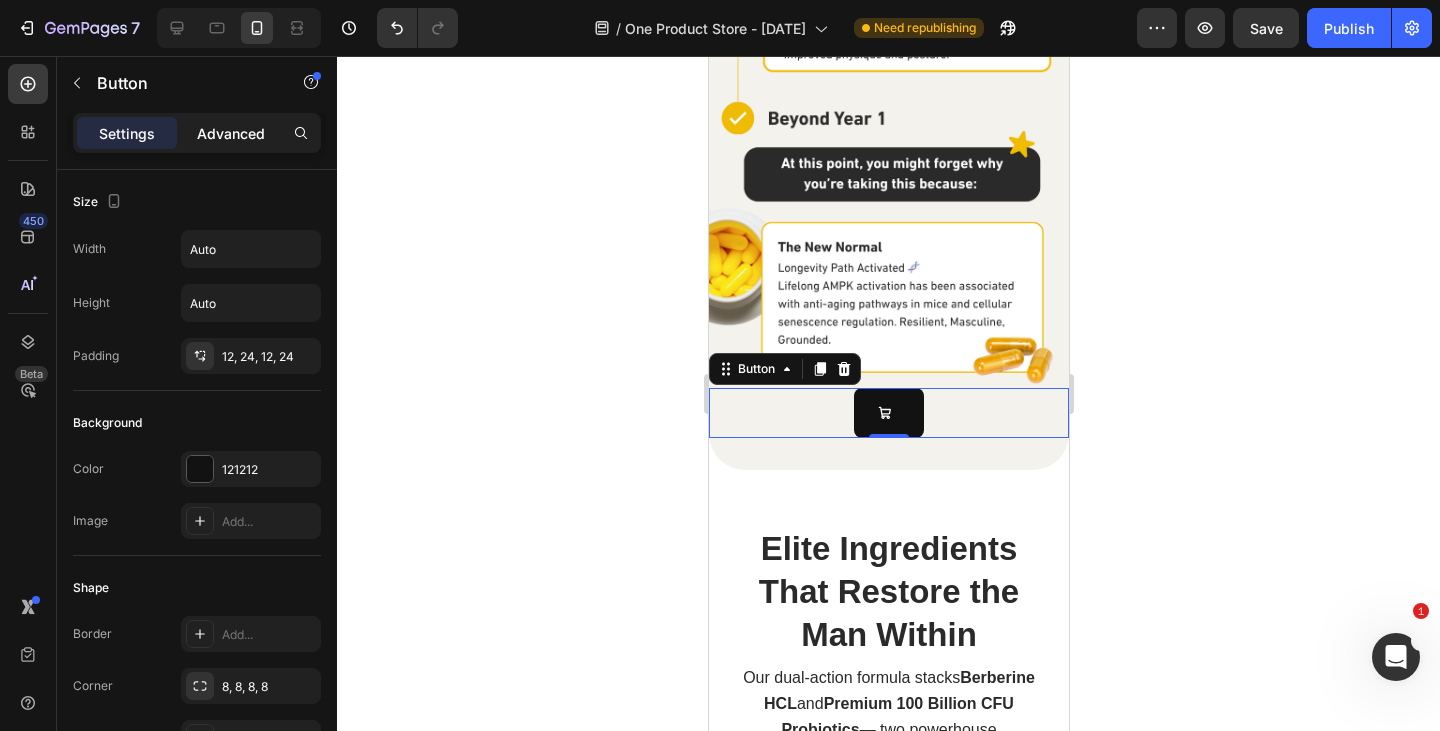 click on "Advanced" at bounding box center [231, 133] 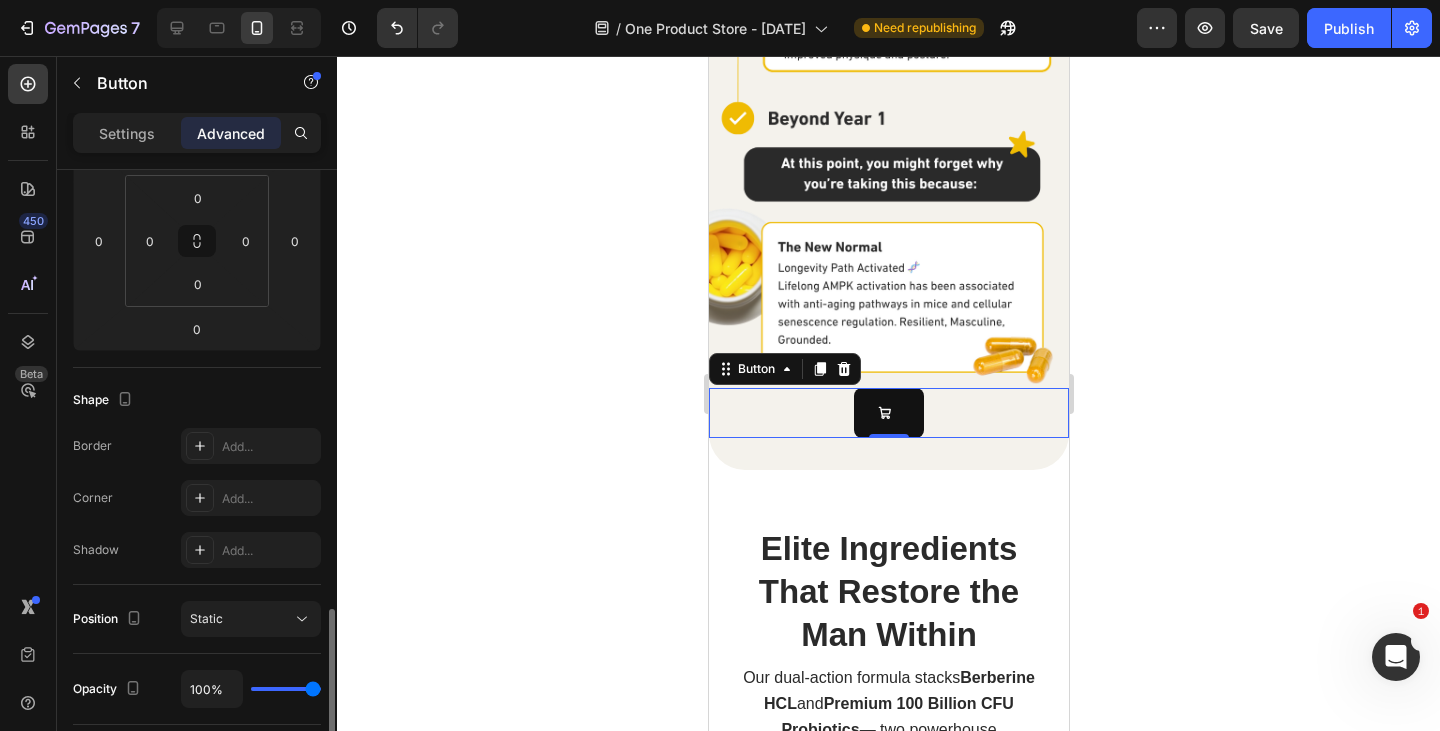 scroll, scrollTop: 116, scrollLeft: 0, axis: vertical 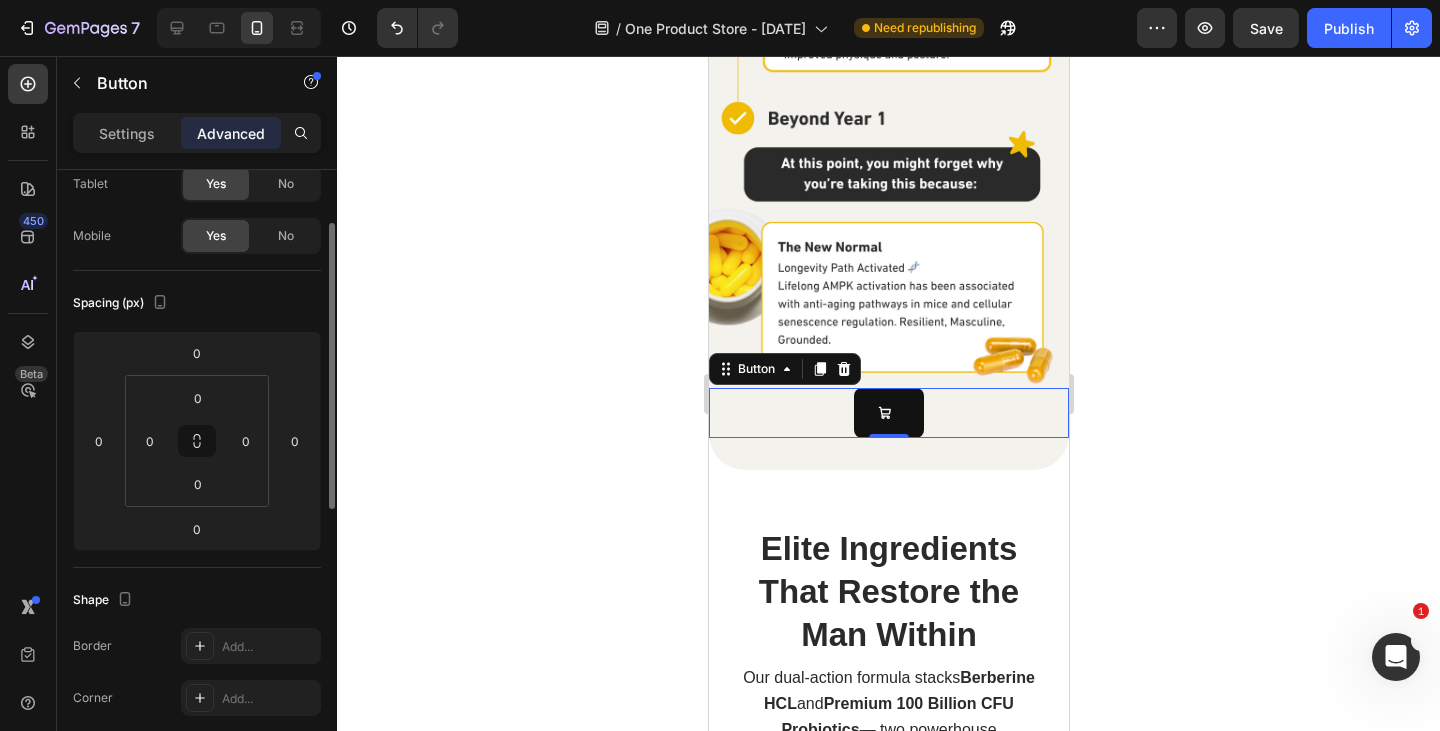 click on "Settings Advanced" at bounding box center [197, 133] 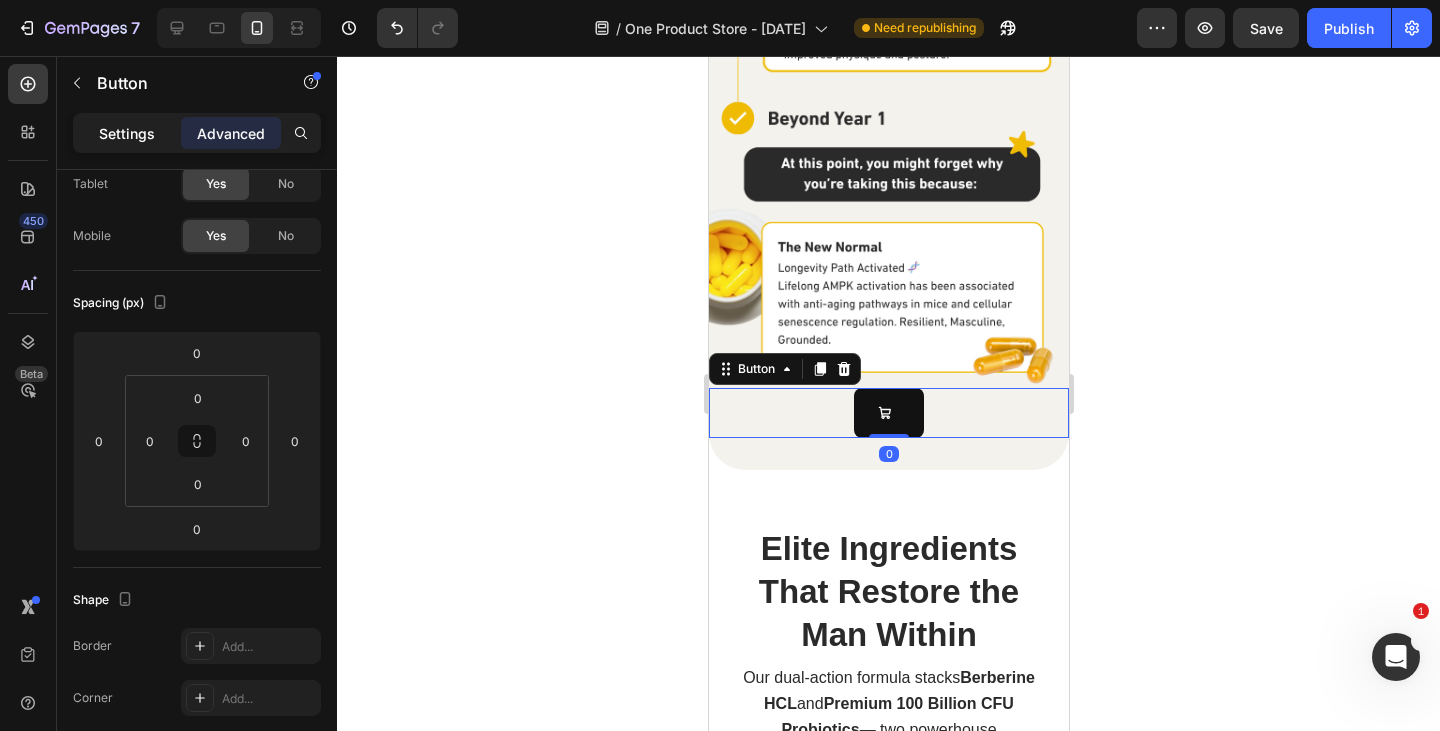 click on "Settings" at bounding box center (127, 133) 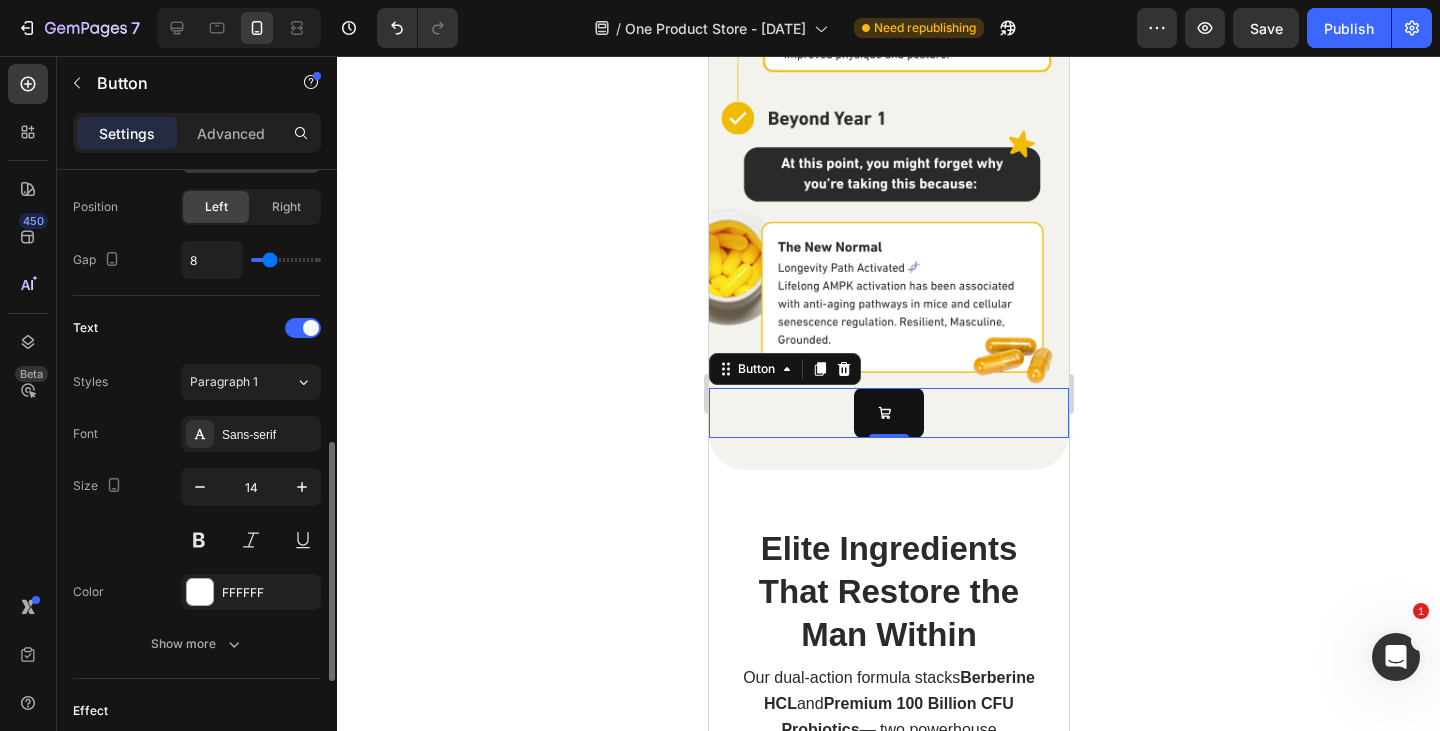 scroll, scrollTop: 900, scrollLeft: 0, axis: vertical 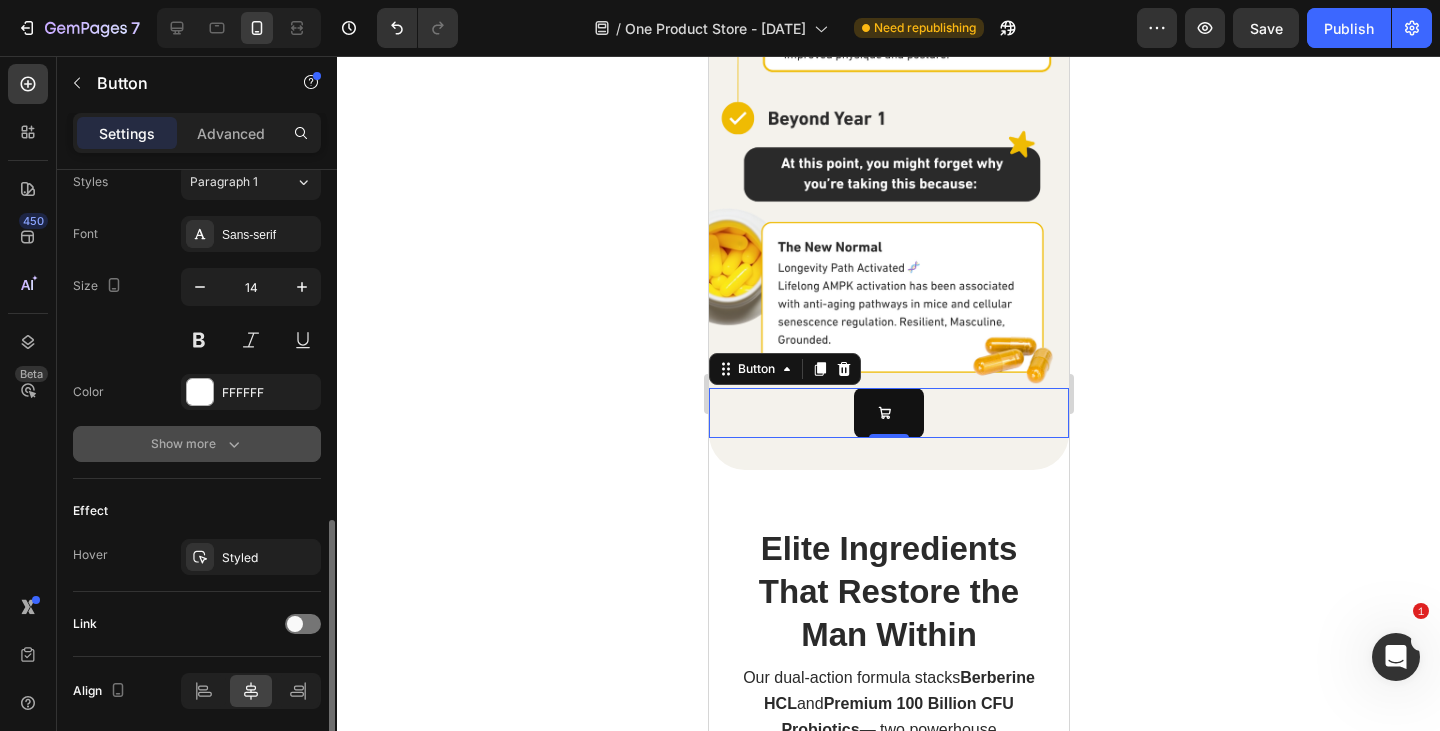 click on "Show more" at bounding box center [197, 444] 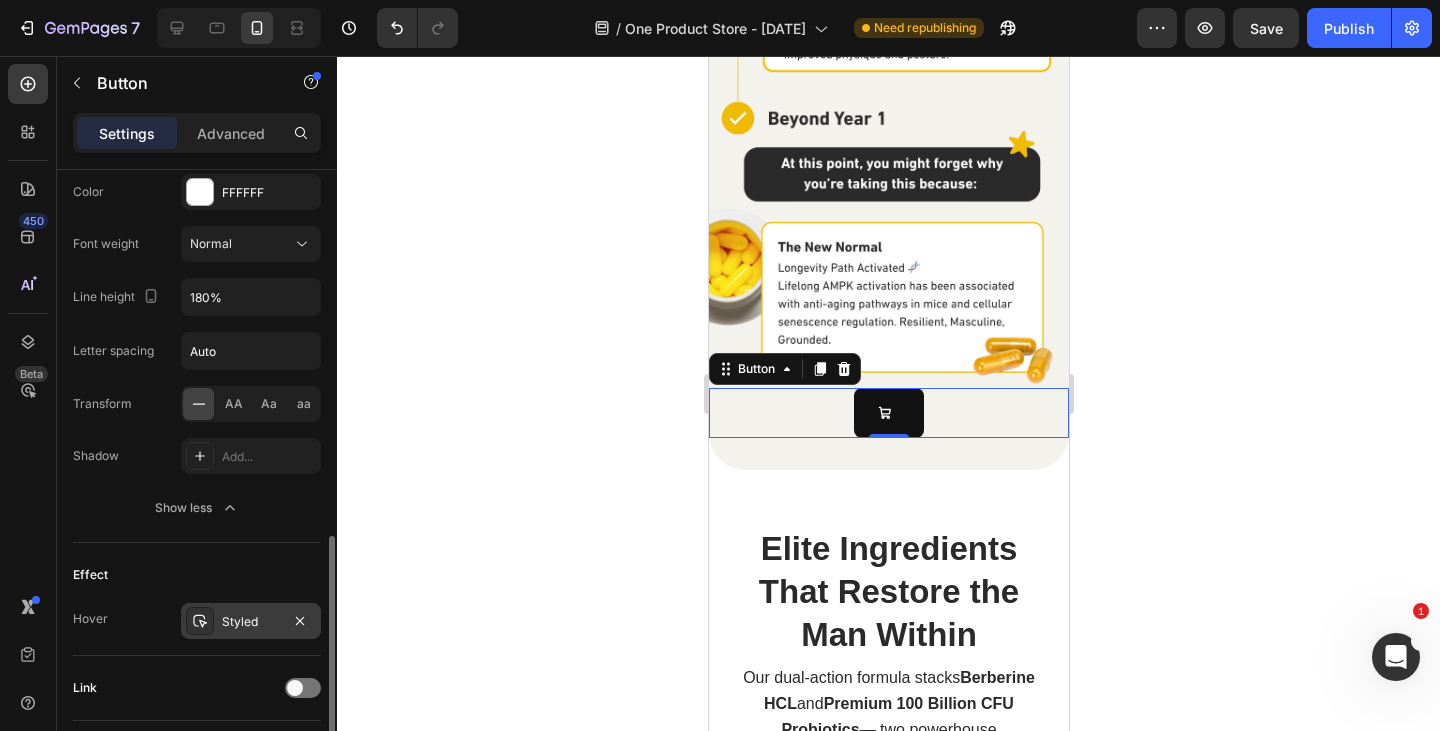 scroll, scrollTop: 1238, scrollLeft: 0, axis: vertical 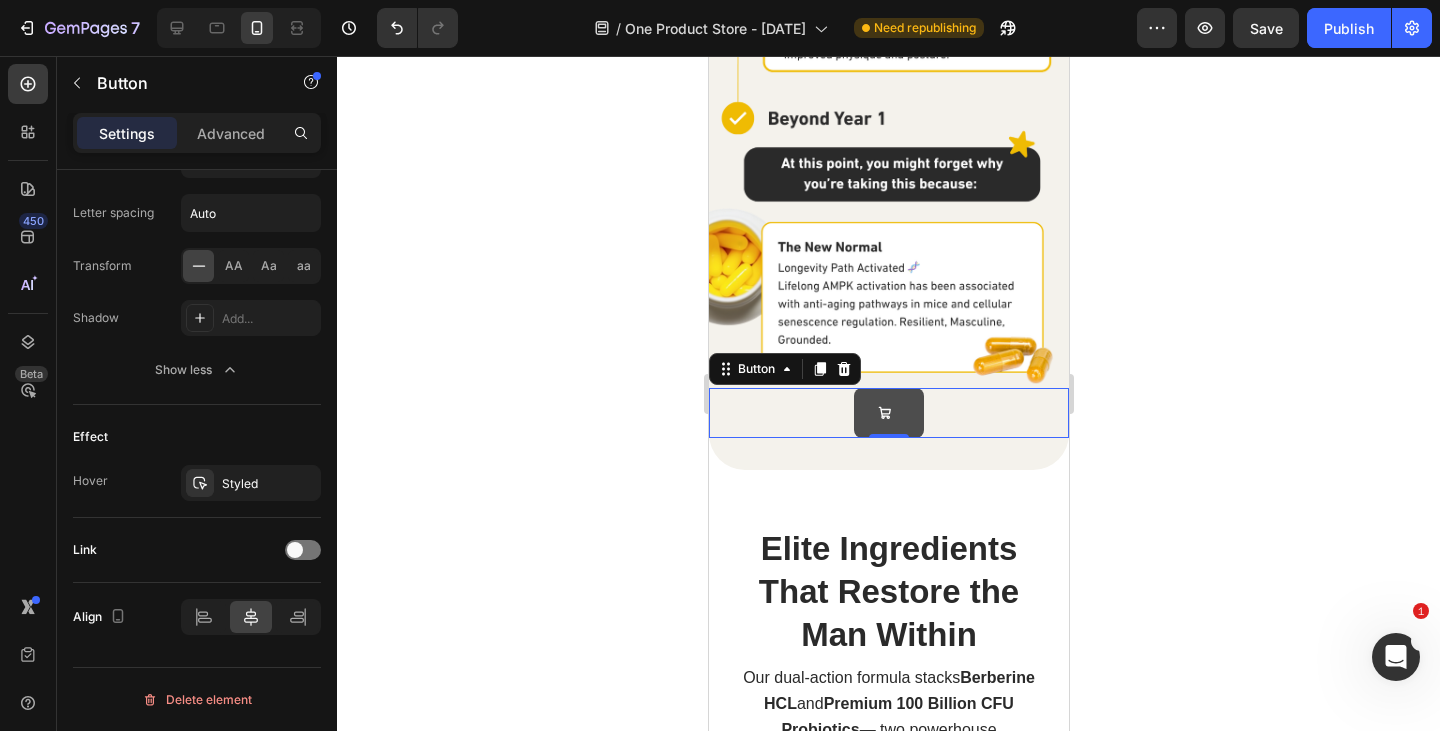 click at bounding box center (888, 412) 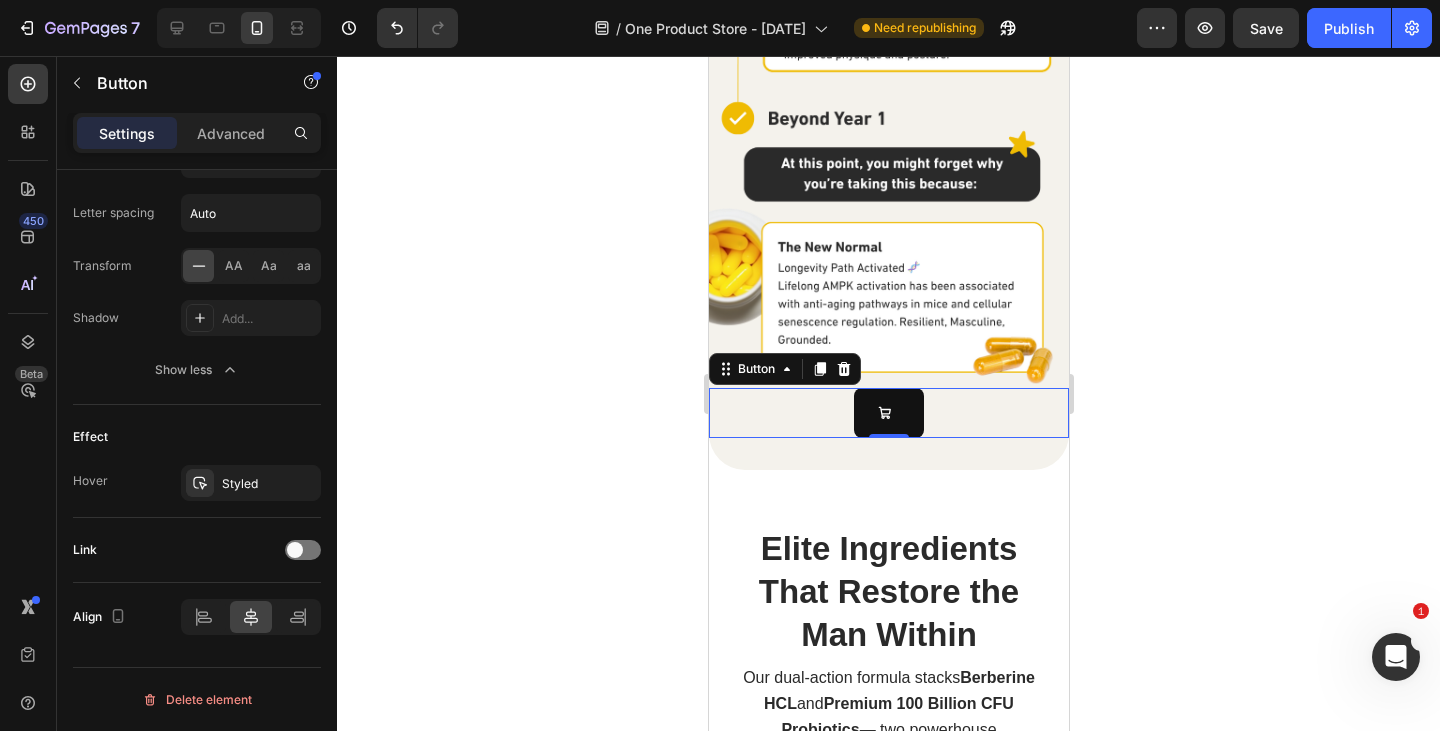 click on "Button" at bounding box center (784, 369) 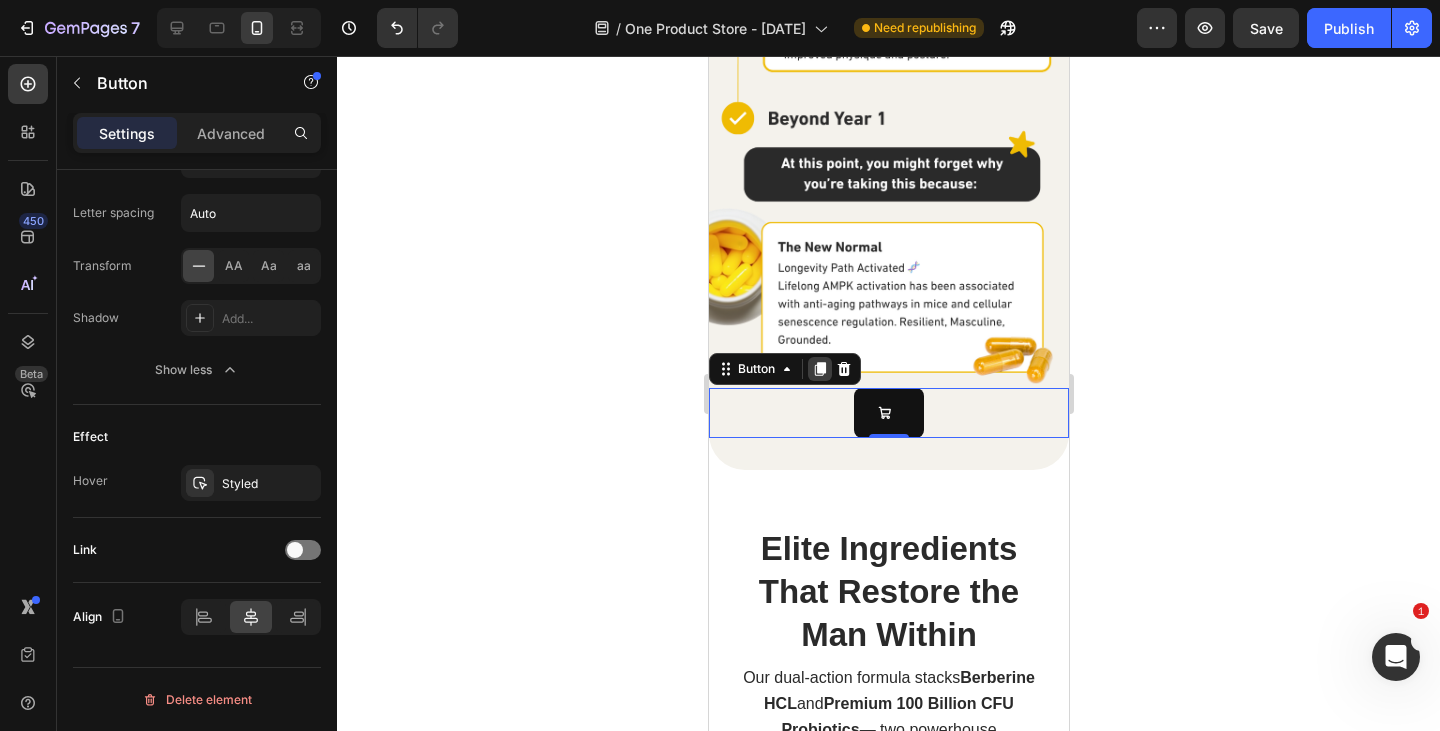 click 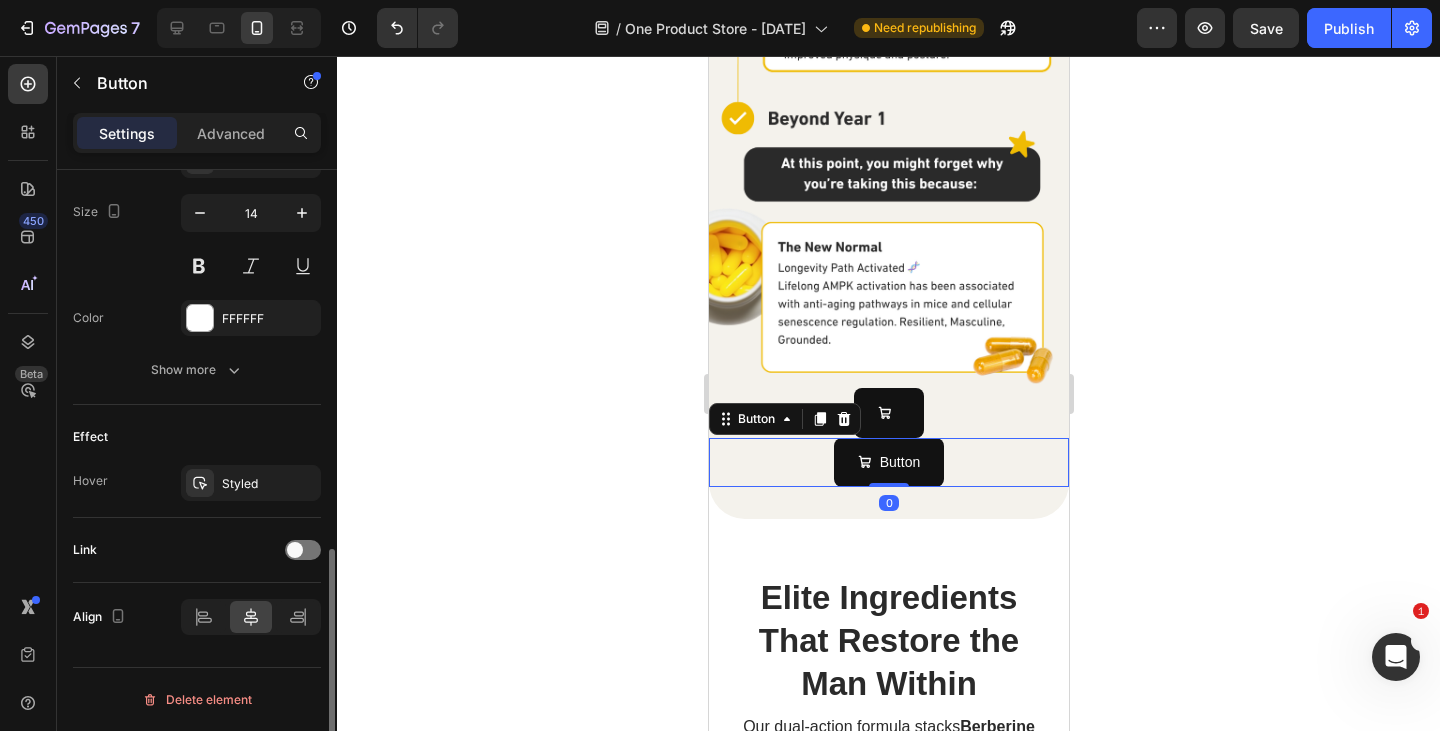 scroll, scrollTop: 974, scrollLeft: 0, axis: vertical 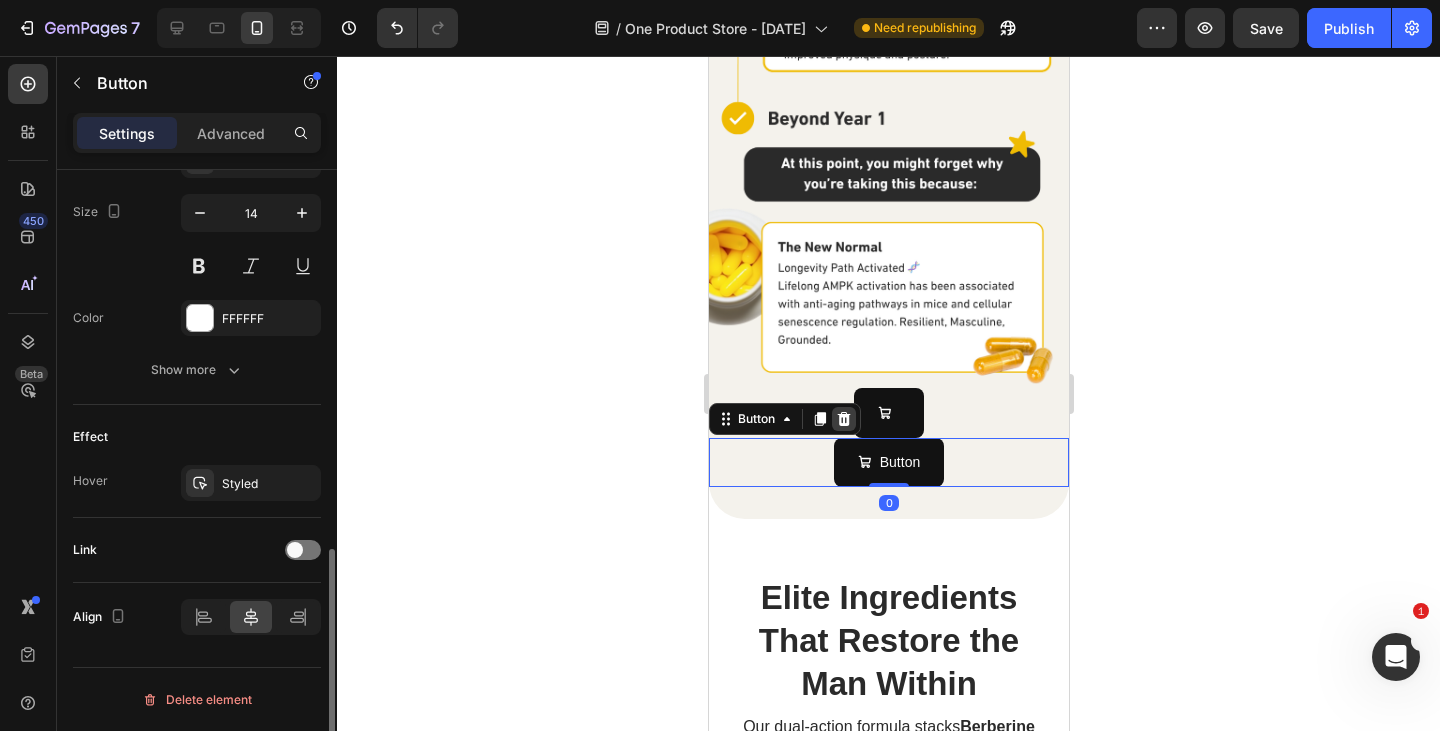 click 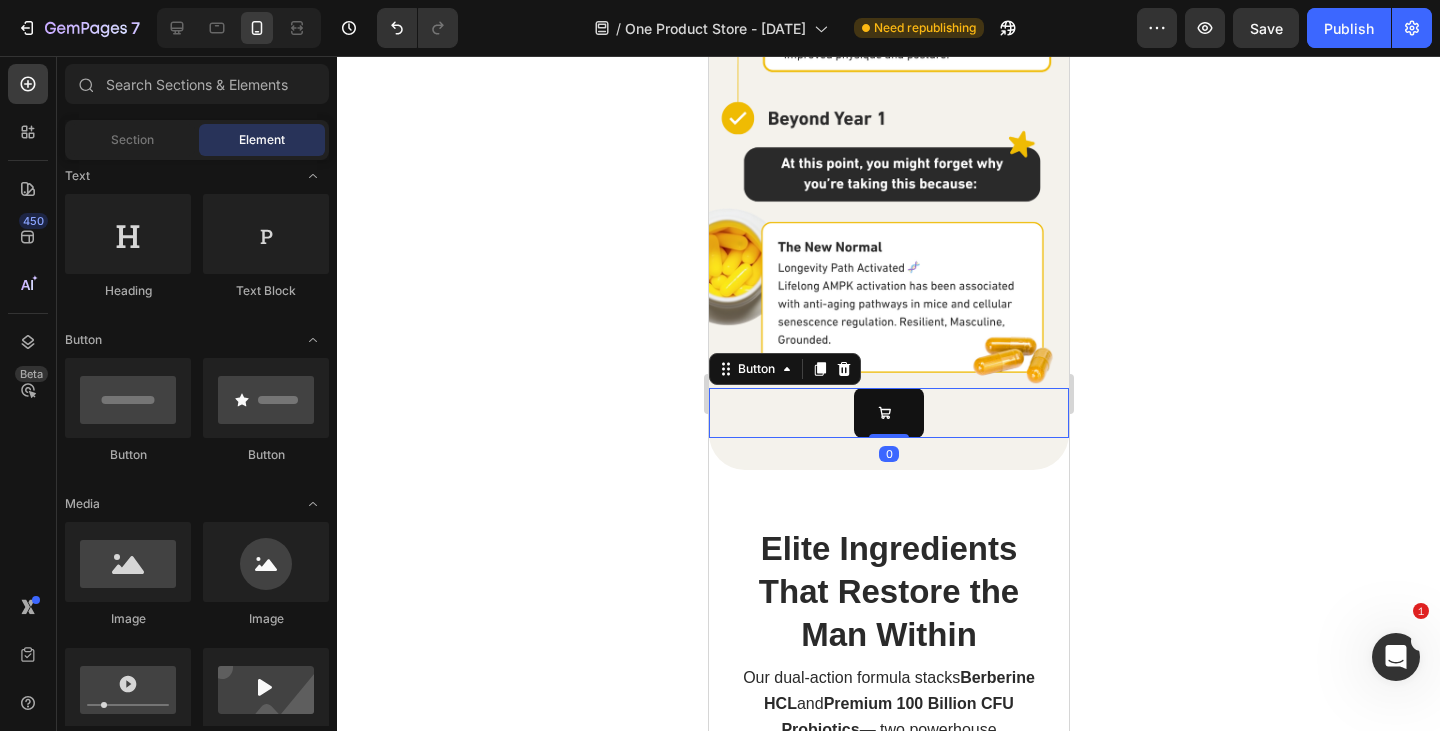 click on "Button   0" at bounding box center (888, 412) 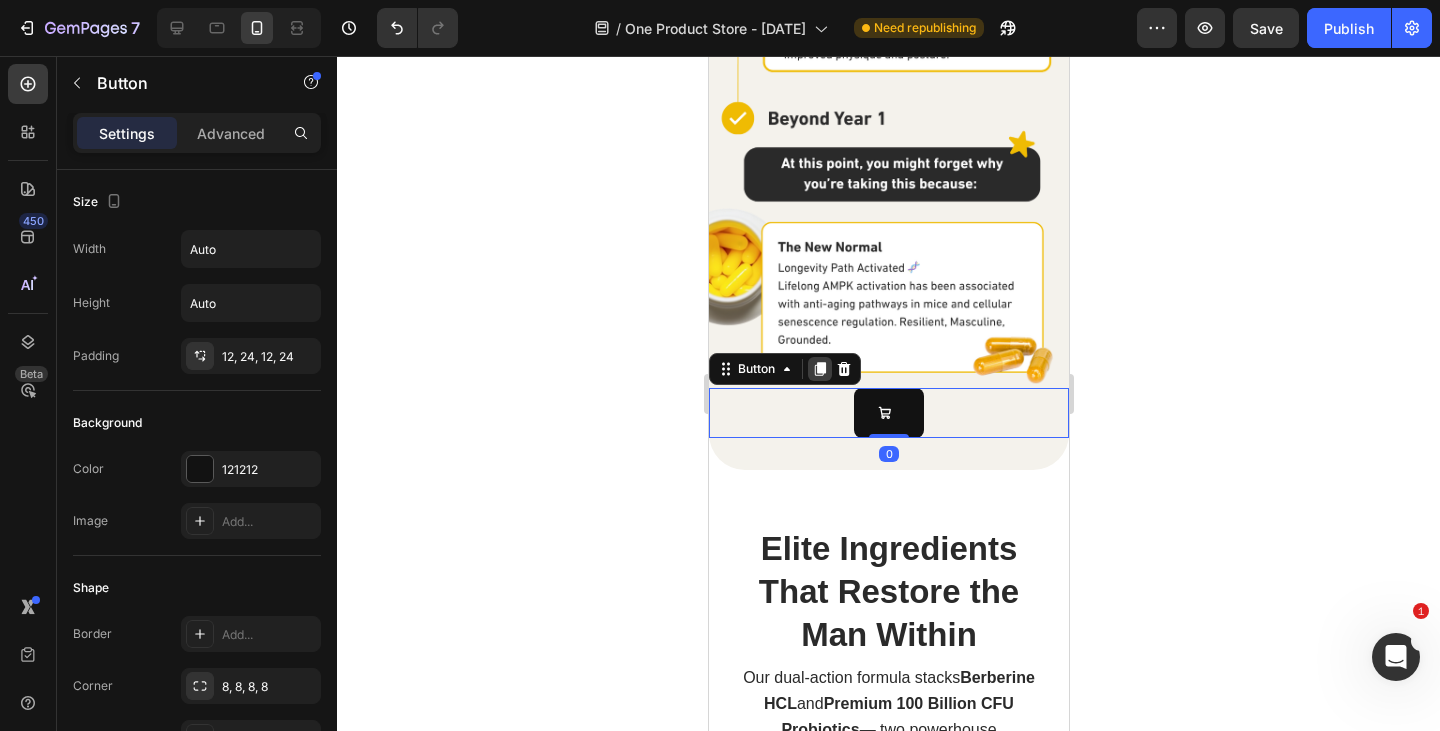 click 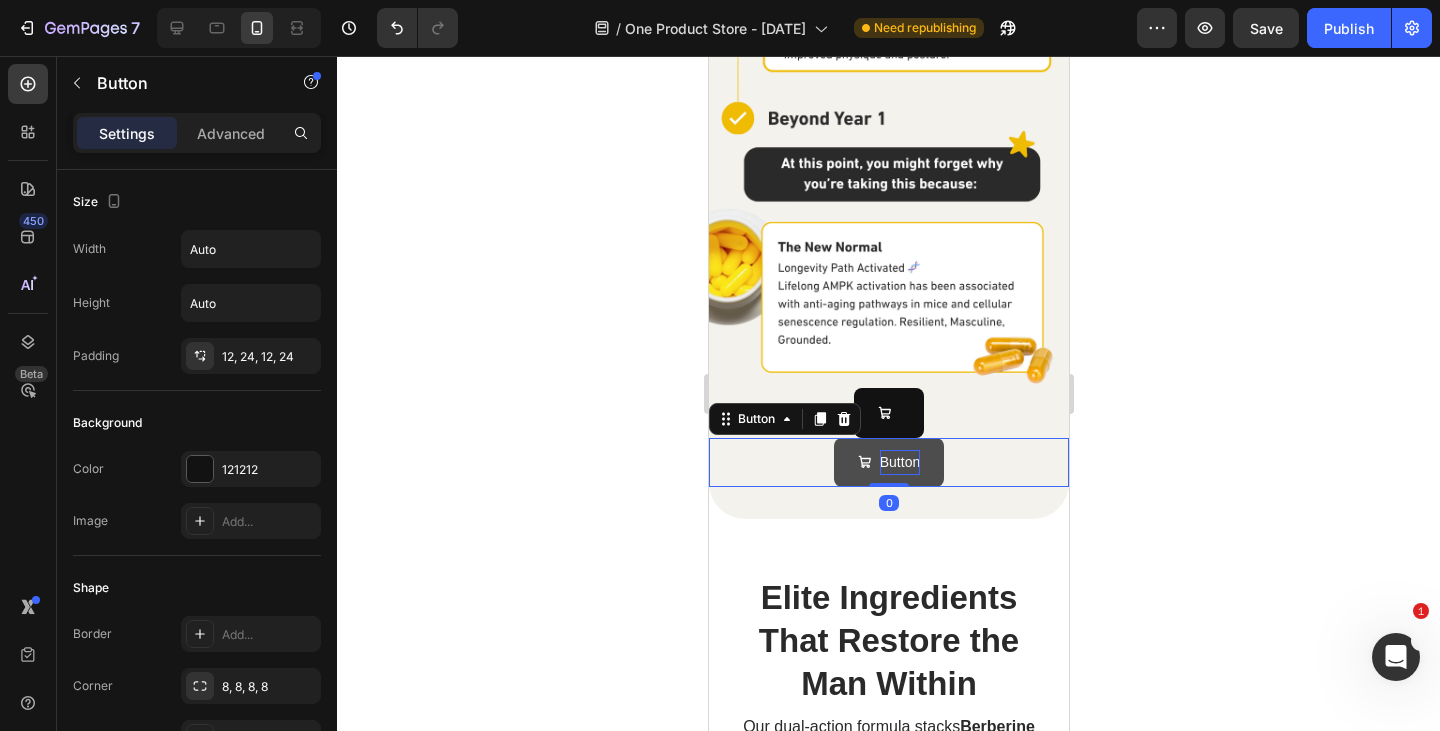scroll, scrollTop: 974, scrollLeft: 0, axis: vertical 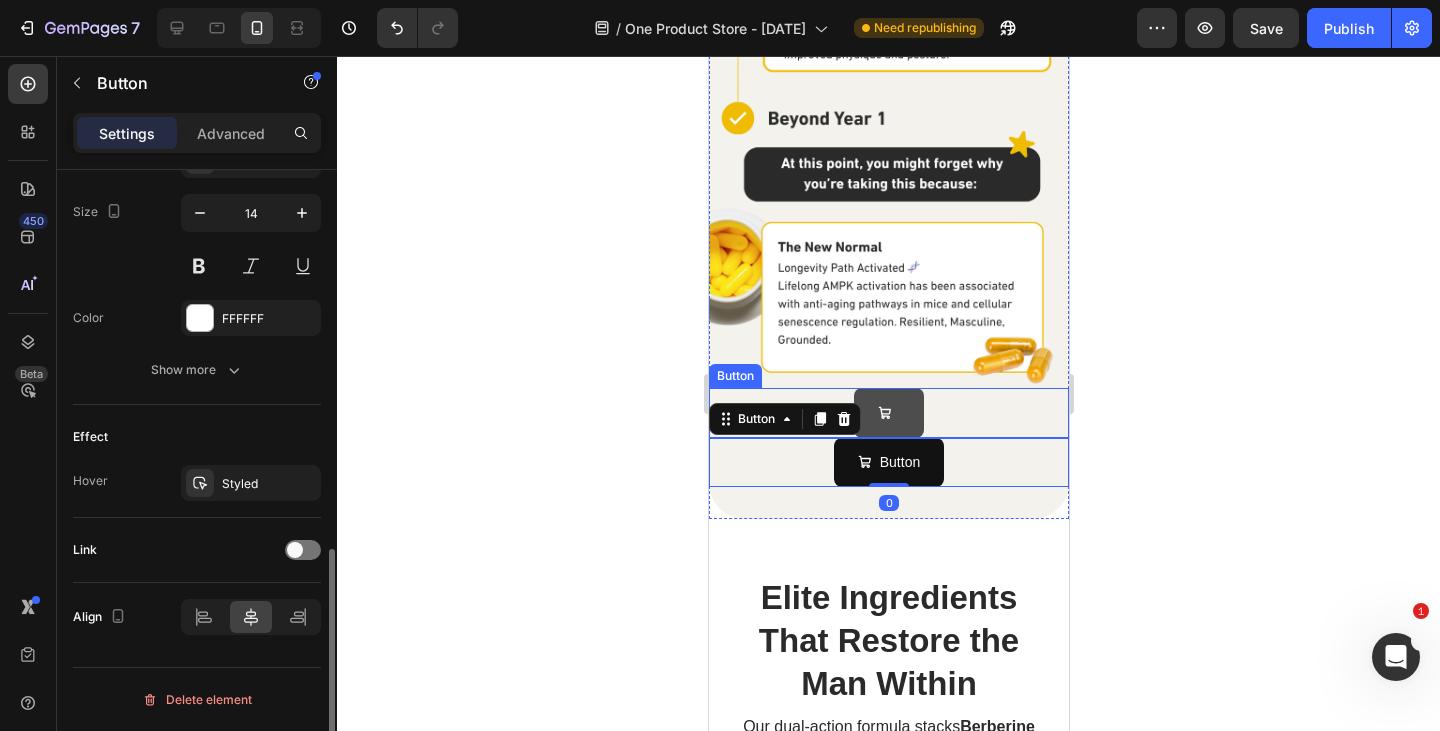 click at bounding box center (888, 412) 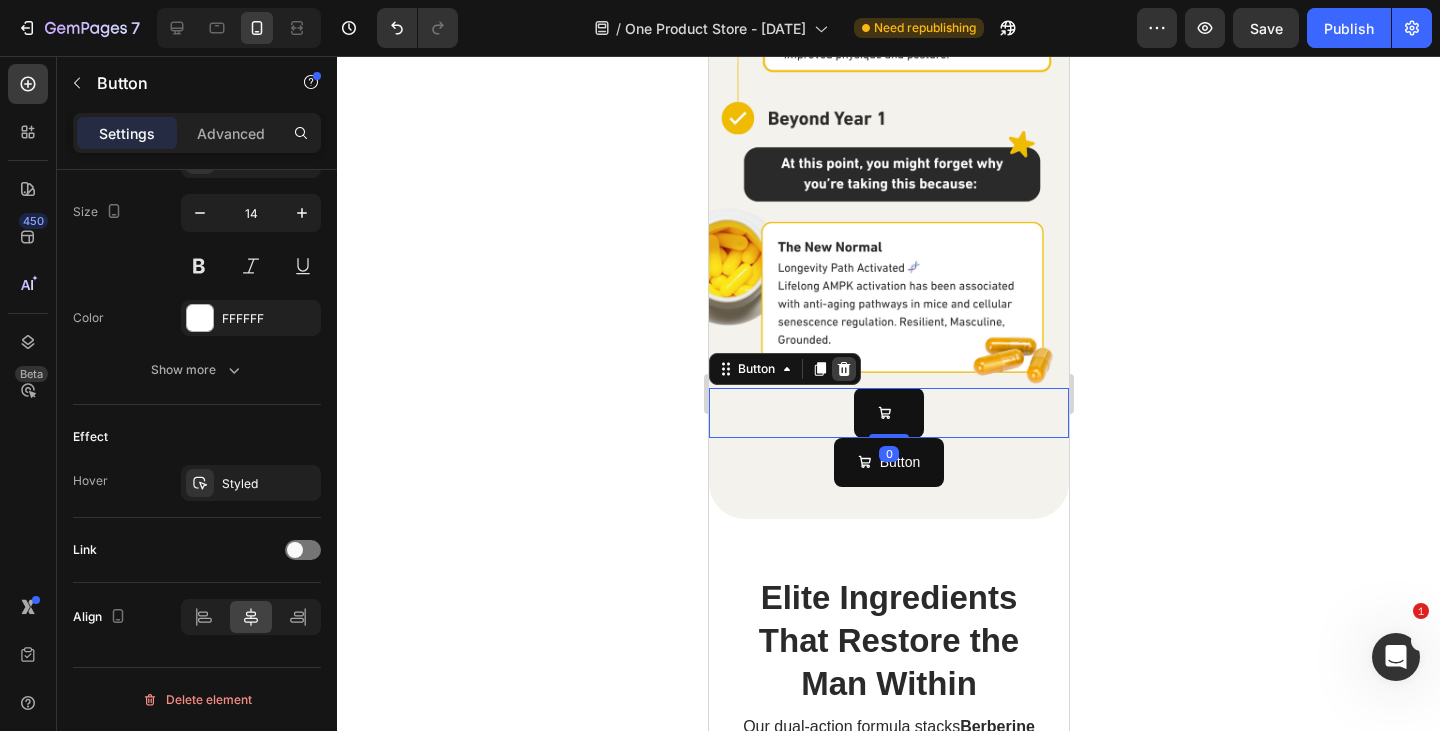 click 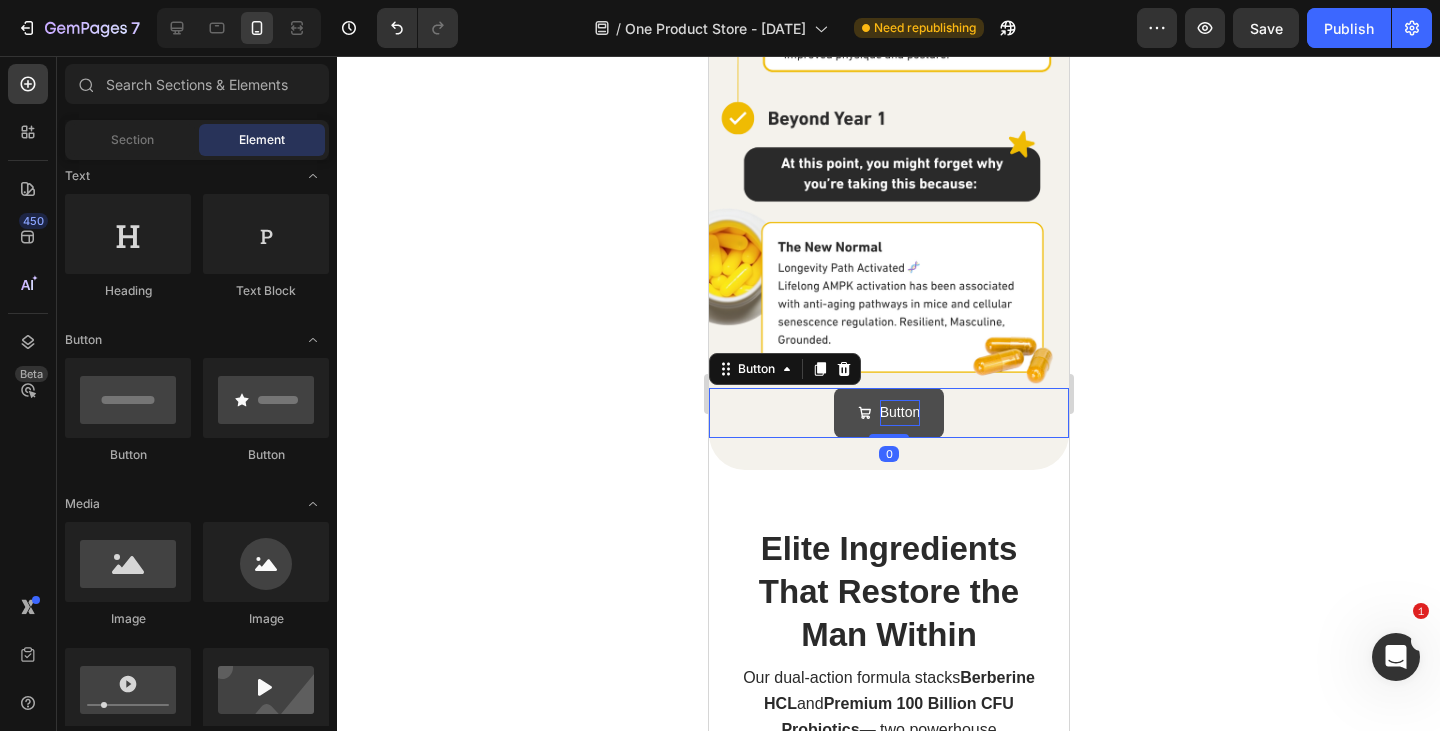 click on "Button" at bounding box center (899, 412) 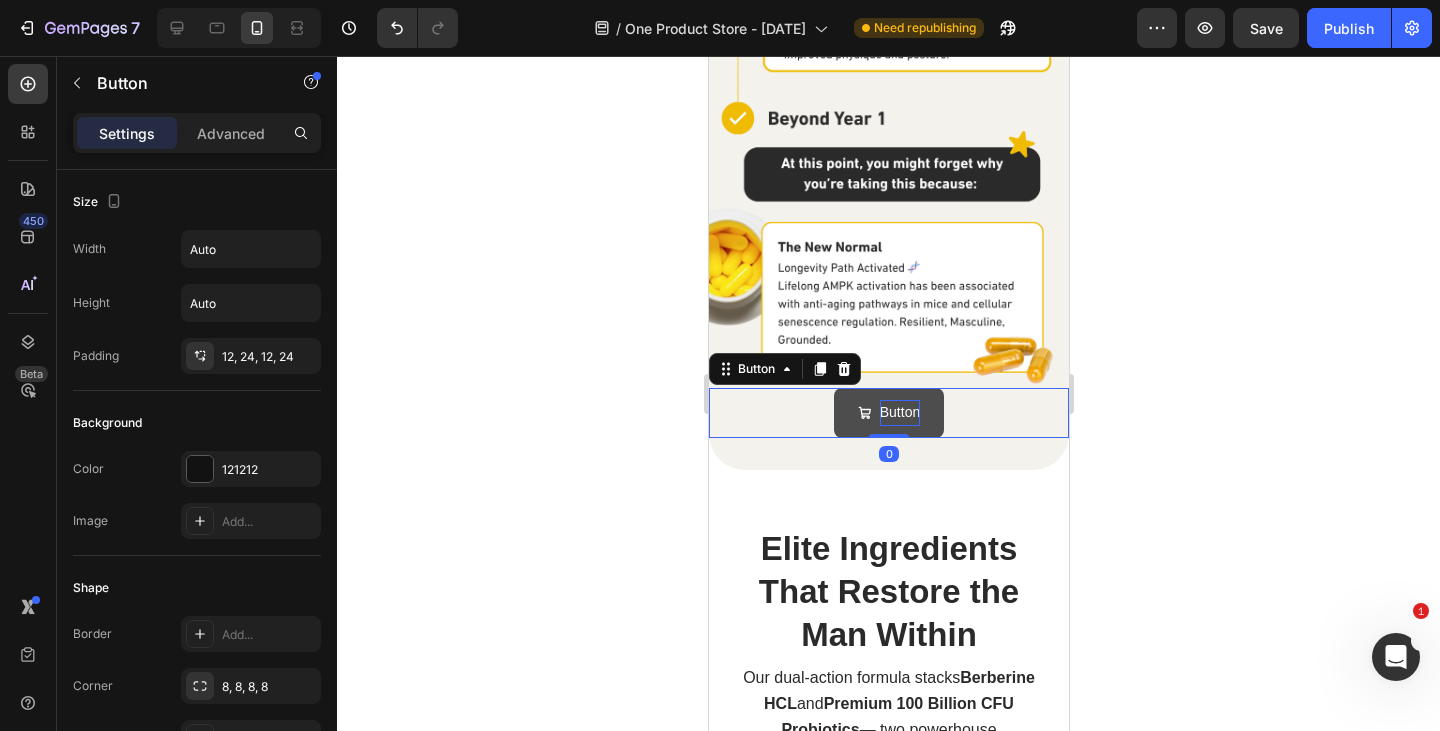 click on "Button" at bounding box center [899, 412] 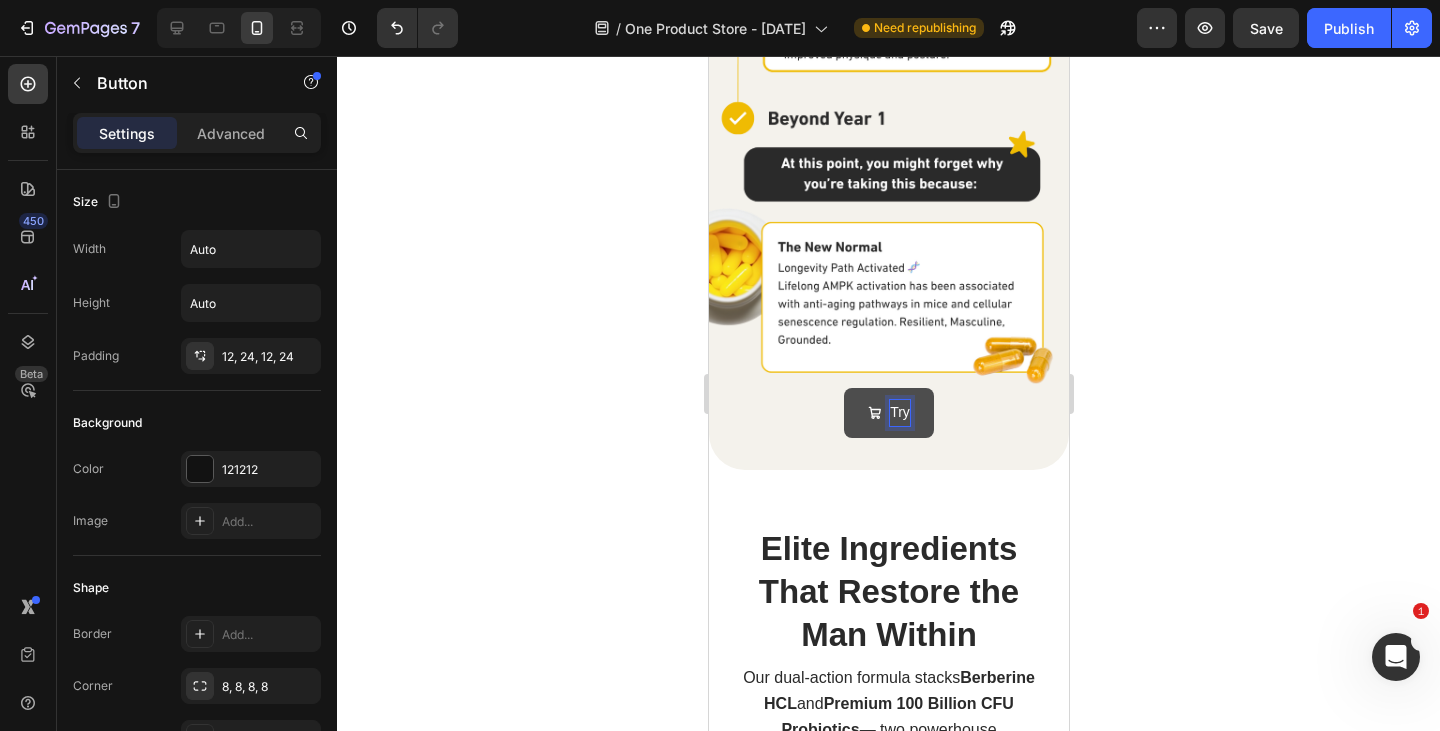click on "Try" at bounding box center (888, 412) 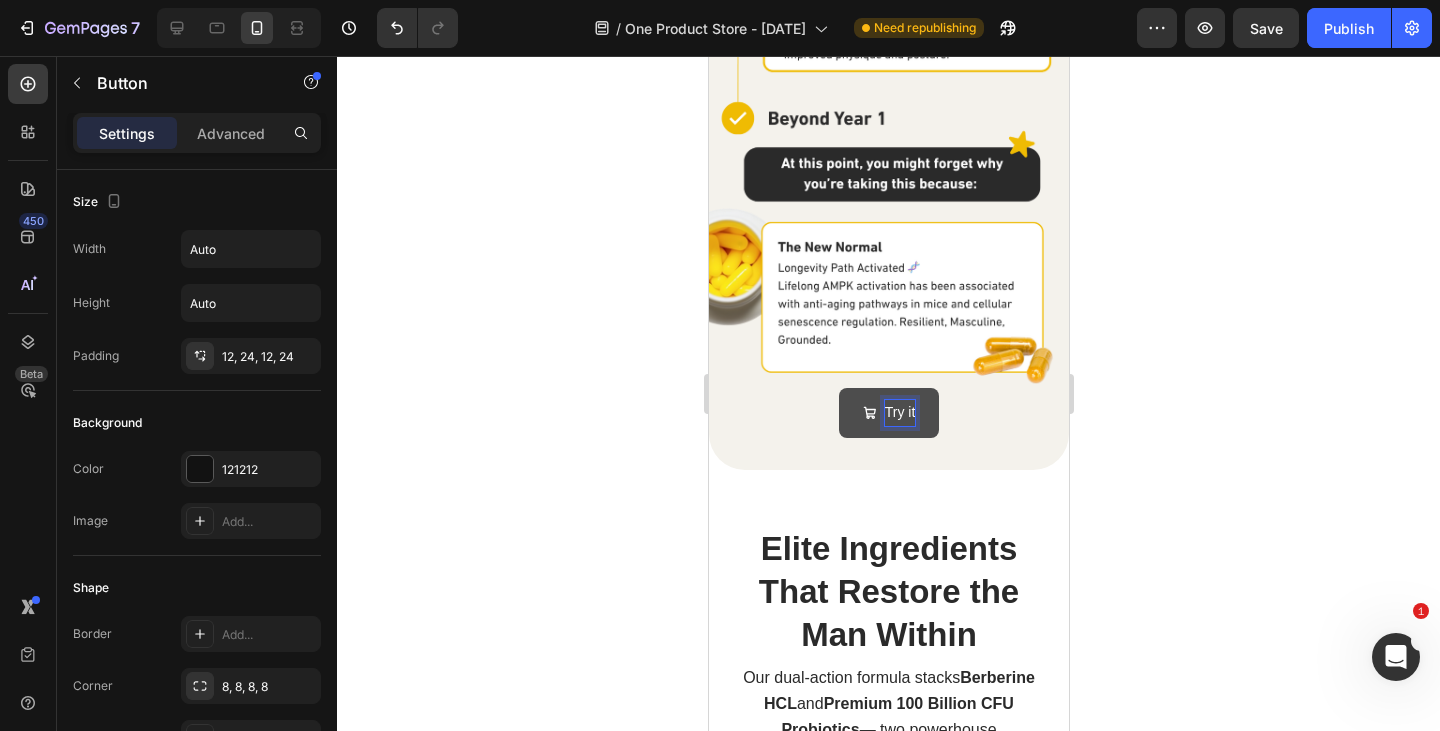 click on "Try it" at bounding box center [888, 412] 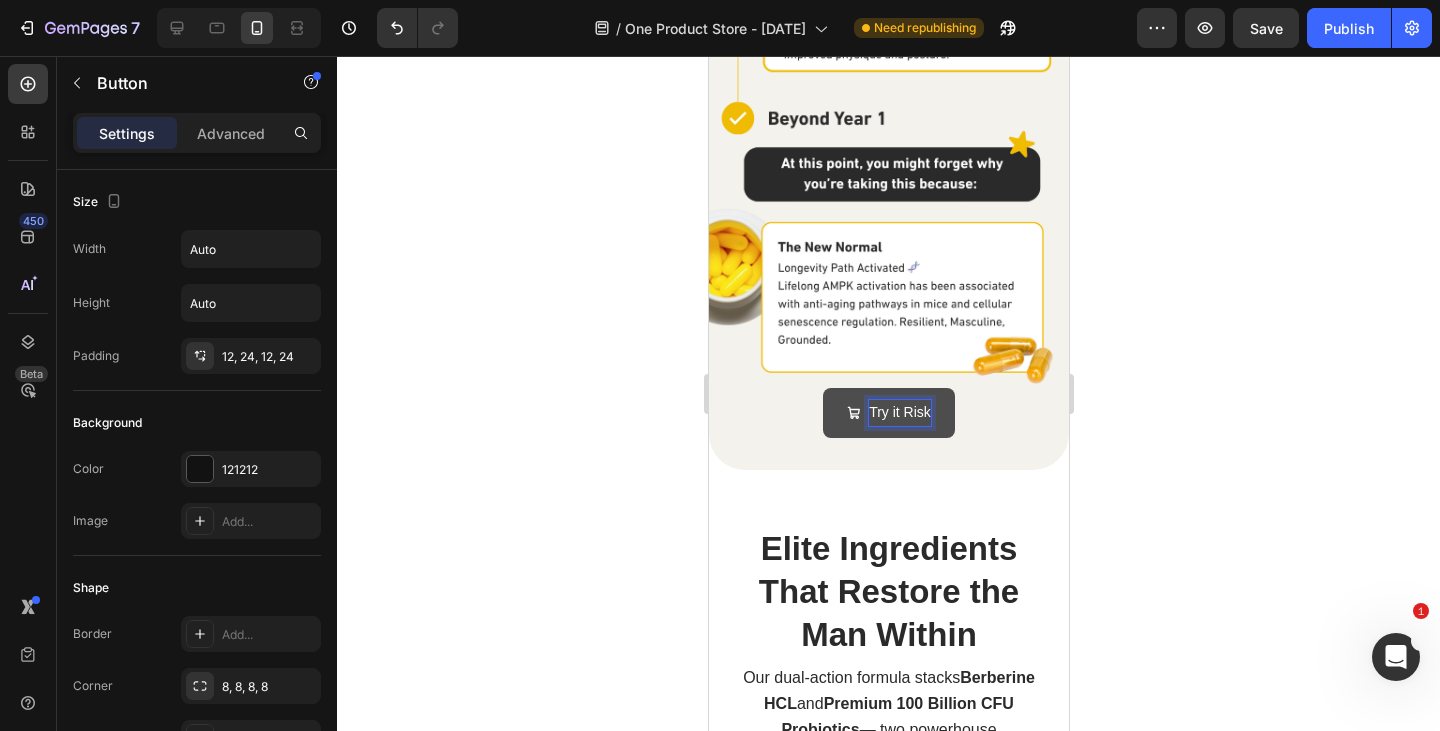 click on "Try it Risk" at bounding box center [888, 412] 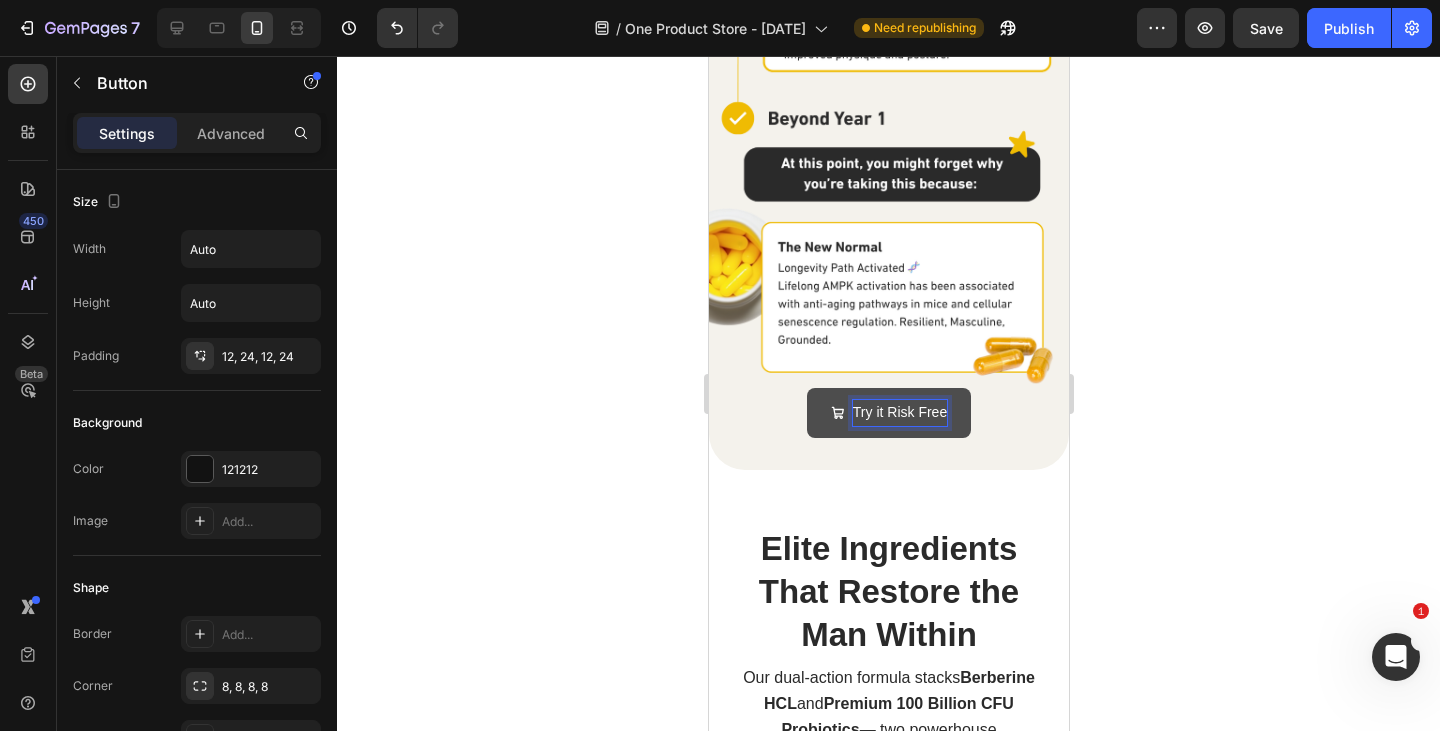 click on "Try it Risk Free" at bounding box center [899, 412] 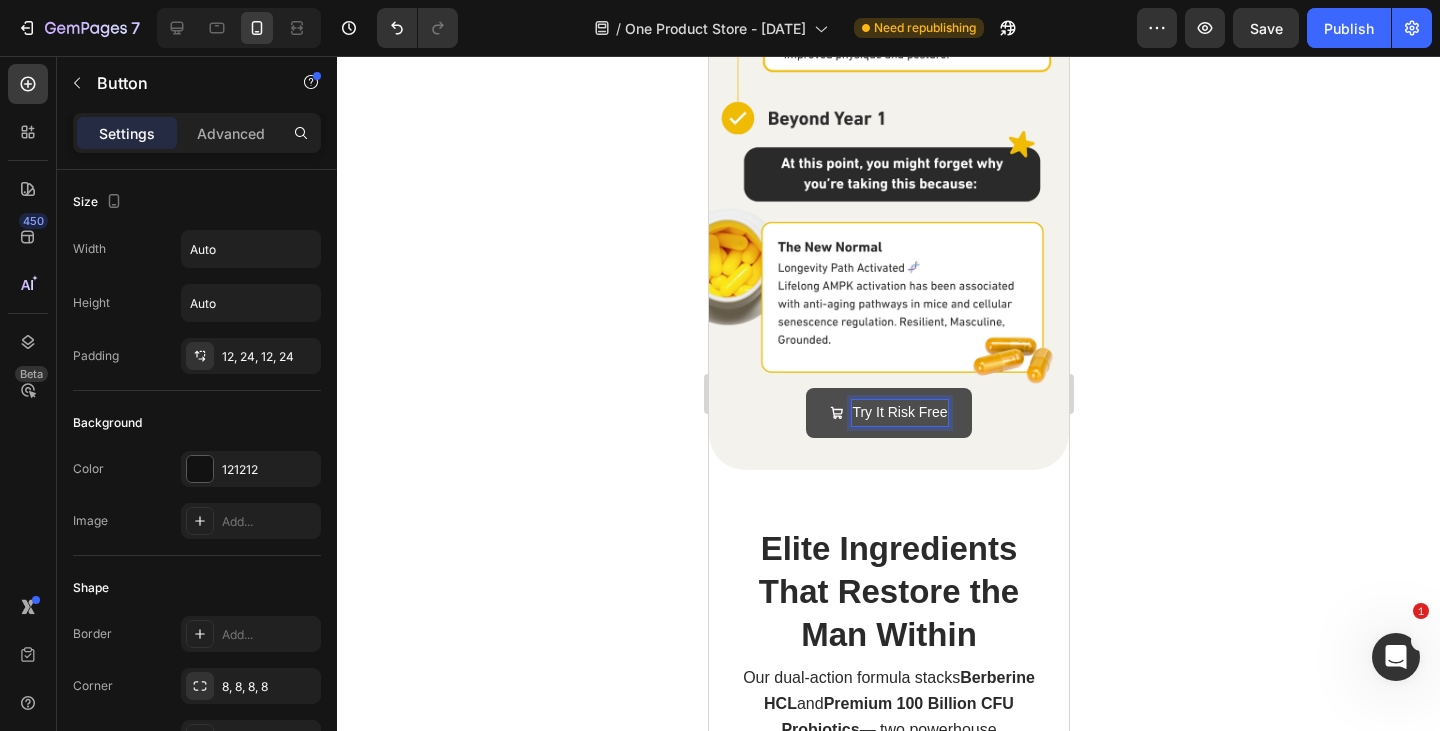 click 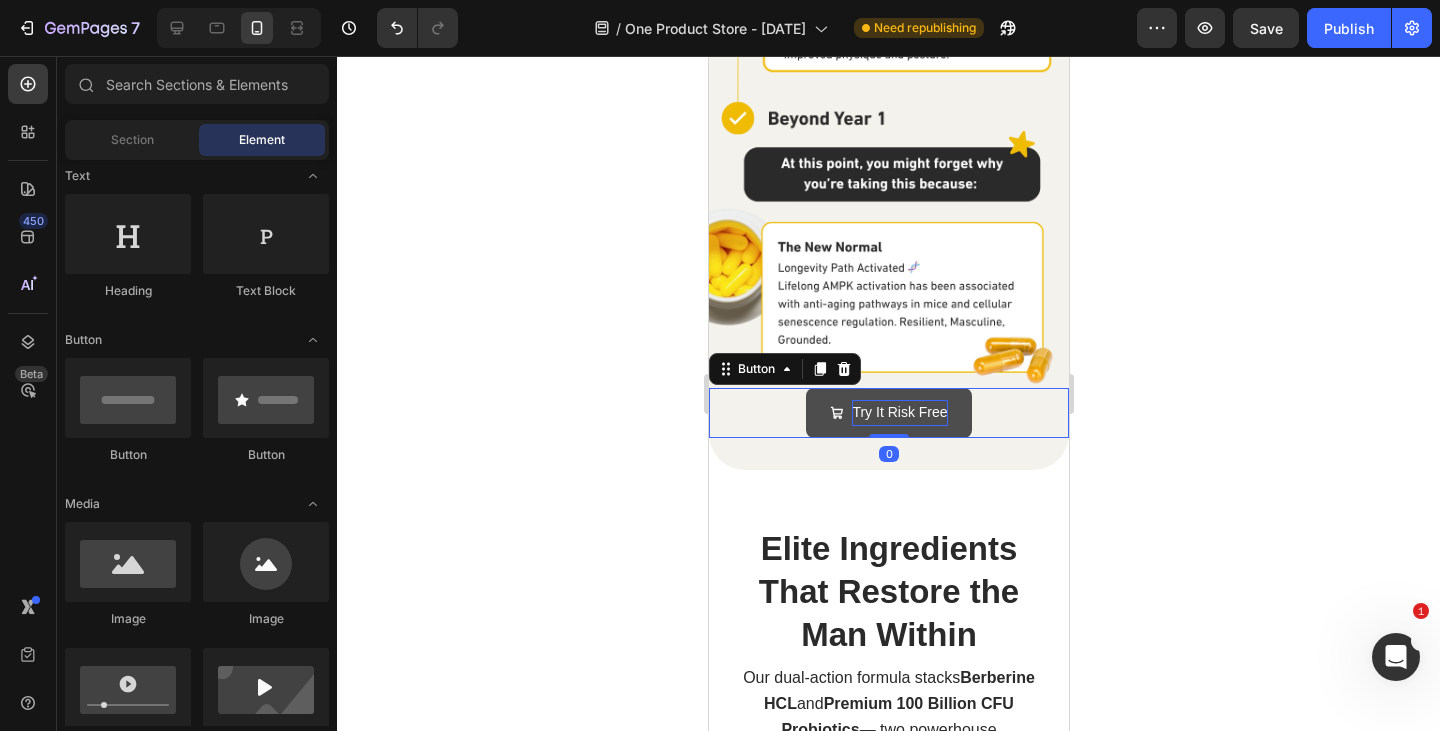 click on "Try It Risk Free" at bounding box center [898, 412] 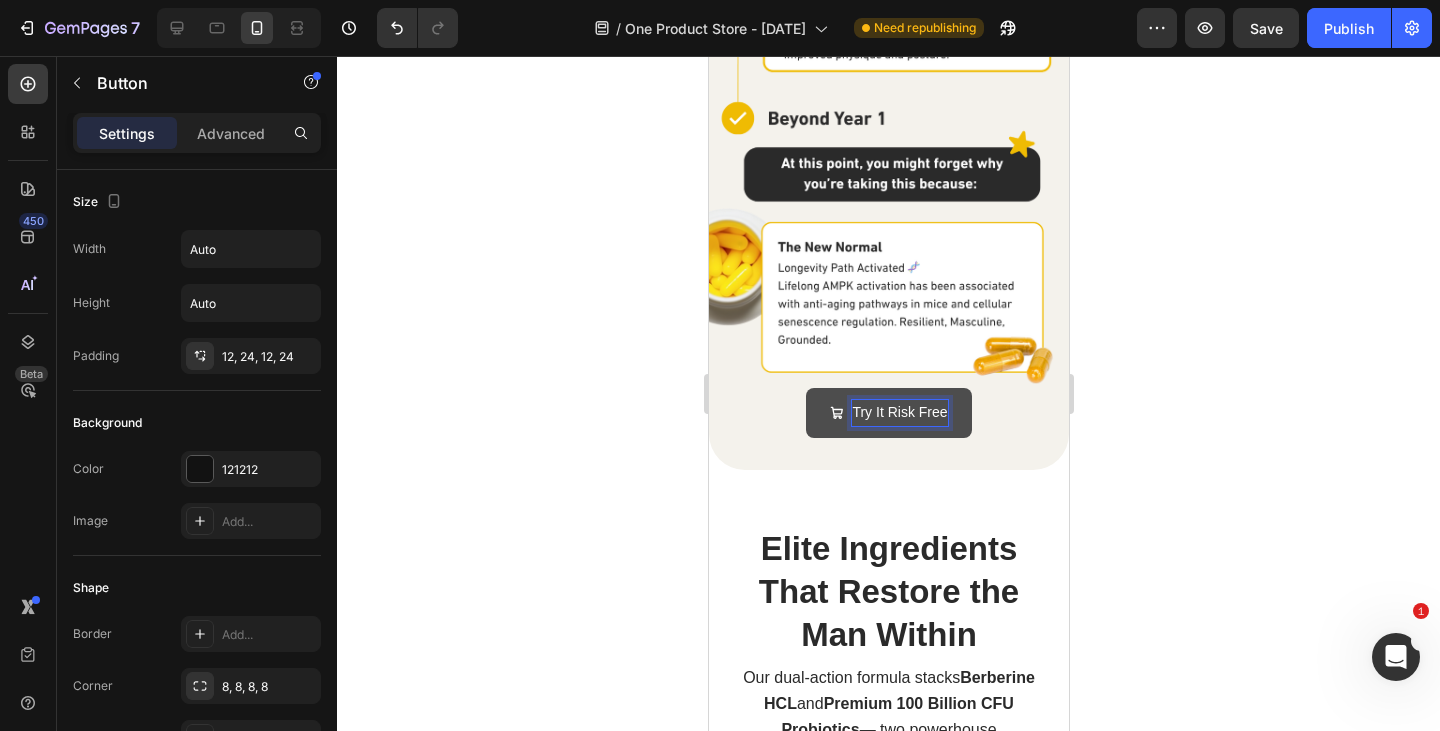 click on "Try It Risk Free" at bounding box center [898, 412] 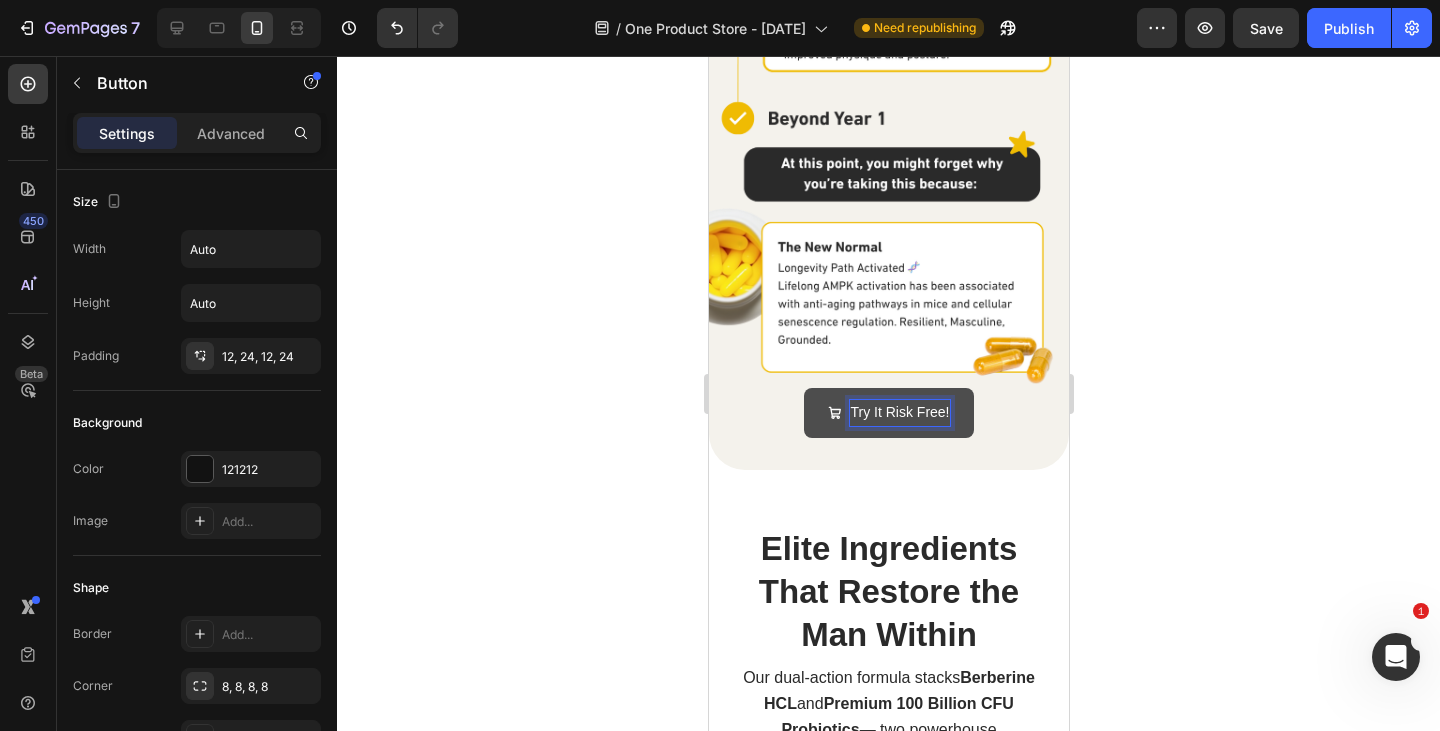 click on "Try It Risk Free!" at bounding box center (887, 412) 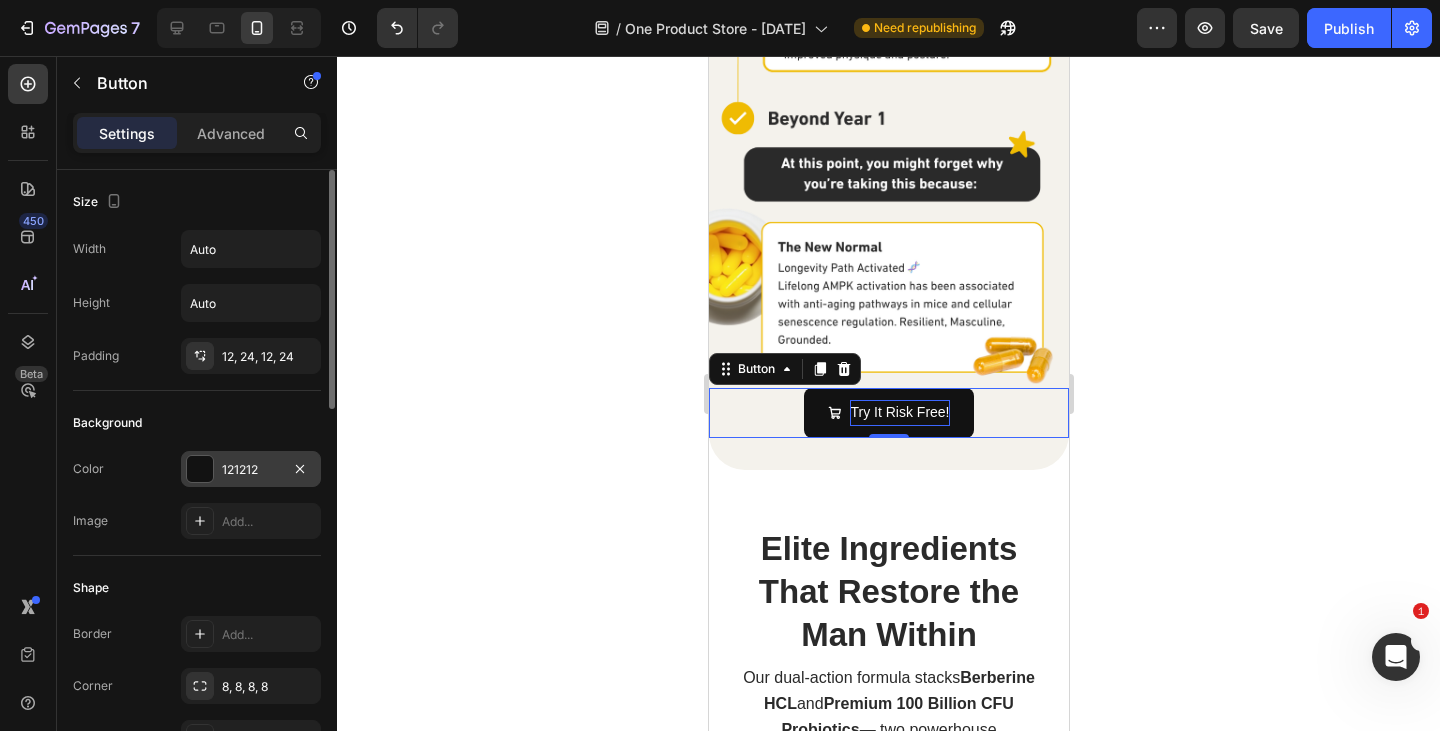 click at bounding box center (200, 469) 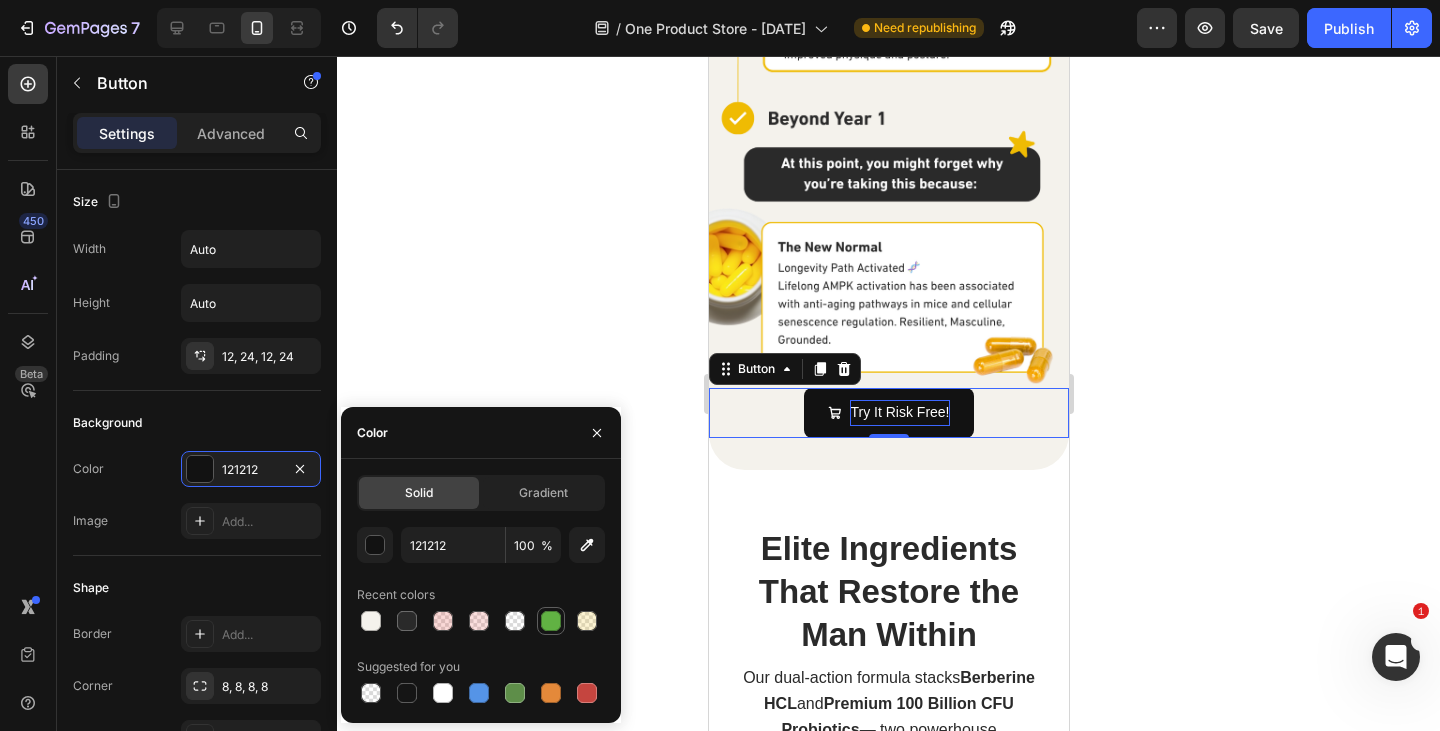 click at bounding box center (551, 621) 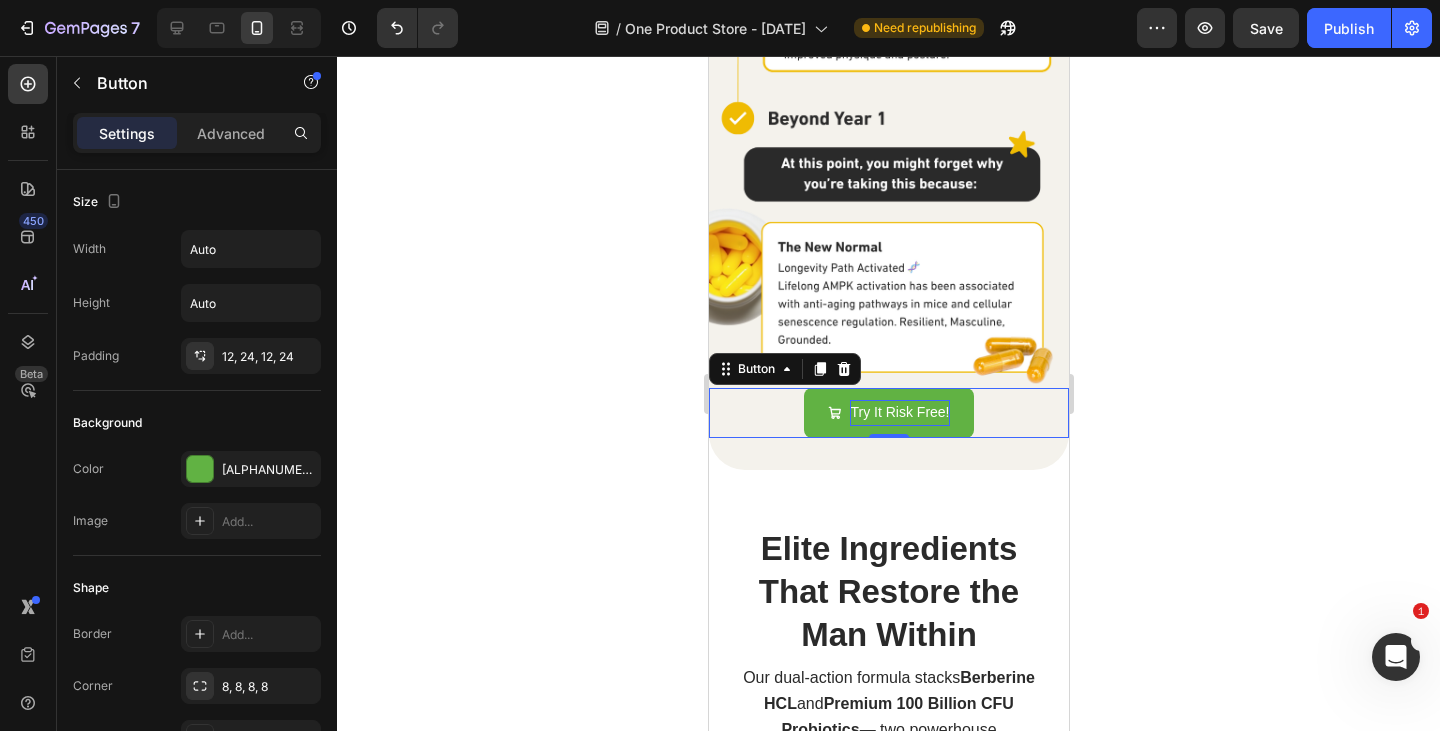 click 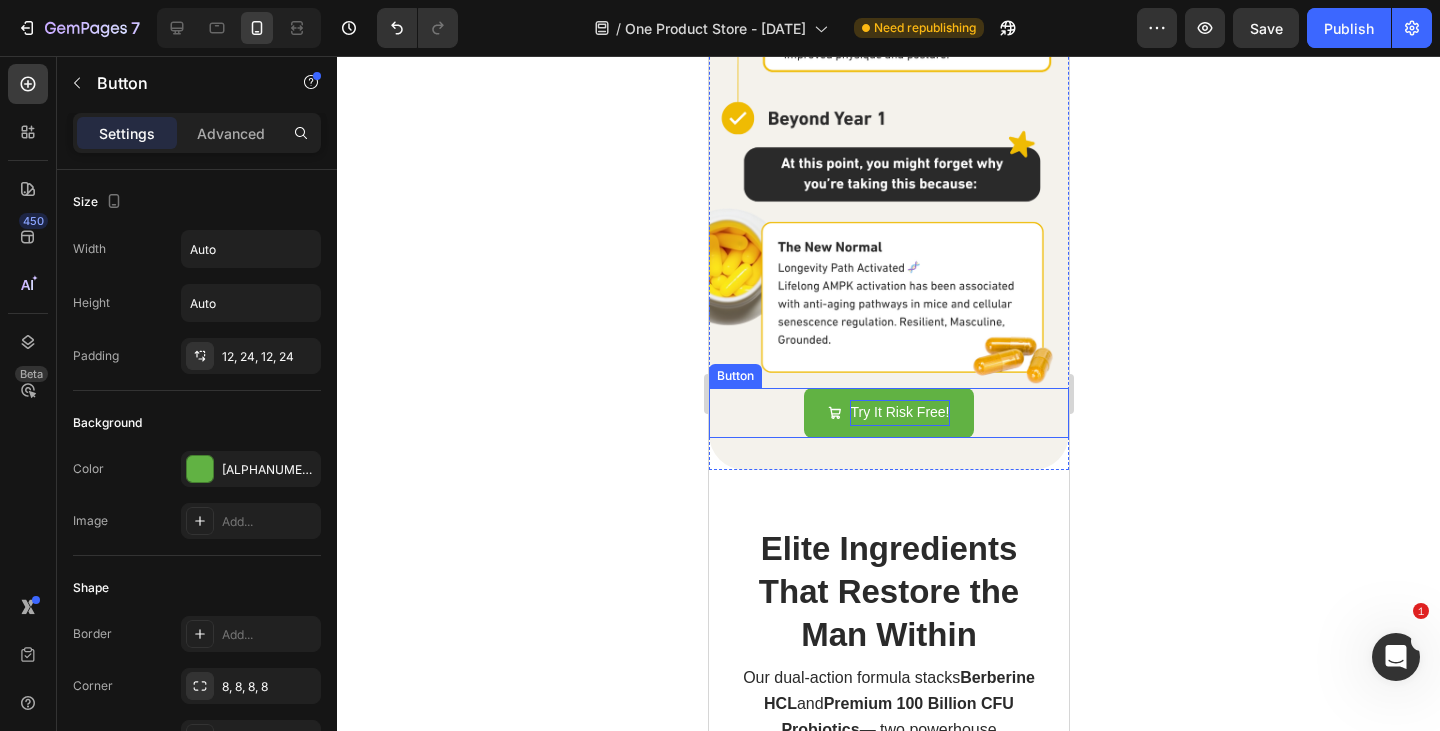 click on "Try It Risk Free!" at bounding box center [898, 412] 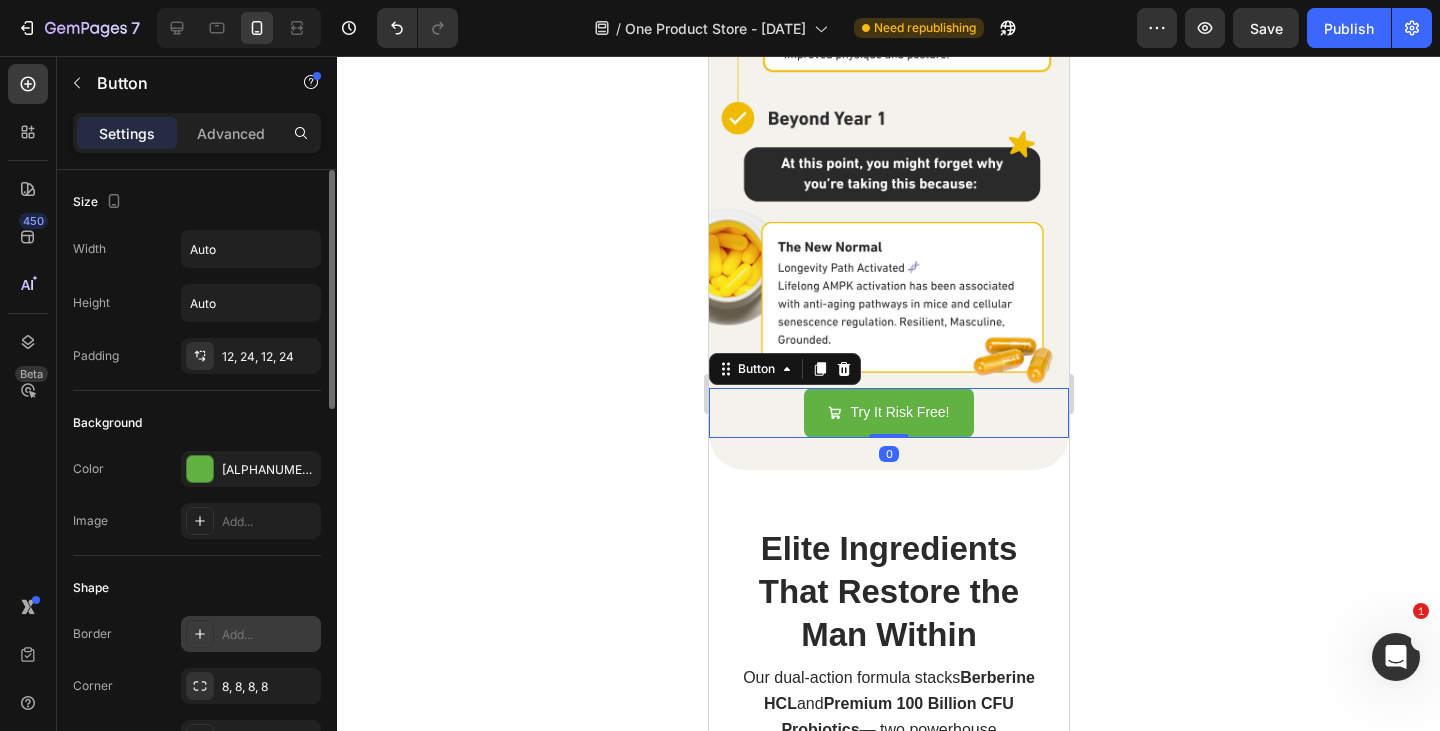 scroll, scrollTop: 200, scrollLeft: 0, axis: vertical 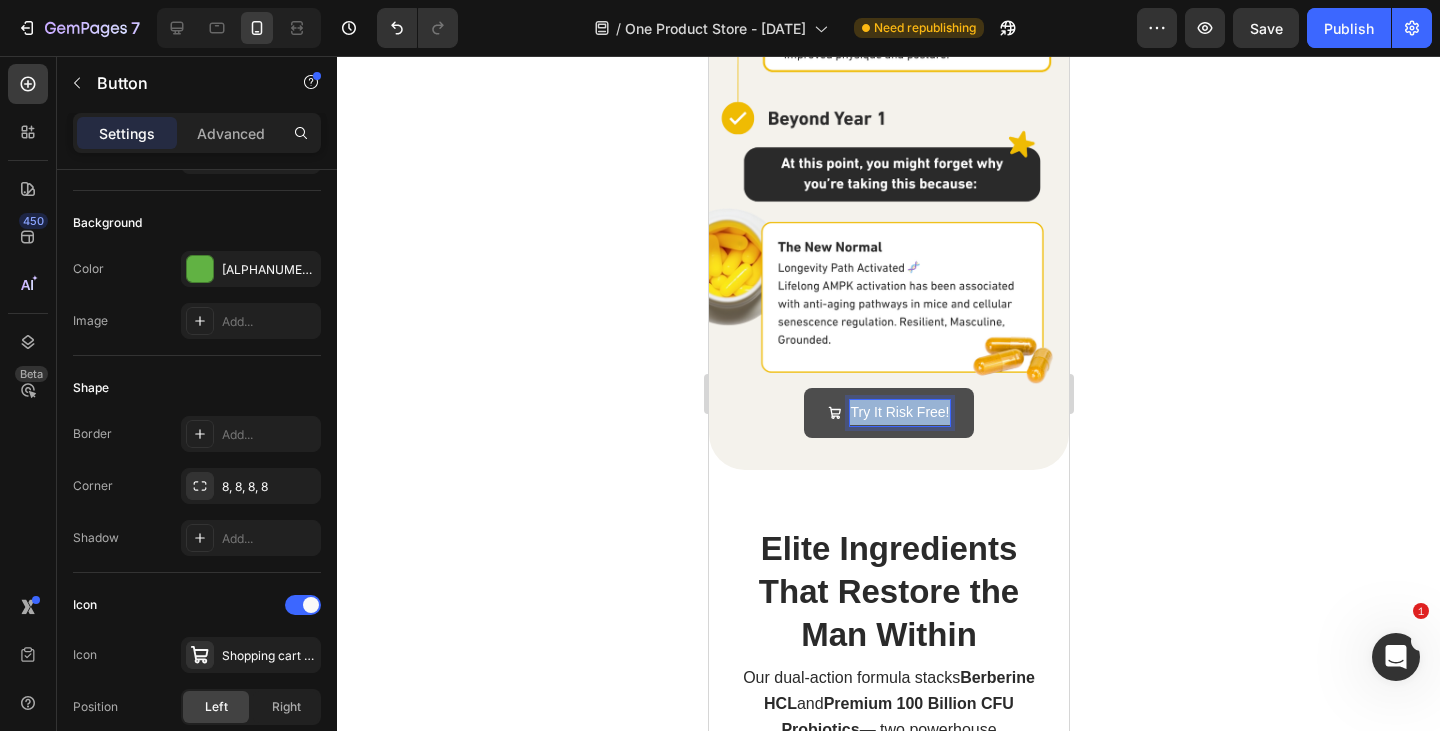 drag, startPoint x: 940, startPoint y: 392, endPoint x: 843, endPoint y: 387, distance: 97.128784 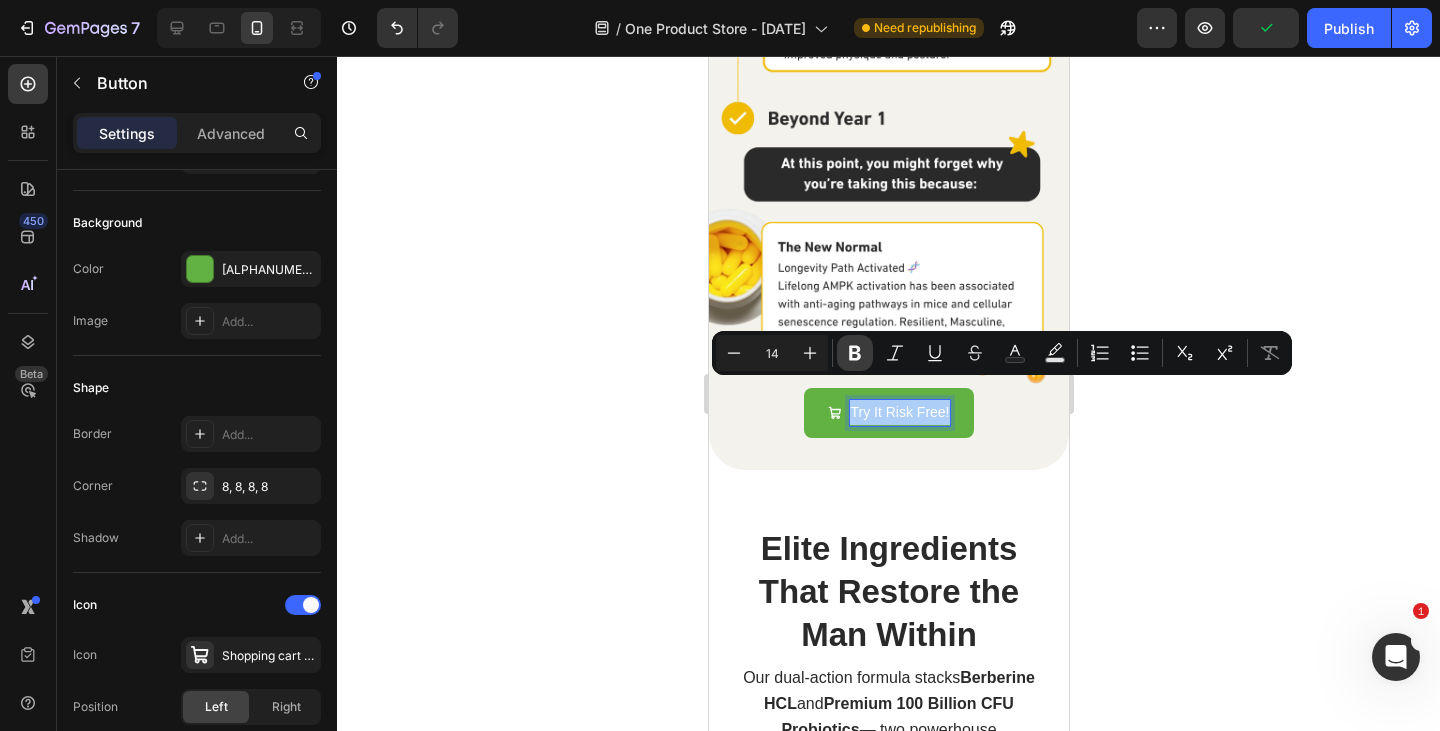 click 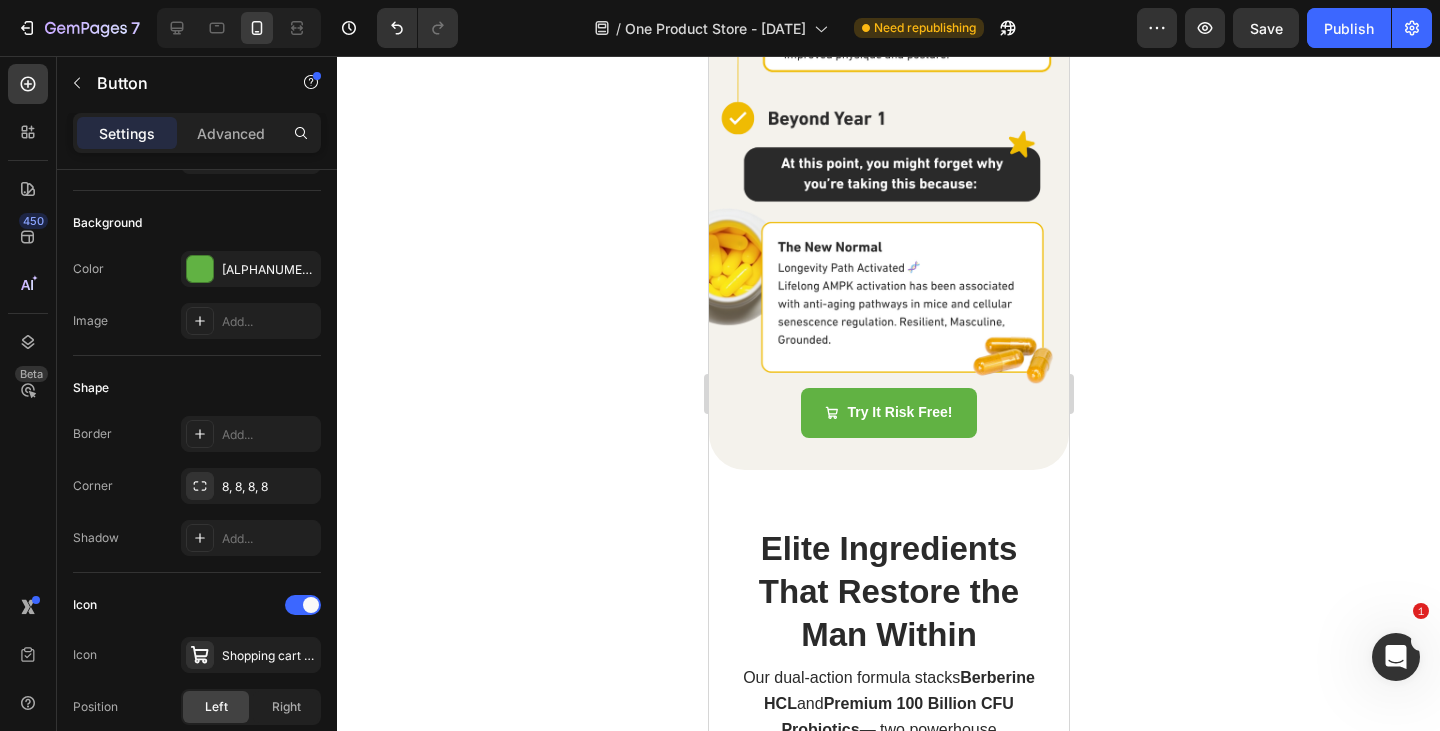 click 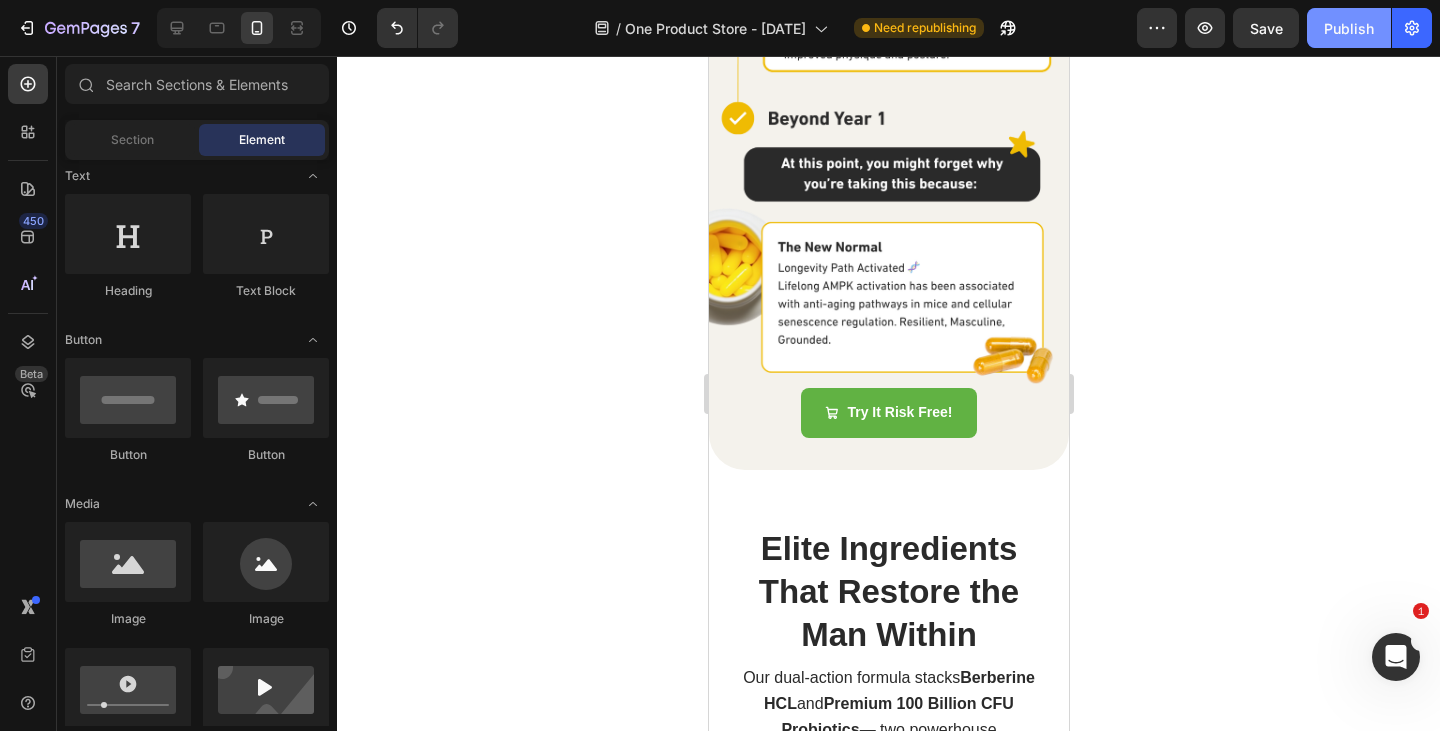click on "Publish" at bounding box center (1349, 28) 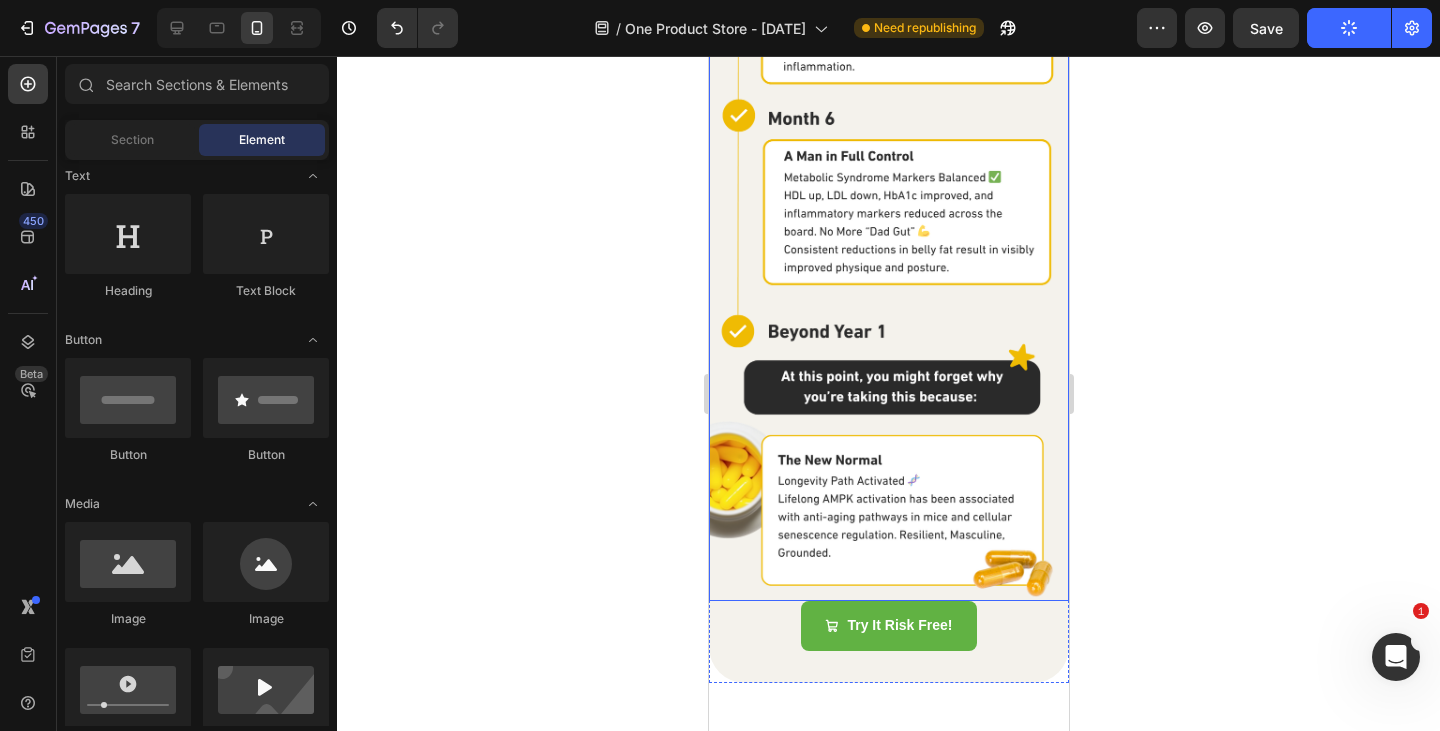 scroll, scrollTop: 5662, scrollLeft: 0, axis: vertical 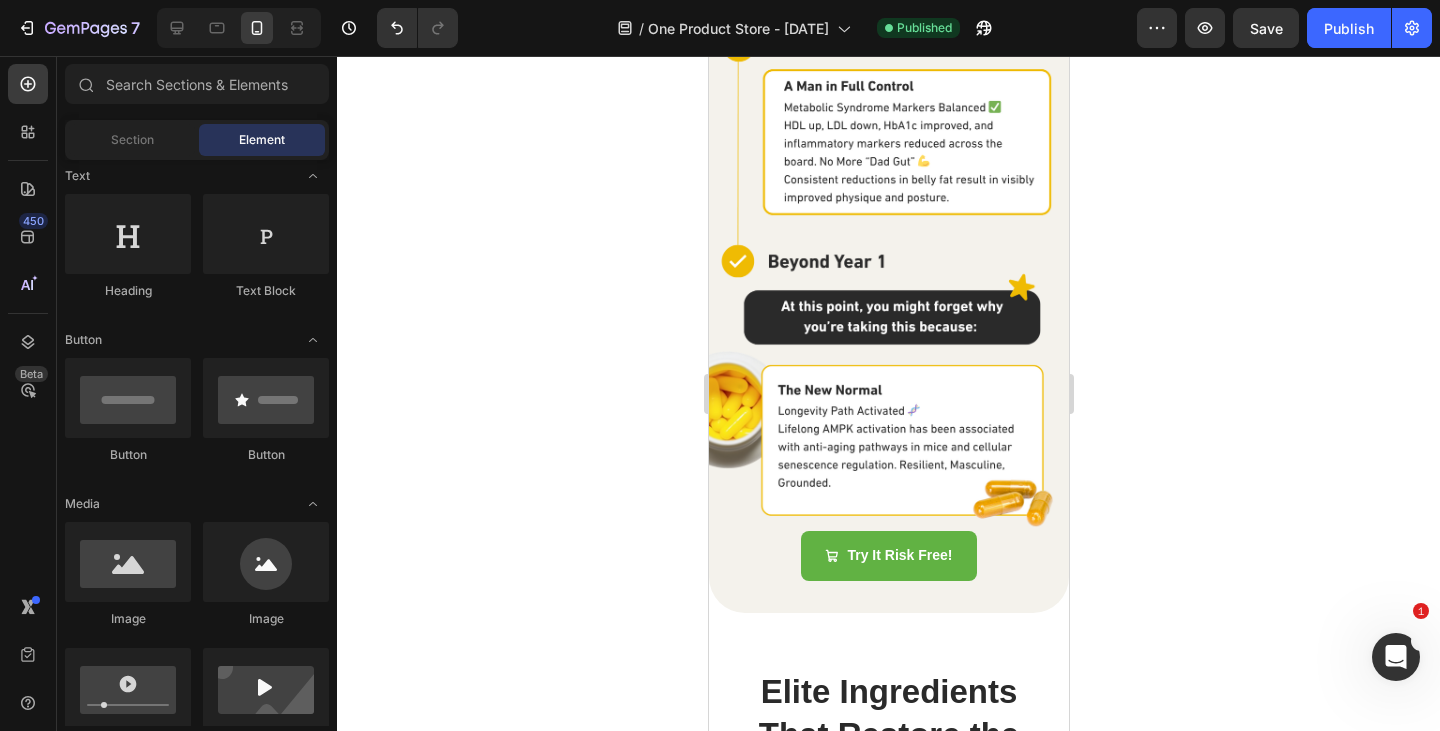 click 